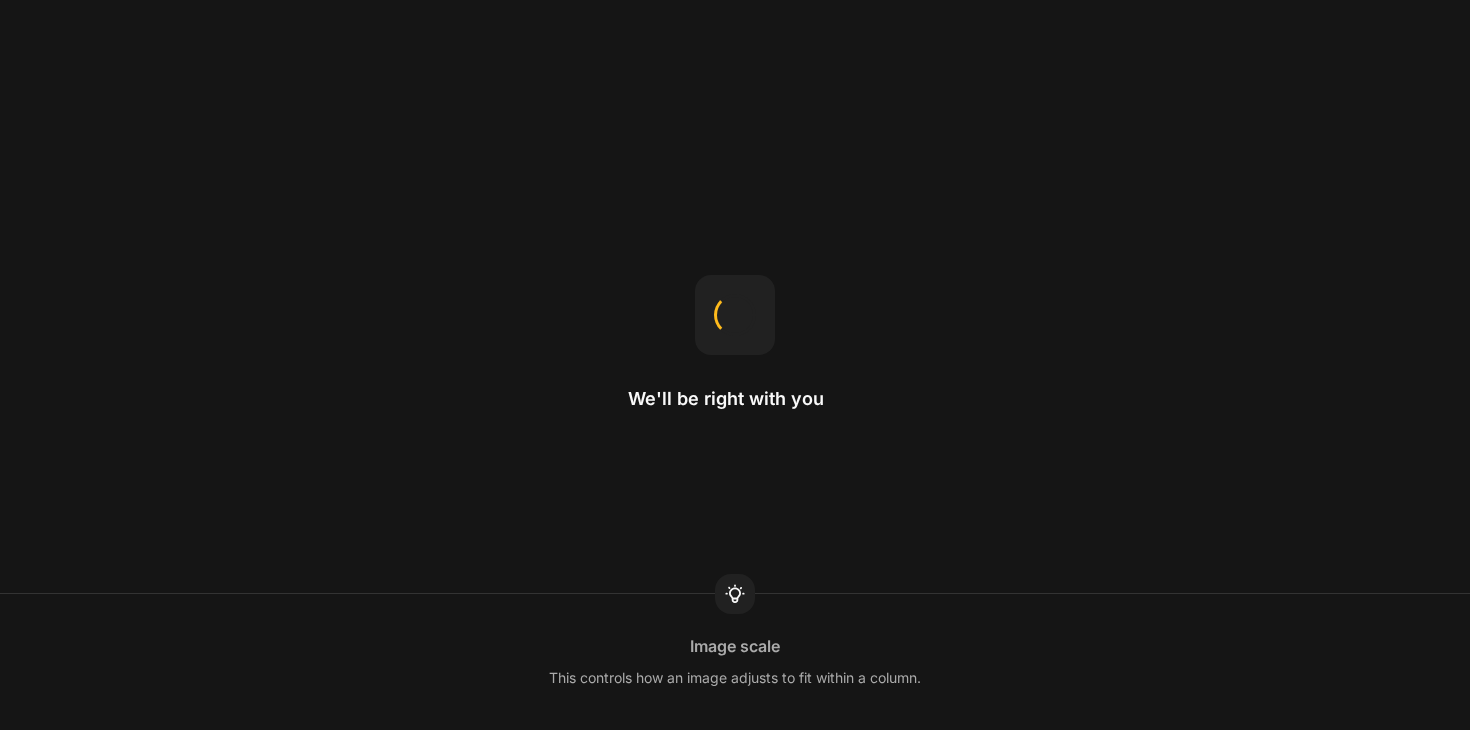 scroll, scrollTop: 0, scrollLeft: 0, axis: both 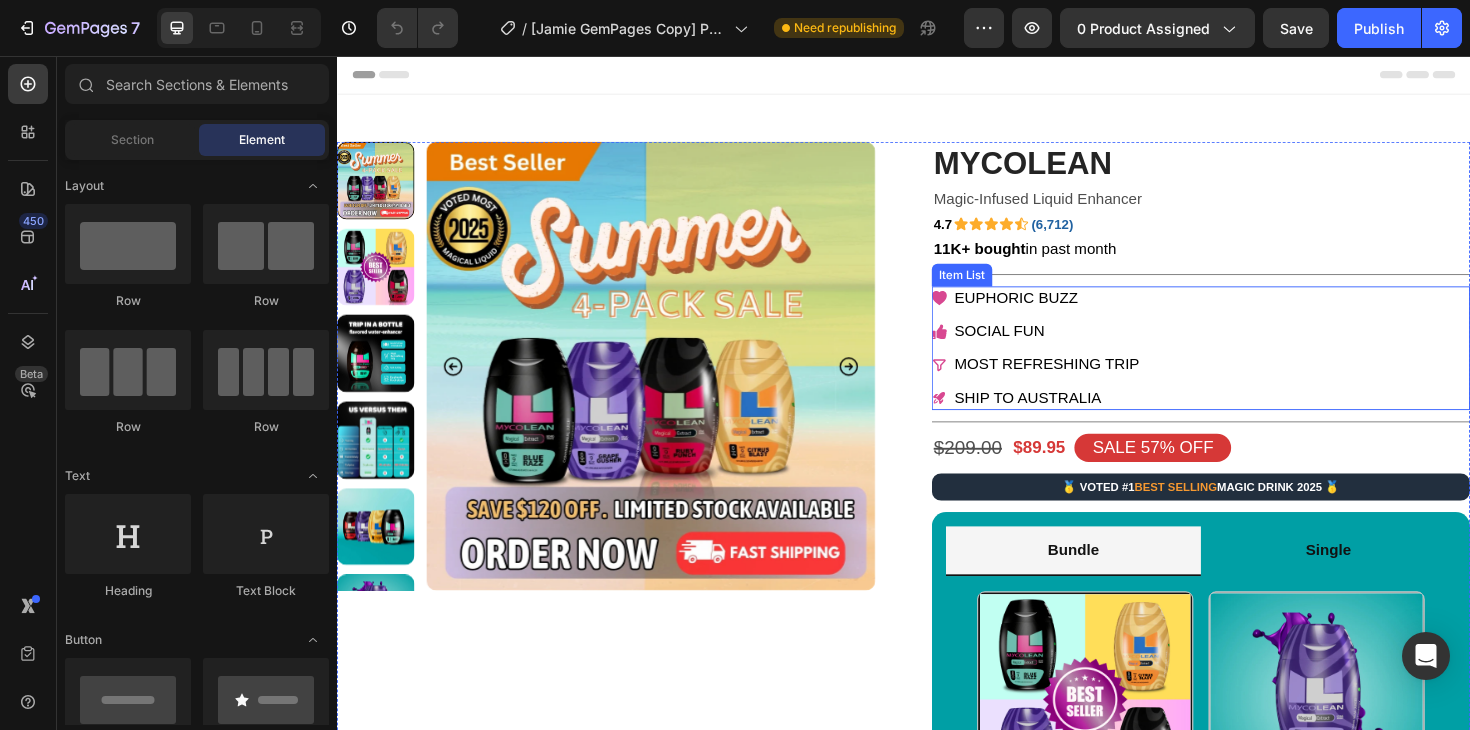 click on "SHIP TO AUSTRALIA" at bounding box center [1089, 418] 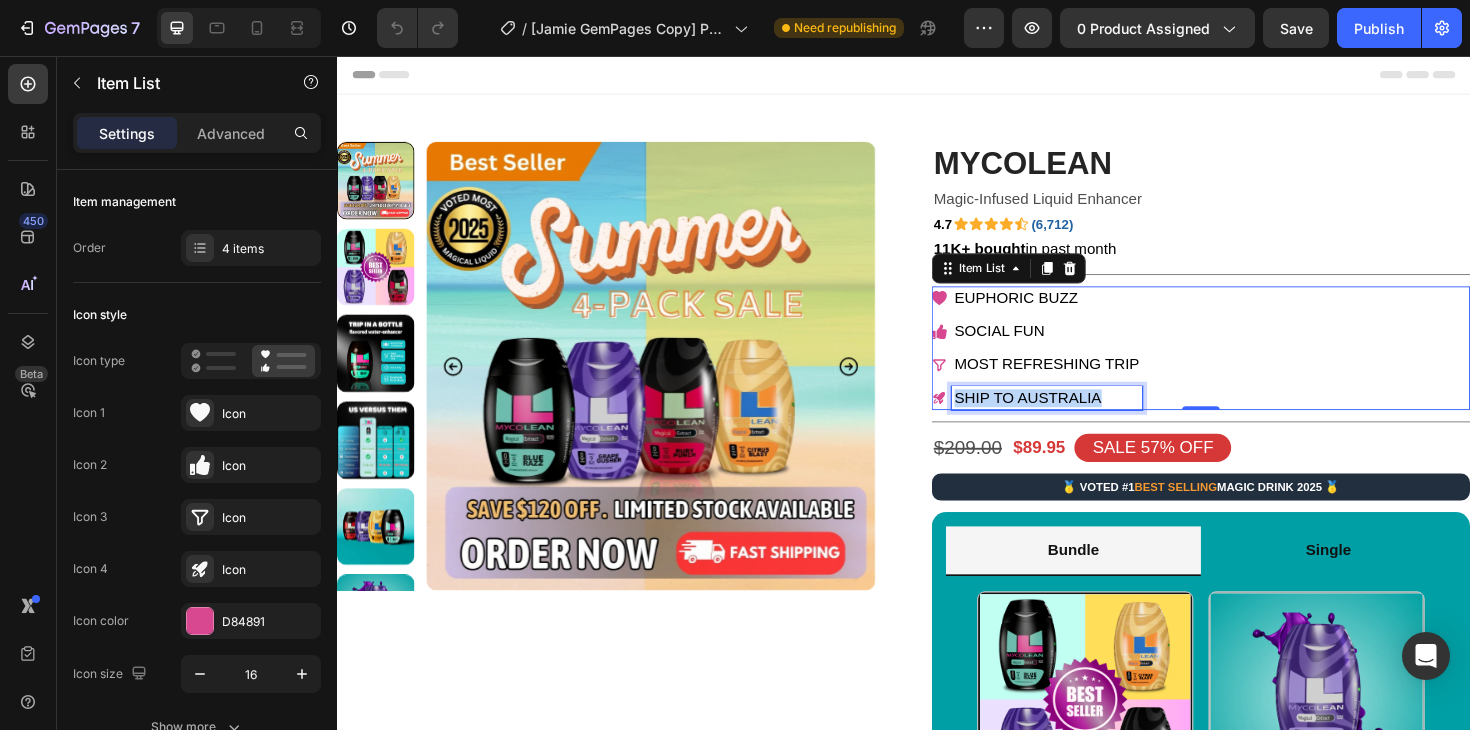 click on "SHIP TO AUSTRALIA" at bounding box center [1089, 418] 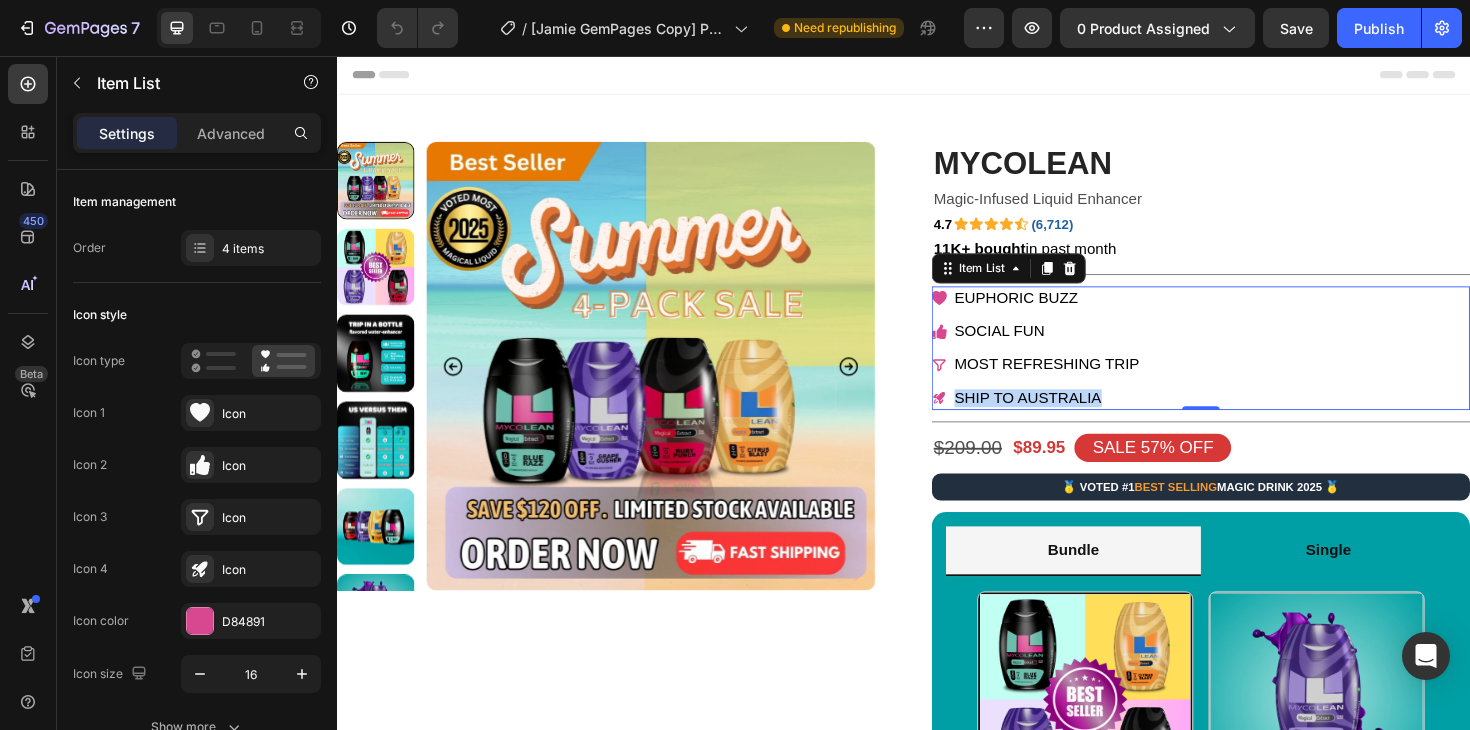 click on "SHIP TO AUSTRALIA" at bounding box center [1089, 418] 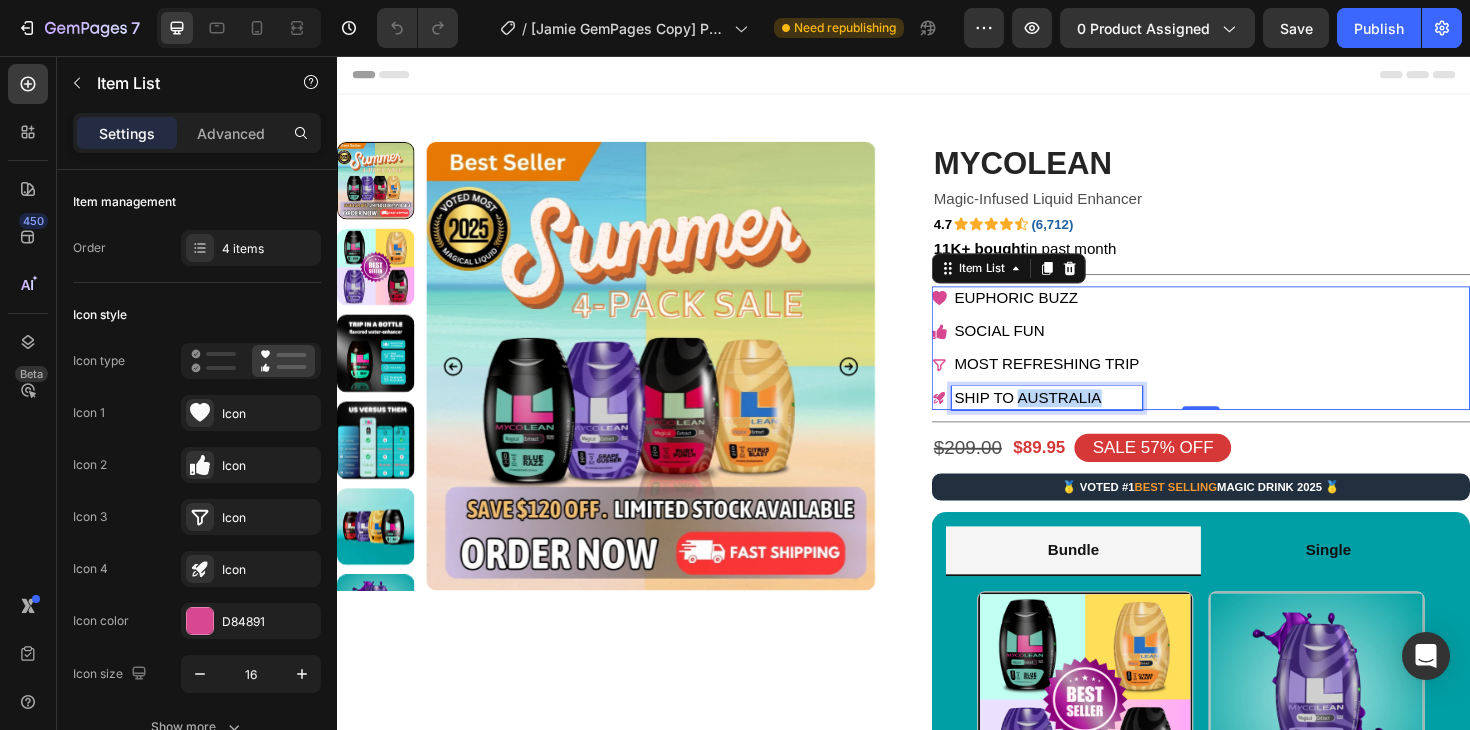 click on "SHIP TO AUSTRALIA" at bounding box center [1089, 418] 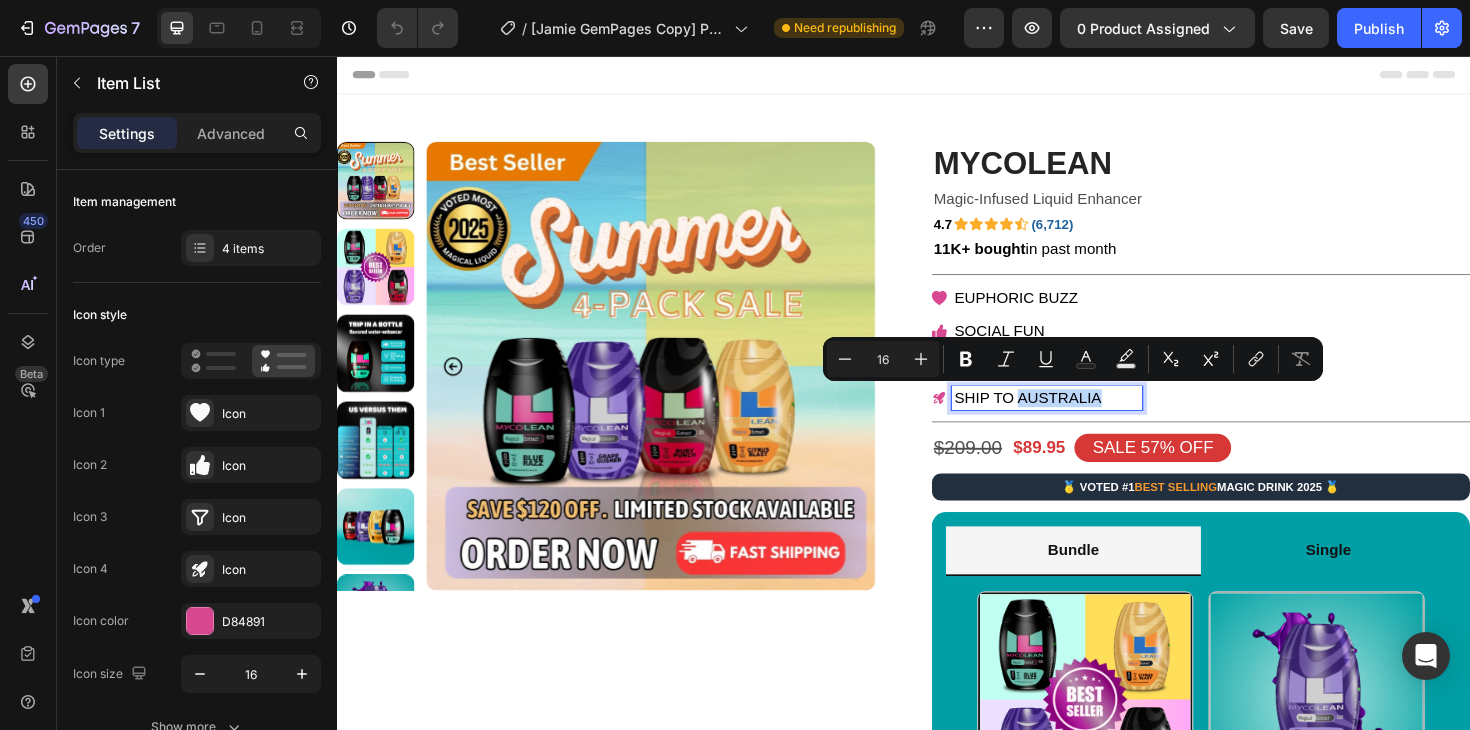 click on "SHIP TO AUSTRALIA" at bounding box center (1089, 418) 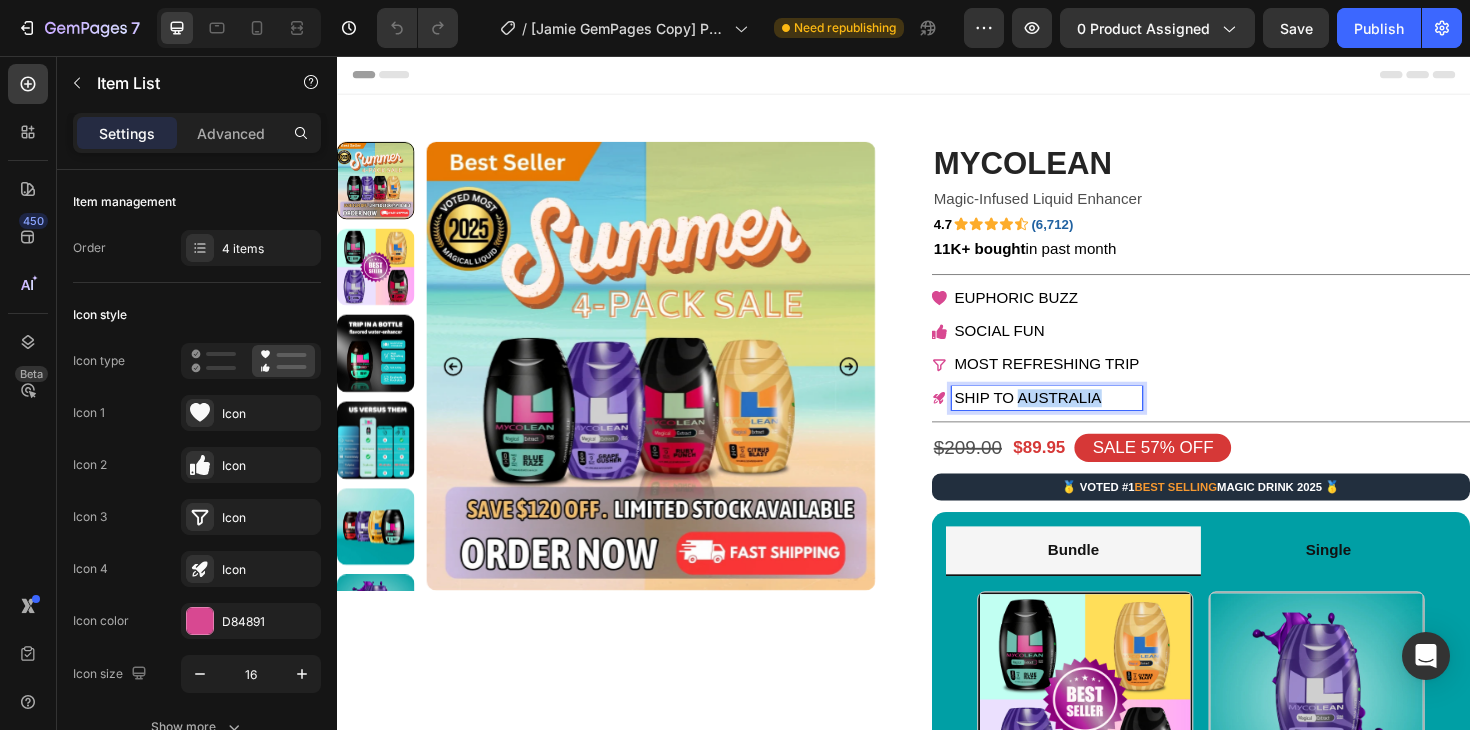 click on "SHIP TO AUSTRALIA" at bounding box center [1089, 418] 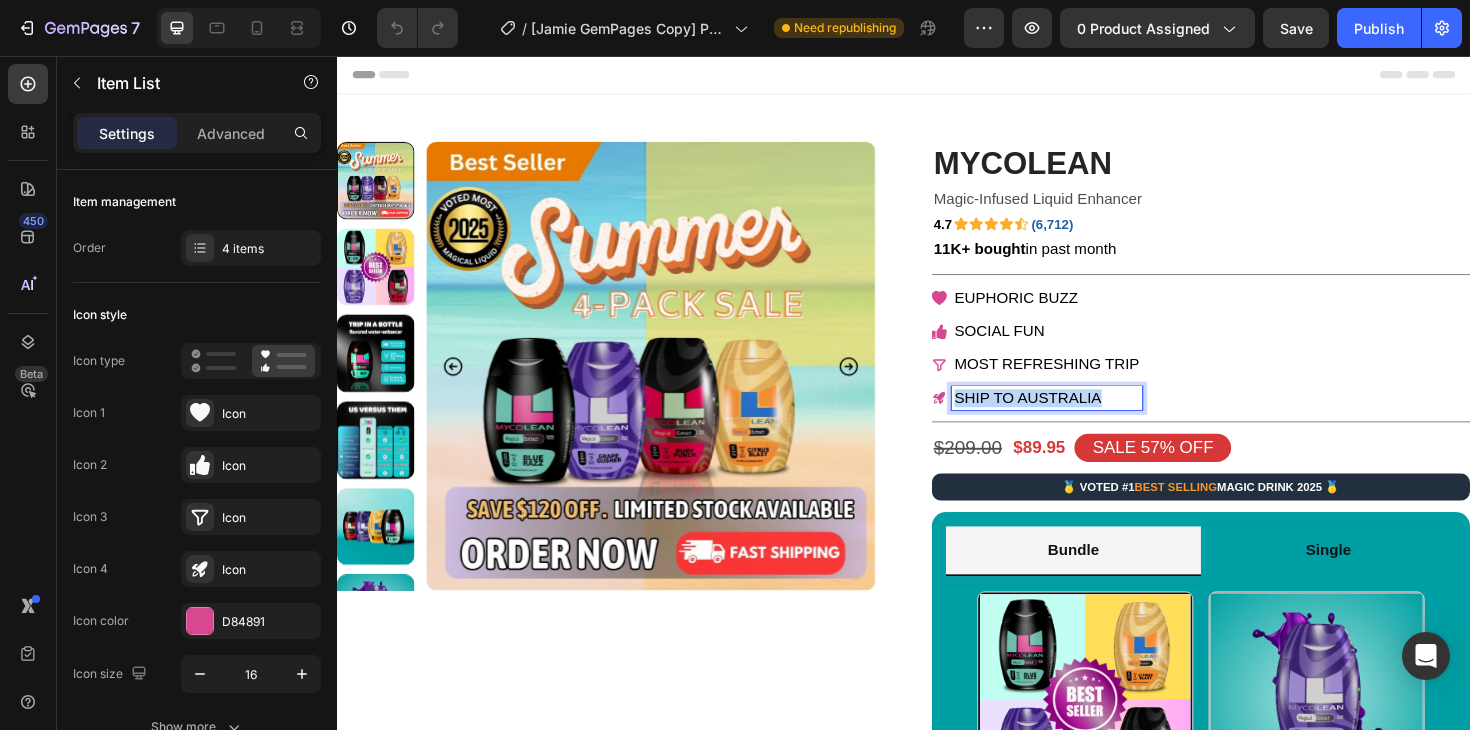 click on "SHIP TO AUSTRALIA" at bounding box center (1089, 418) 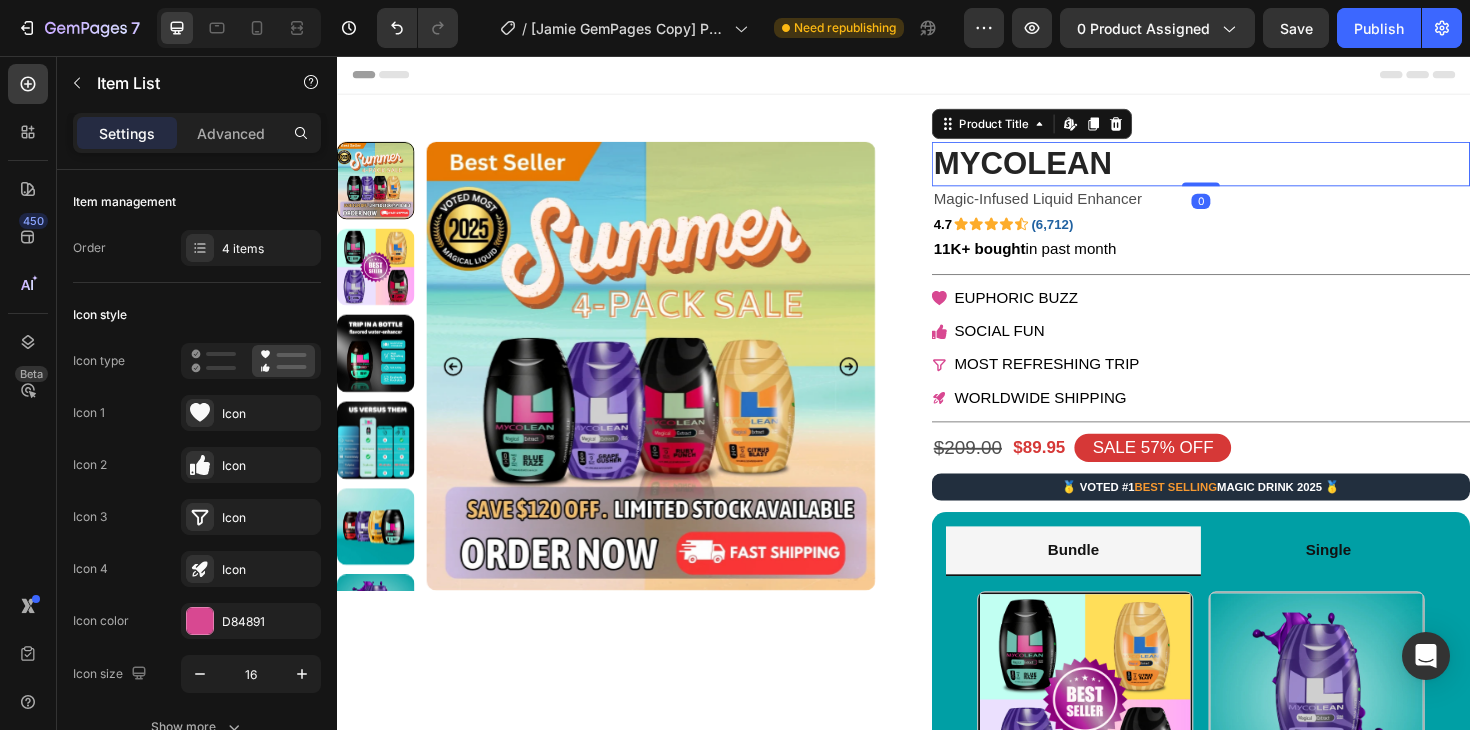 click on "MYCOLEAN" at bounding box center [1252, 170] 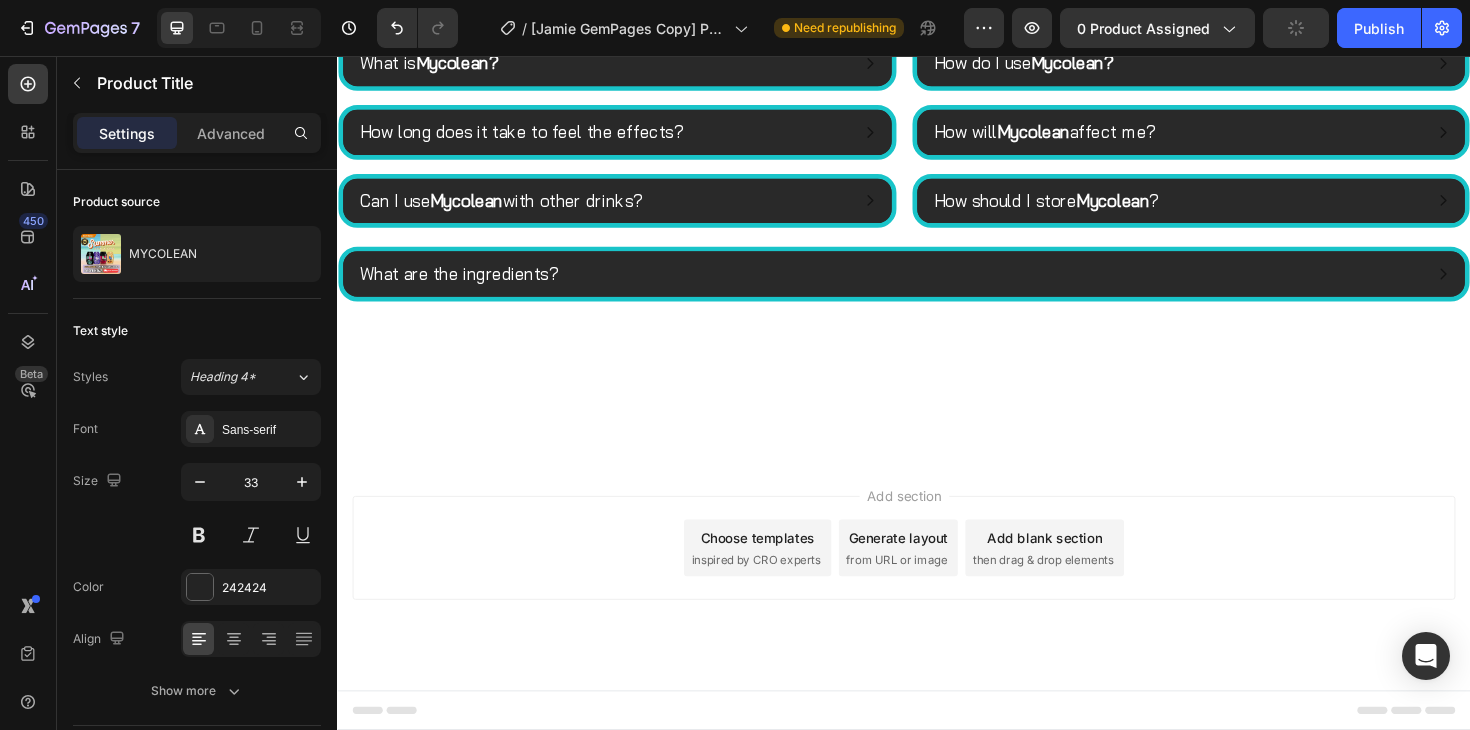 scroll, scrollTop: 7269, scrollLeft: 0, axis: vertical 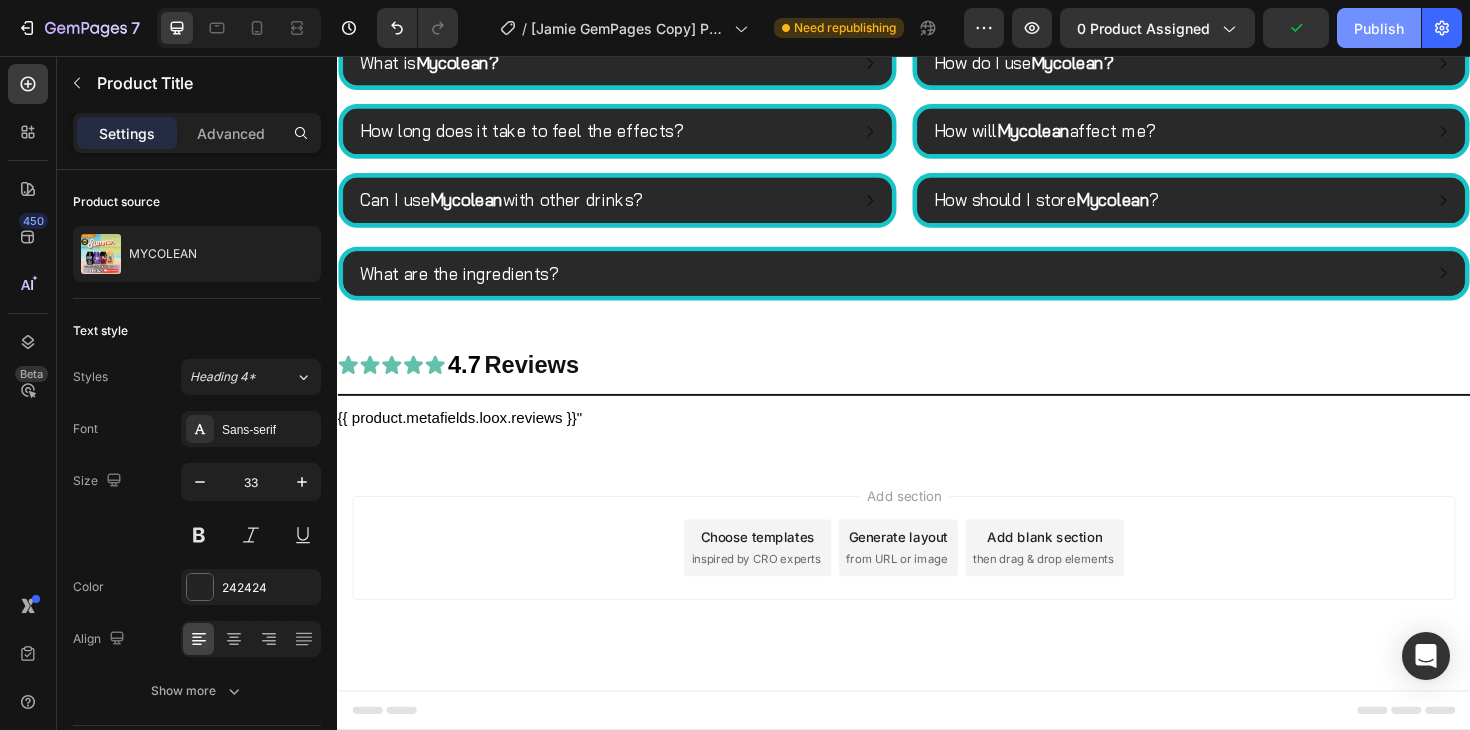 click on "Publish" at bounding box center (1379, 28) 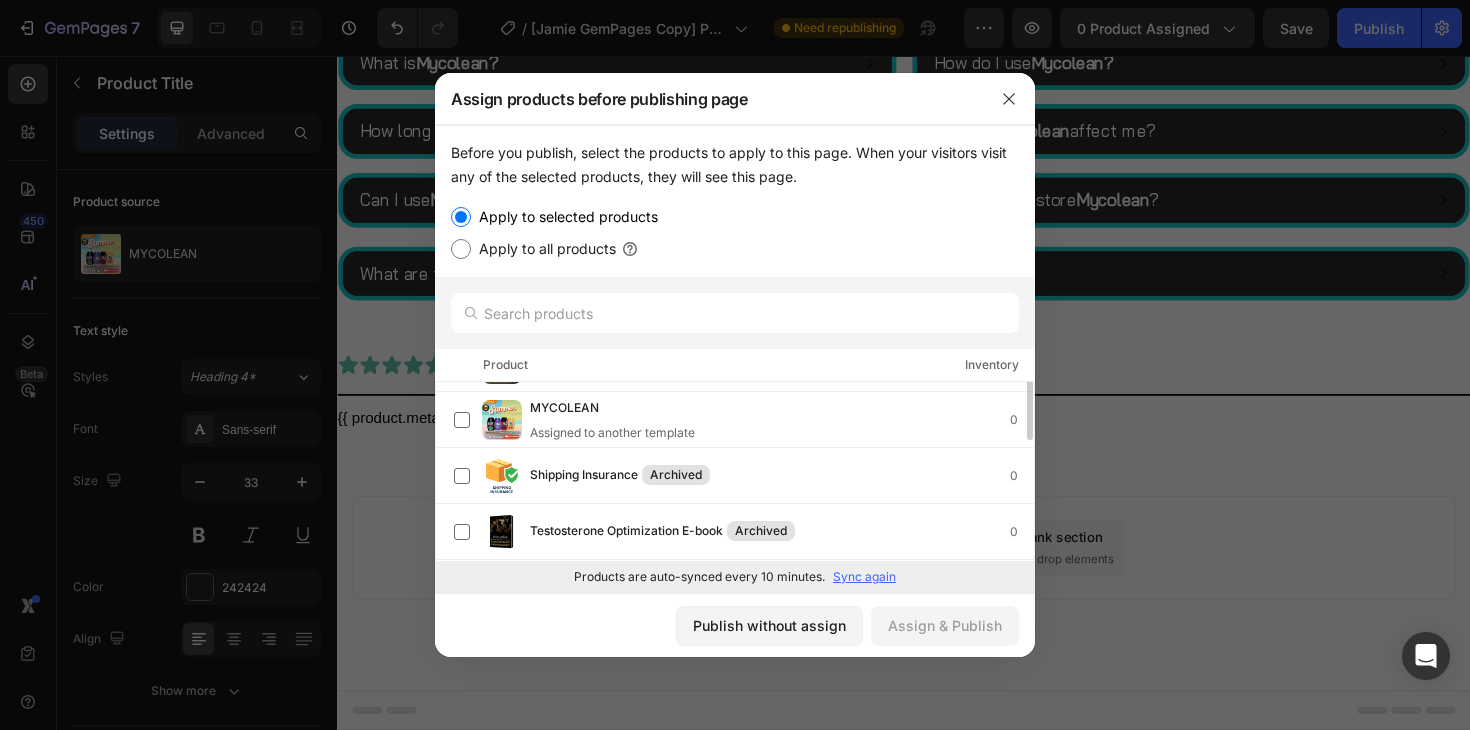 scroll, scrollTop: 0, scrollLeft: 0, axis: both 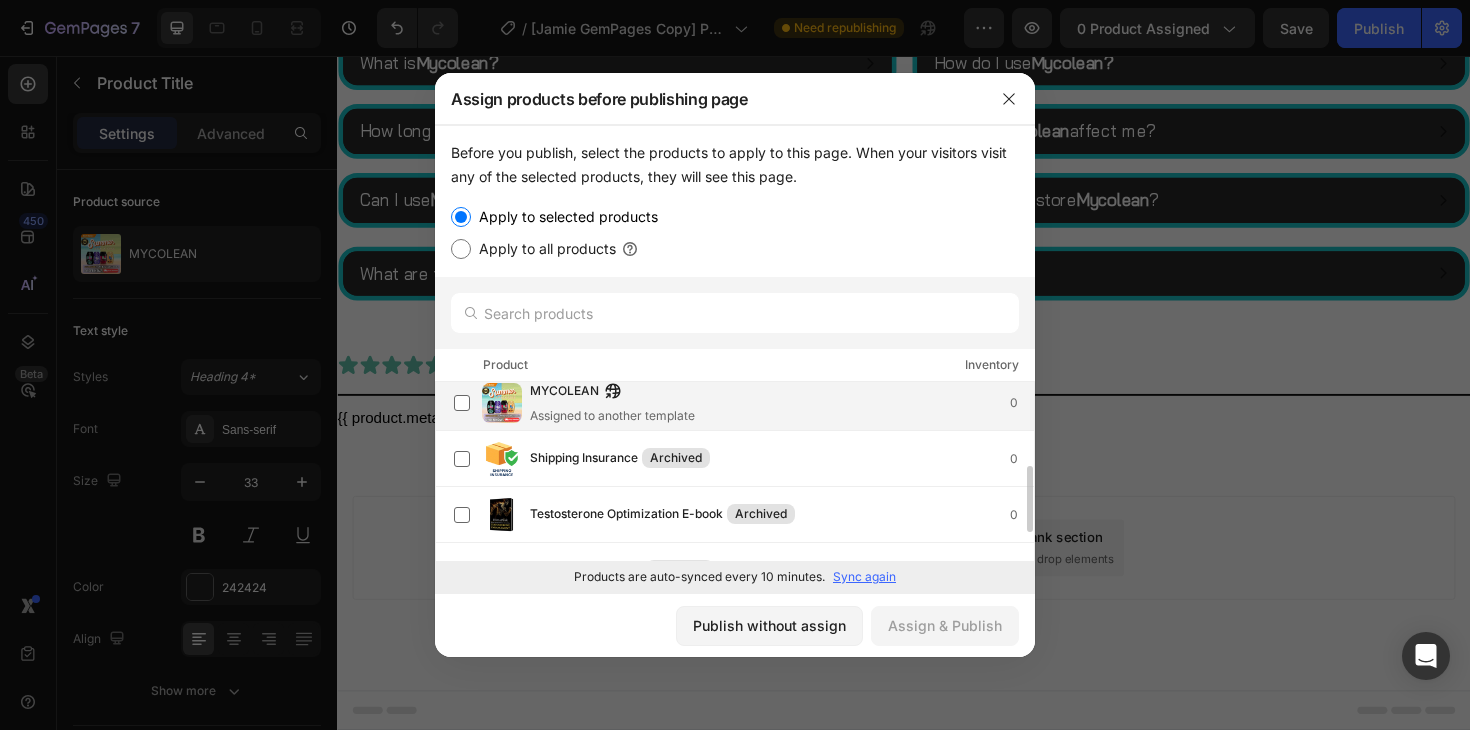 click on "MYCOLEAN  Assigned to another template  0" at bounding box center (782, 403) 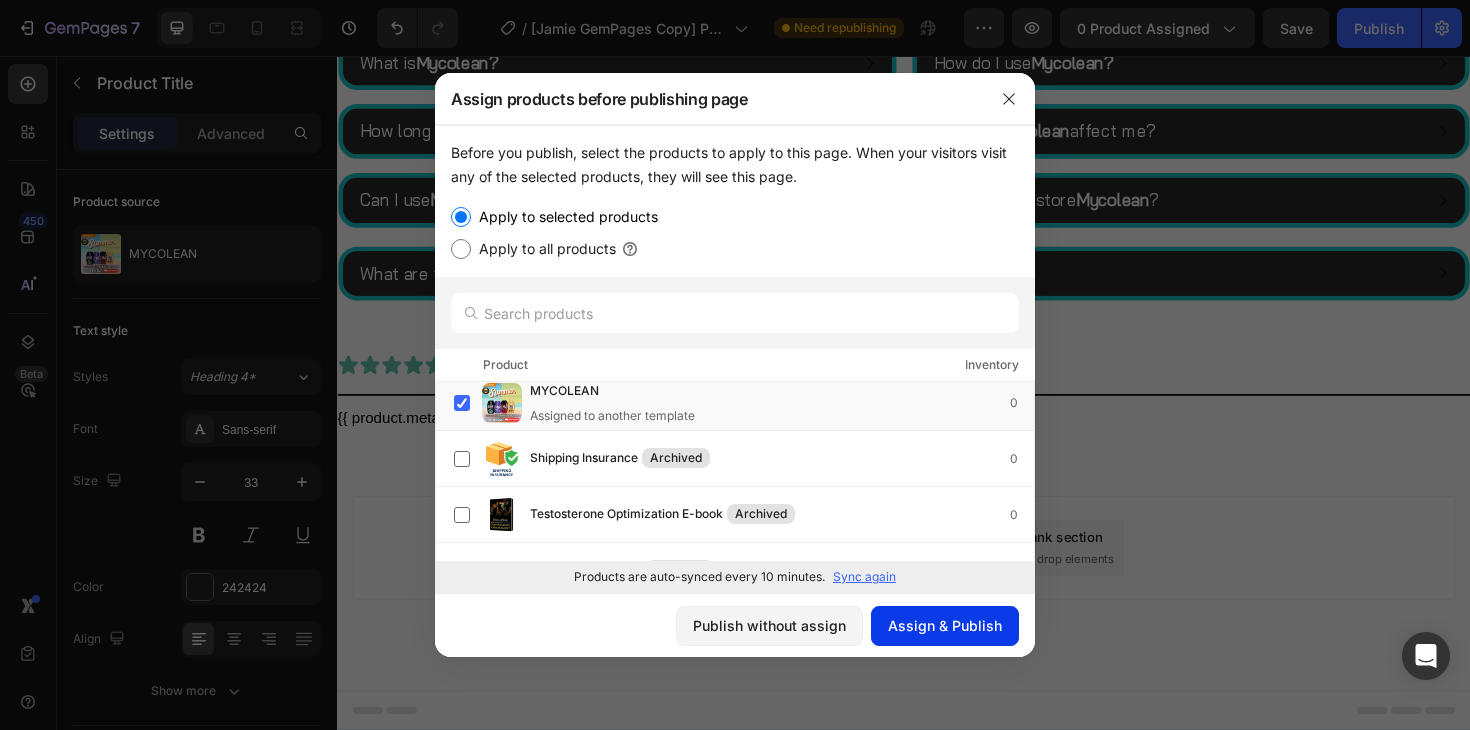 click on "Assign & Publish" at bounding box center [945, 625] 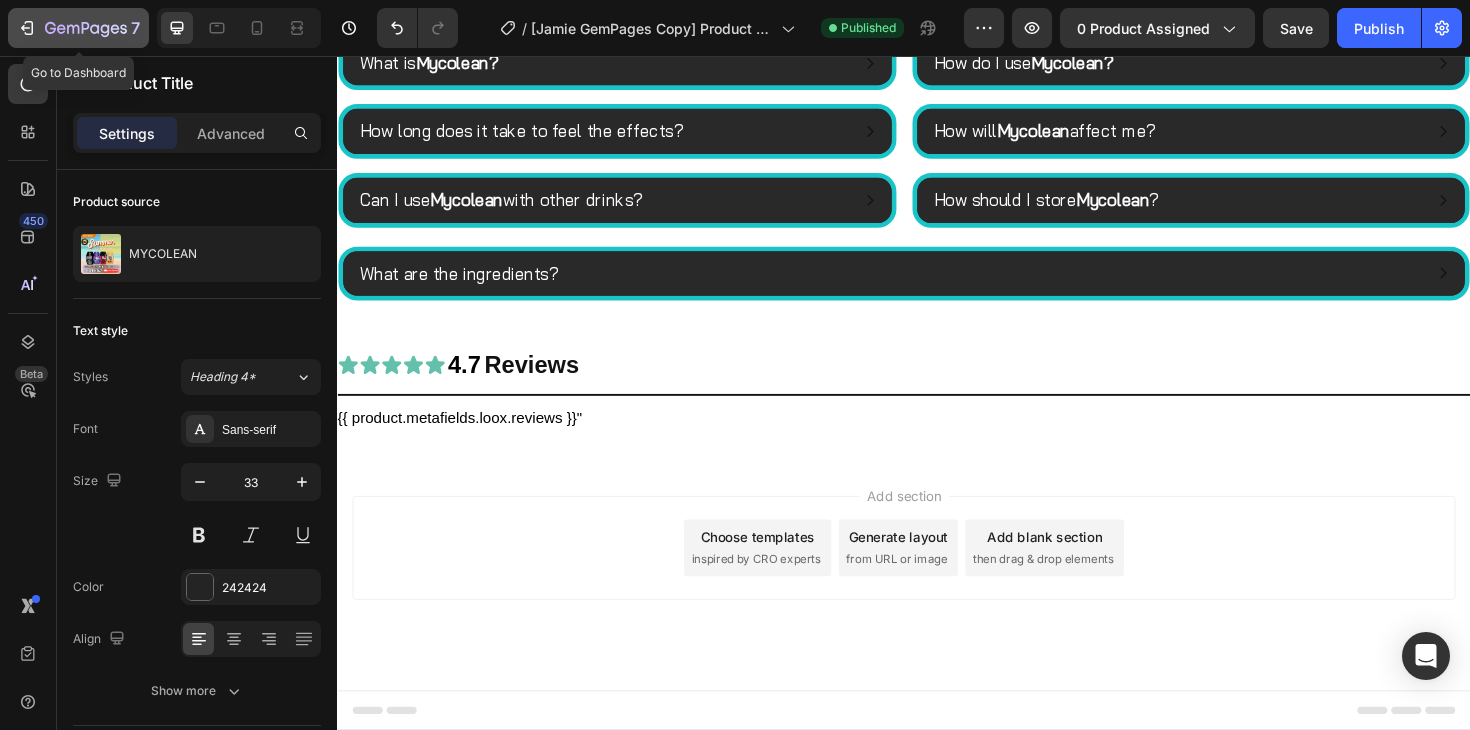 click 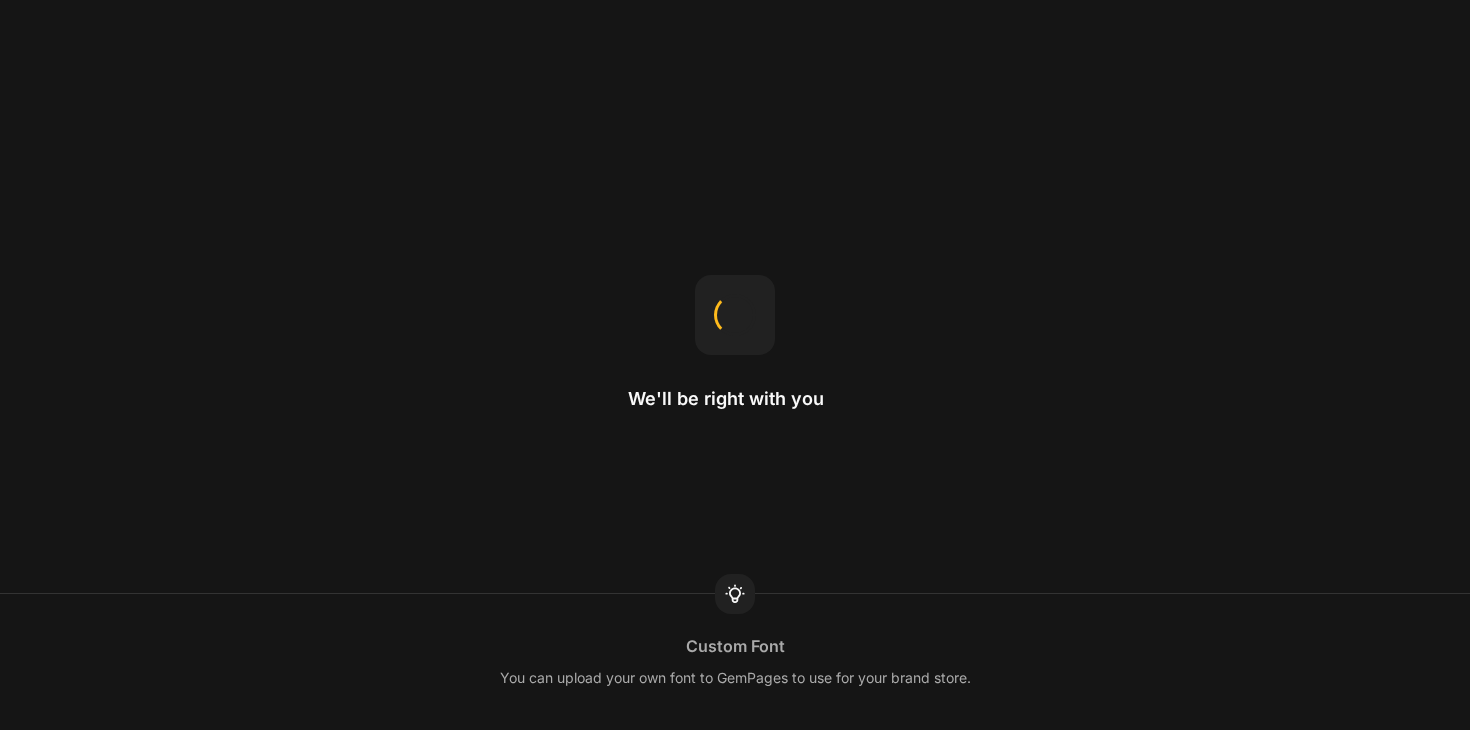 scroll, scrollTop: 0, scrollLeft: 0, axis: both 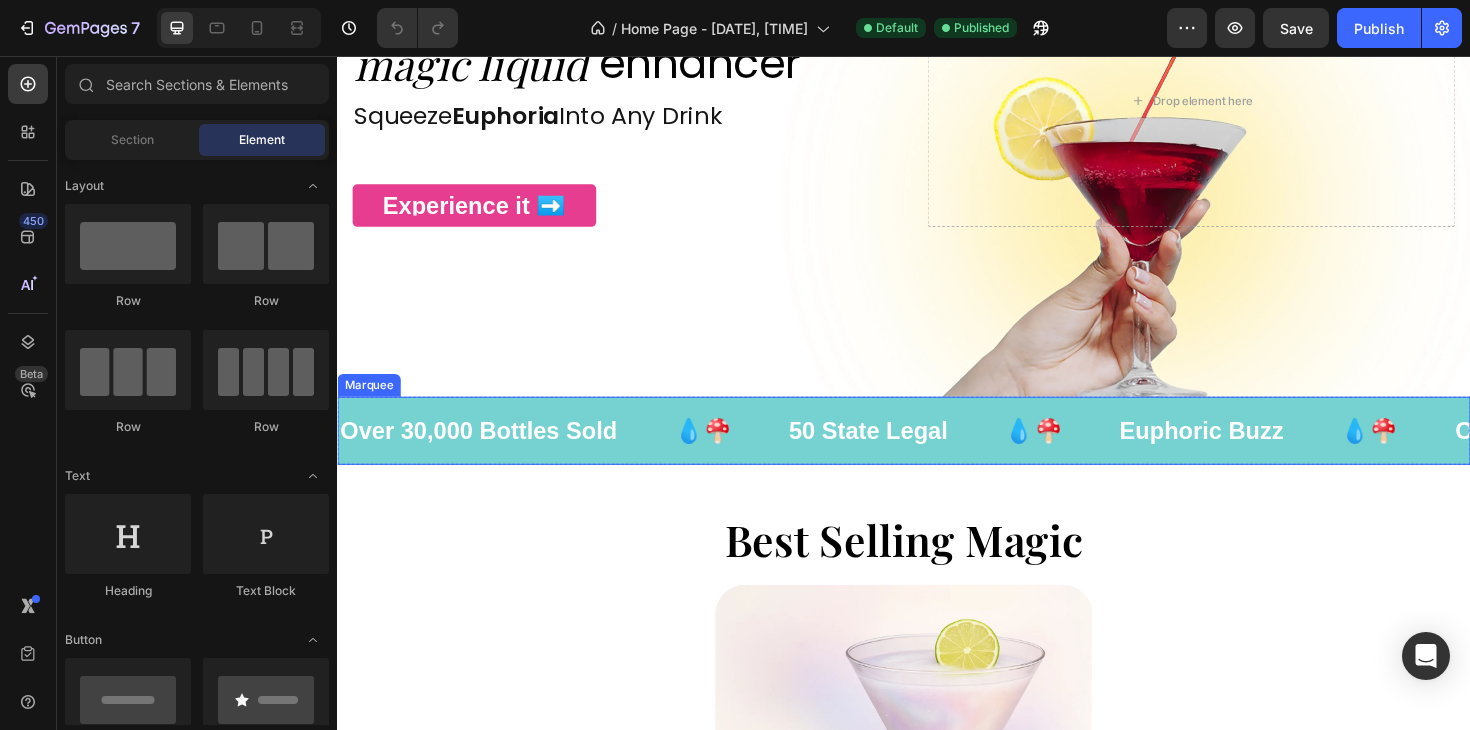 click on "50 State Legal" at bounding box center [899, 453] 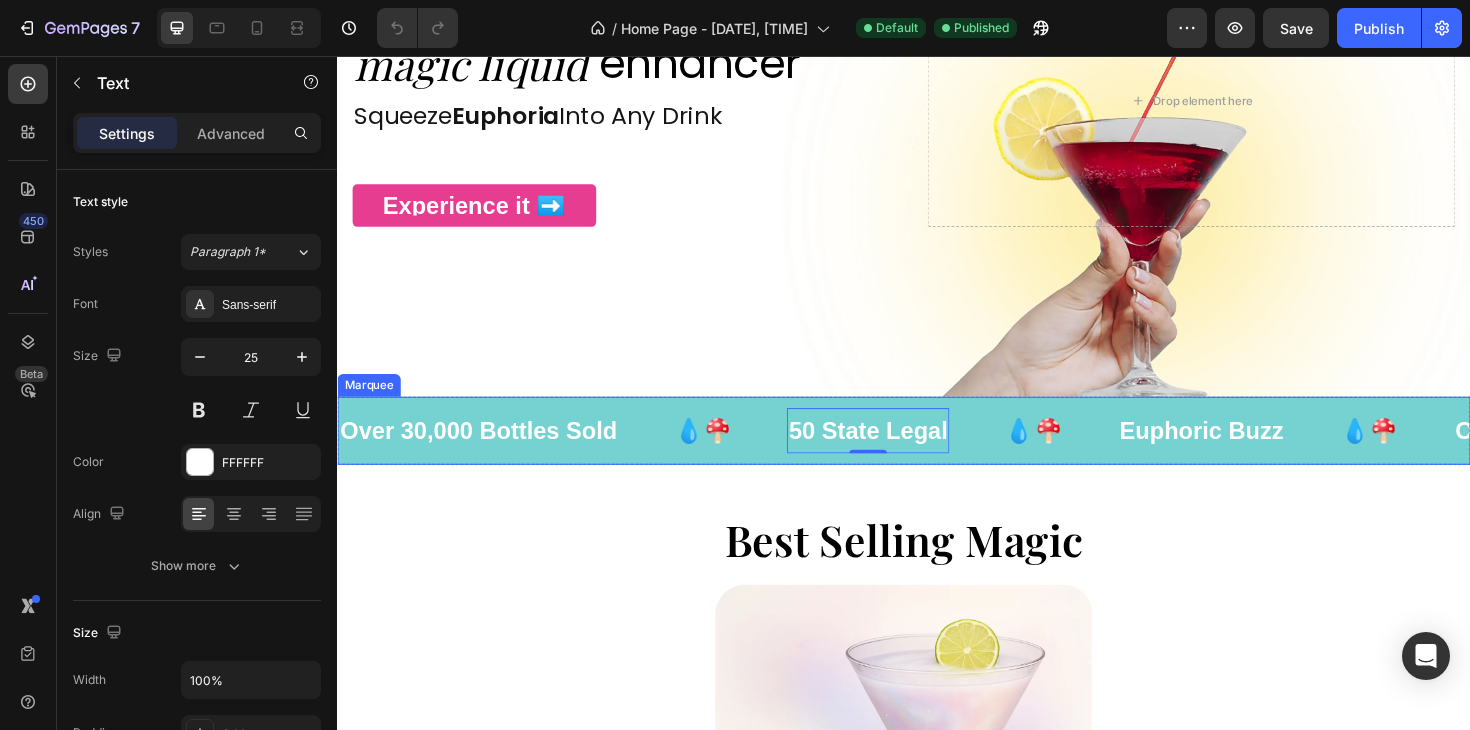 click on "Over 30,000 Bottles Sold Text 💧🍄 Text 50 State Legal Text 0 💧🍄 Text Euphoric Buzz Text 💧🍄 Text Over 30,000 Bottles Sold Text 💧🍄 Text 50 State Legal Text 0 💧🍄 Text Euphoric Buzz Text 💧🍄 Text Over 30,000 Bottles Sold Text 💧🍄 Text 50 State Legal Text 0 💧🍄 Text Euphoric Buzz Text 💧🍄 Text Over 30,000 Bottles Sold Text 💧🍄 Text 50 State Legal Text 0 💧🍄 Text Euphoric Buzz Text 💧🍄 Text Over 30,000 Bottles Sold Text 💧🍄 Text 50 State Legal Text 0 💧🍄 Text Euphoric Buzz Text 💧🍄 Text Over 30,000 Bottles Sold Text 💧🍄 Text 50 State Legal Text 0 💧🍄 Text Euphoric Buzz Text 💧🍄 Text Marquee" at bounding box center (937, 453) 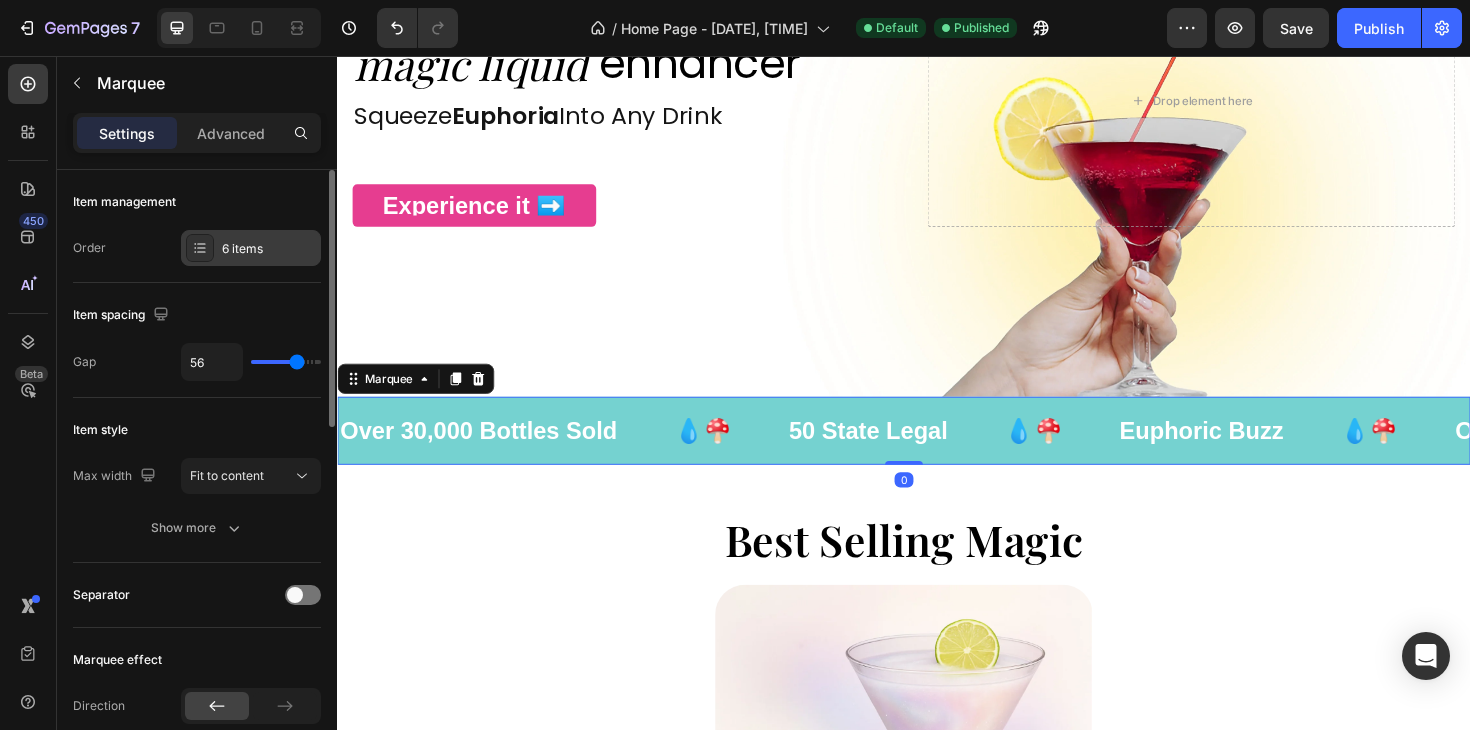 click on "6 items" at bounding box center (269, 249) 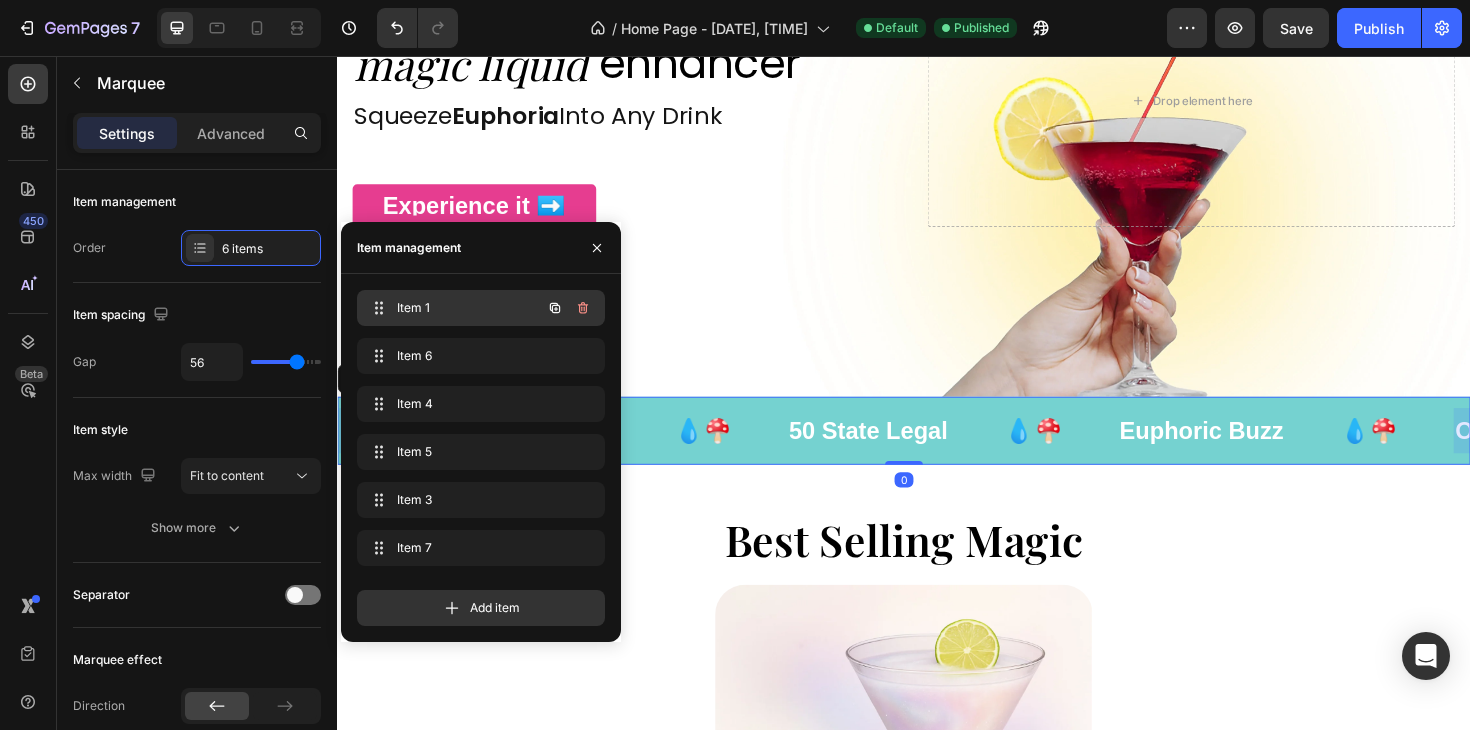click on "Item 1" at bounding box center [453, 308] 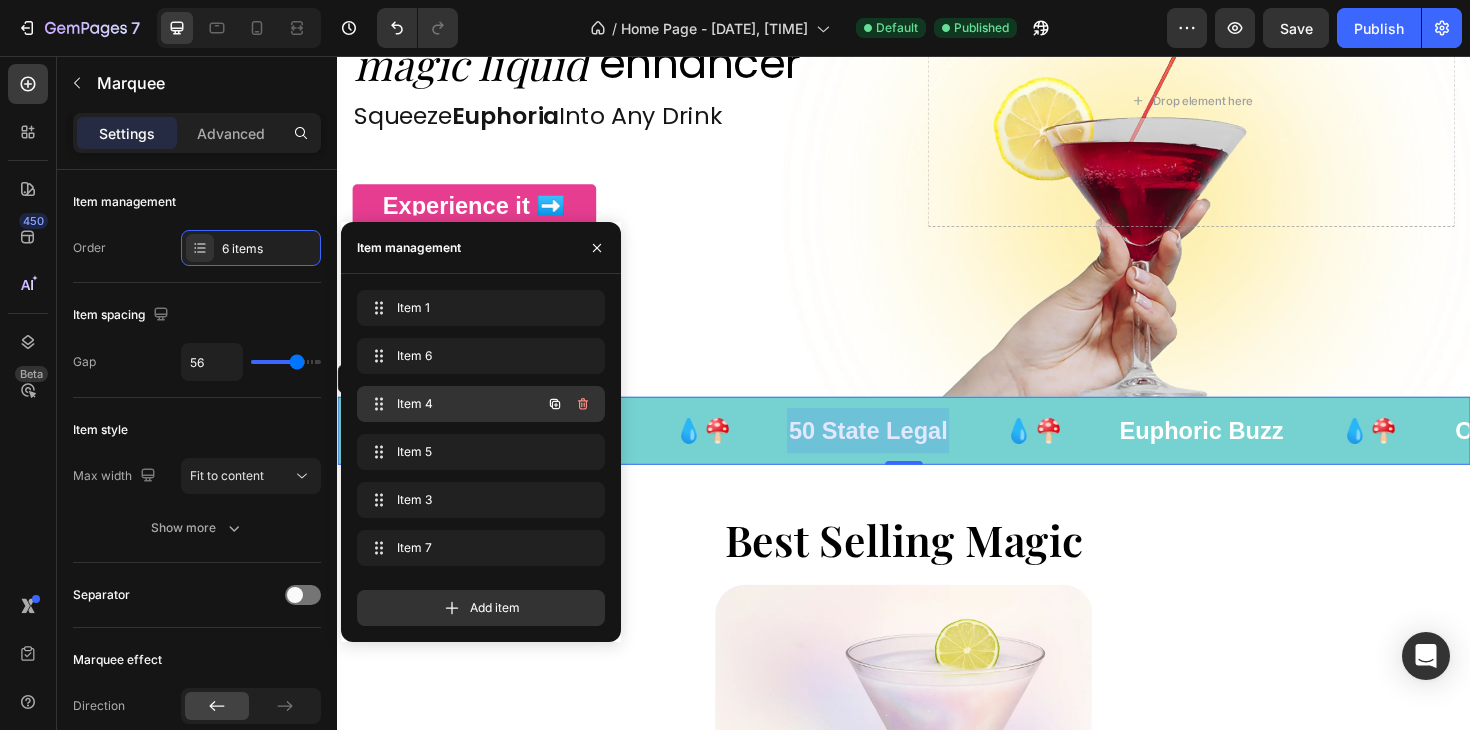 click on "Item 4" at bounding box center (453, 404) 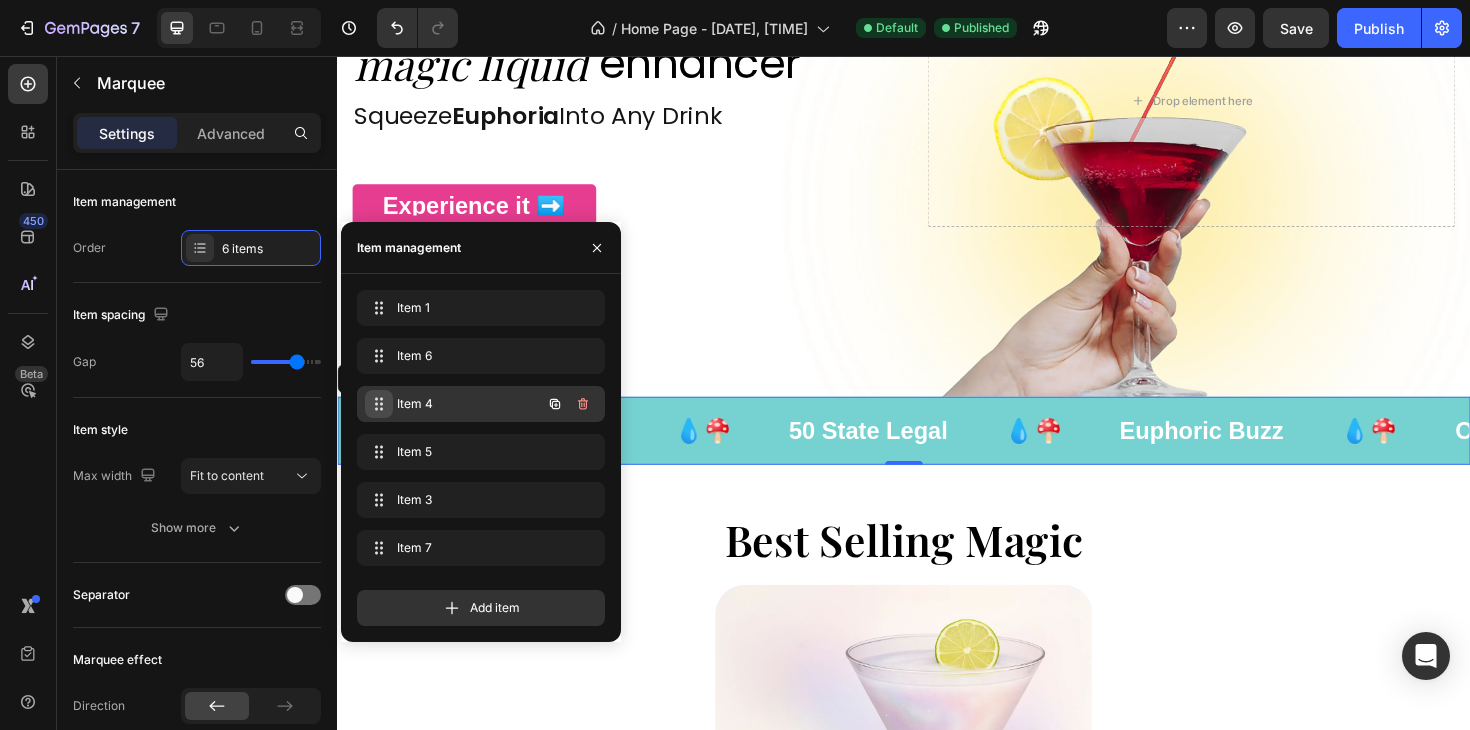 scroll, scrollTop: 0, scrollLeft: 0, axis: both 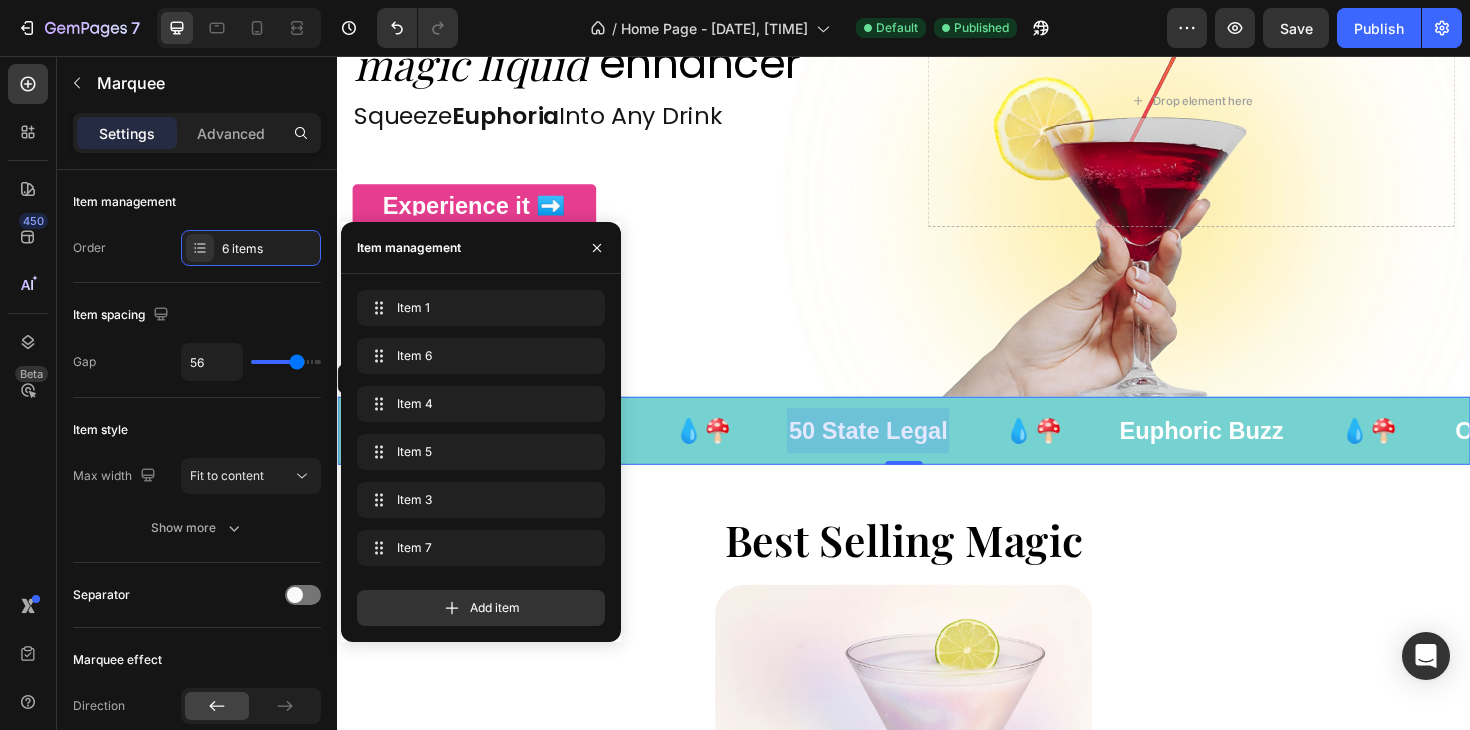 click at bounding box center [899, 453] 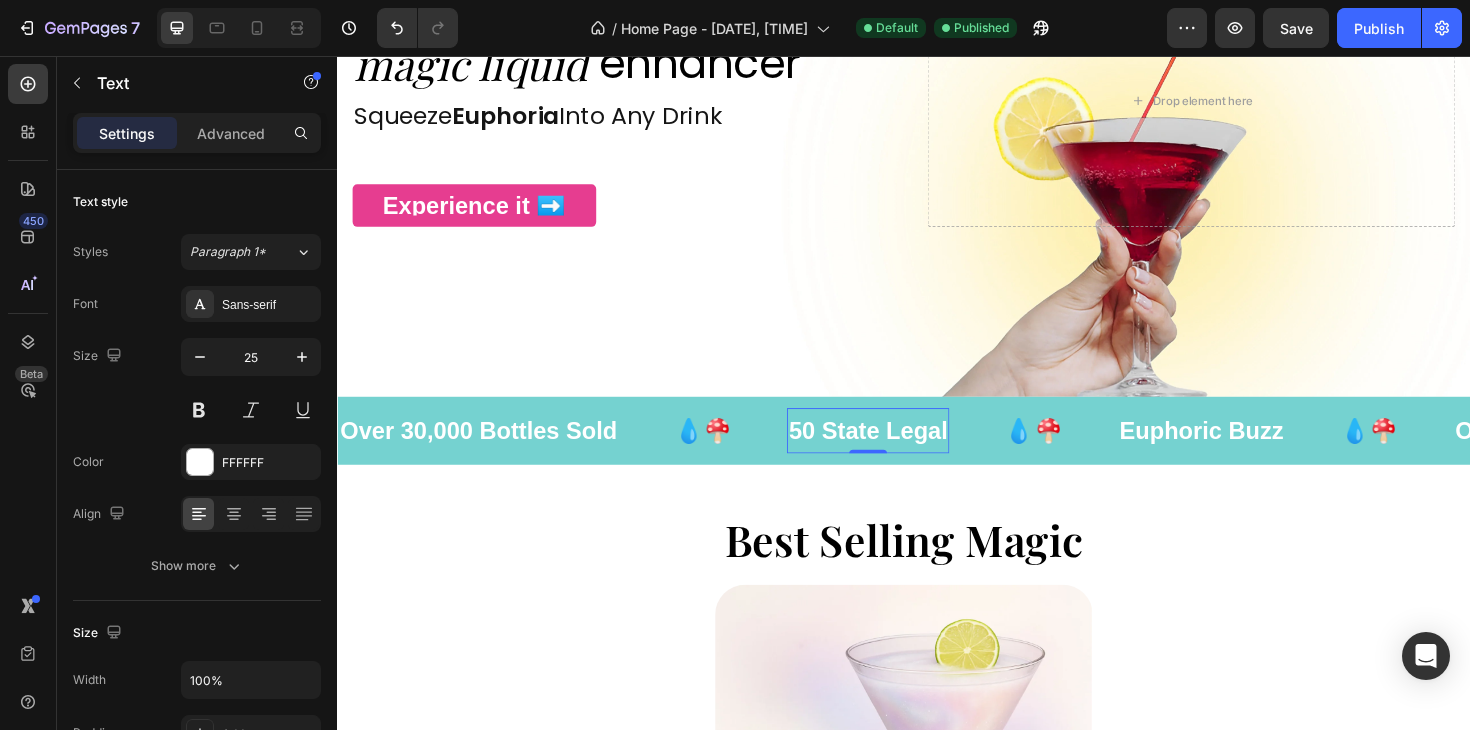 click on "50 State Legal" at bounding box center [899, 453] 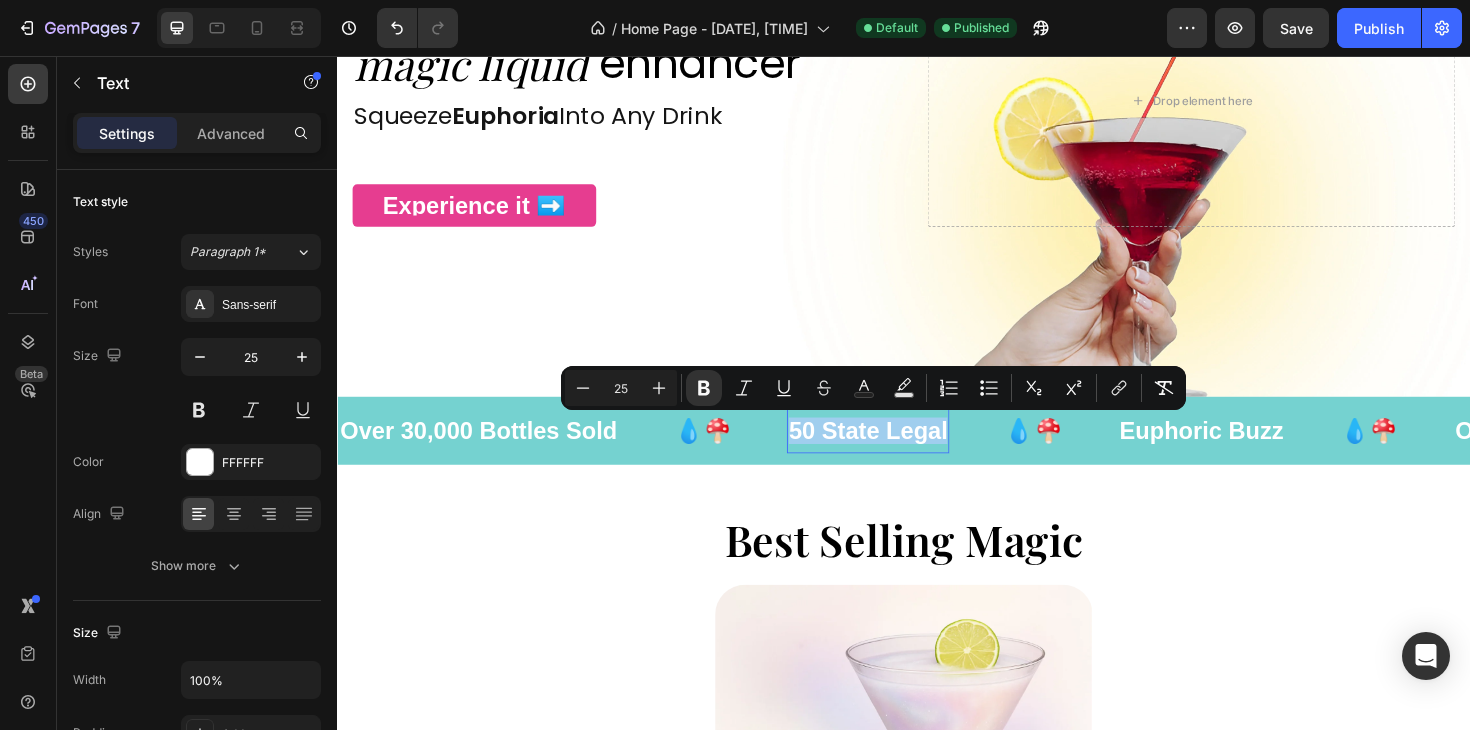 click on "50 State Legal" at bounding box center [899, 453] 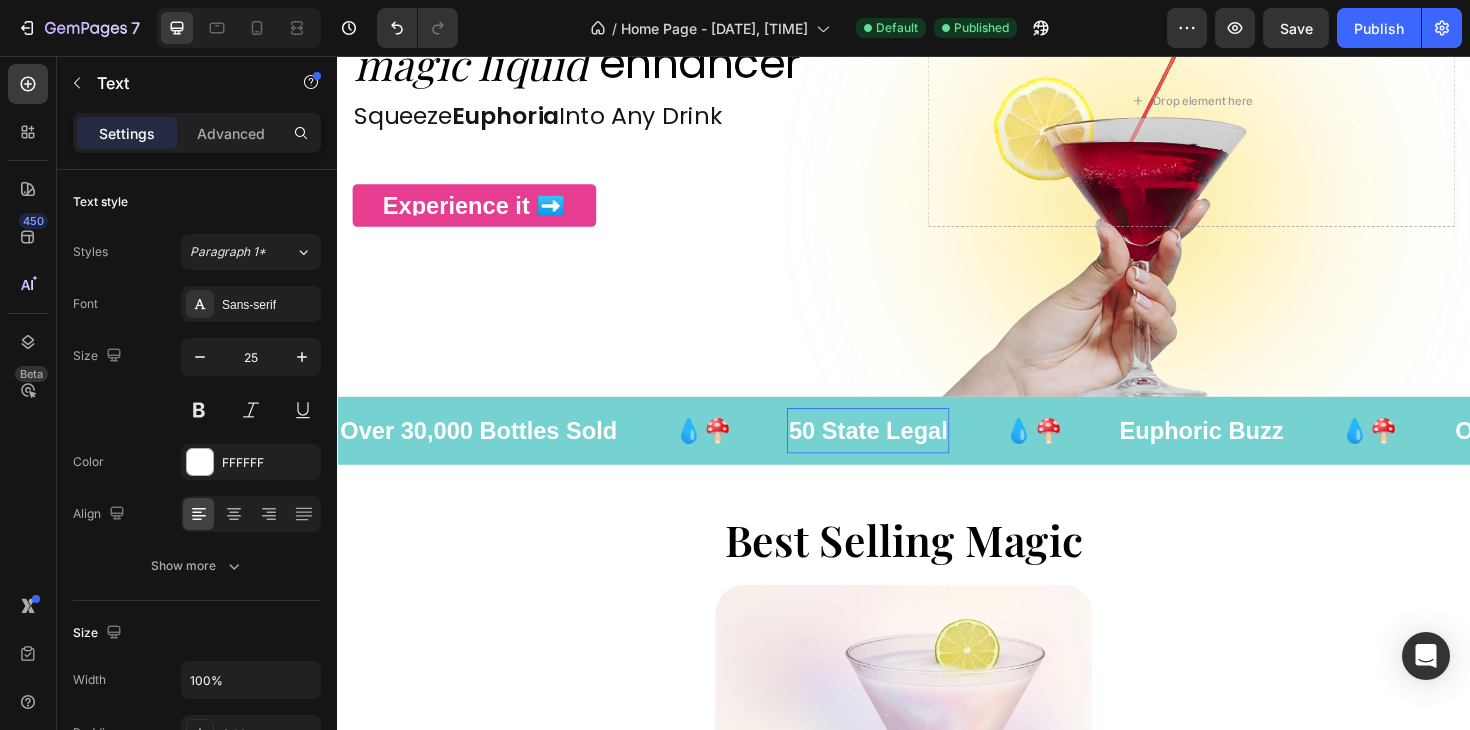 click on "50 State Legal" at bounding box center [899, 453] 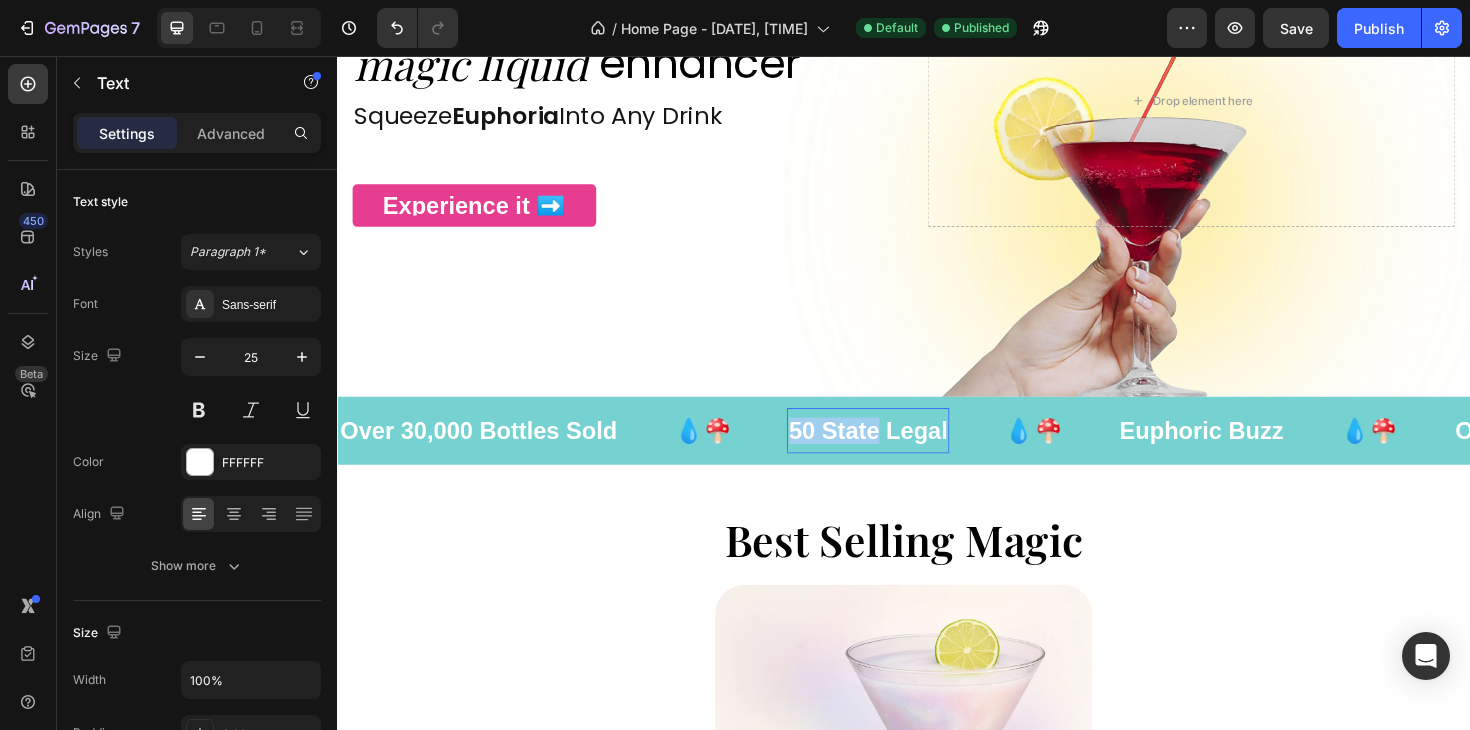drag, startPoint x: 880, startPoint y: 450, endPoint x: 813, endPoint y: 450, distance: 67 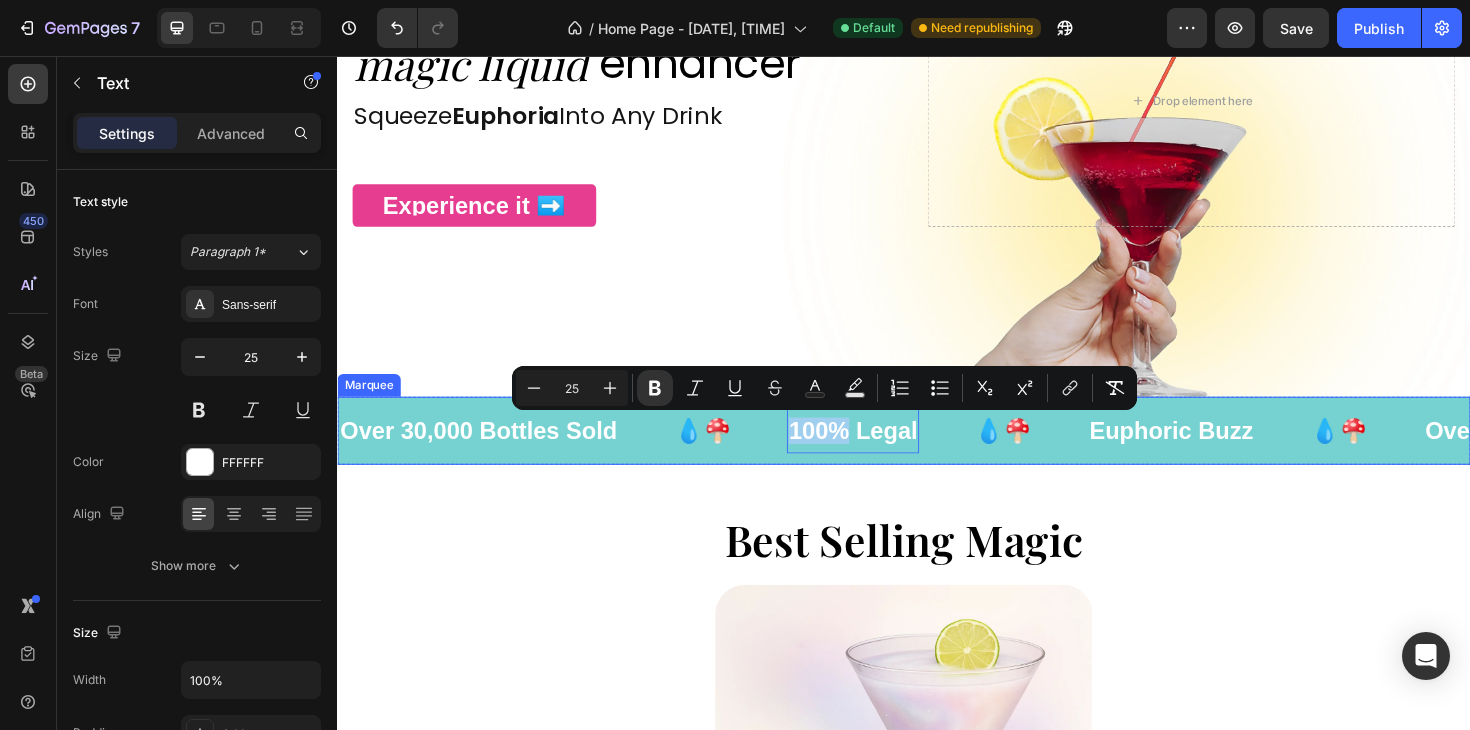 drag, startPoint x: 861, startPoint y: 454, endPoint x: 799, endPoint y: 454, distance: 62 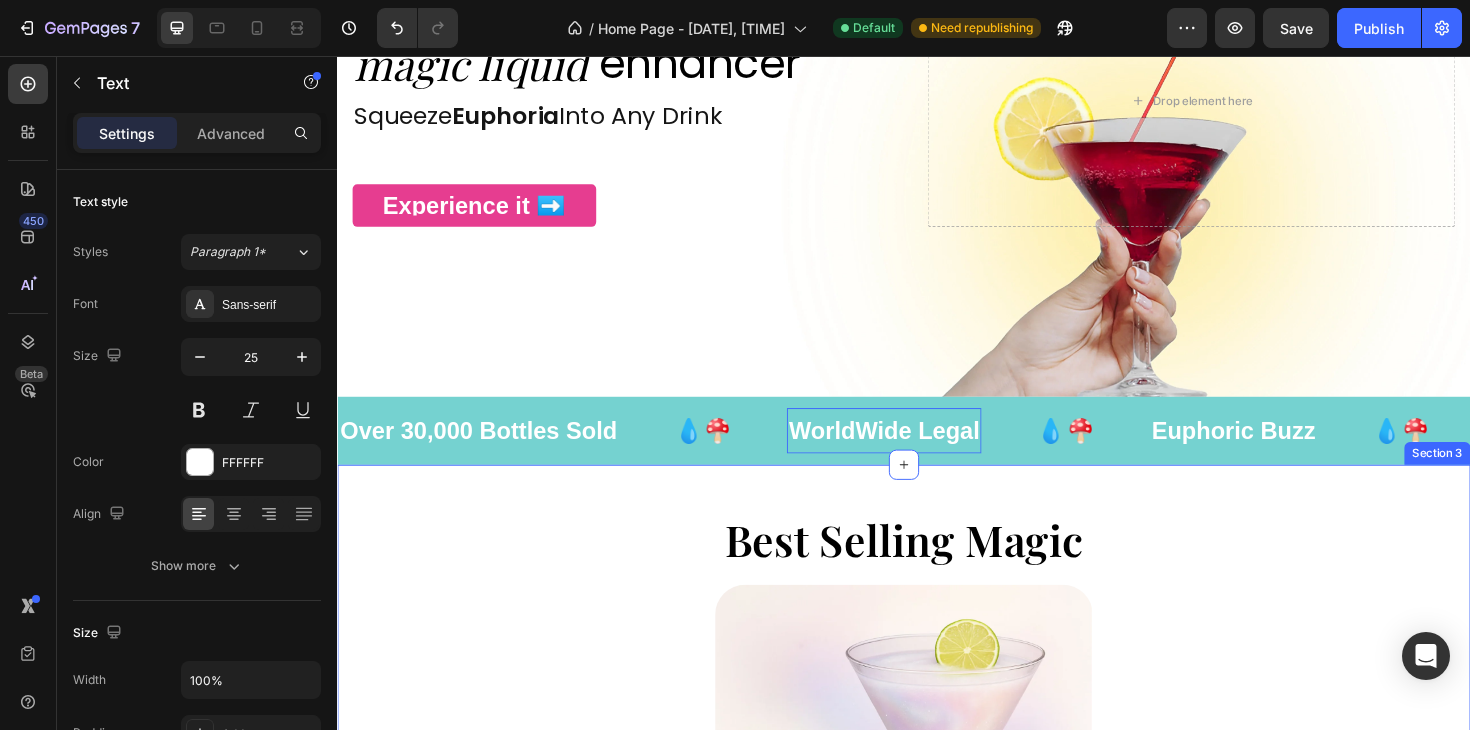 click on "Best Selling Magic Heading Image Experience it ➡️ Button Row Section 3" at bounding box center (937, 807) 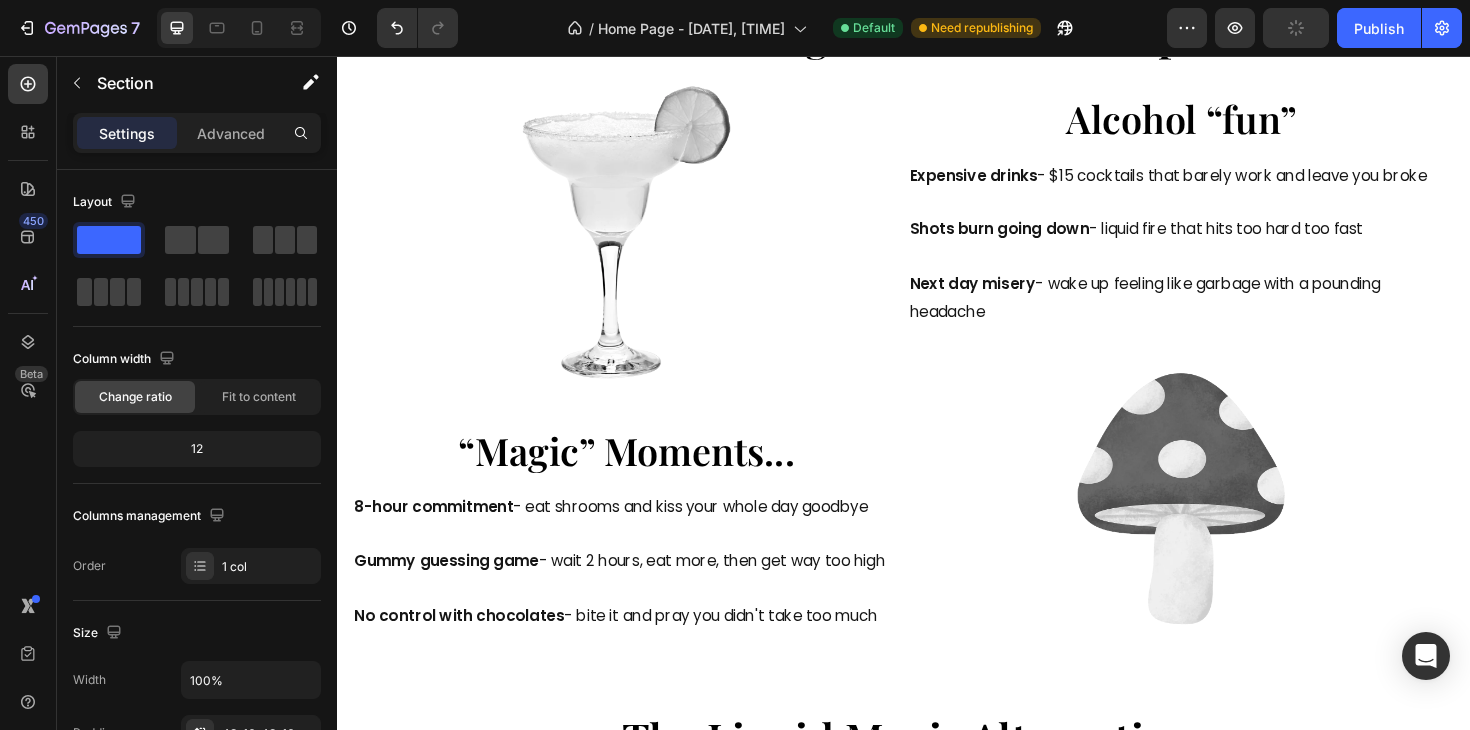 scroll, scrollTop: 1645, scrollLeft: 0, axis: vertical 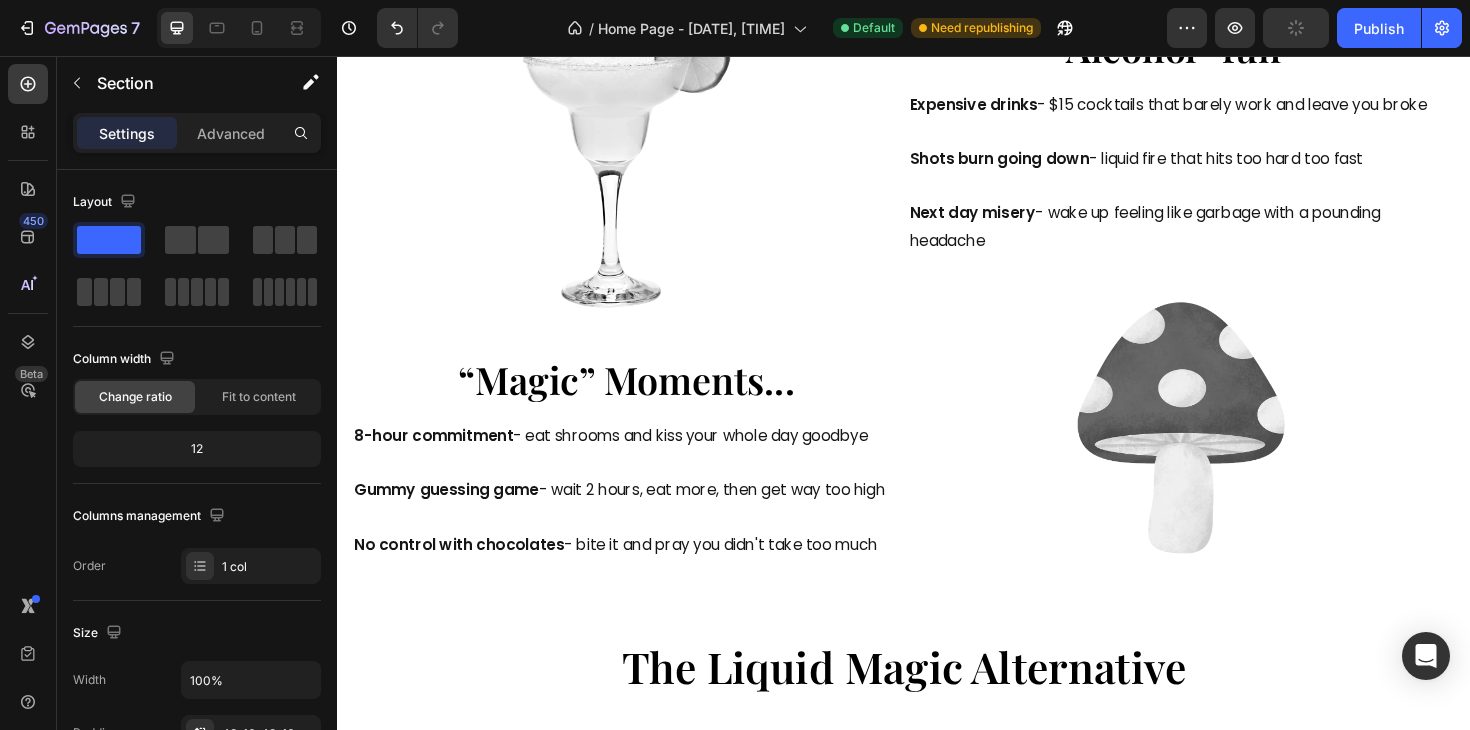 click at bounding box center [937, -181] 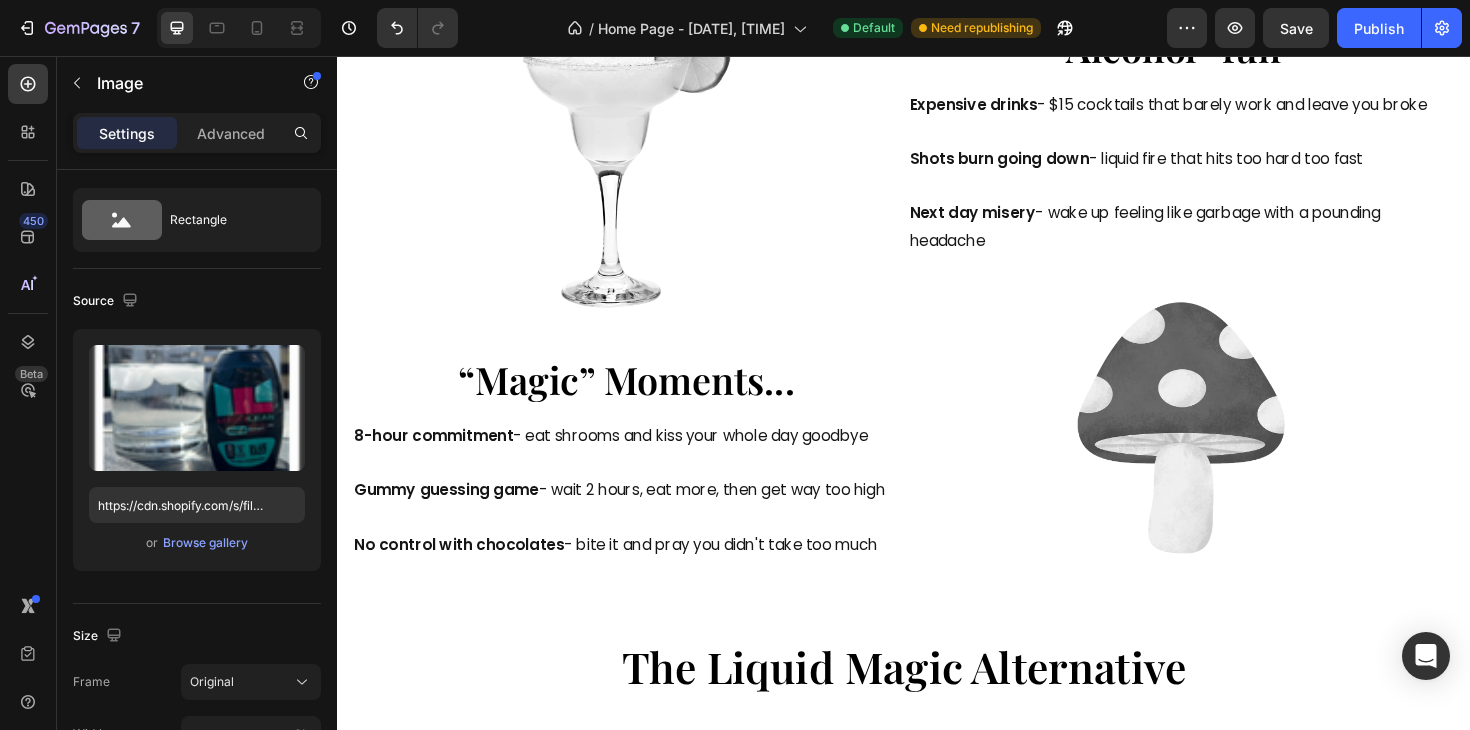 scroll, scrollTop: 0, scrollLeft: 0, axis: both 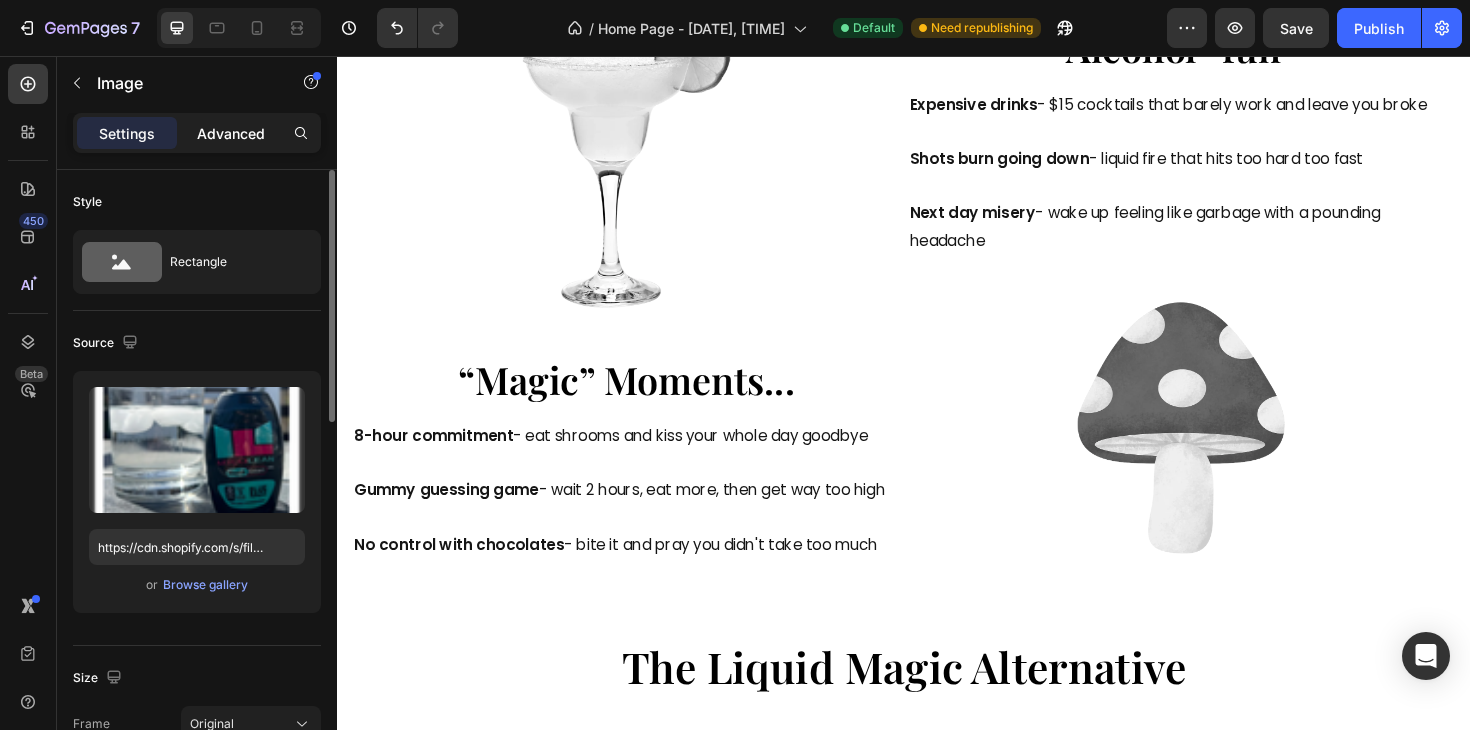 click on "Advanced" at bounding box center (231, 133) 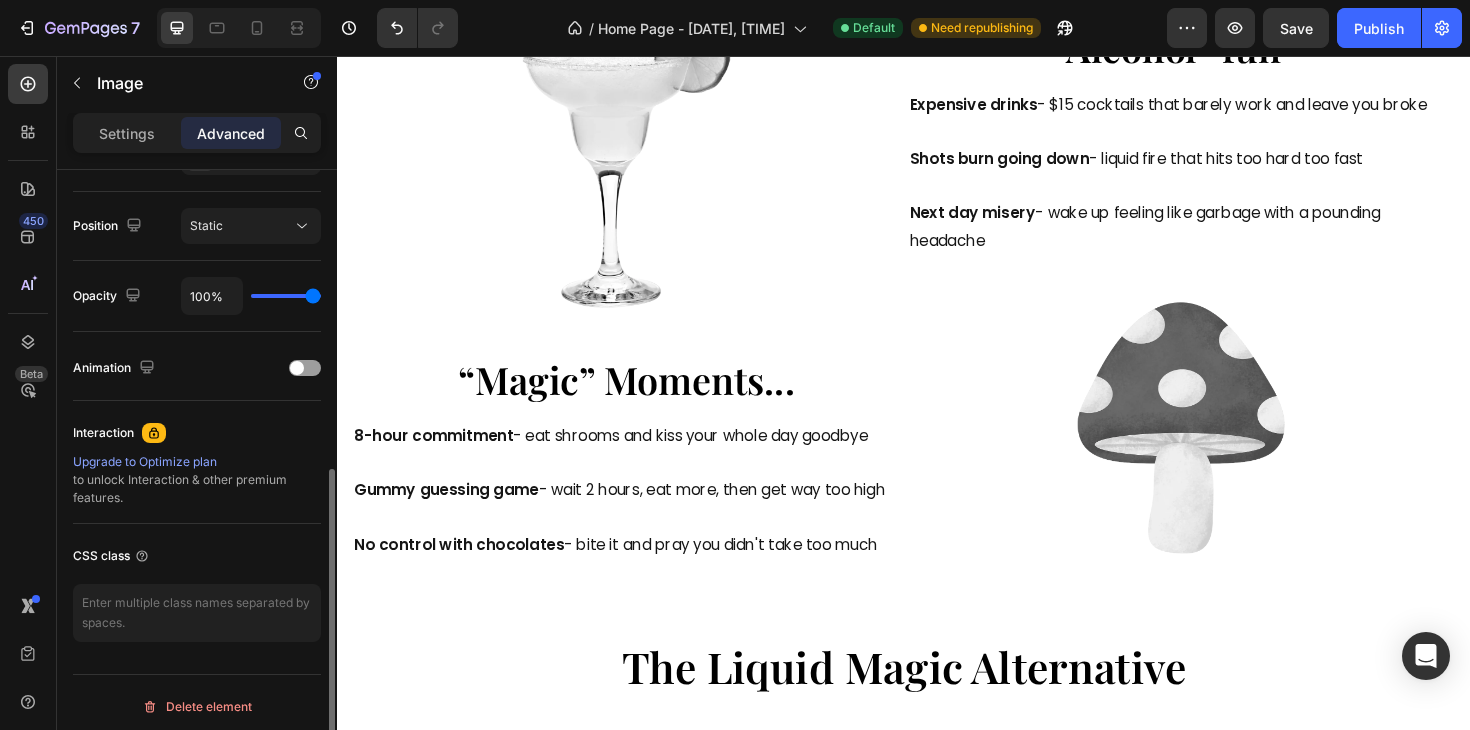scroll, scrollTop: 717, scrollLeft: 0, axis: vertical 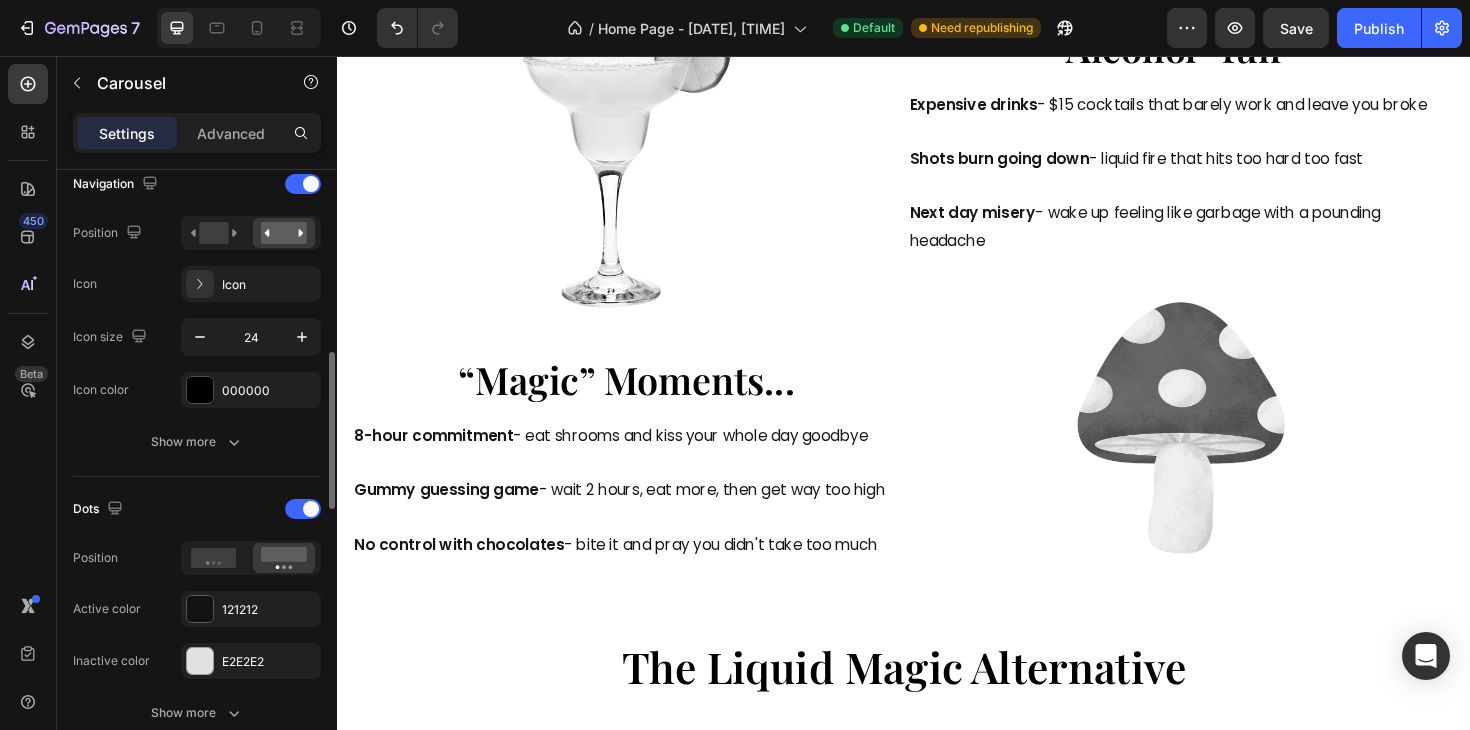 click at bounding box center [937, -159] 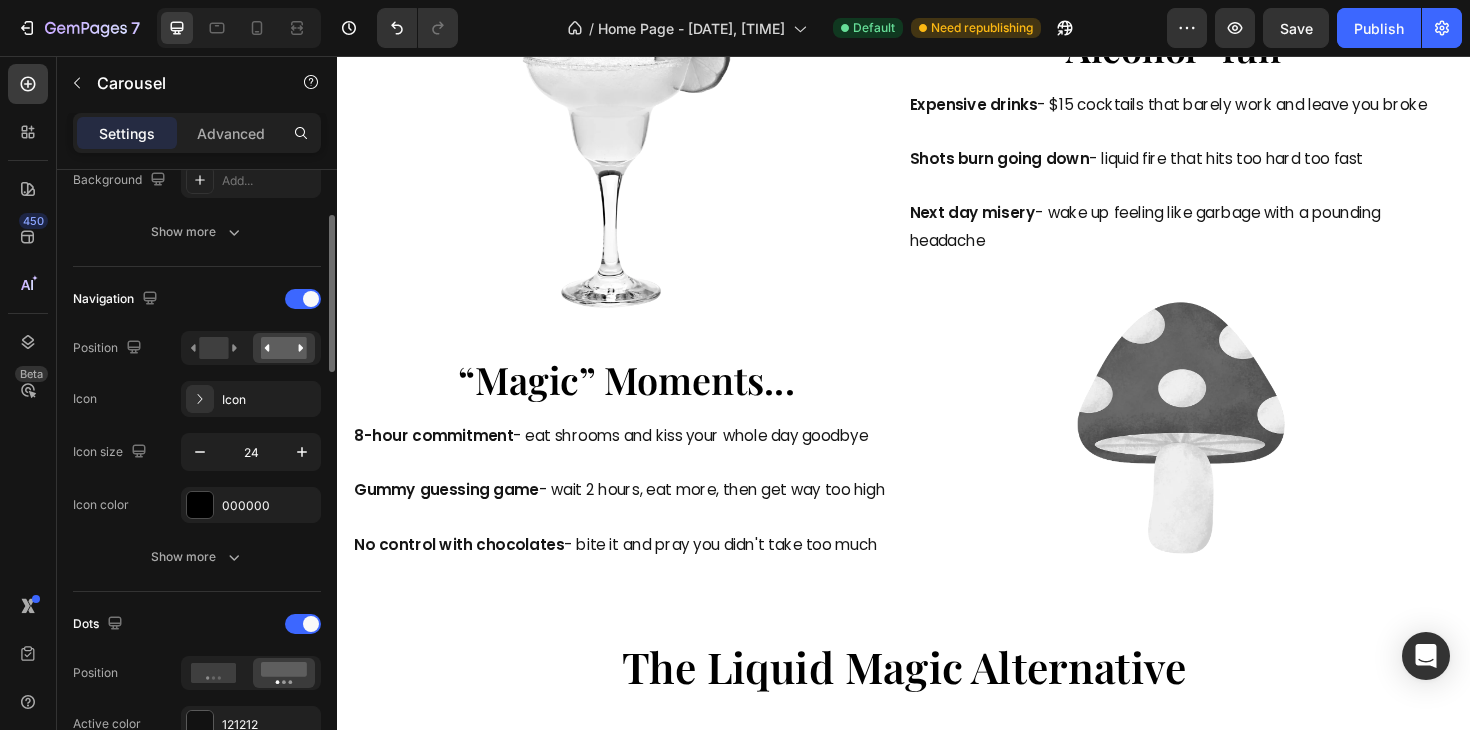 scroll, scrollTop: 610, scrollLeft: 0, axis: vertical 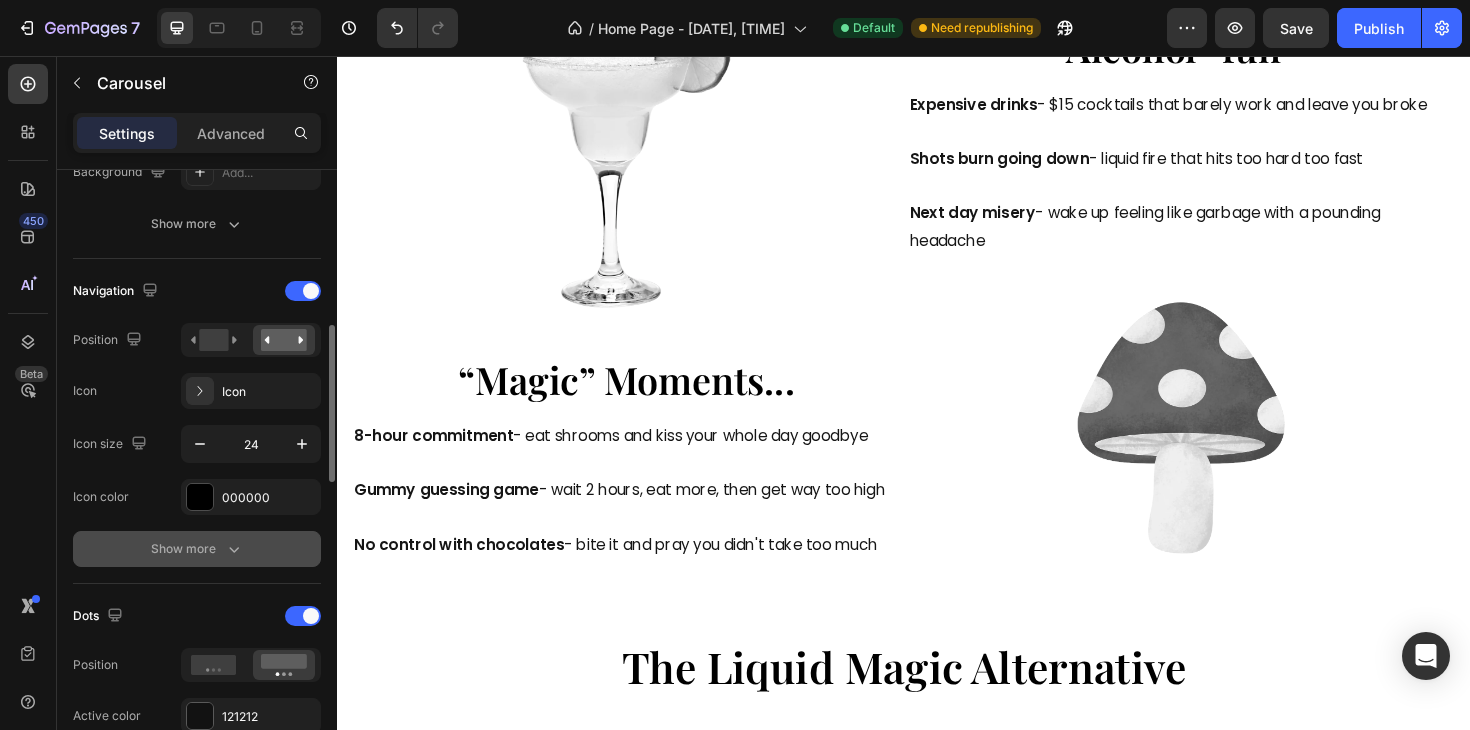 click 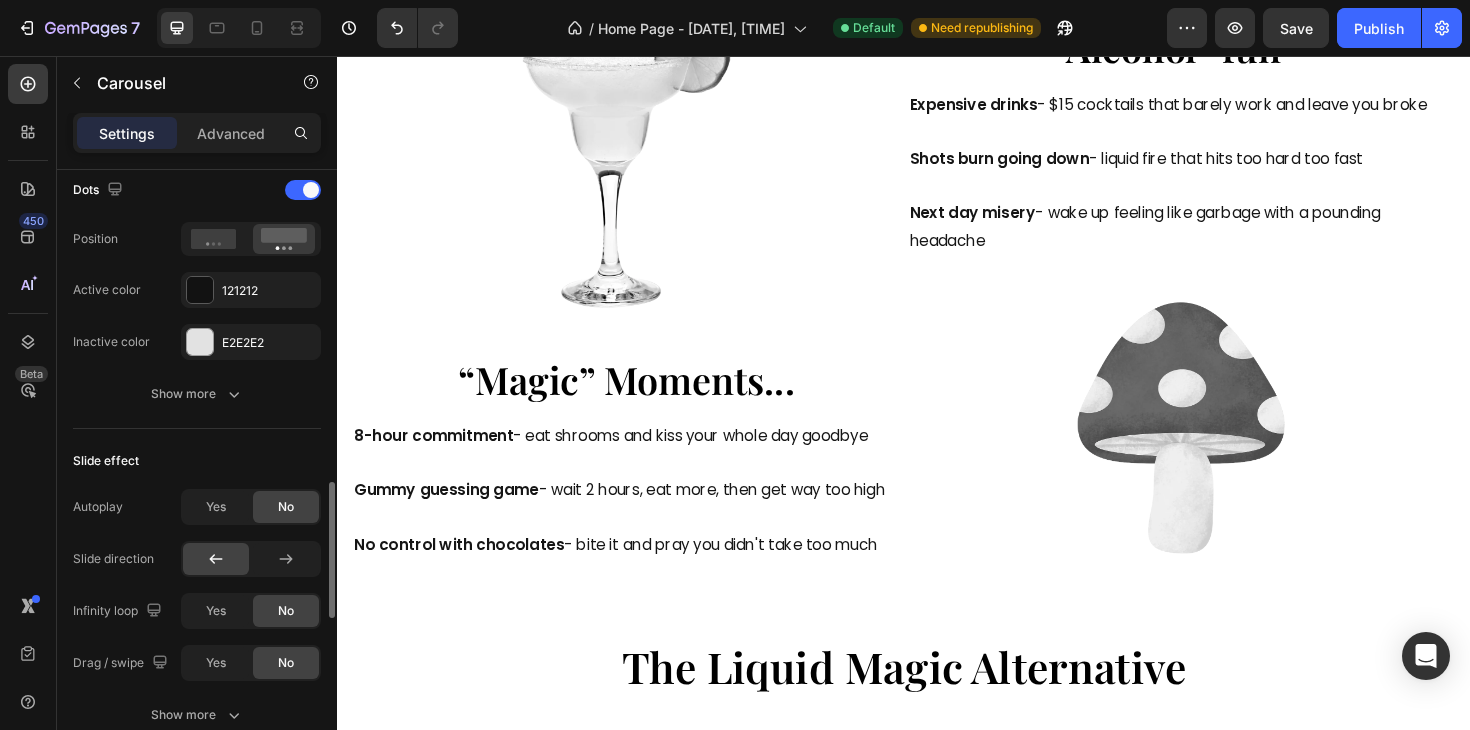 scroll, scrollTop: 1404, scrollLeft: 0, axis: vertical 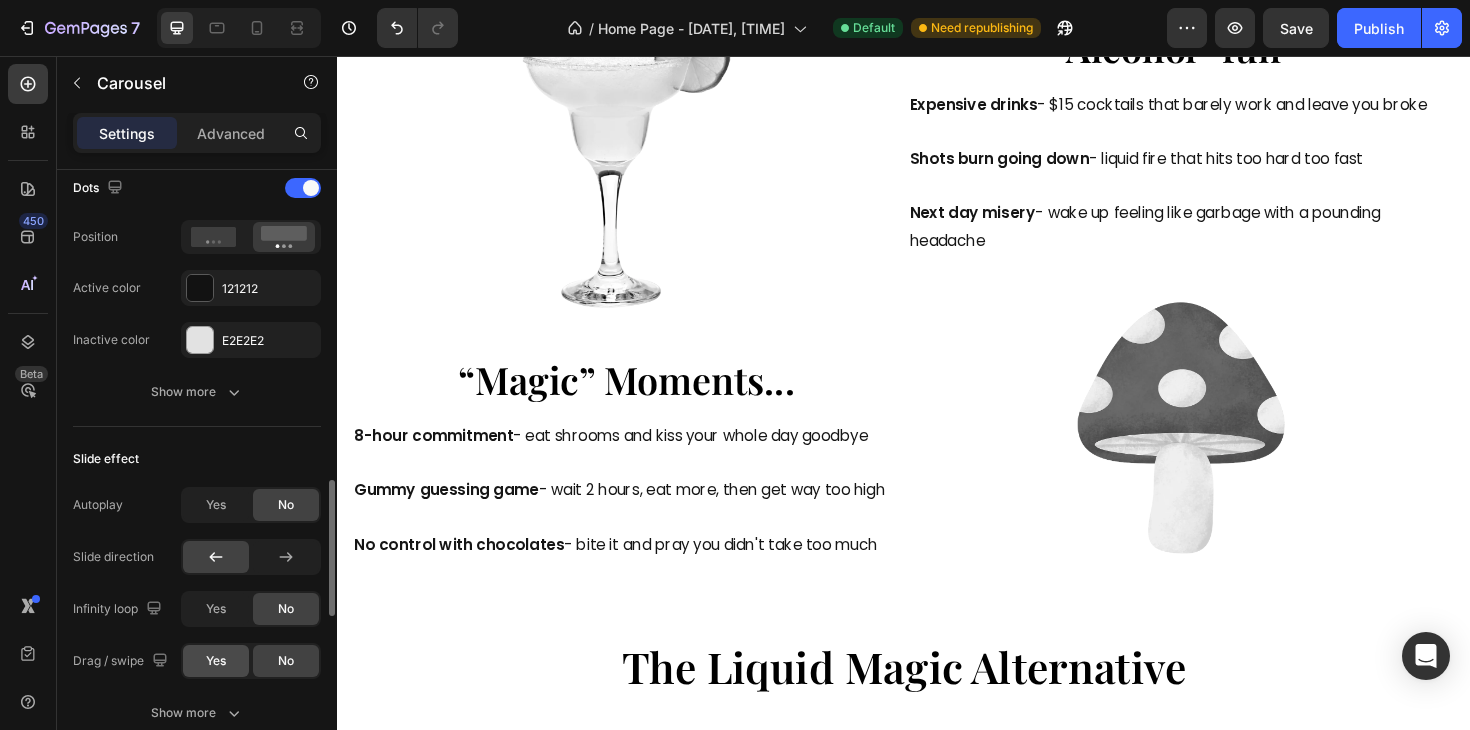 click on "Yes" 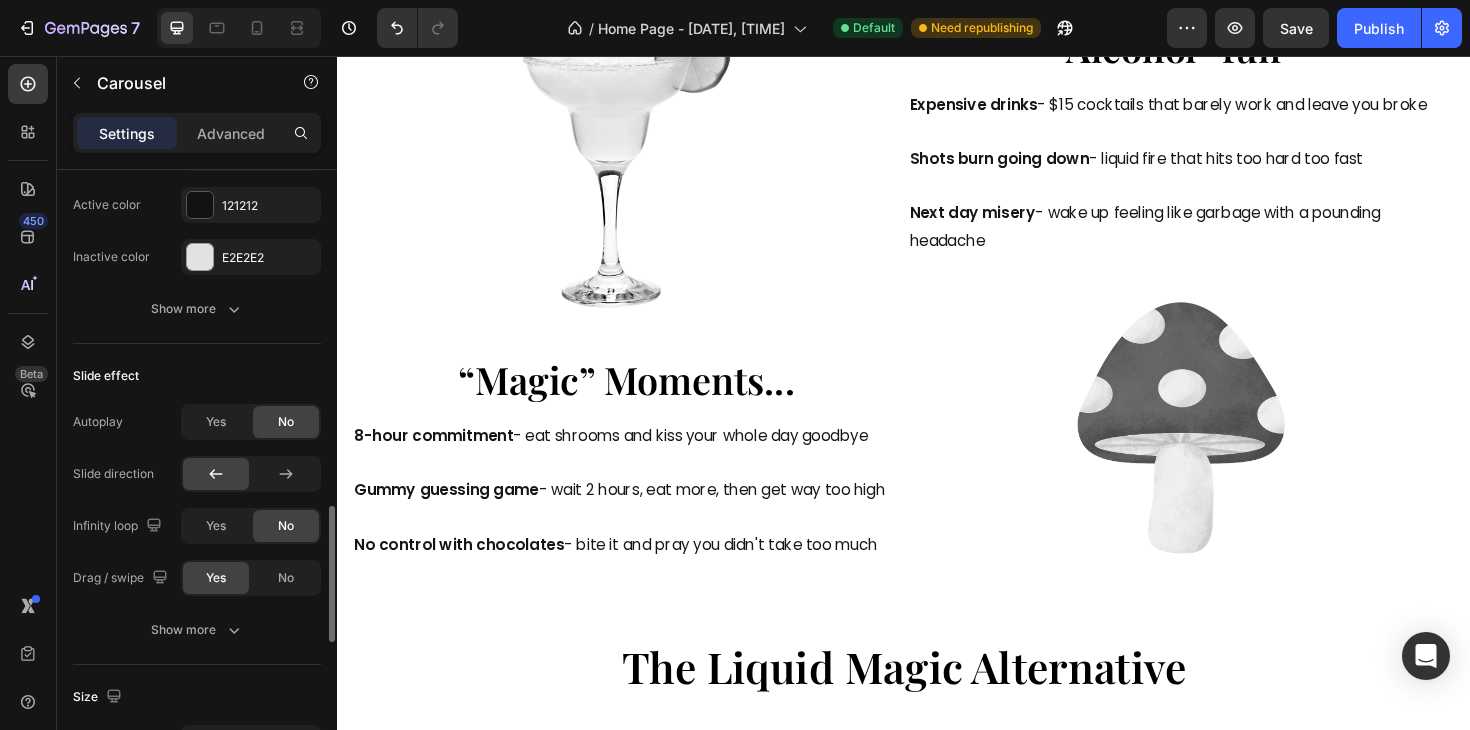 scroll, scrollTop: 1494, scrollLeft: 0, axis: vertical 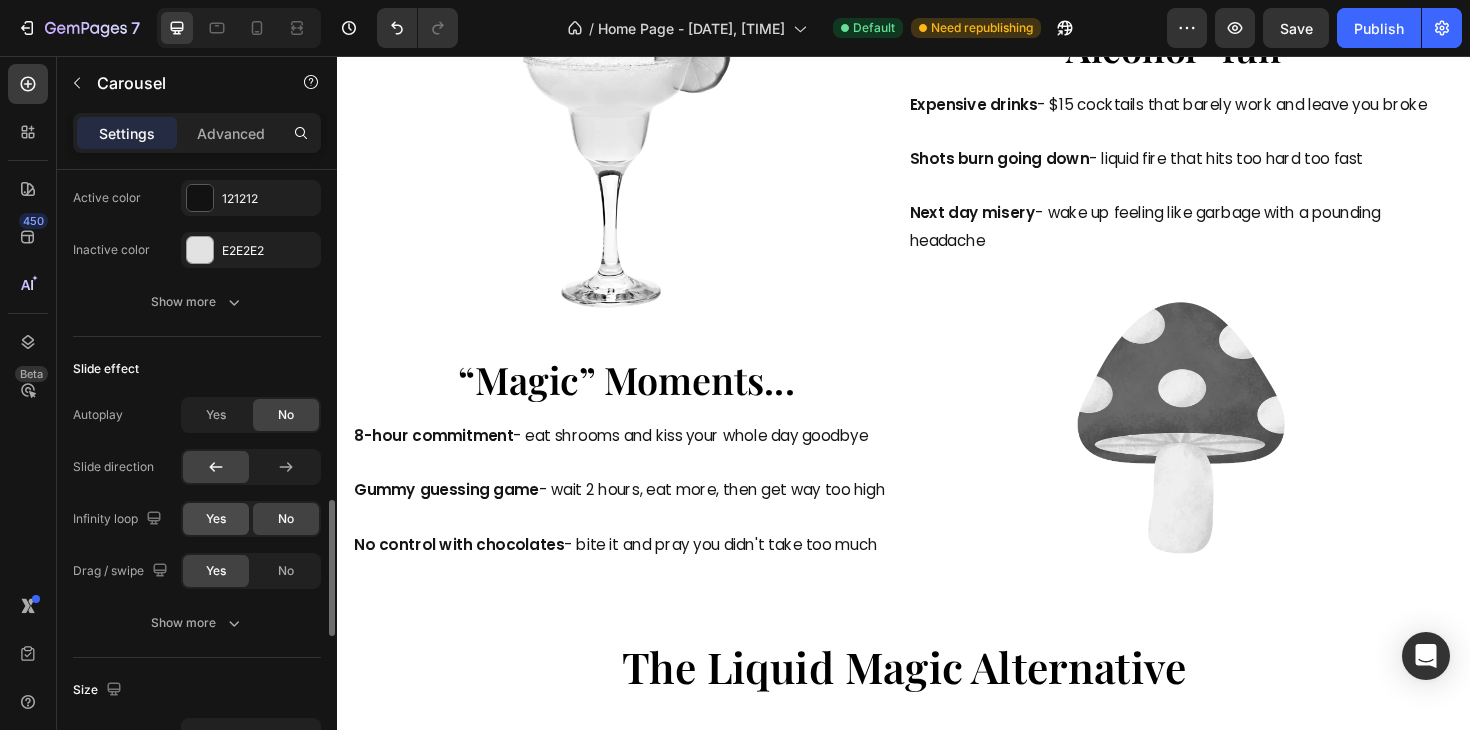 click on "Yes" 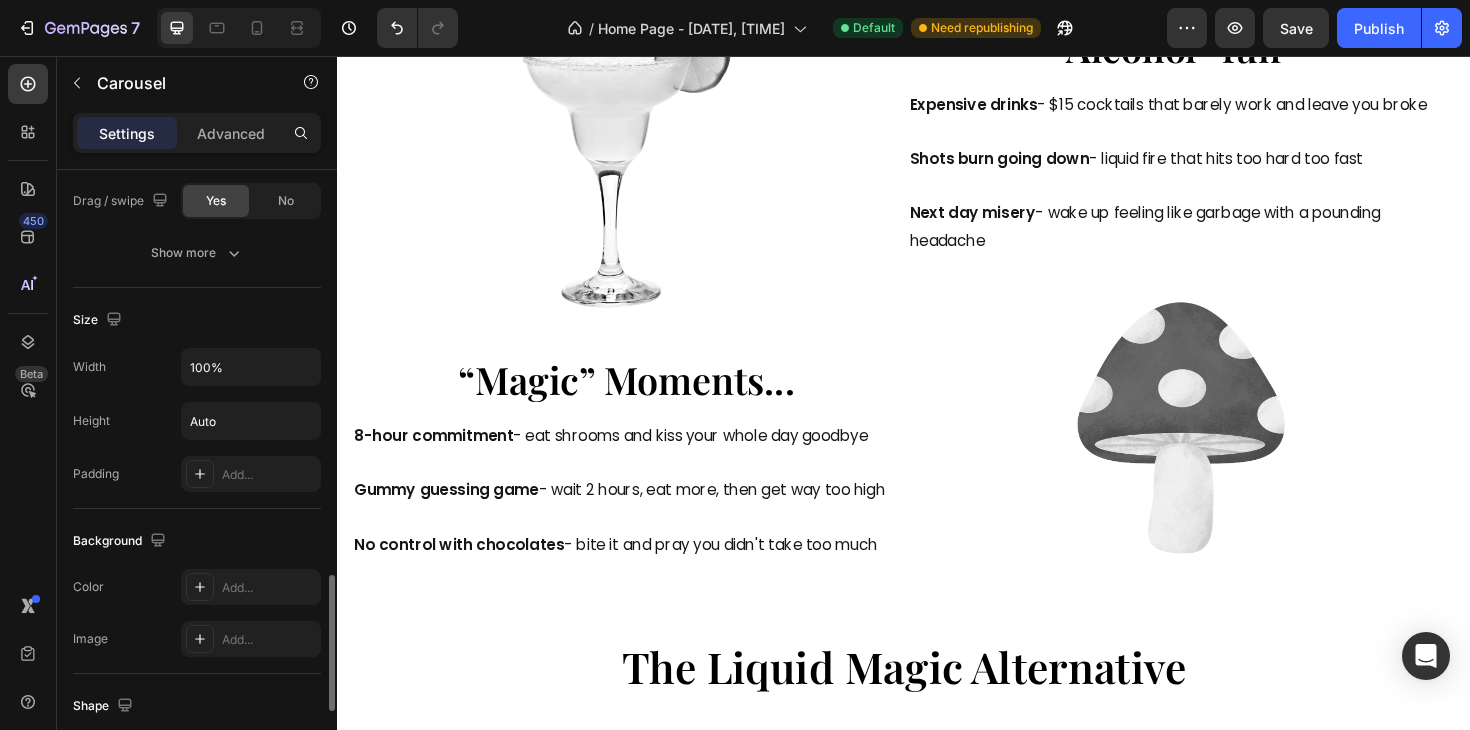 scroll, scrollTop: 1865, scrollLeft: 0, axis: vertical 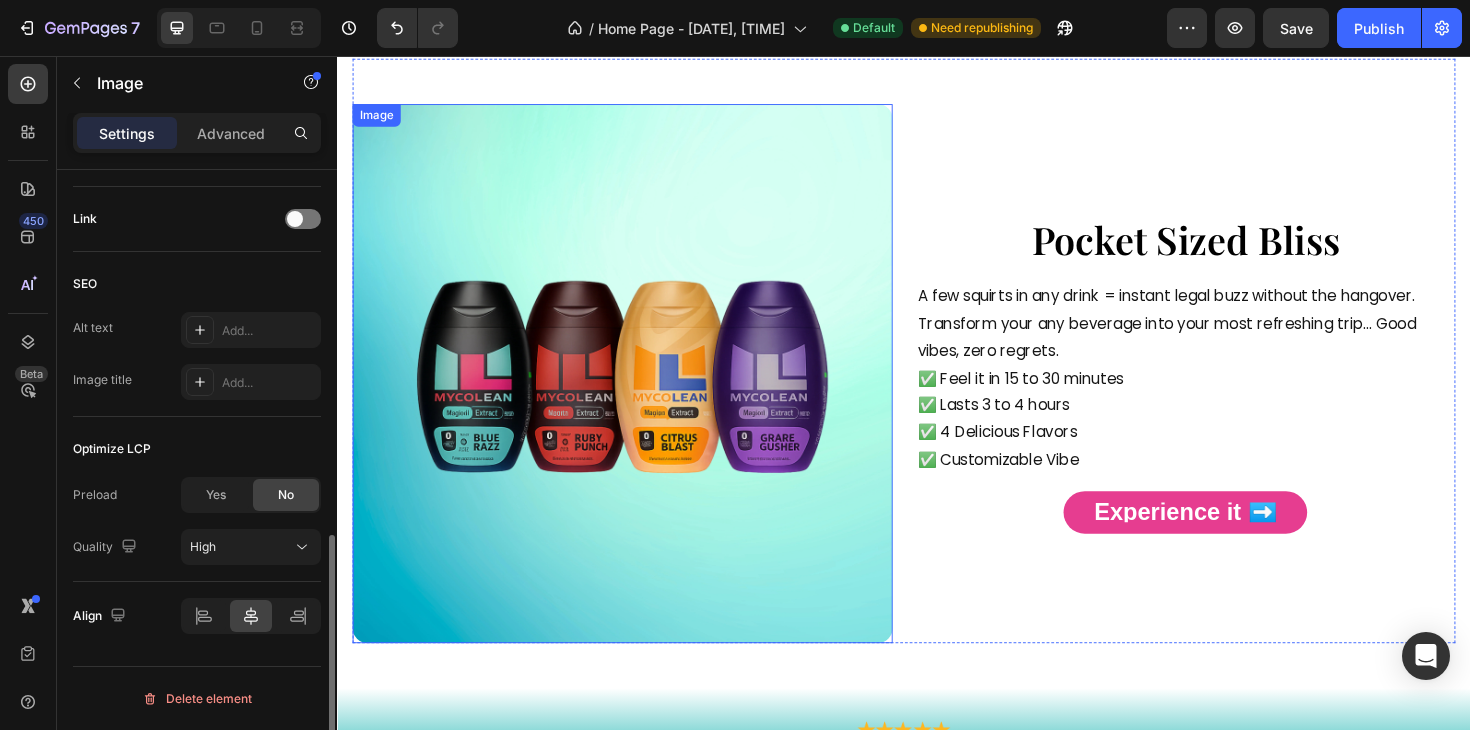 click at bounding box center [639, 393] 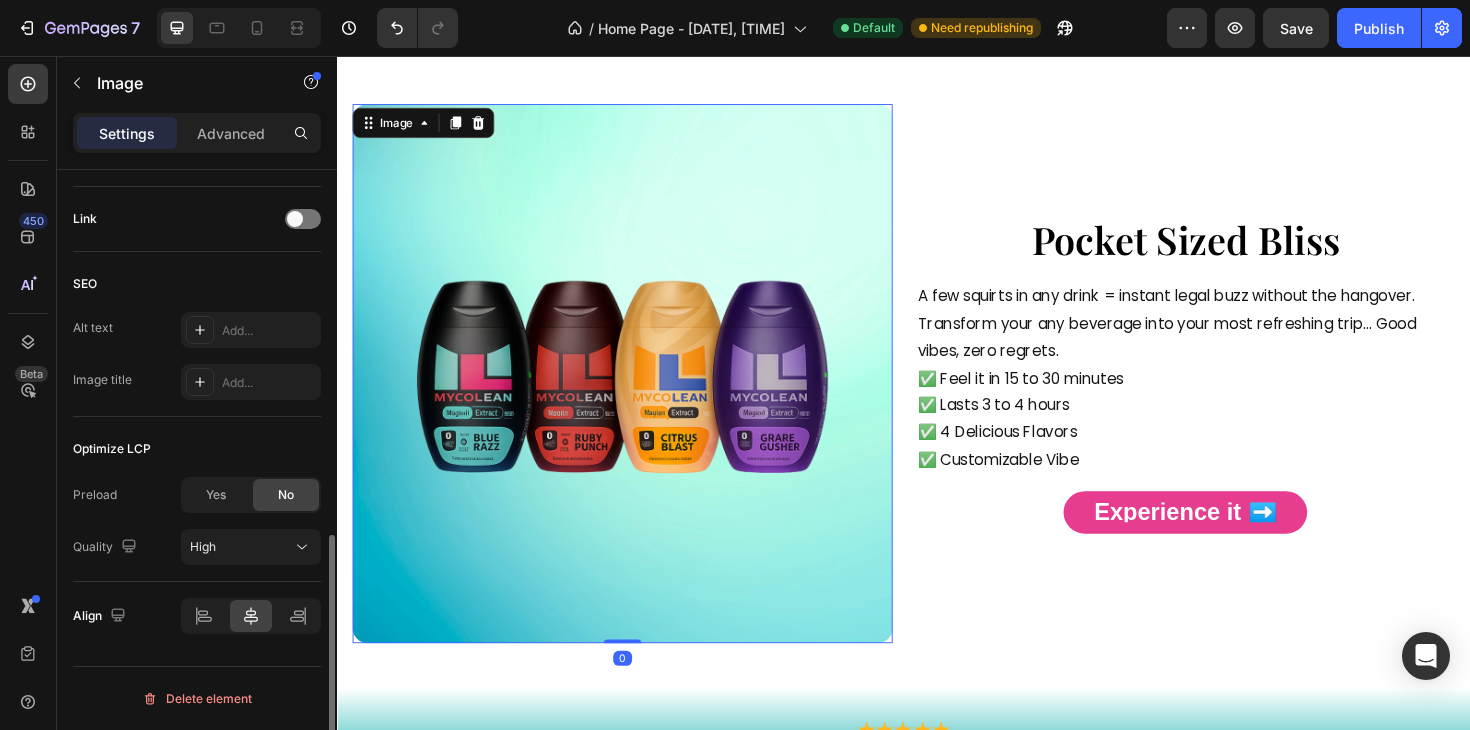 scroll, scrollTop: 0, scrollLeft: 0, axis: both 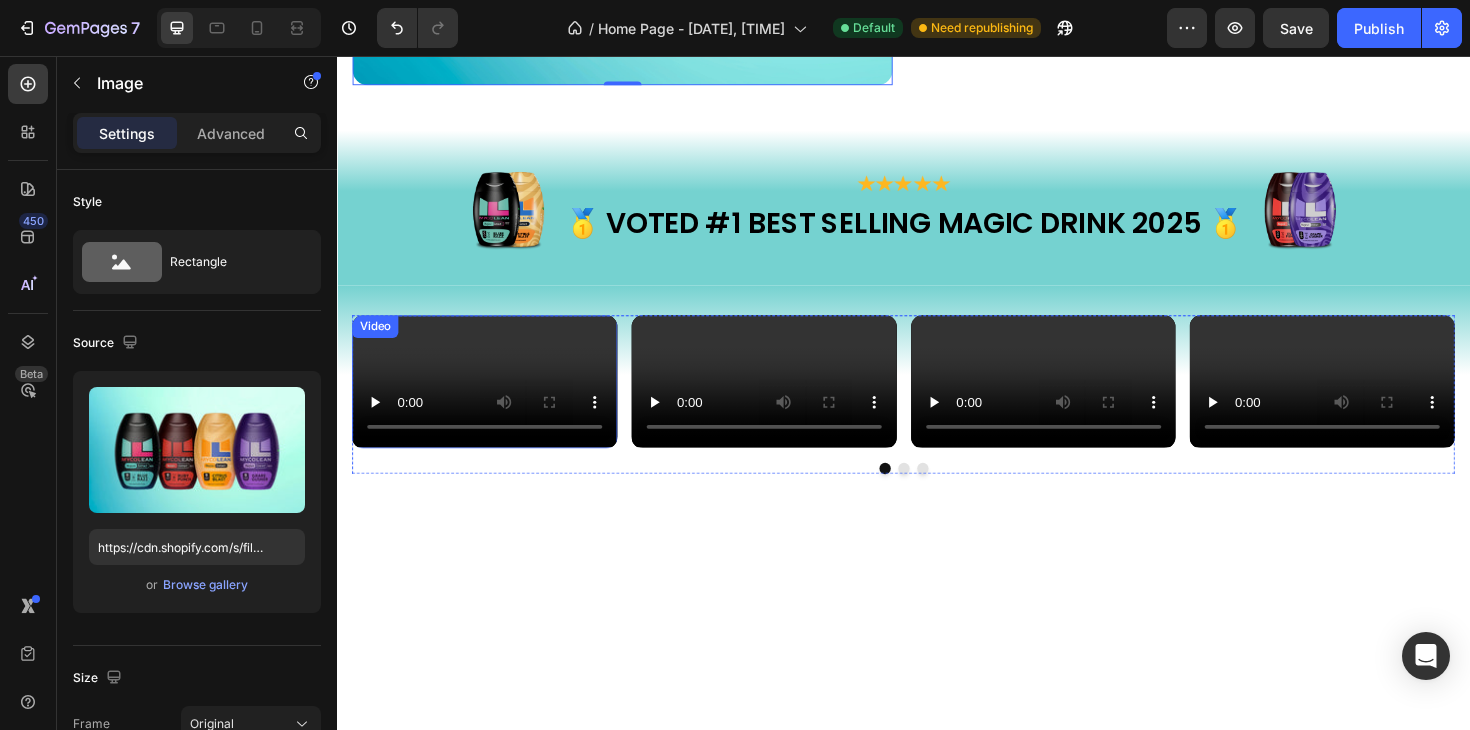 click at bounding box center (493, 401) 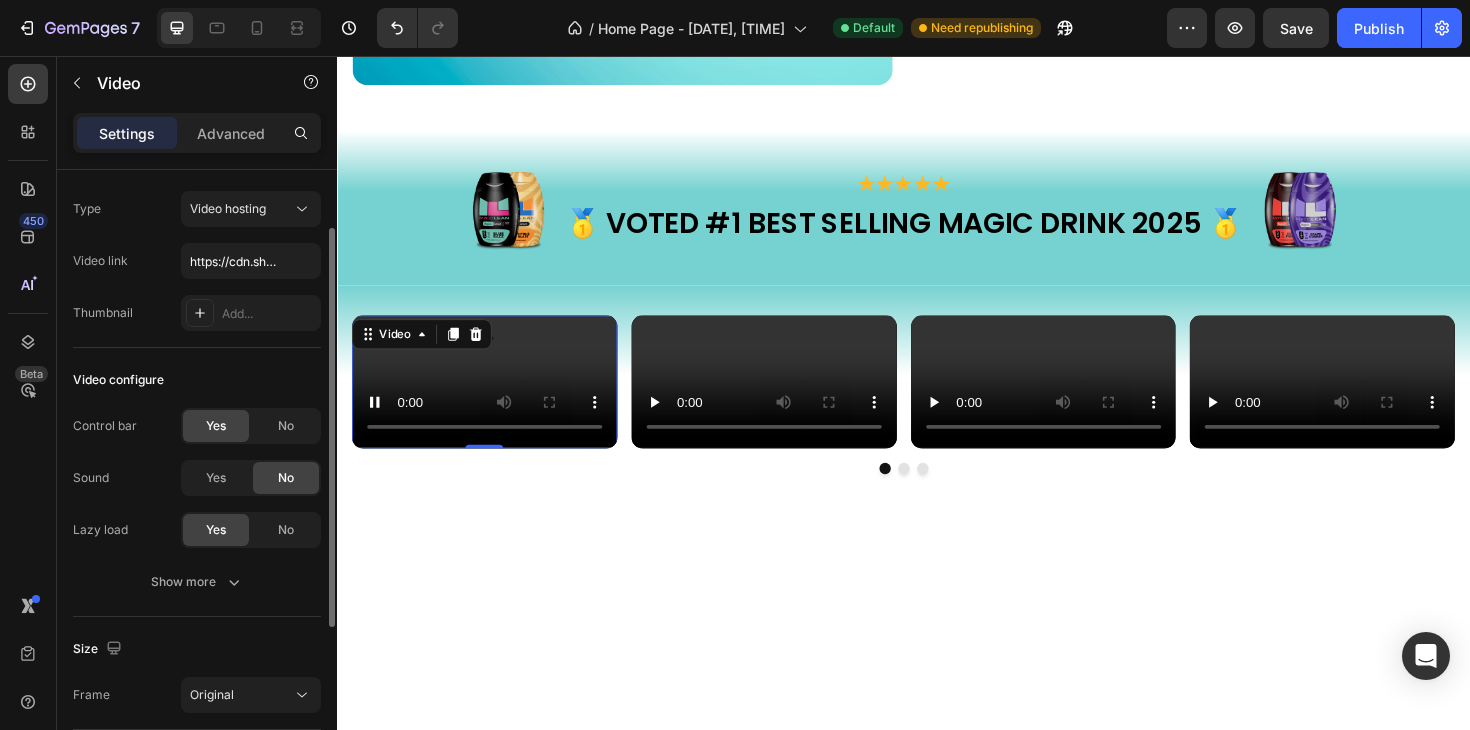 scroll, scrollTop: 59, scrollLeft: 0, axis: vertical 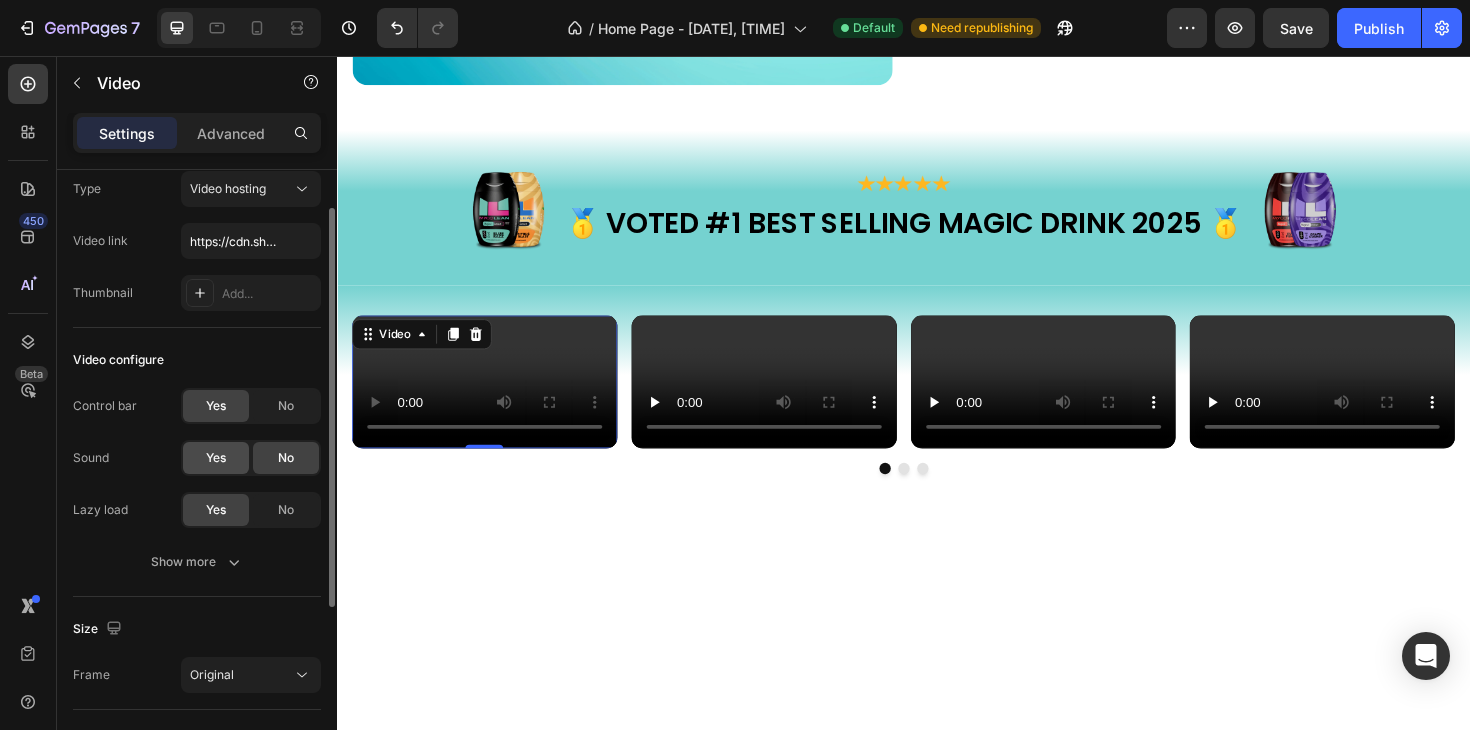 click on "Yes" 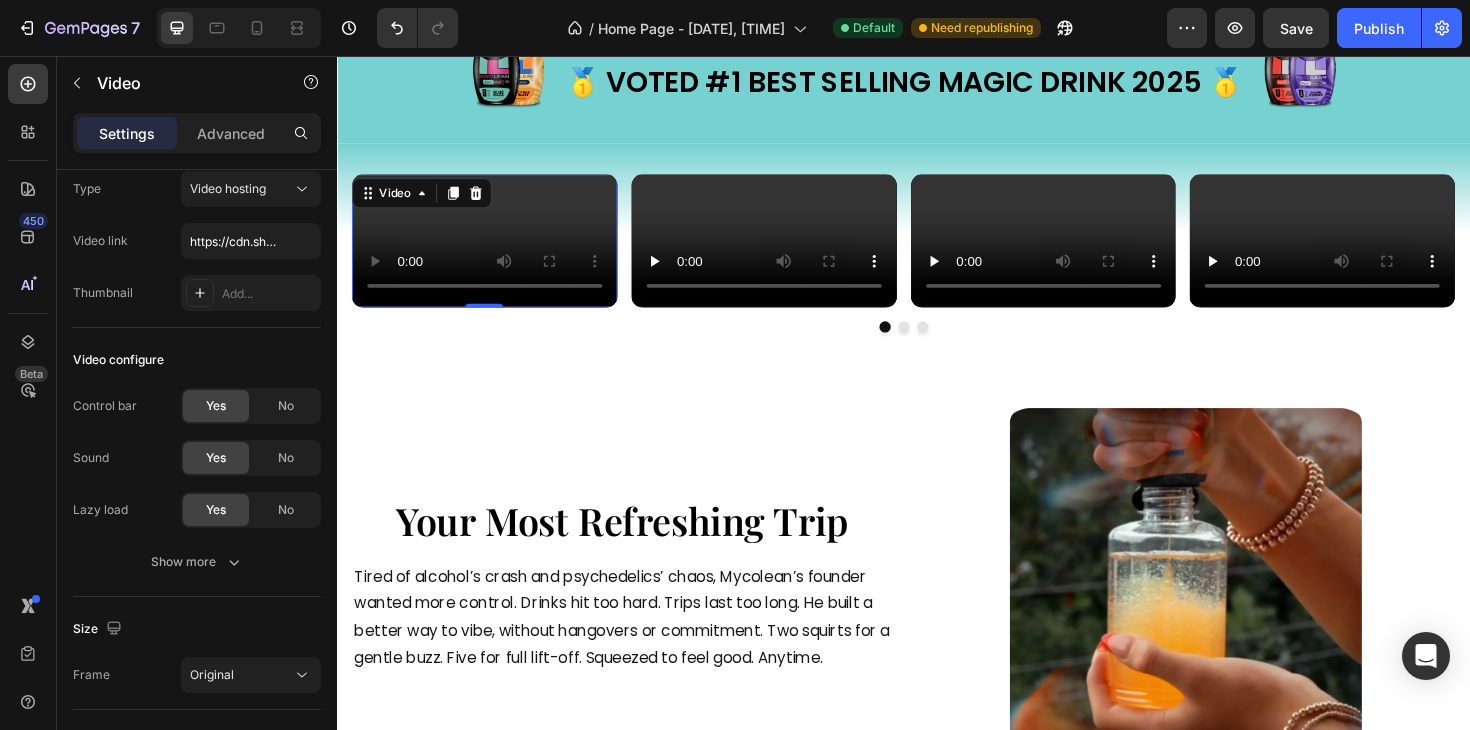 scroll, scrollTop: 3768, scrollLeft: 0, axis: vertical 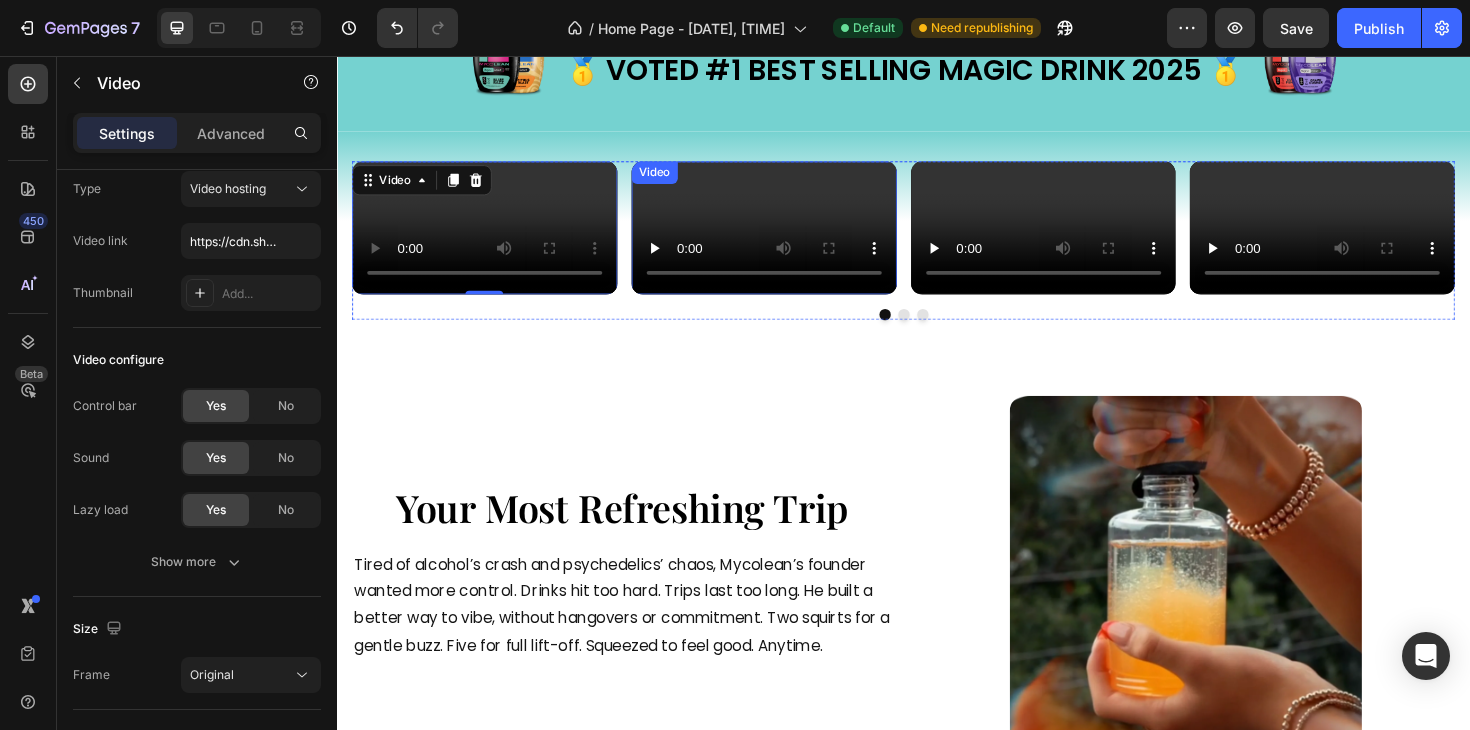 click at bounding box center [789, 238] 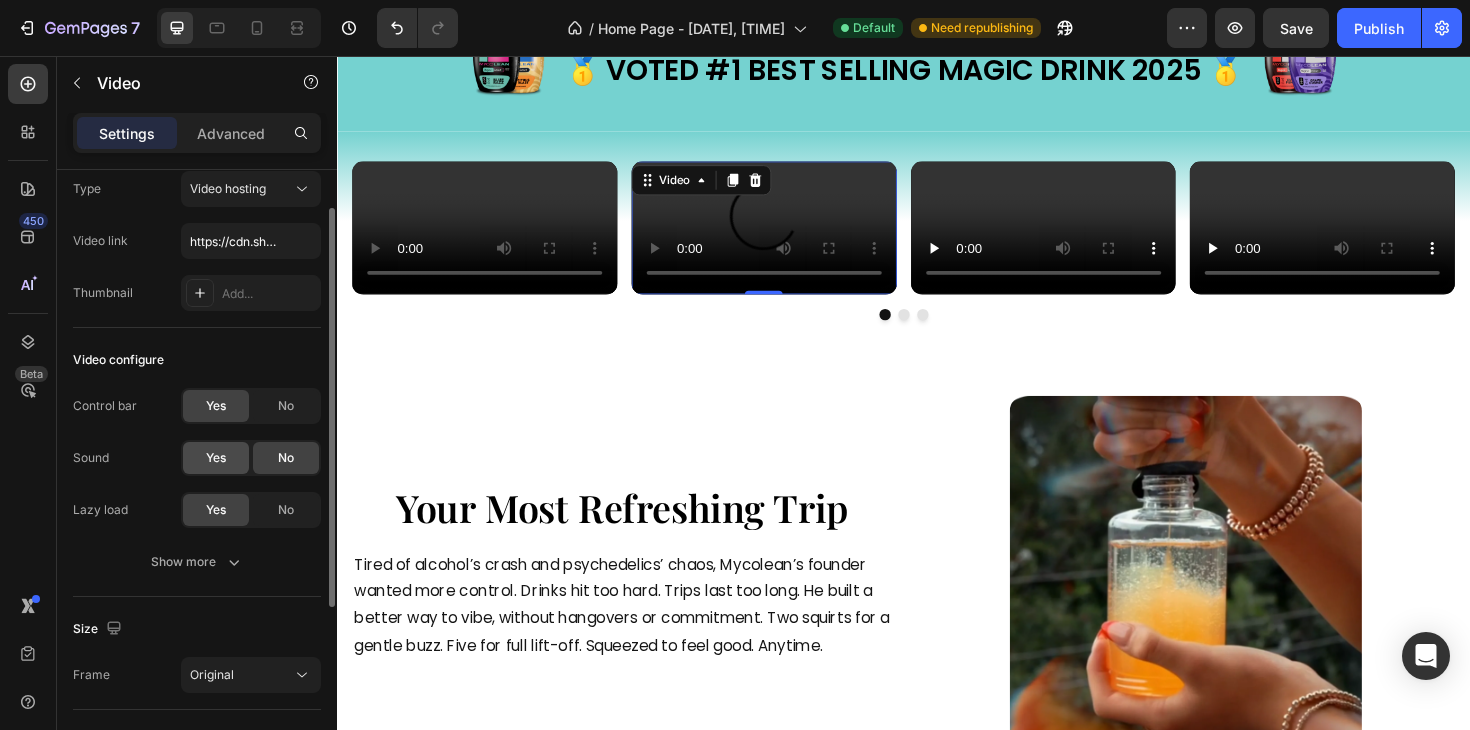 click on "Yes" 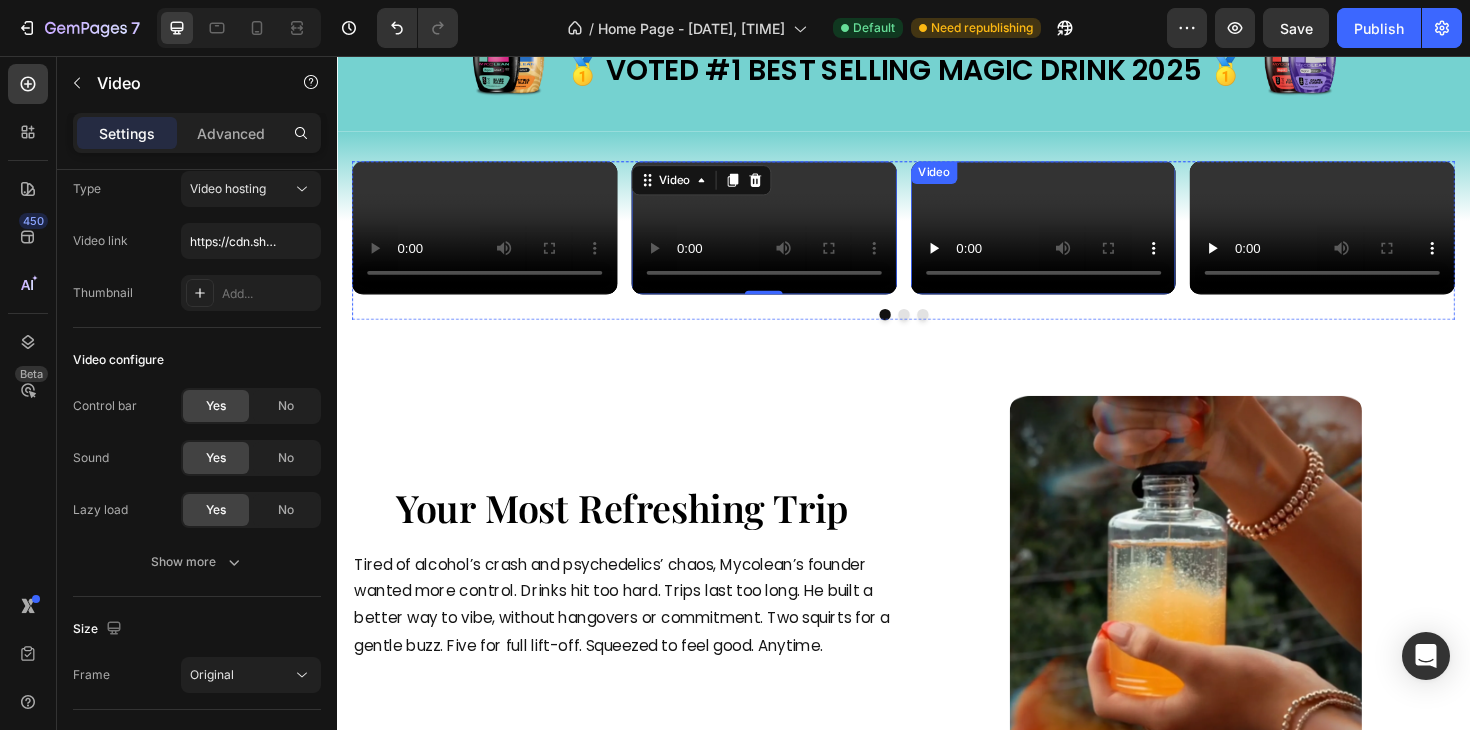 click at bounding box center [1085, 238] 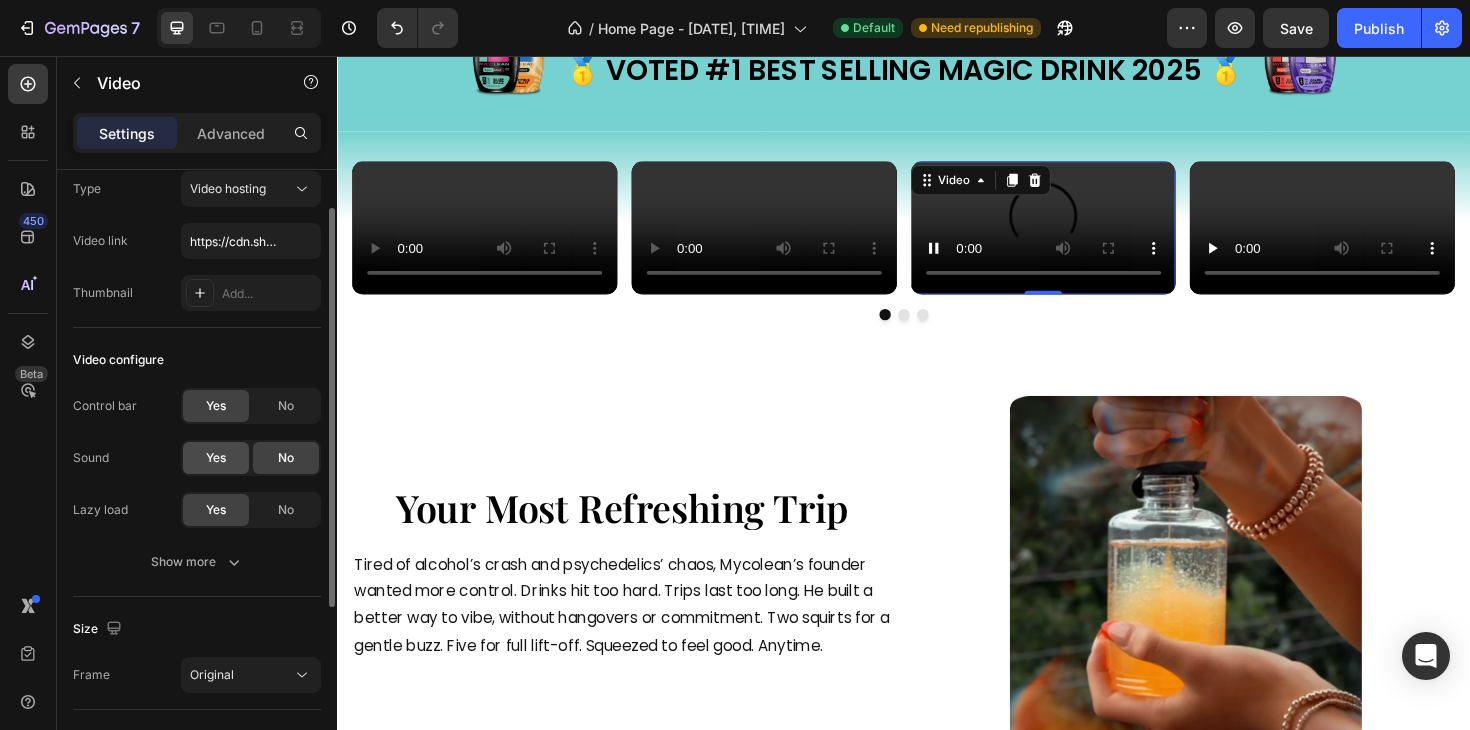 click on "Yes" 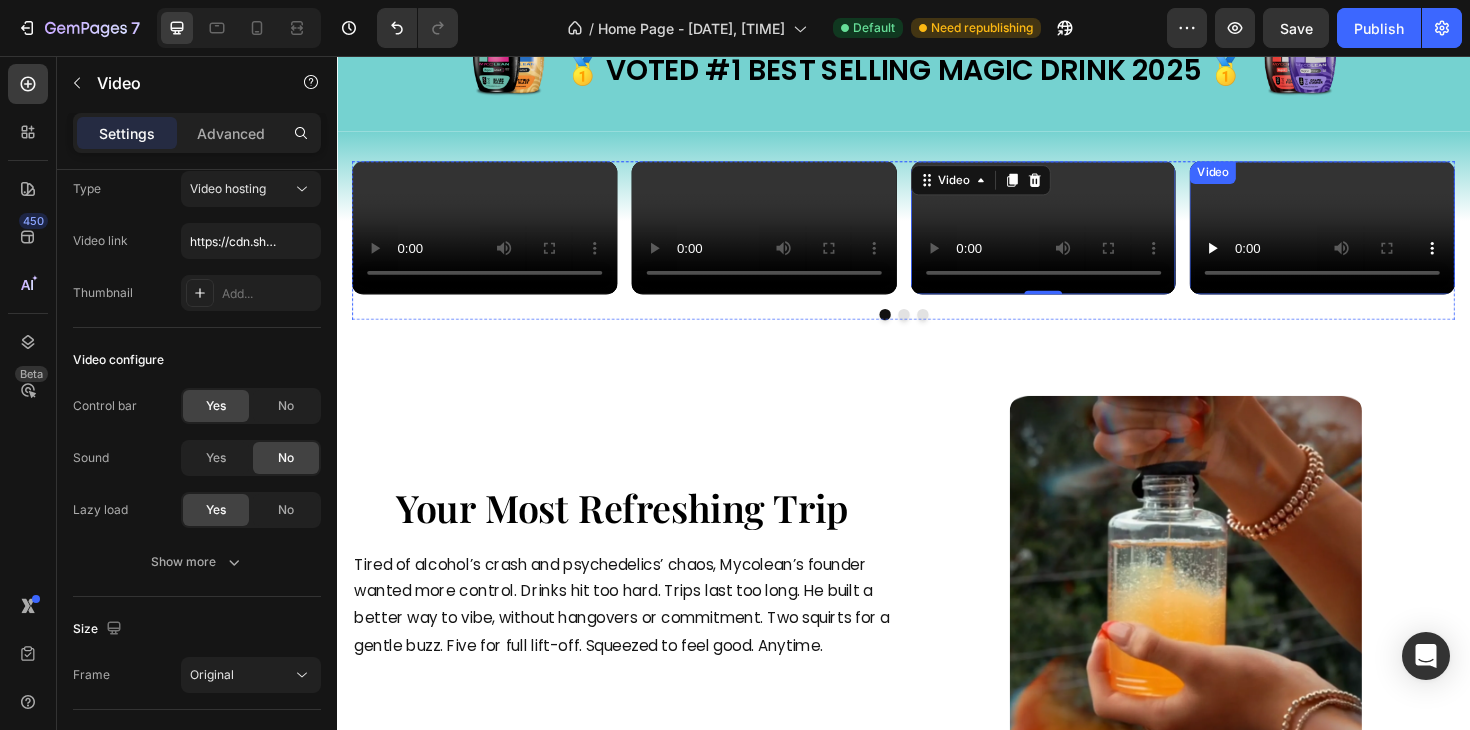 click at bounding box center (1380, 238) 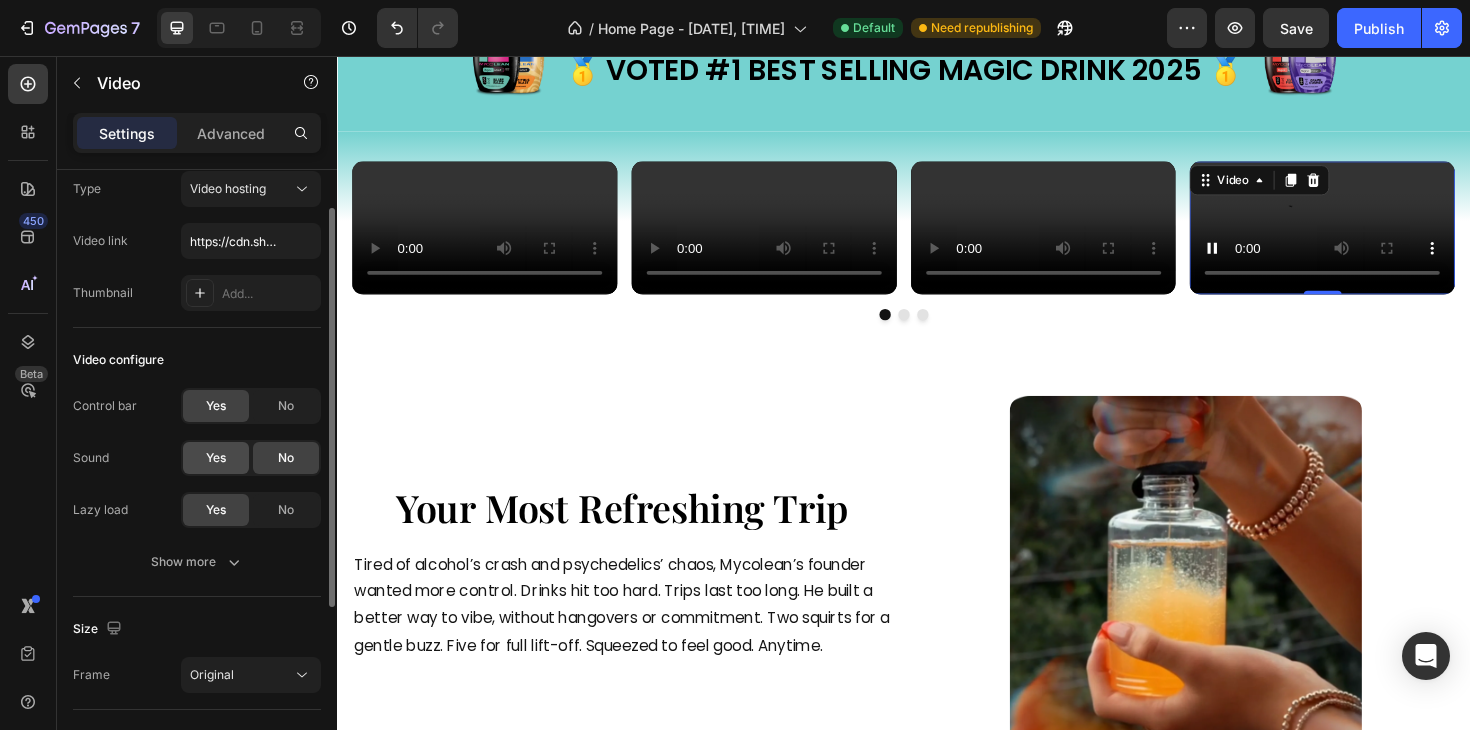 click on "Yes" 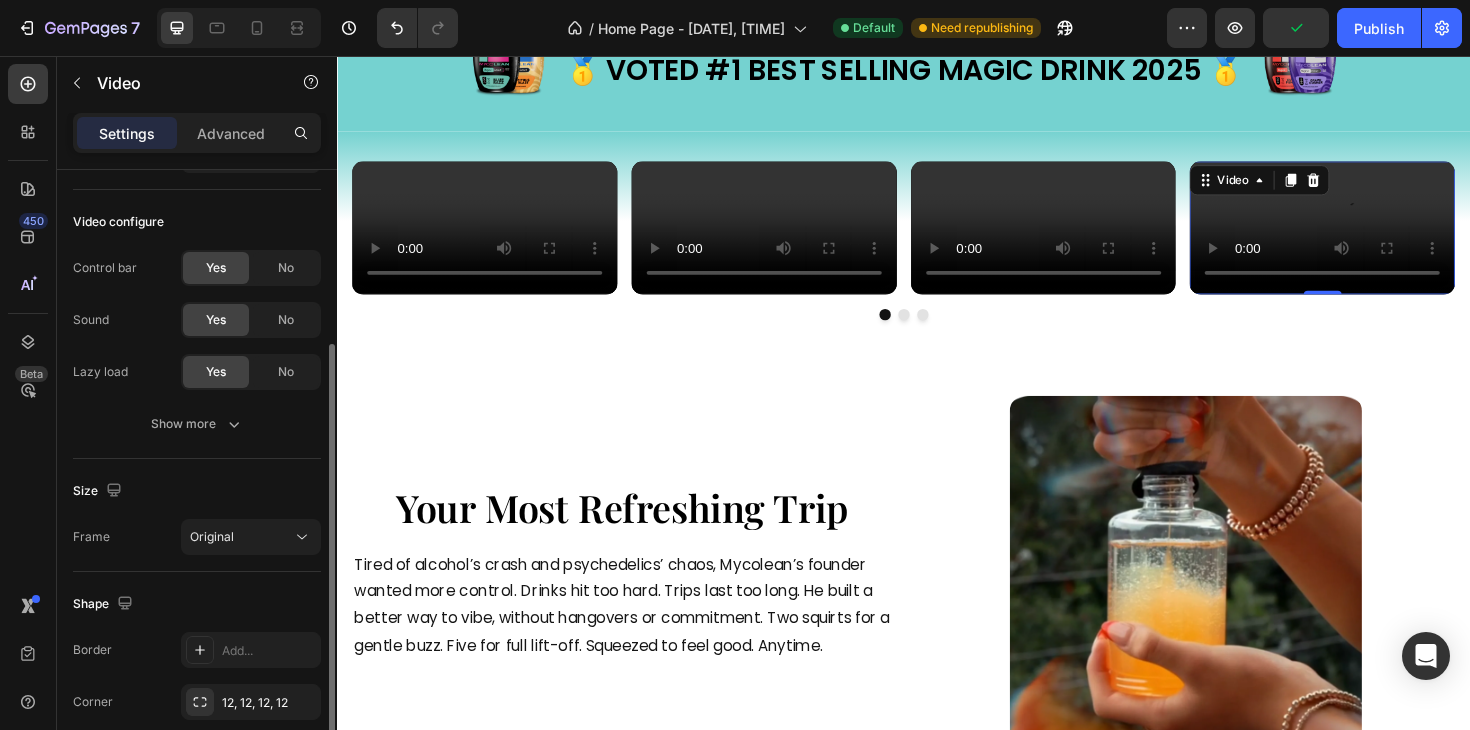 scroll, scrollTop: 335, scrollLeft: 0, axis: vertical 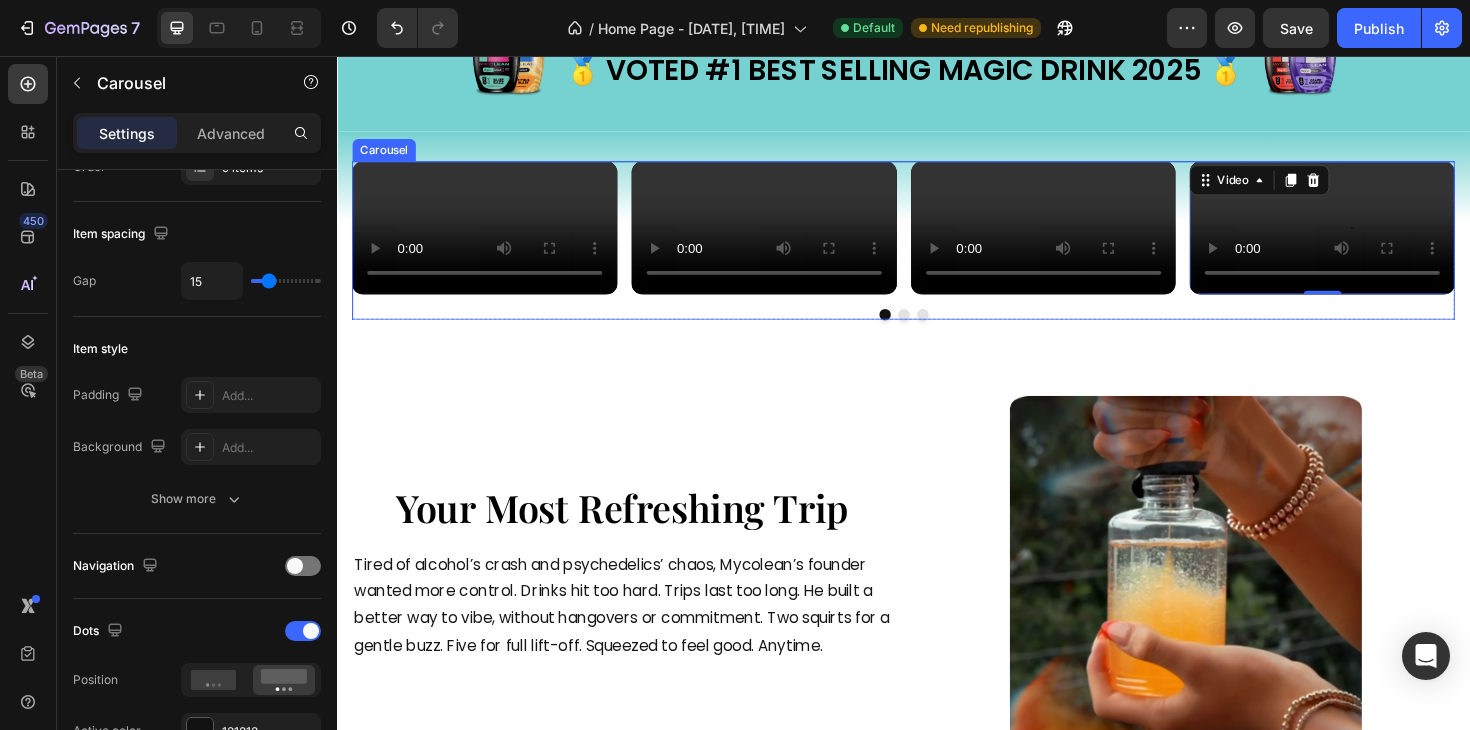 click at bounding box center [937, 330] 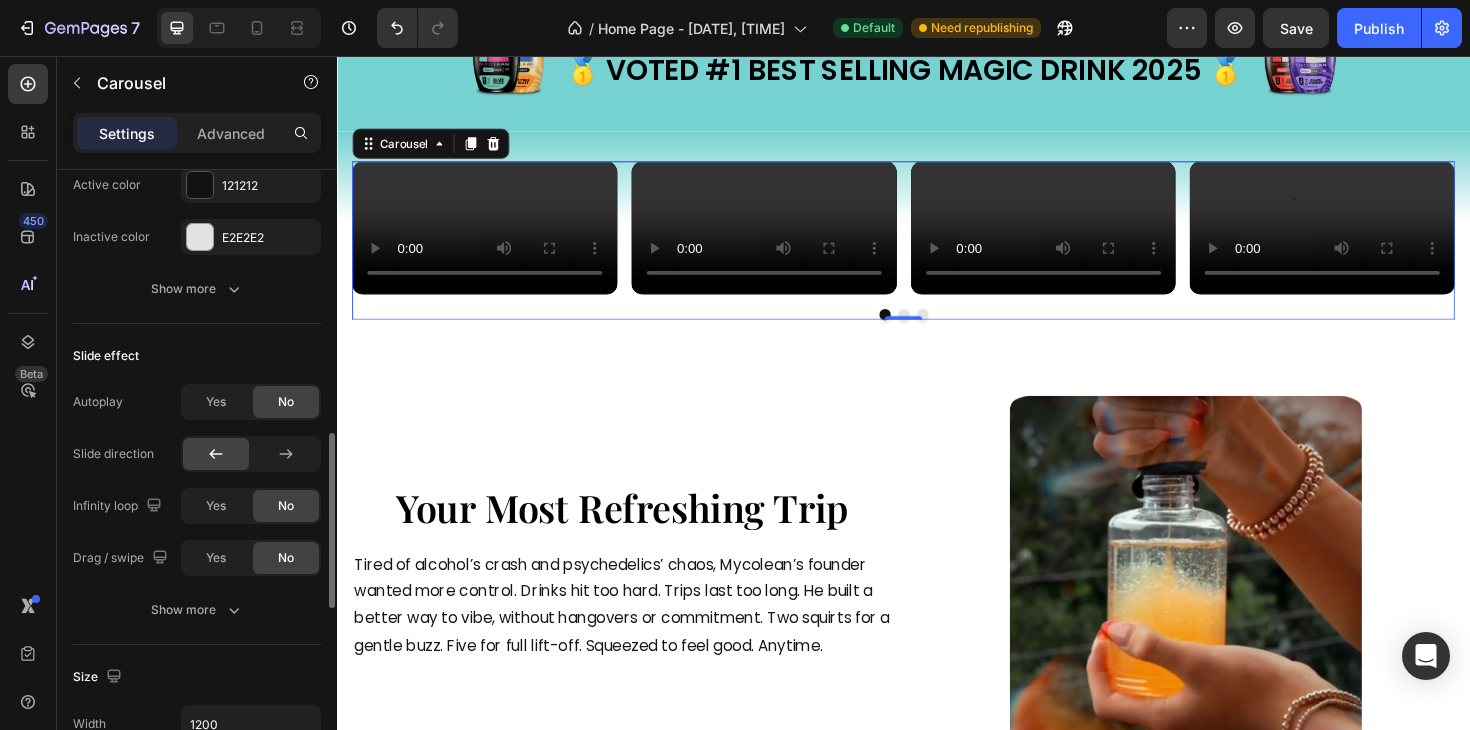 scroll, scrollTop: 892, scrollLeft: 0, axis: vertical 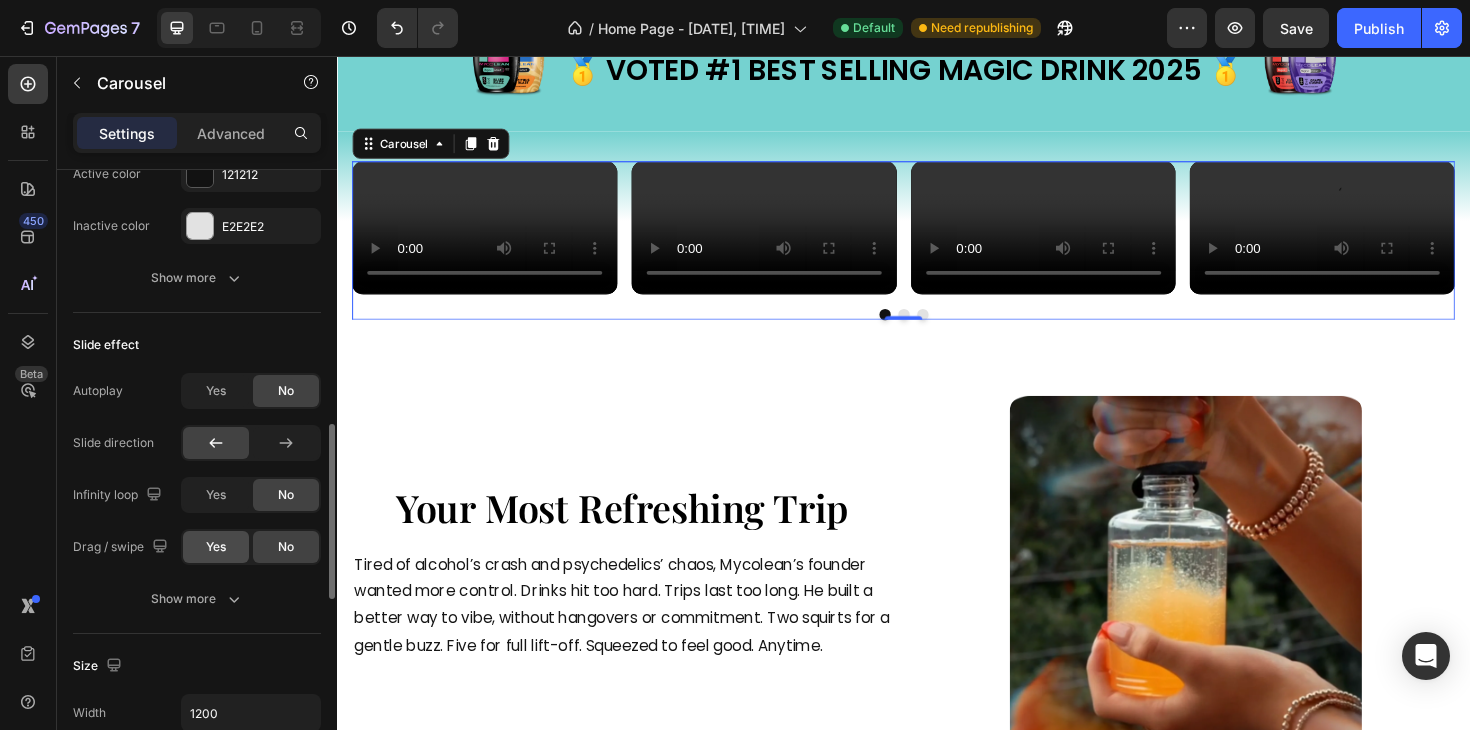 click on "Yes" 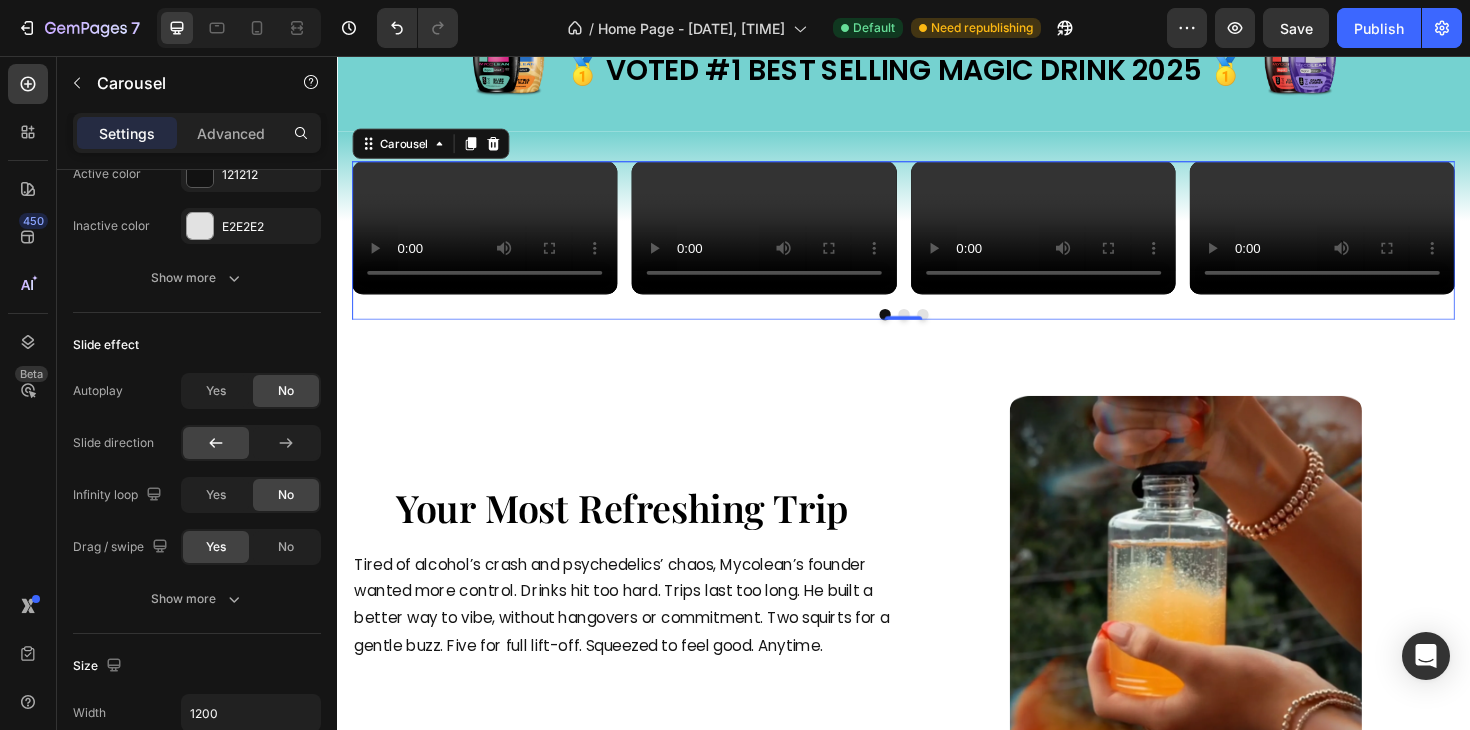 click at bounding box center [937, 330] 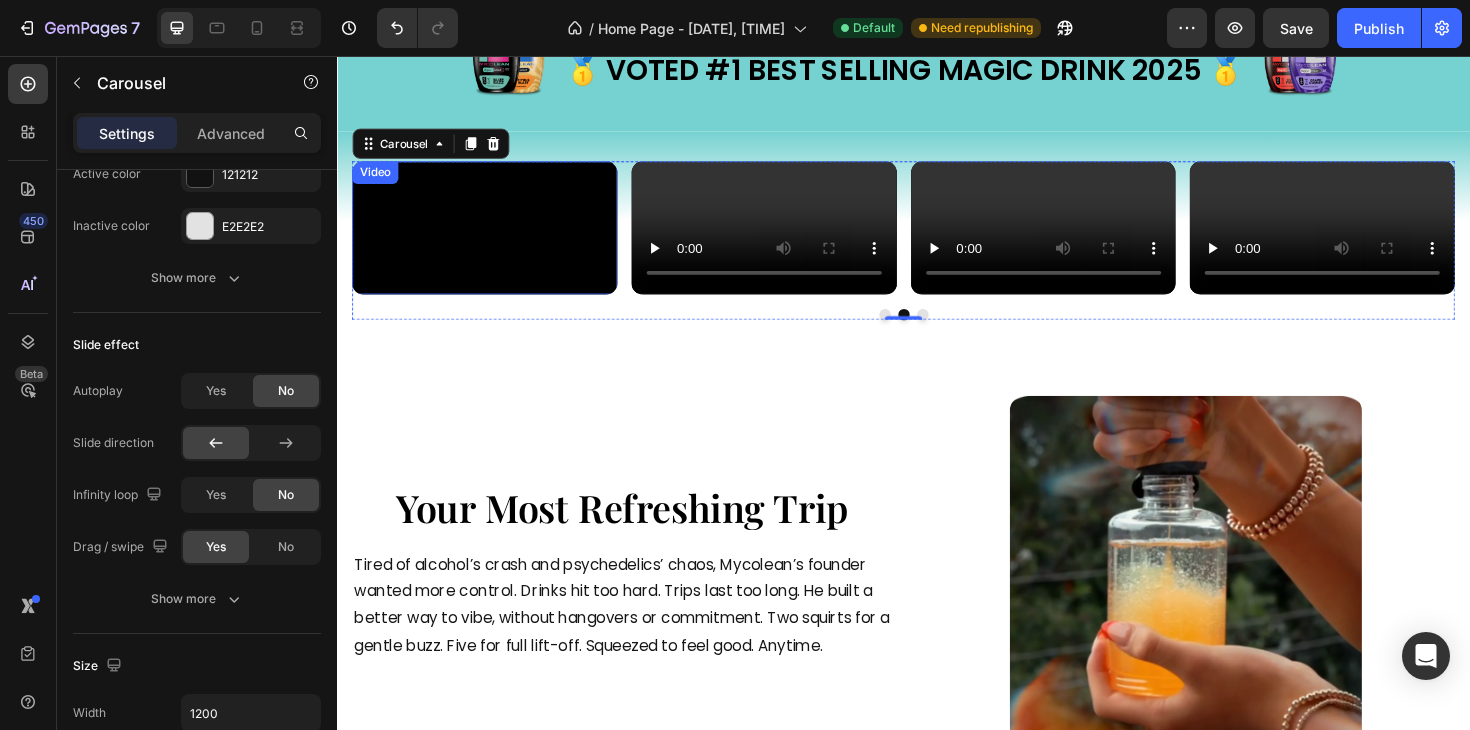 click at bounding box center [493, 238] 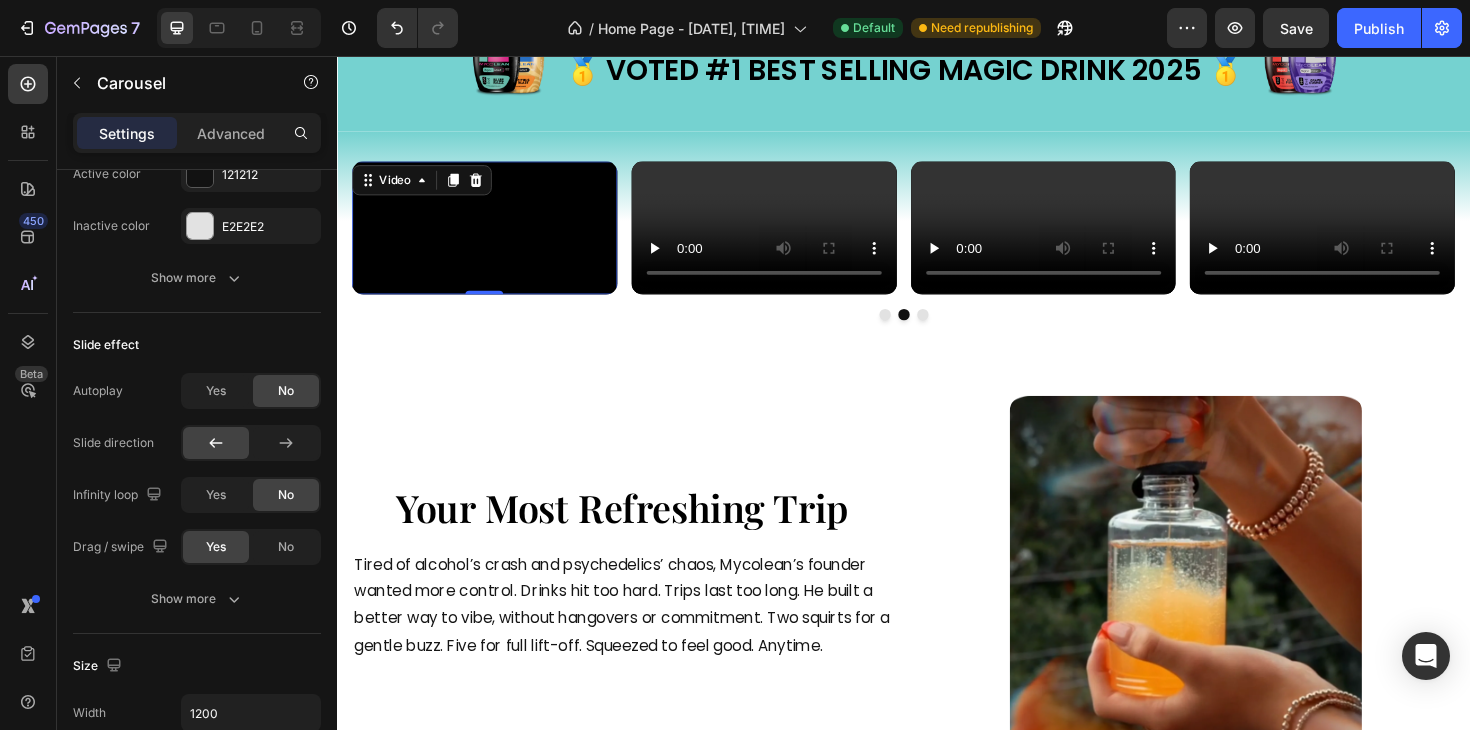 scroll, scrollTop: 0, scrollLeft: 0, axis: both 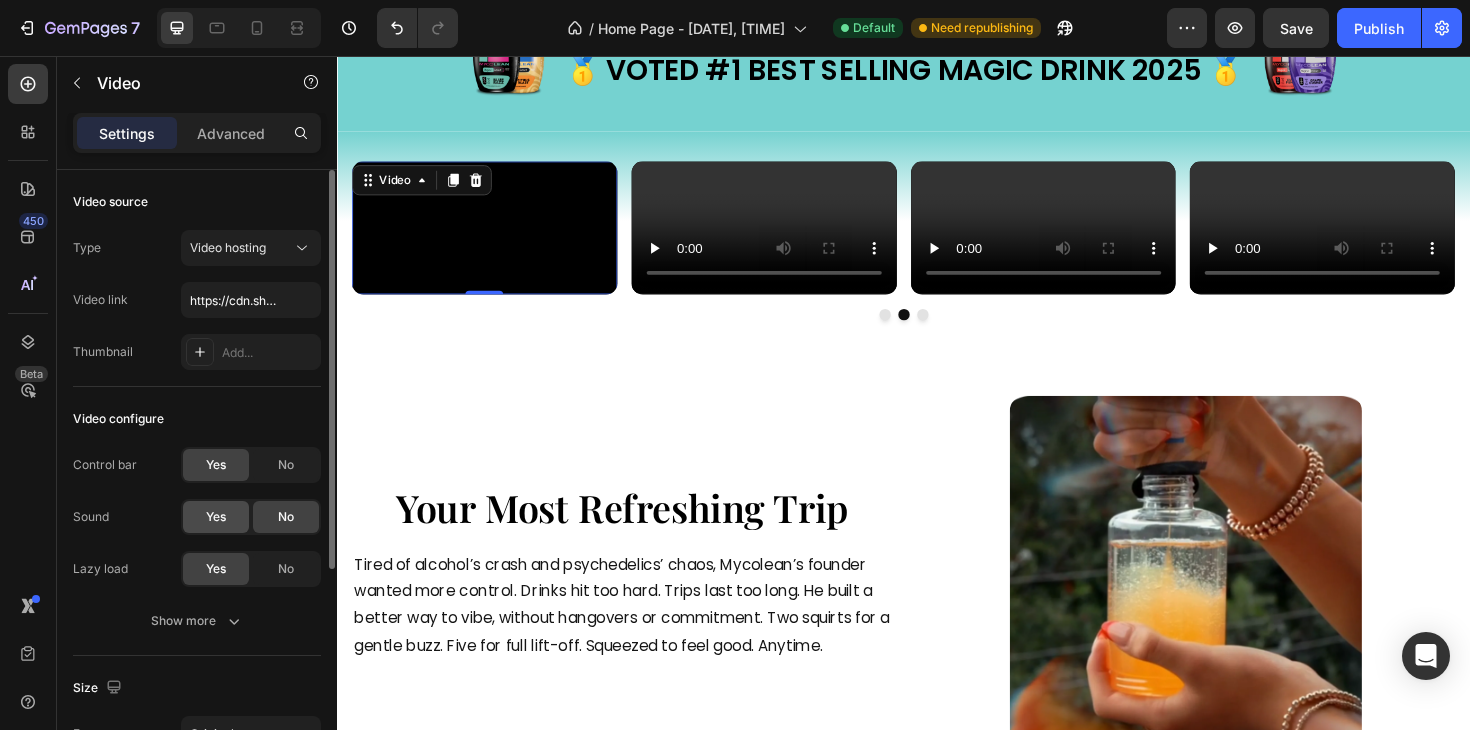 click on "Yes" 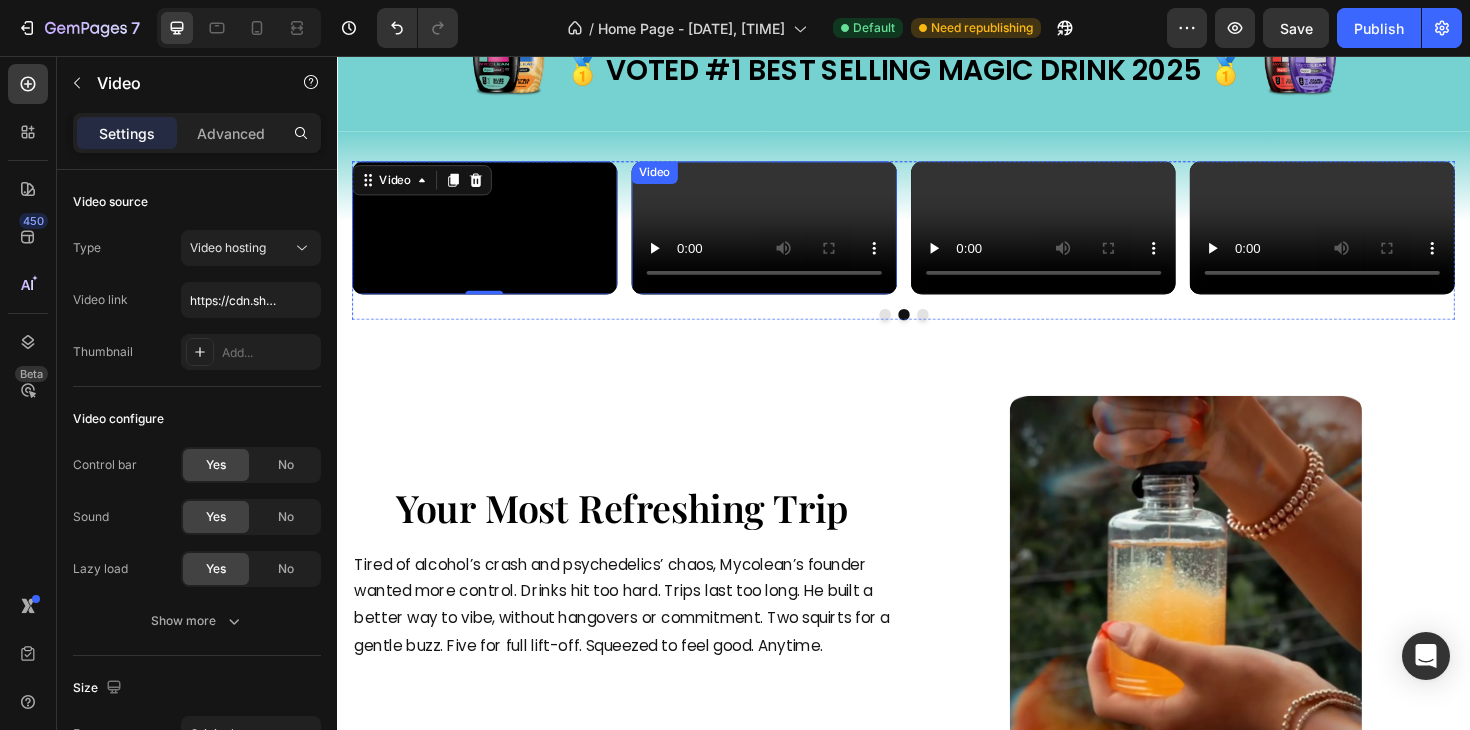 click at bounding box center [789, 238] 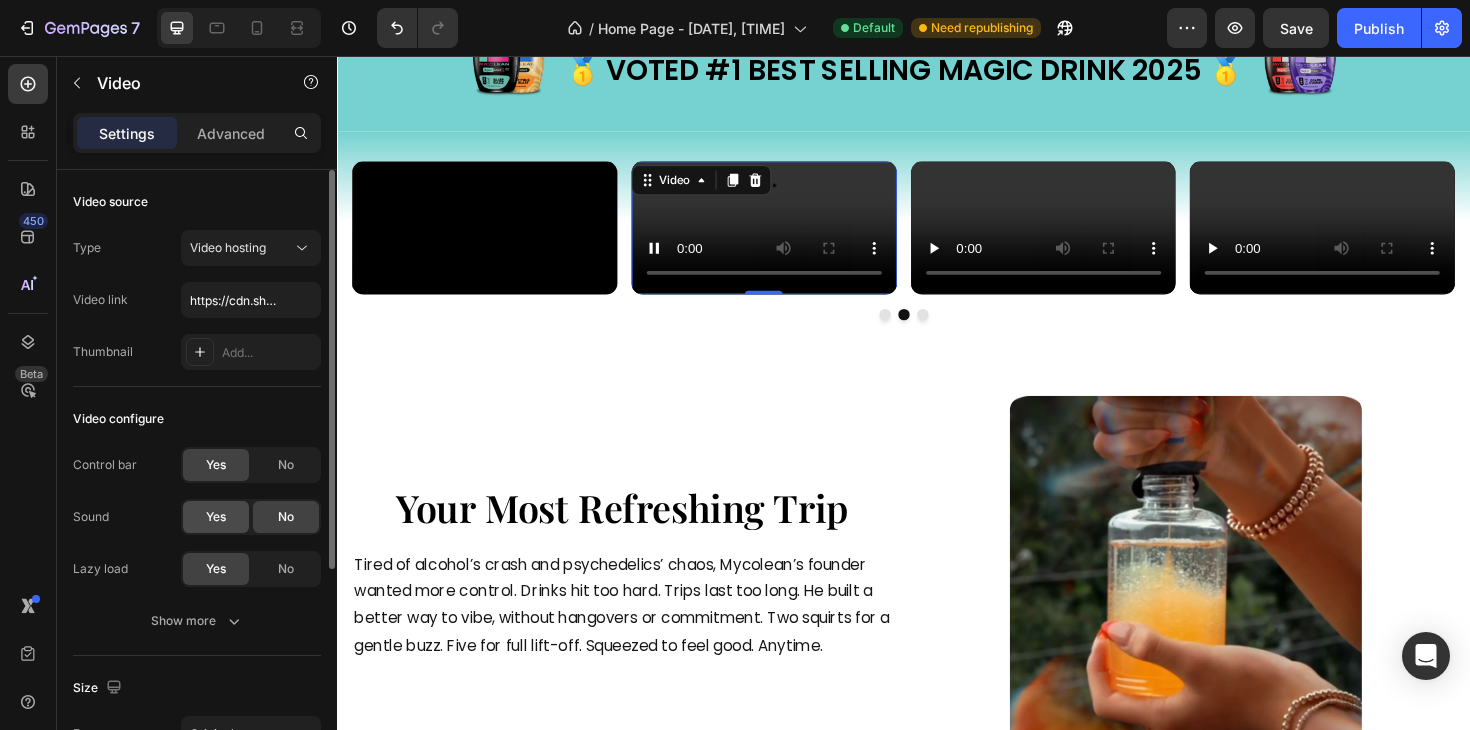 click on "Yes" 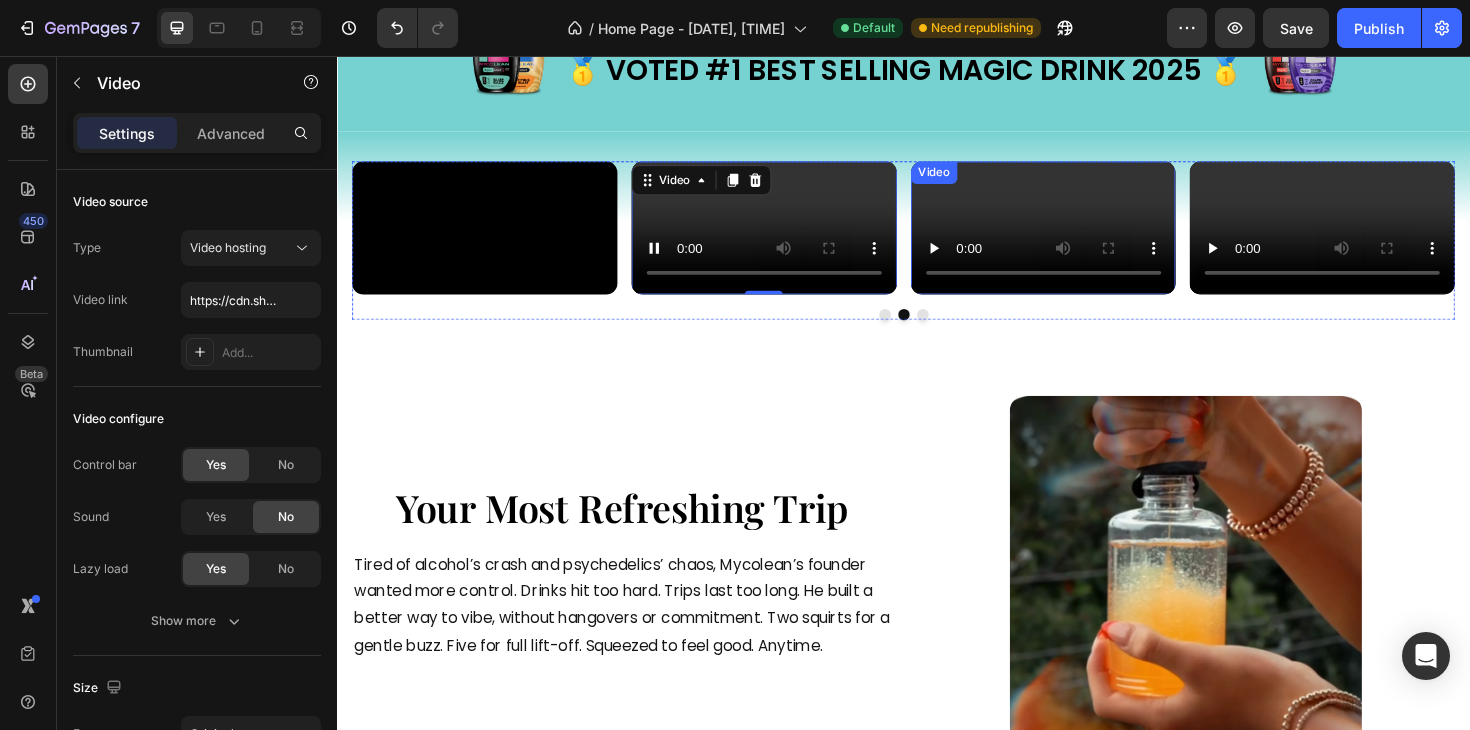 click at bounding box center [1085, 238] 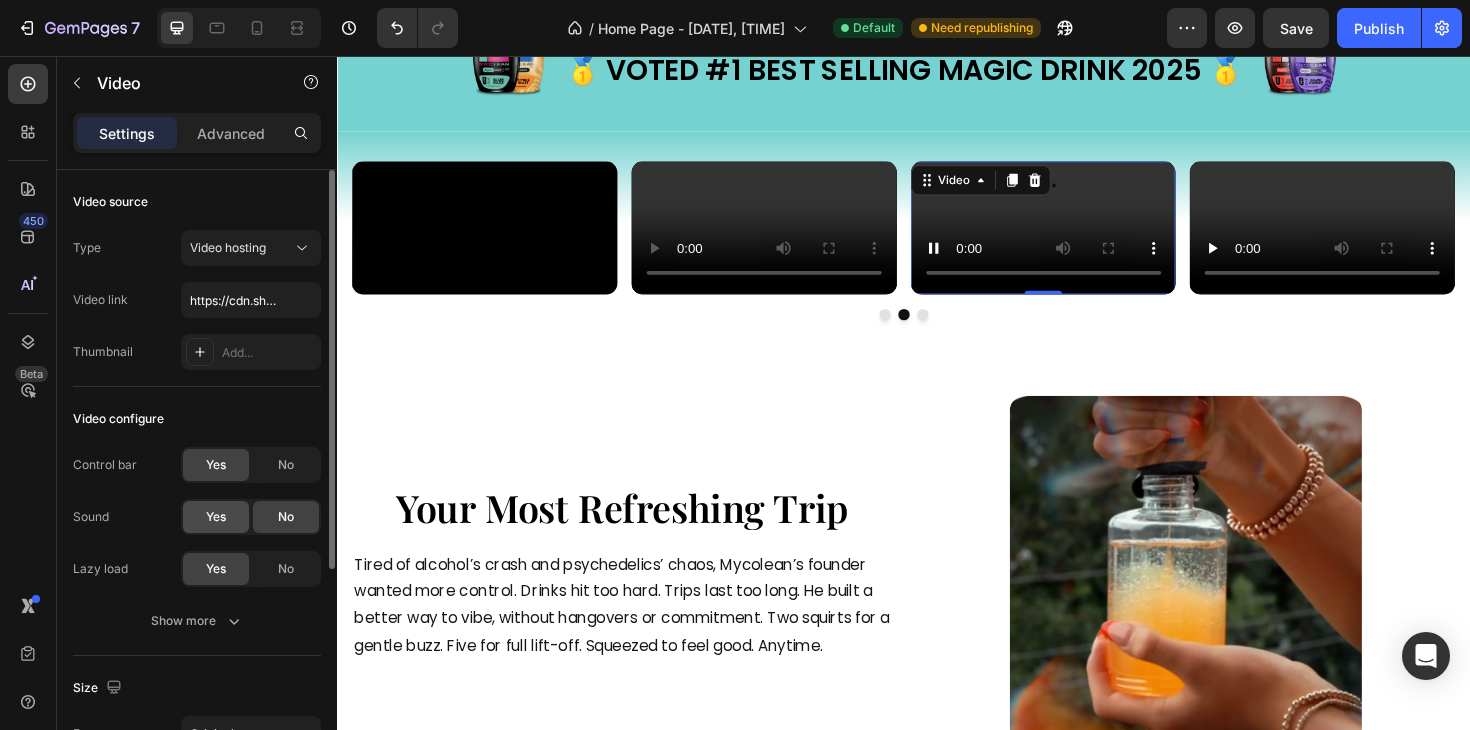 click on "Yes" 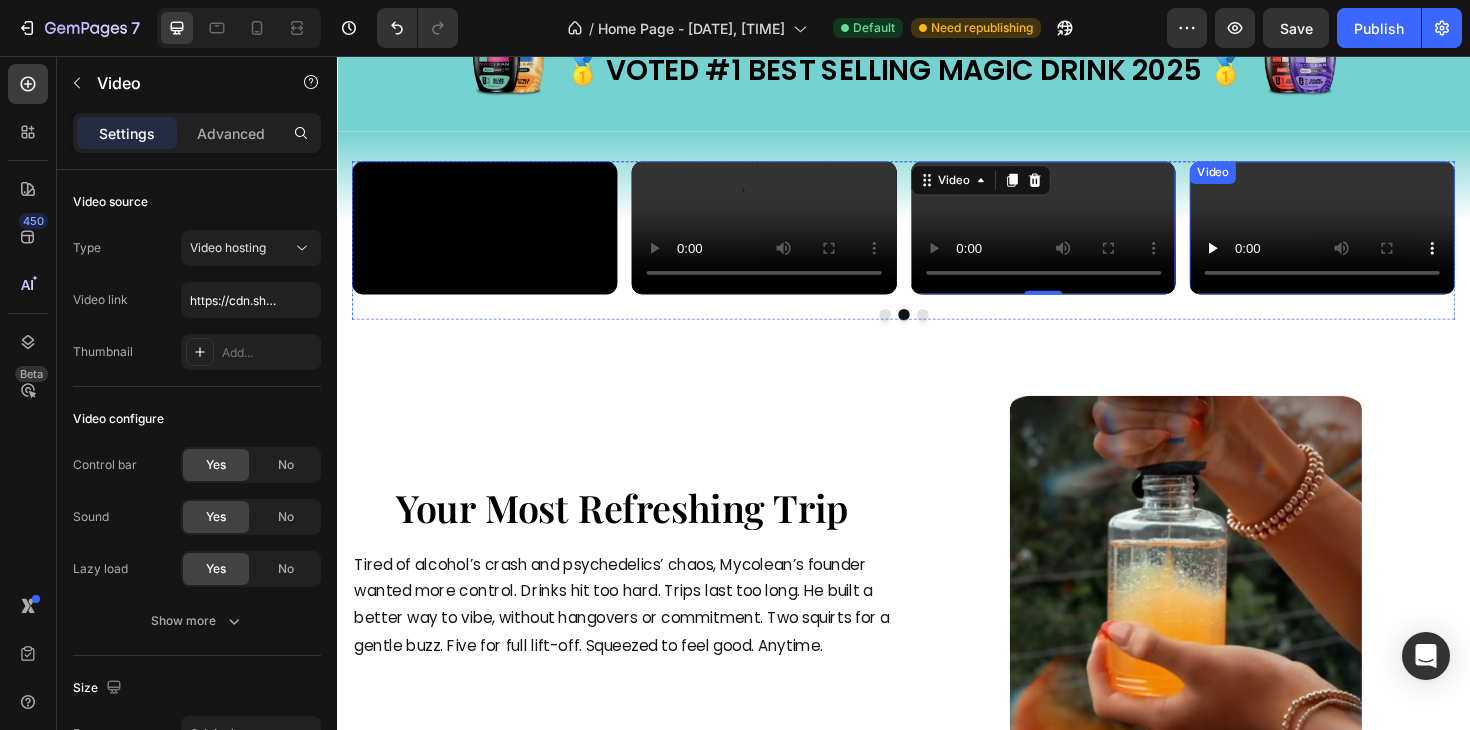 click at bounding box center (1380, 238) 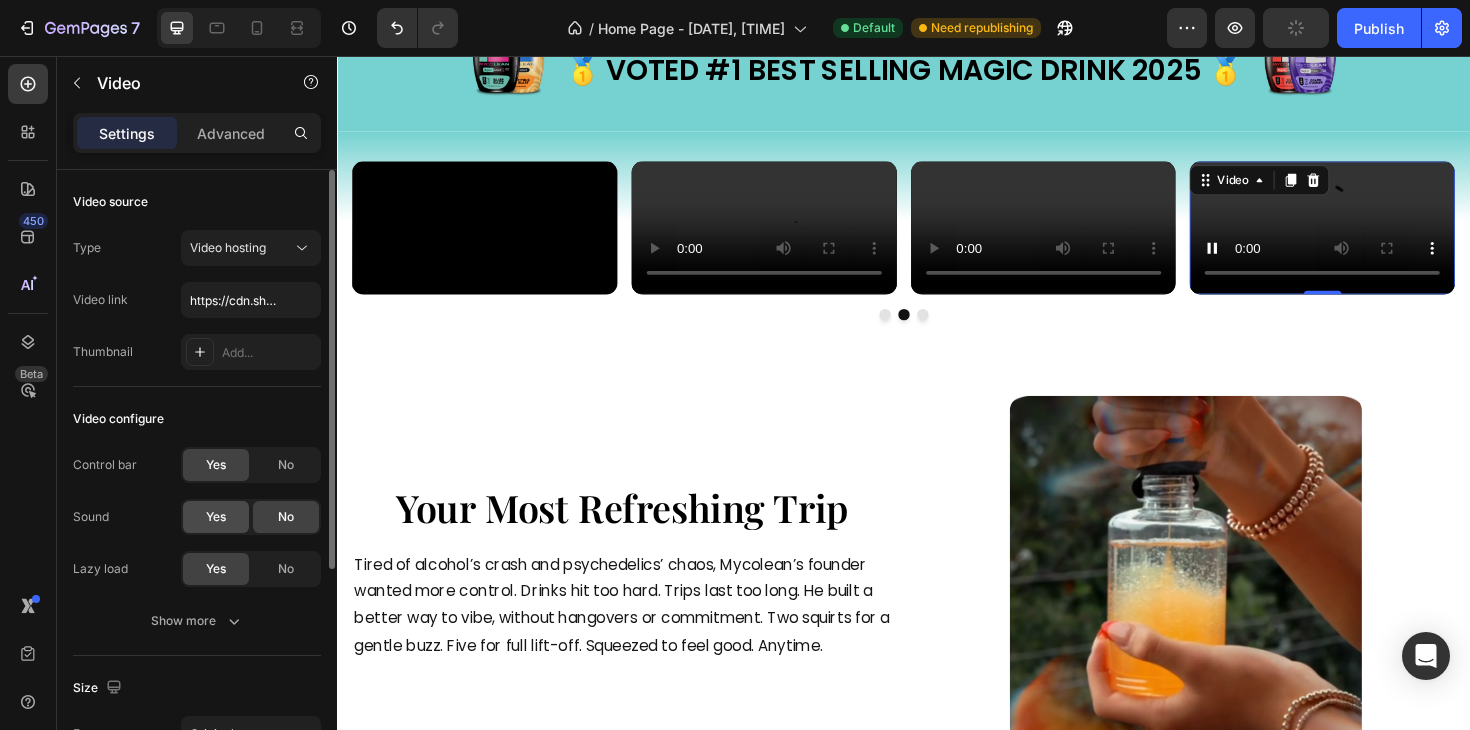 click on "Yes" 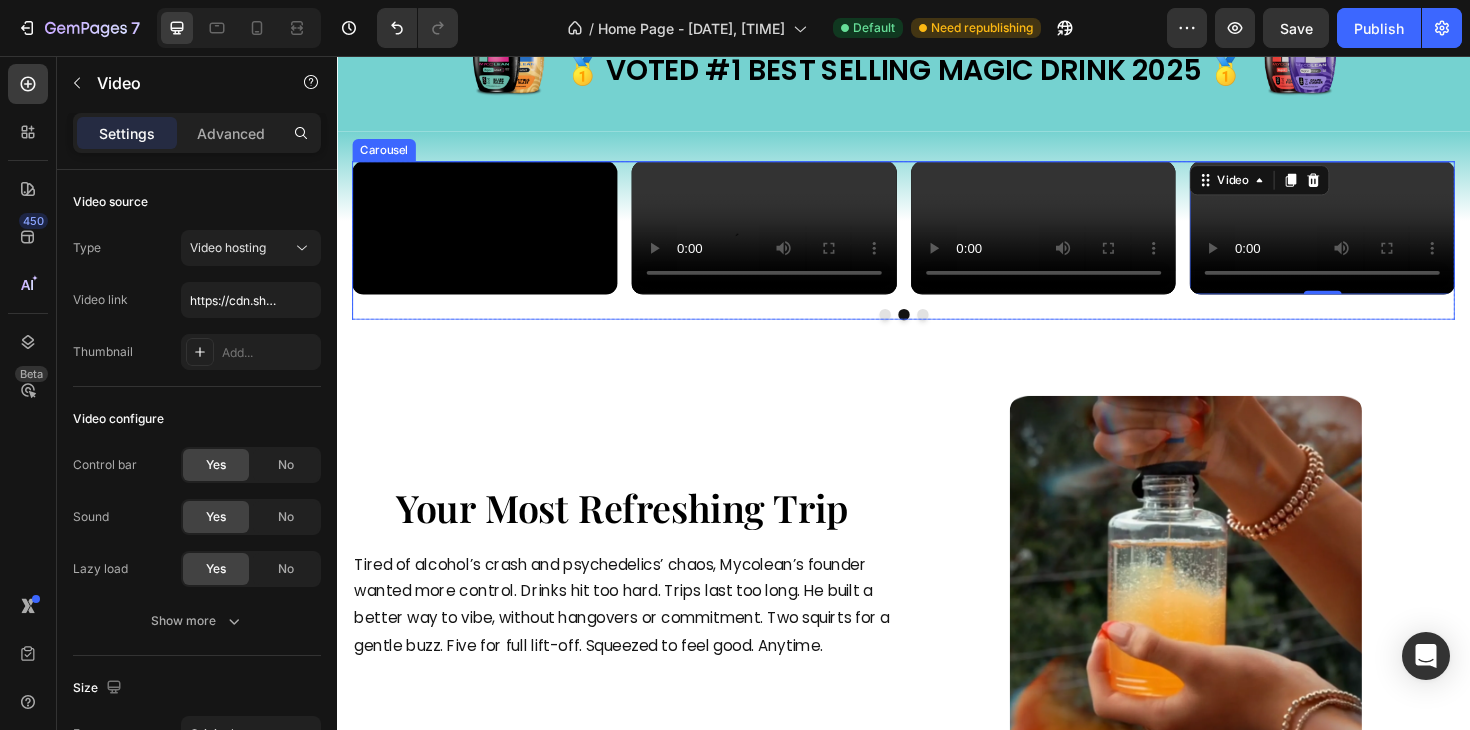 click at bounding box center (957, 330) 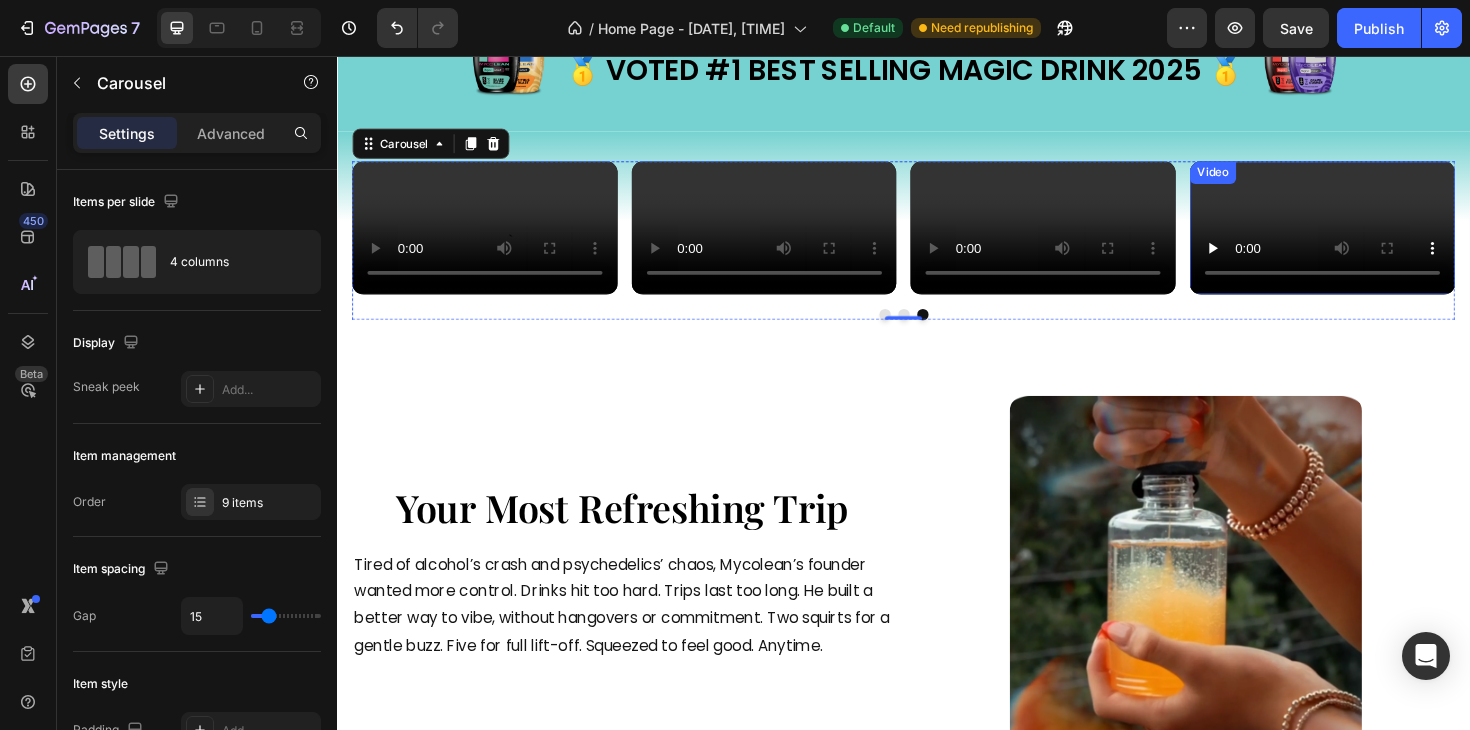 click at bounding box center [1380, 238] 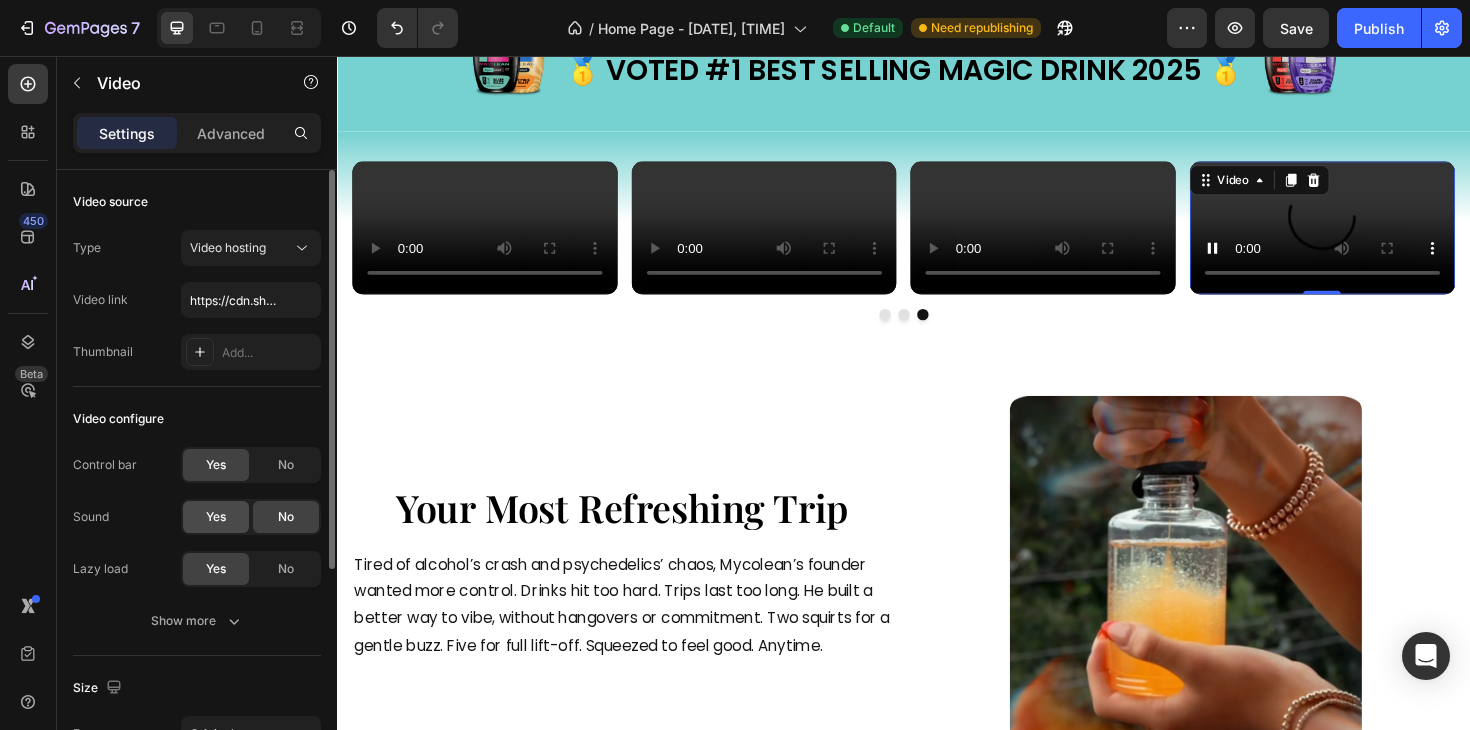click on "Yes" 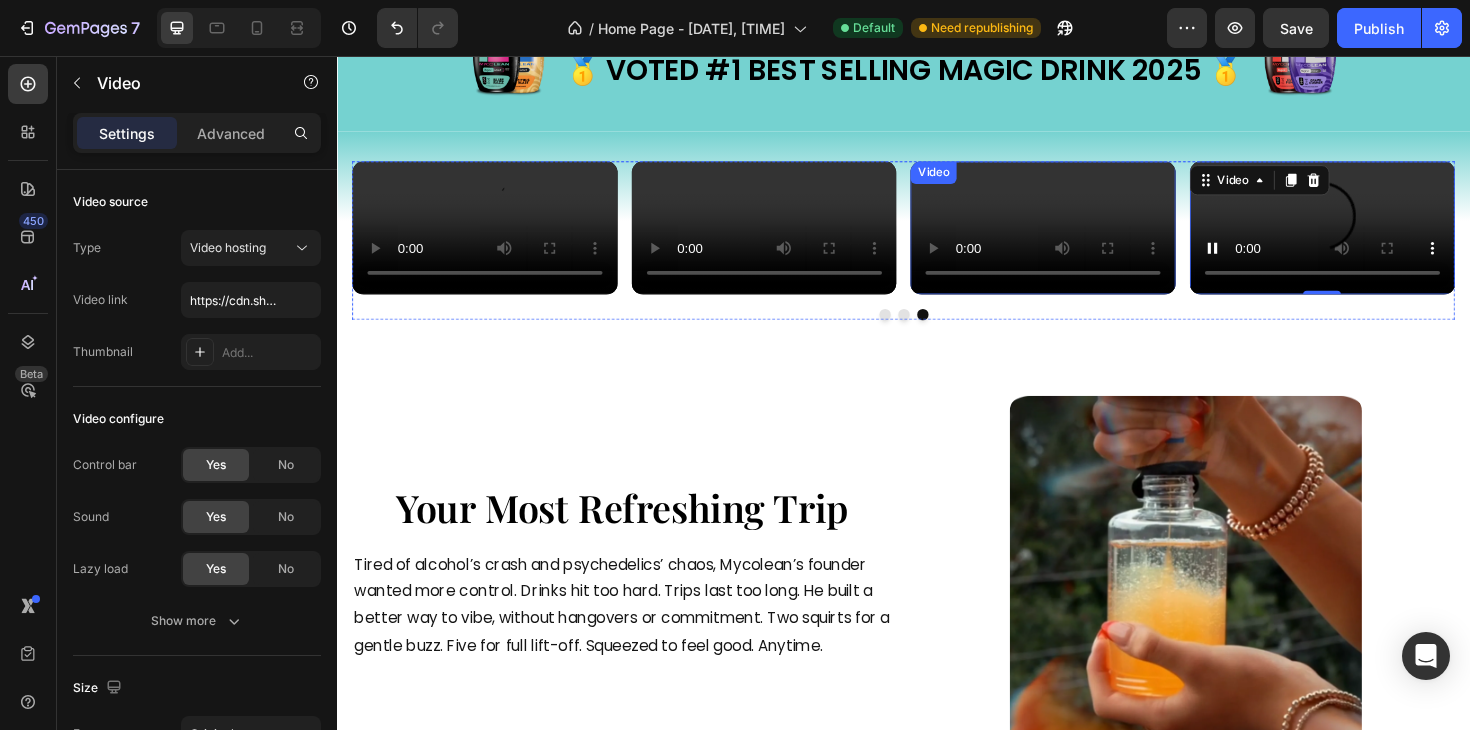 click at bounding box center (1085, 238) 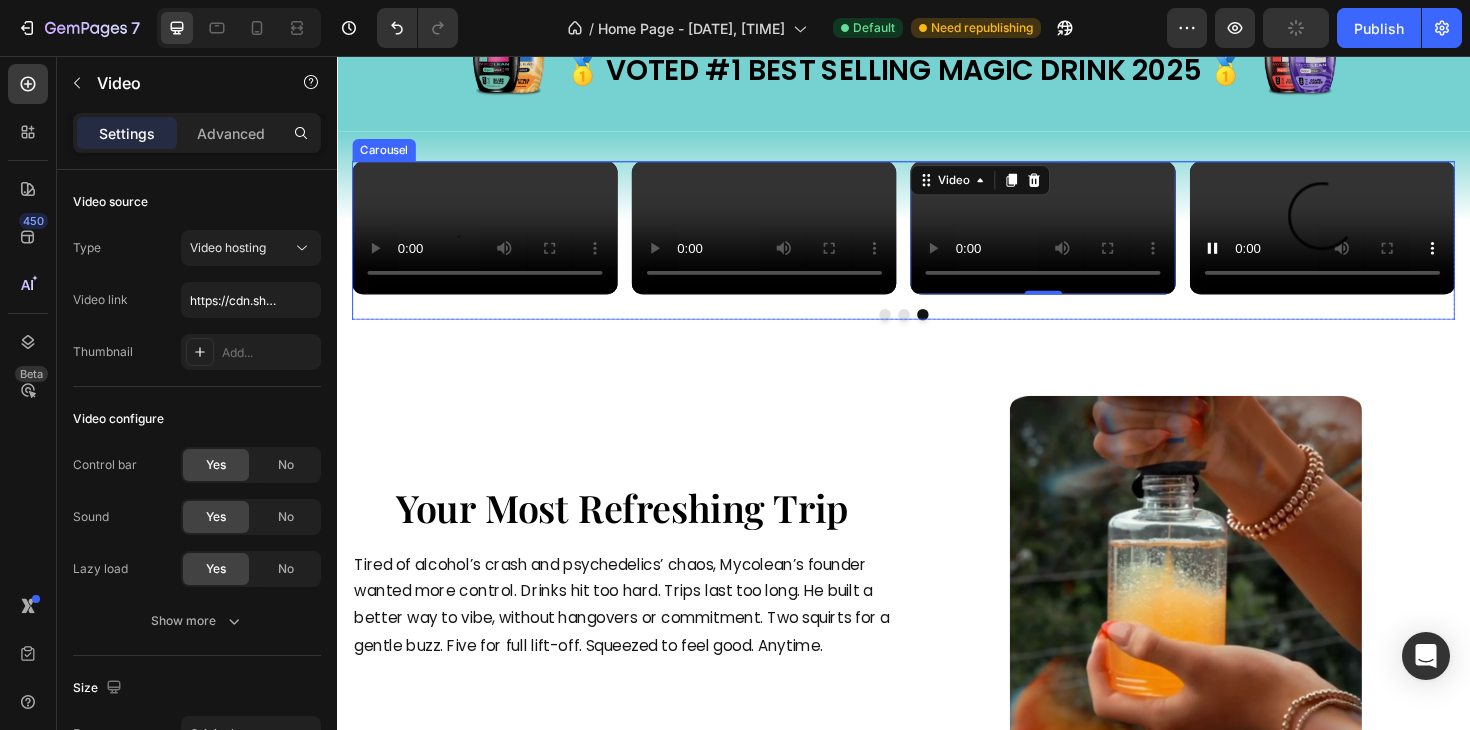click at bounding box center [789, 238] 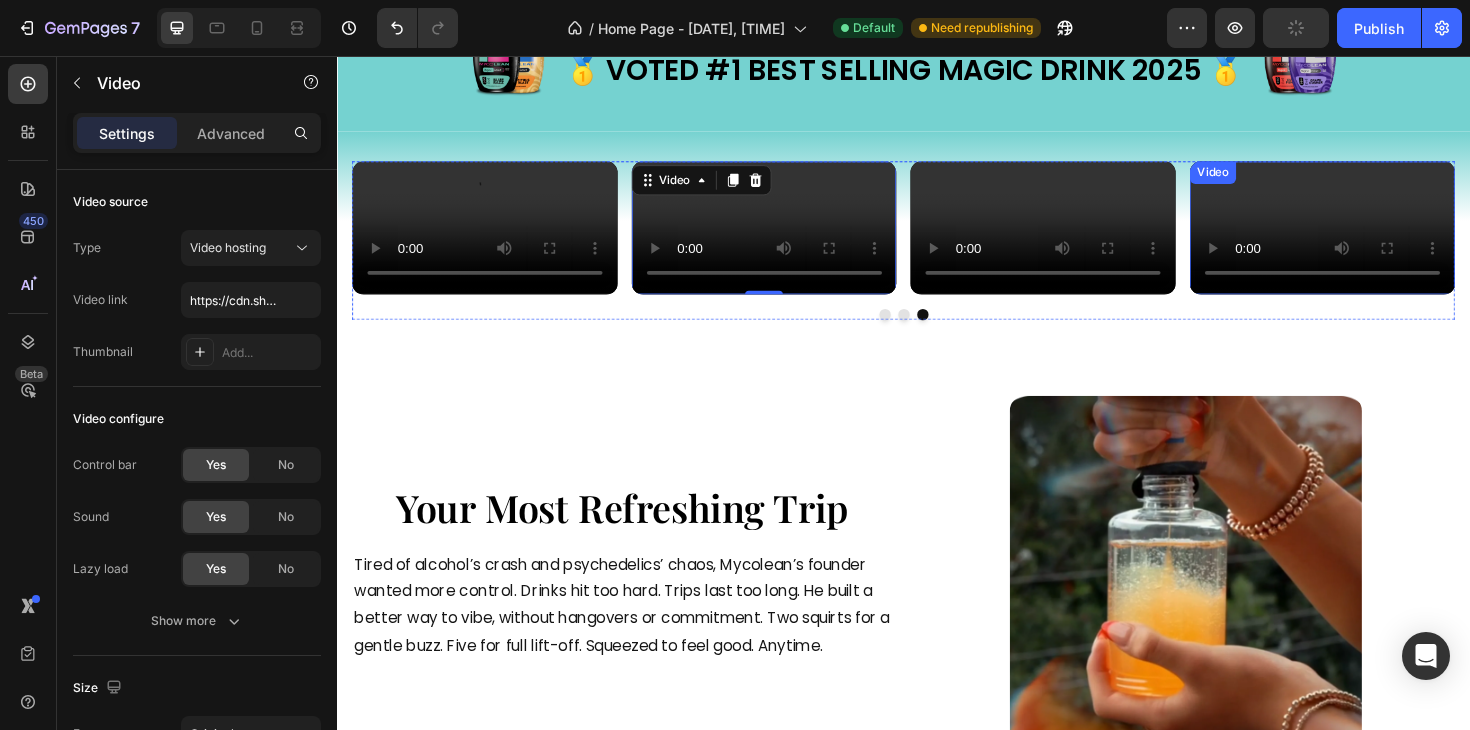 click at bounding box center (1380, 238) 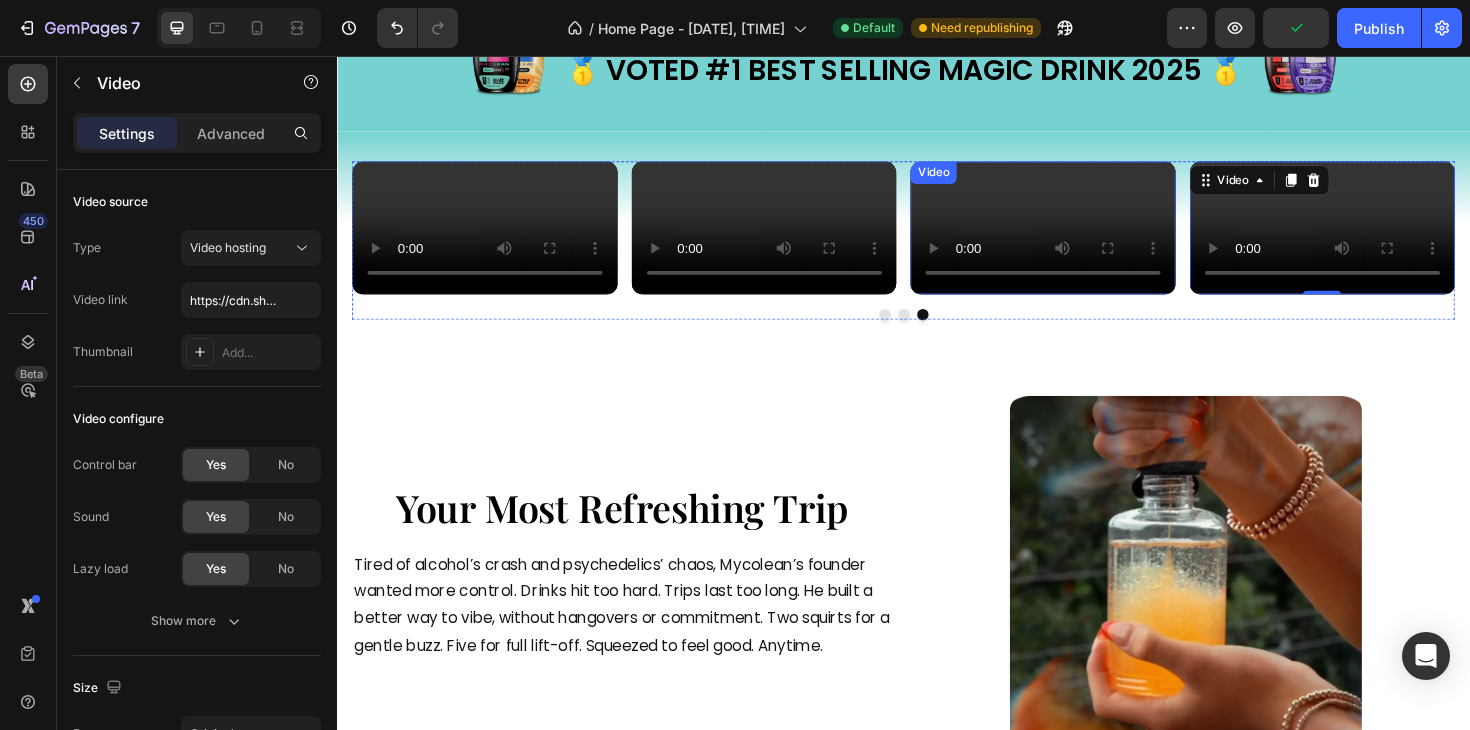 click at bounding box center (1085, 238) 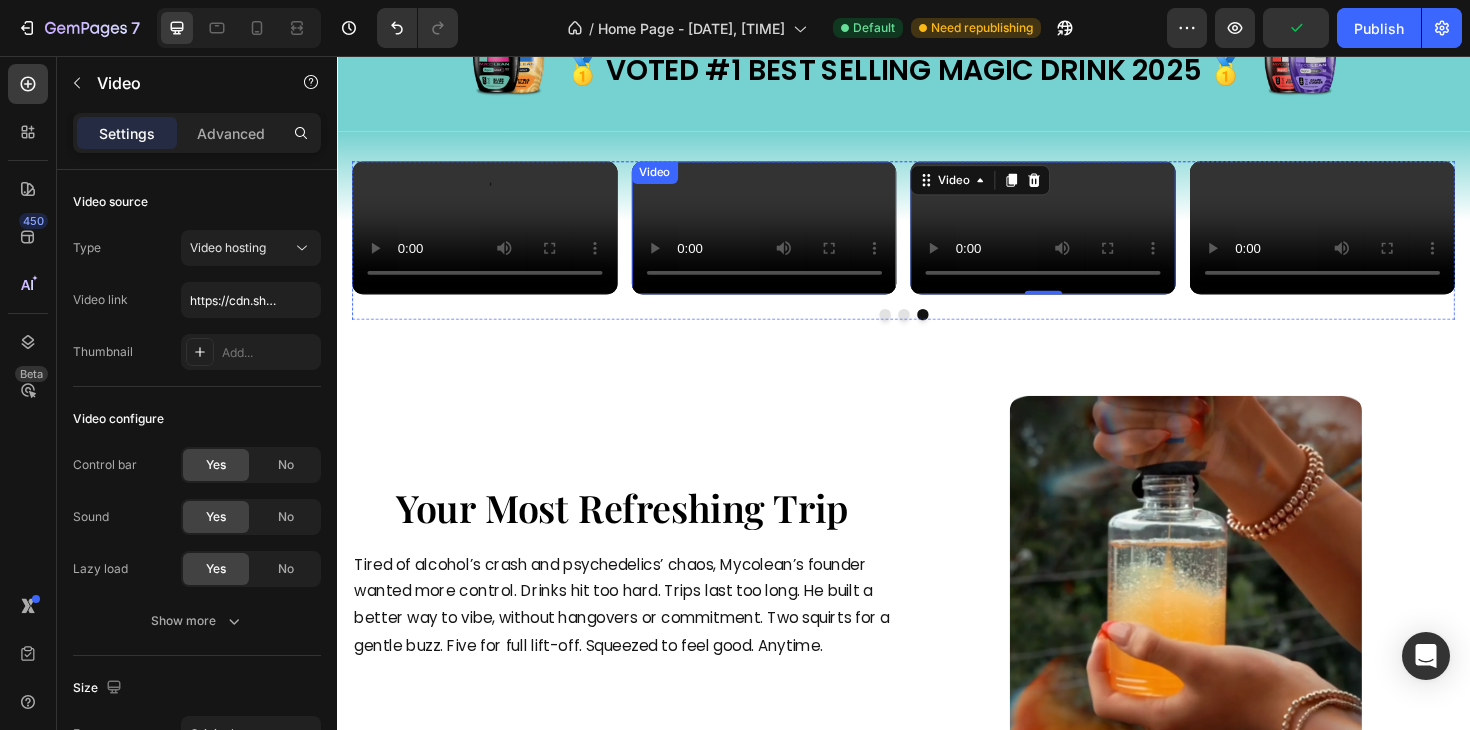 click at bounding box center [789, 238] 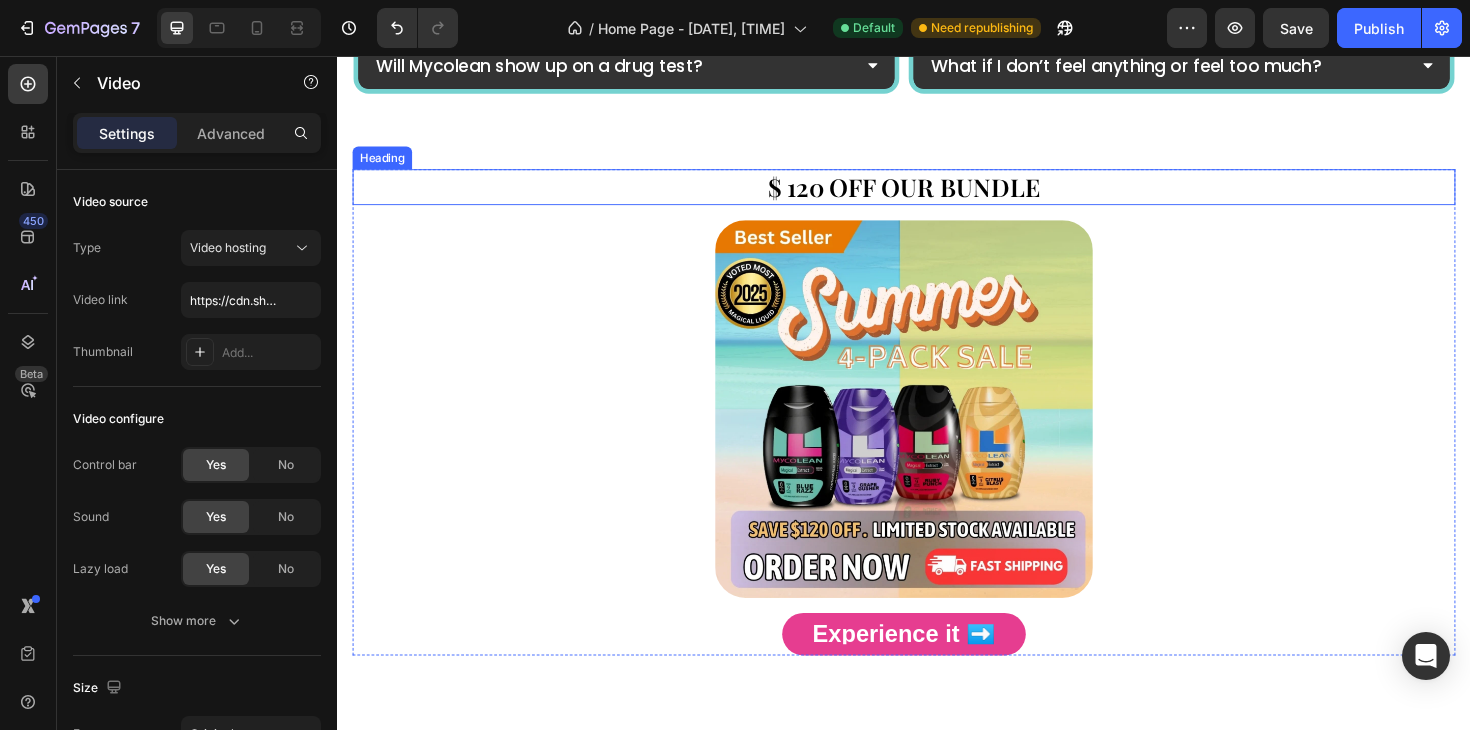scroll, scrollTop: 5197, scrollLeft: 0, axis: vertical 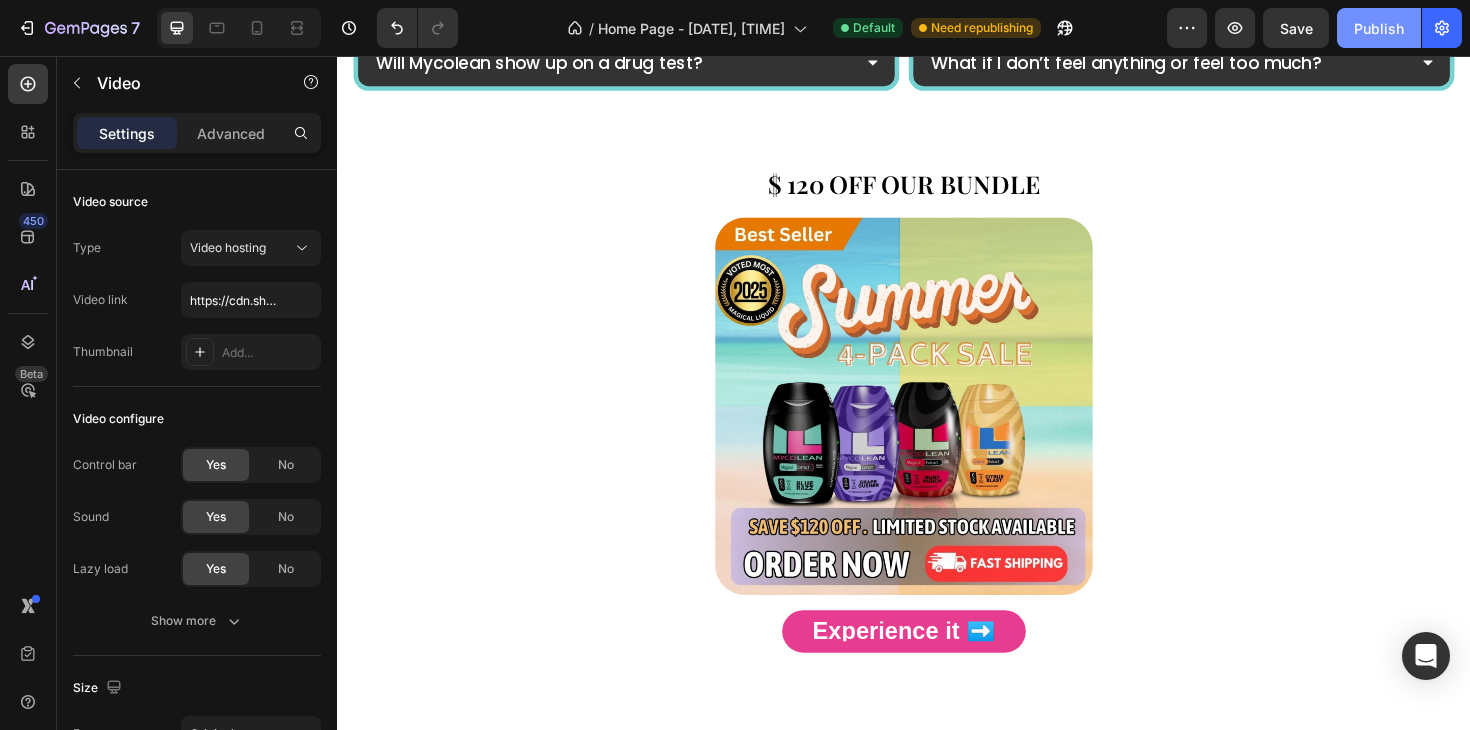 click on "Publish" at bounding box center (1379, 28) 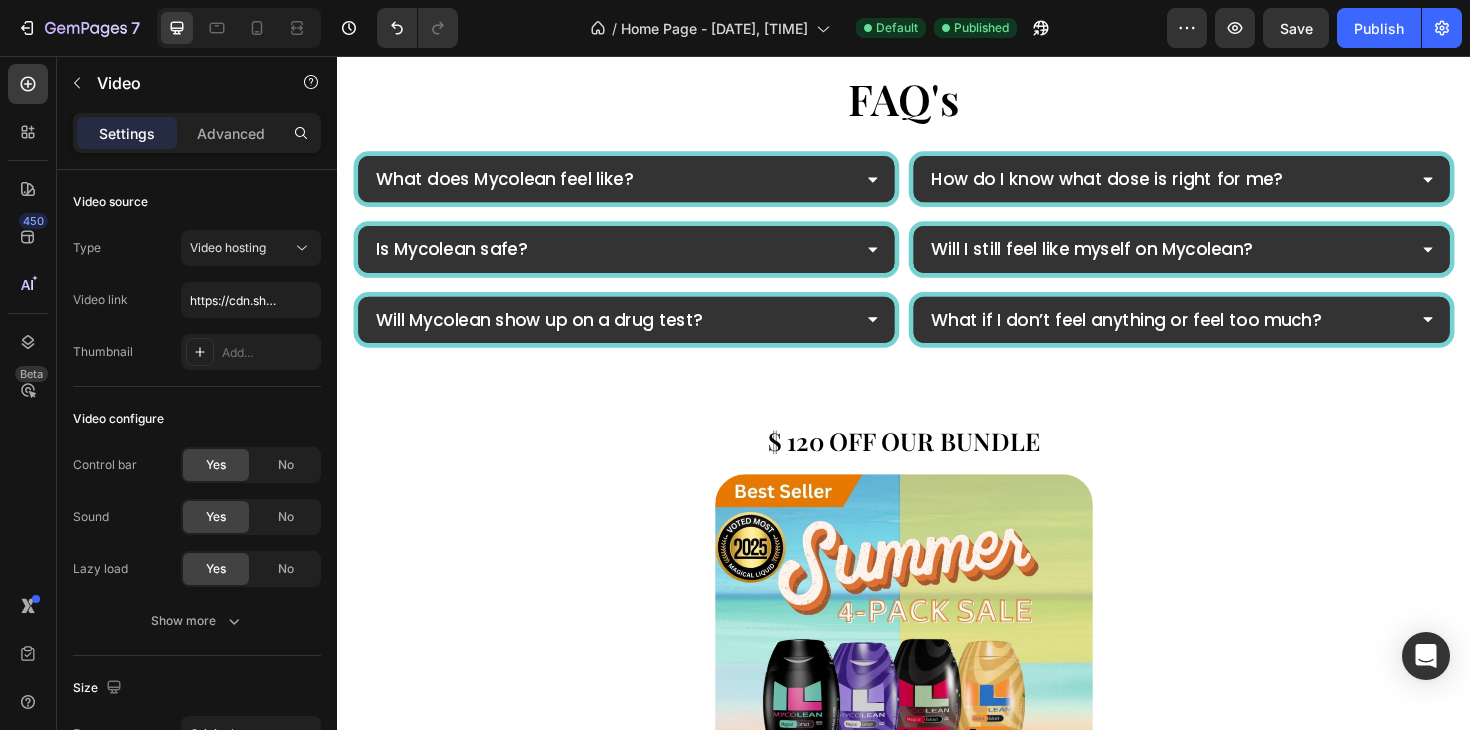 scroll, scrollTop: 5451, scrollLeft: 0, axis: vertical 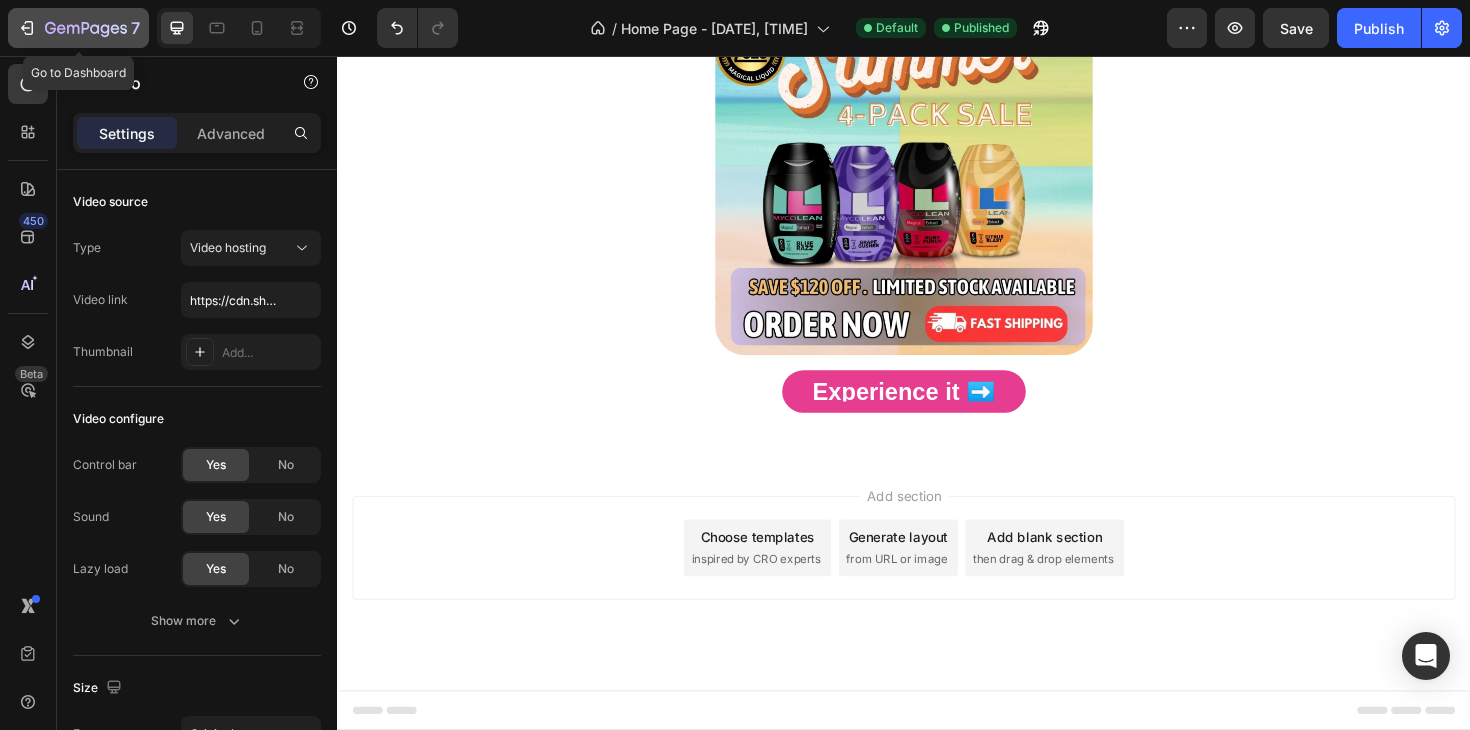 click 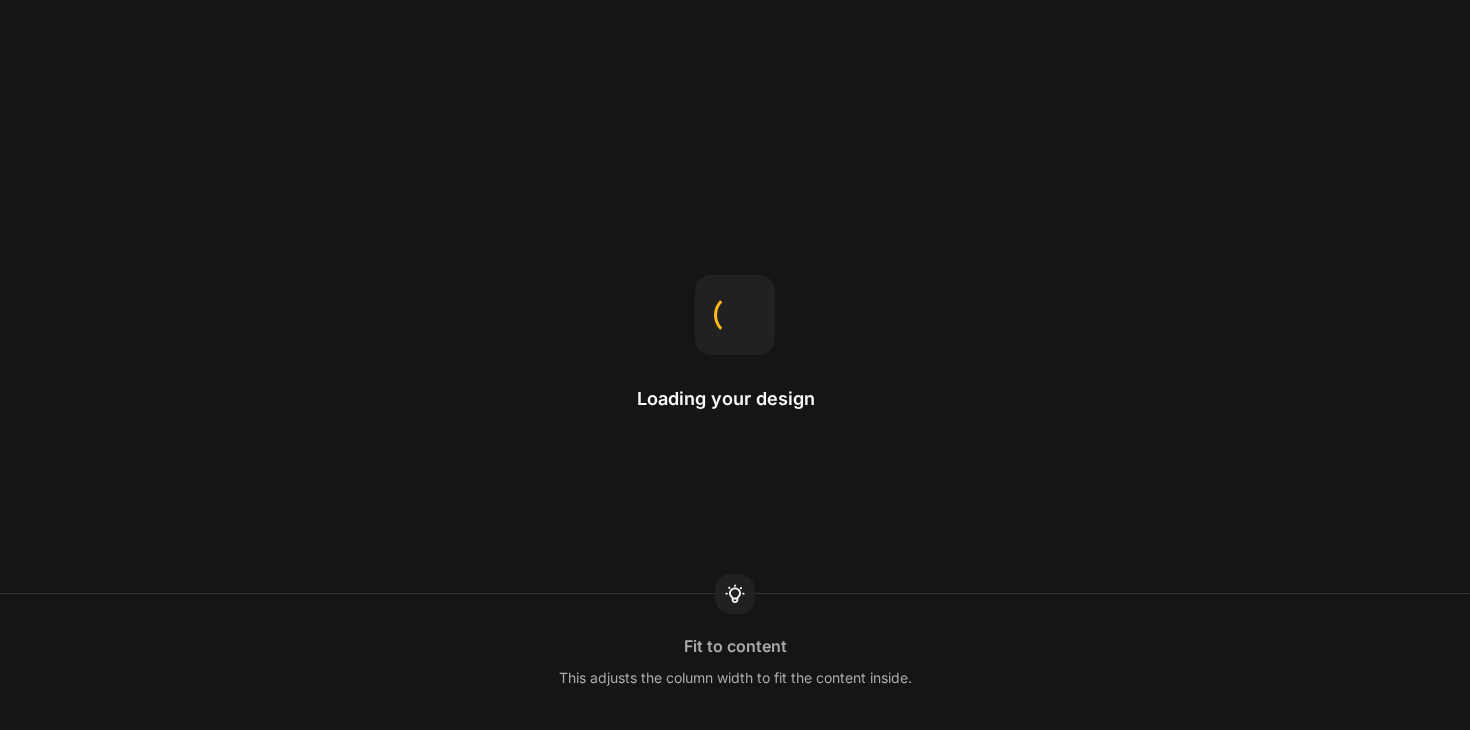scroll, scrollTop: 0, scrollLeft: 0, axis: both 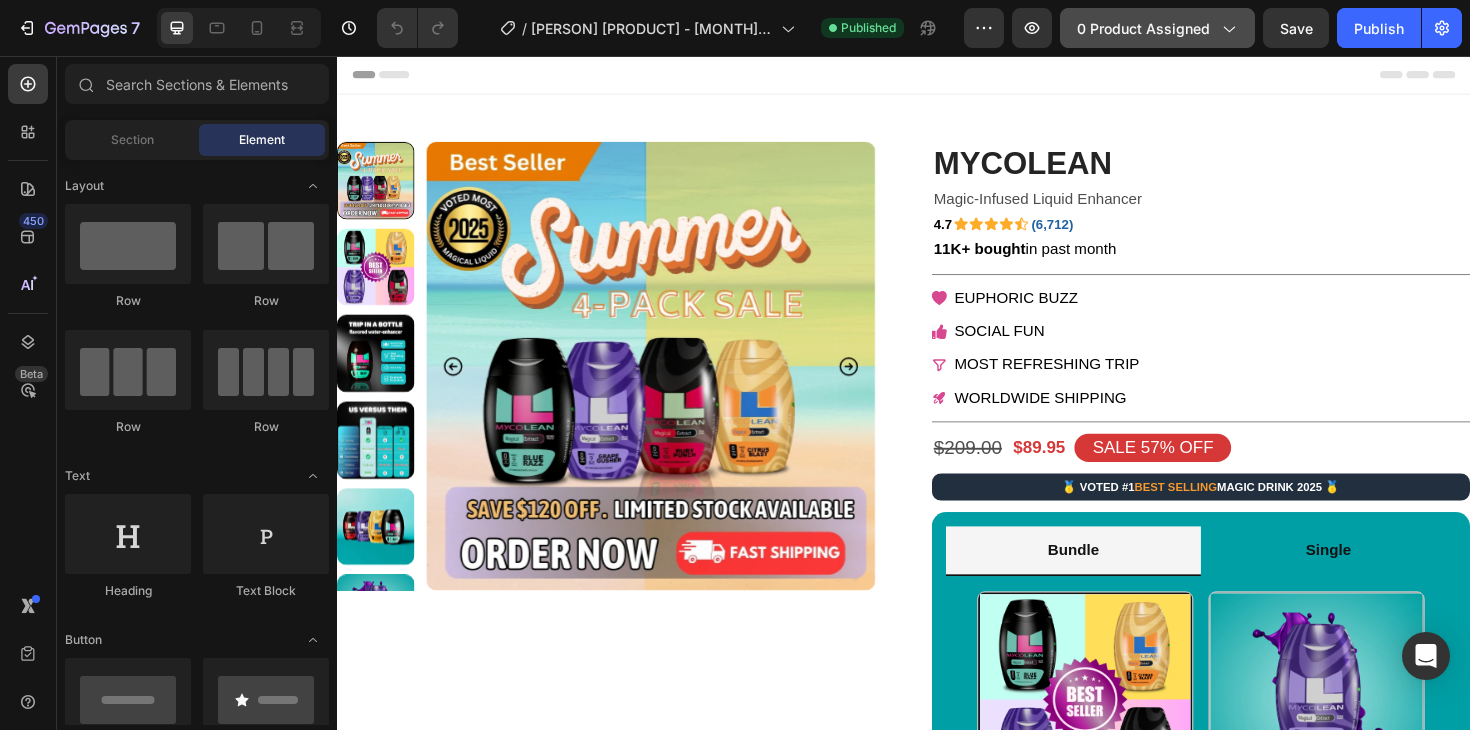 click on "0 product assigned" 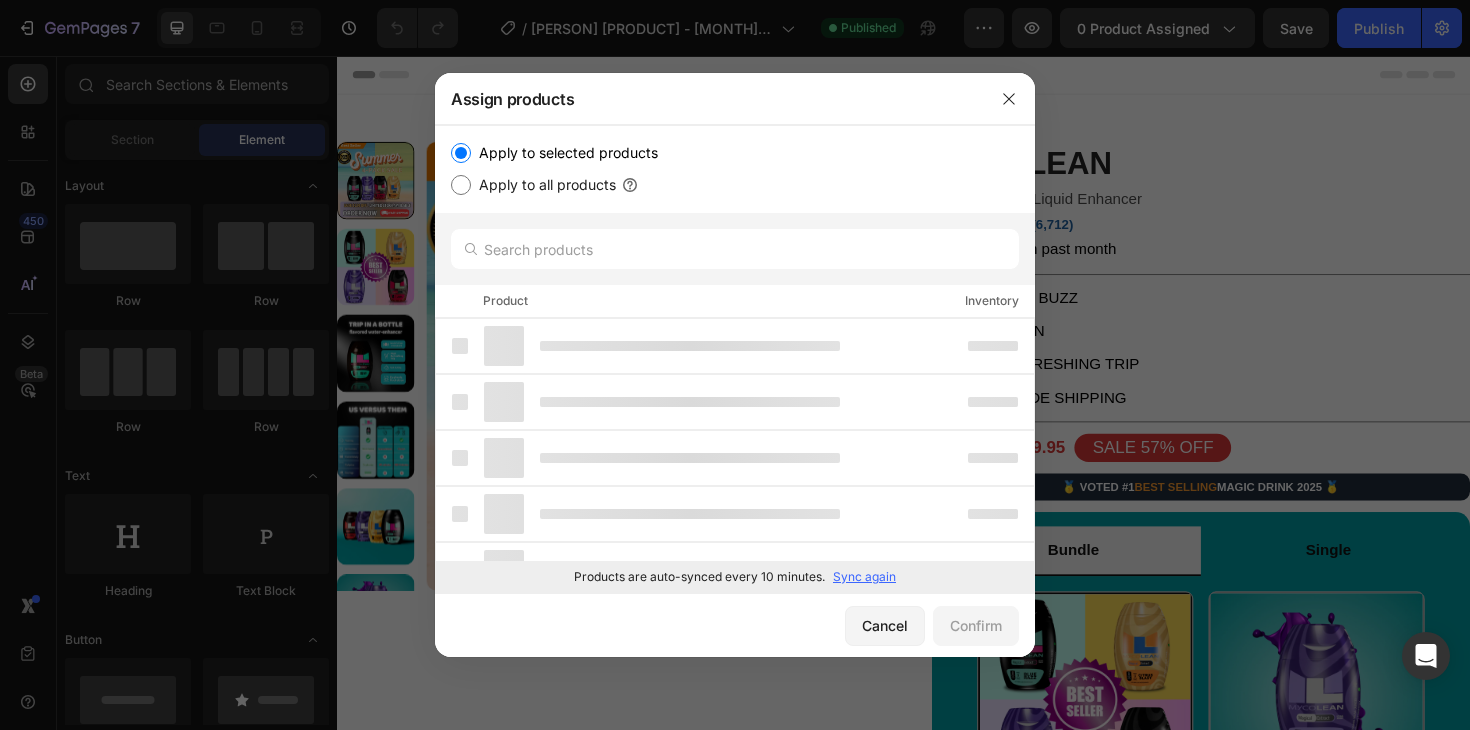 radio on "false" 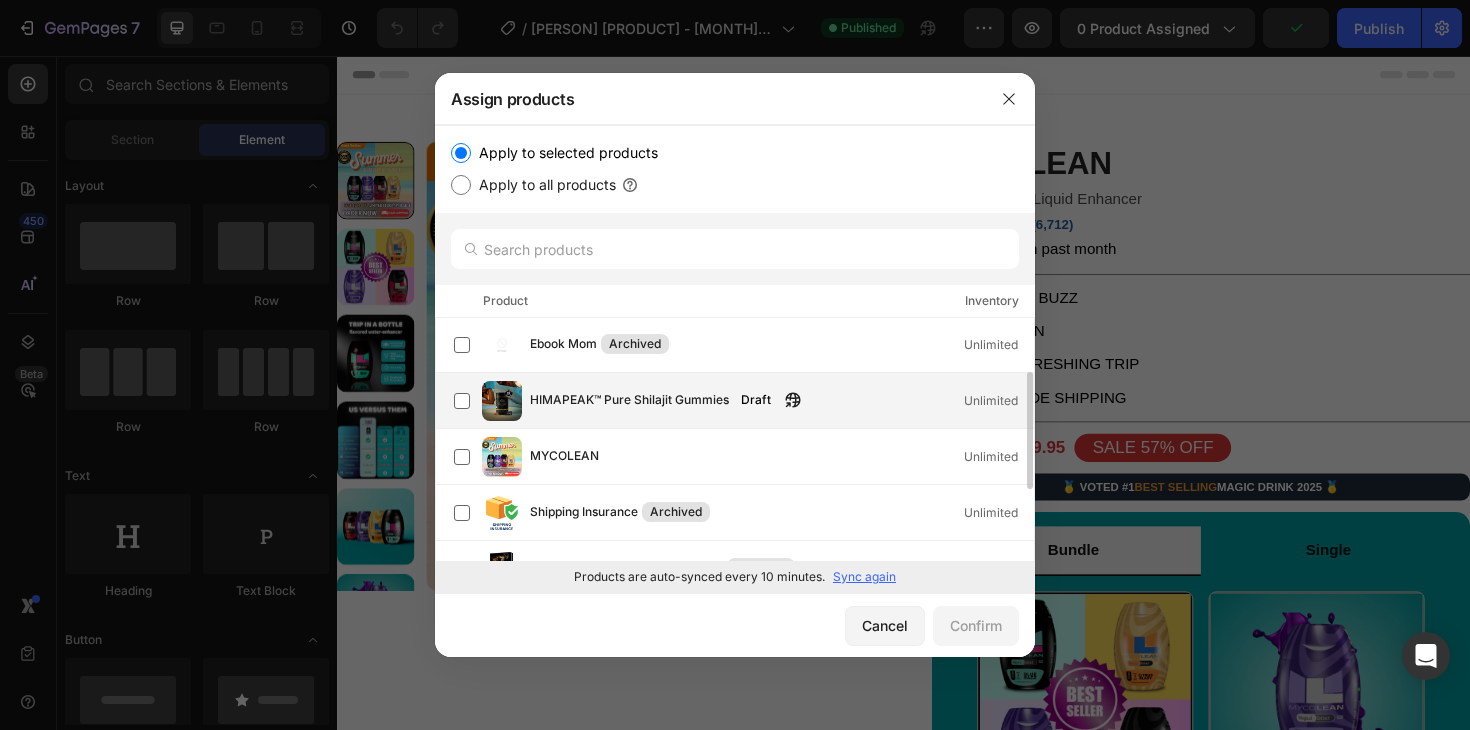 scroll, scrollTop: 0, scrollLeft: 0, axis: both 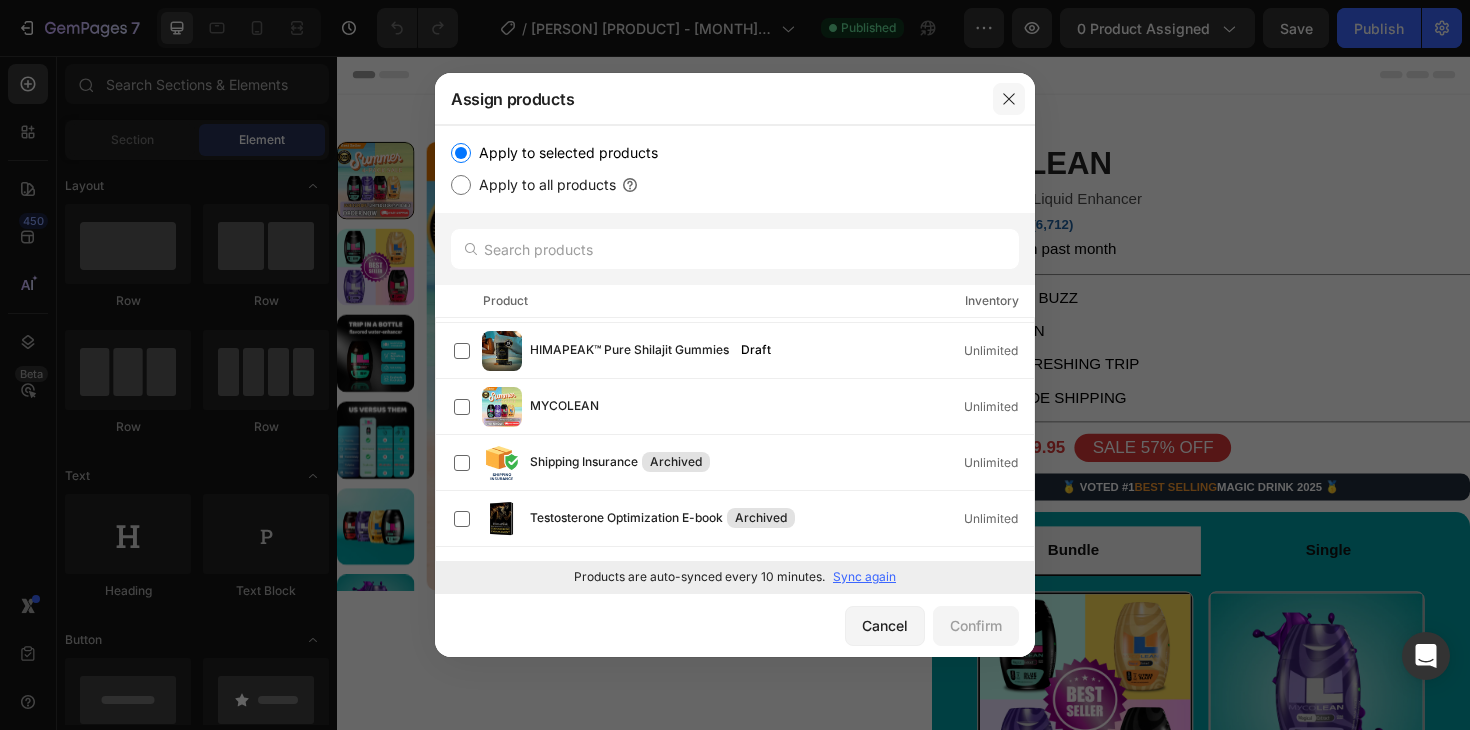 click 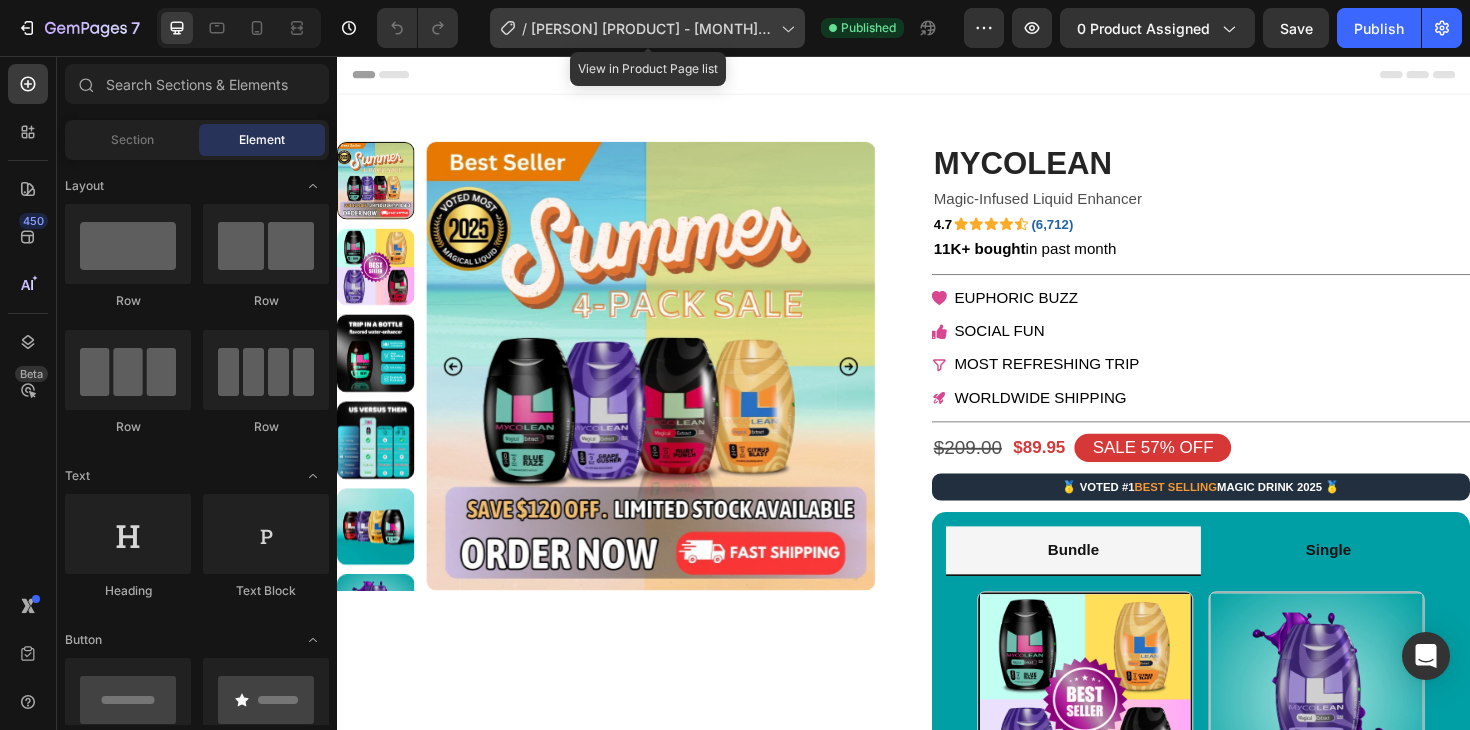 click on "[Jamie GemPages Copy] Product Page - Apr 2, 19:11:26" at bounding box center [652, 28] 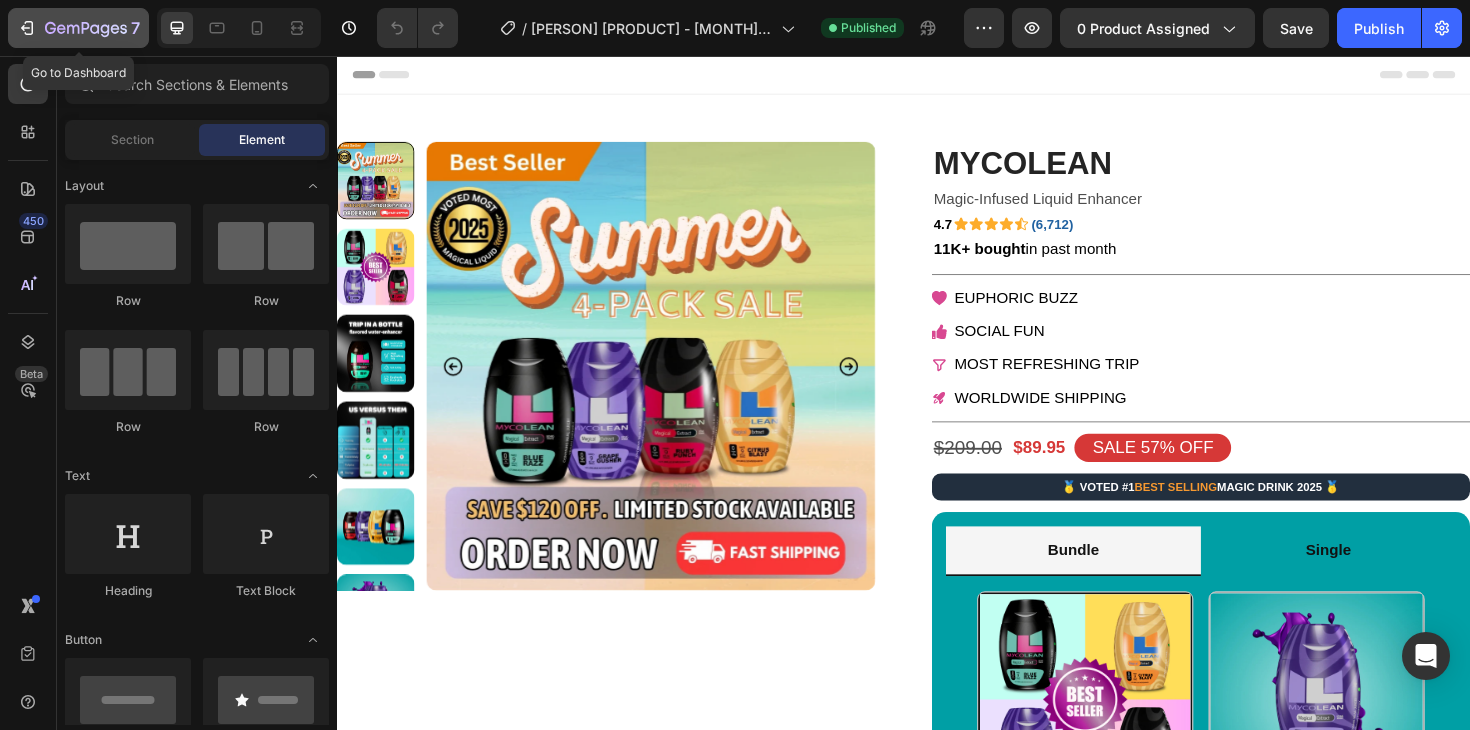 click 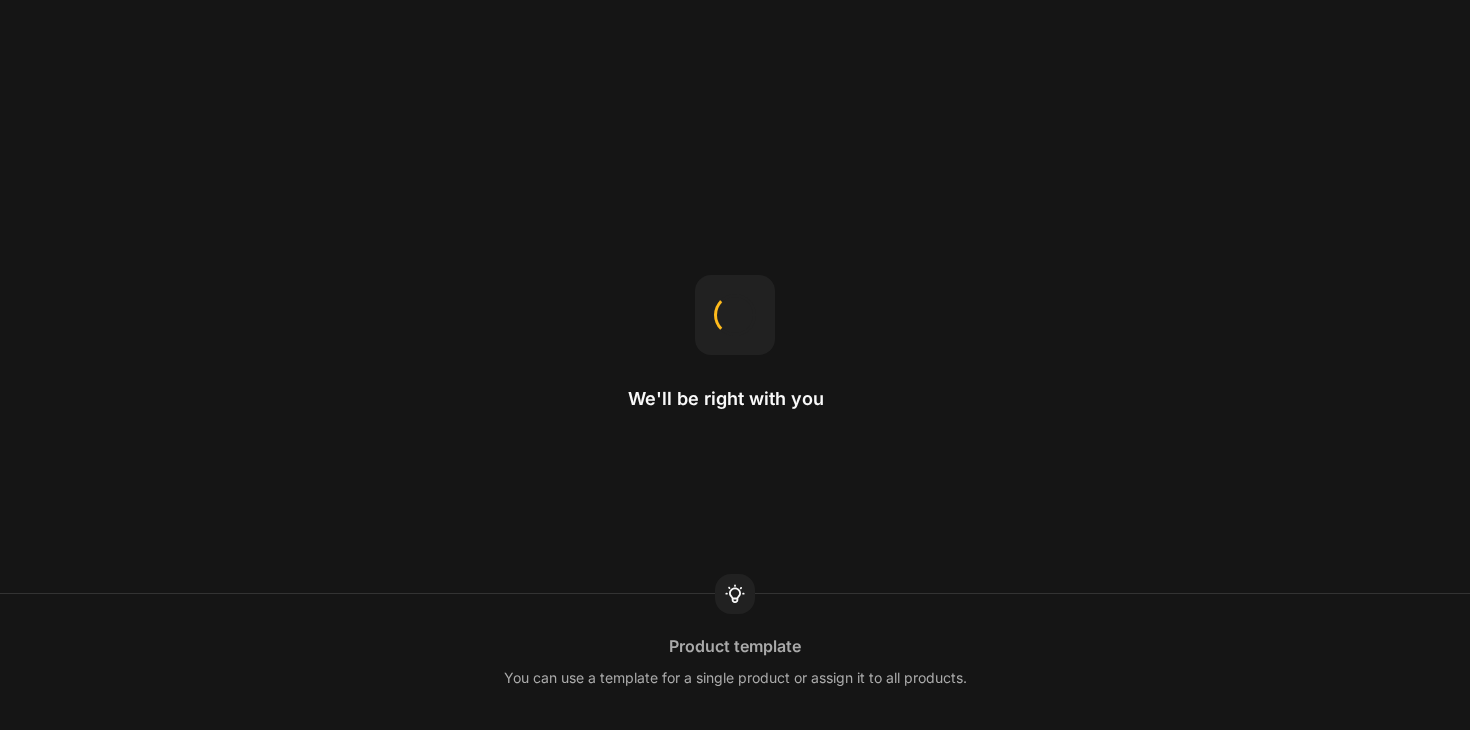 scroll, scrollTop: 0, scrollLeft: 0, axis: both 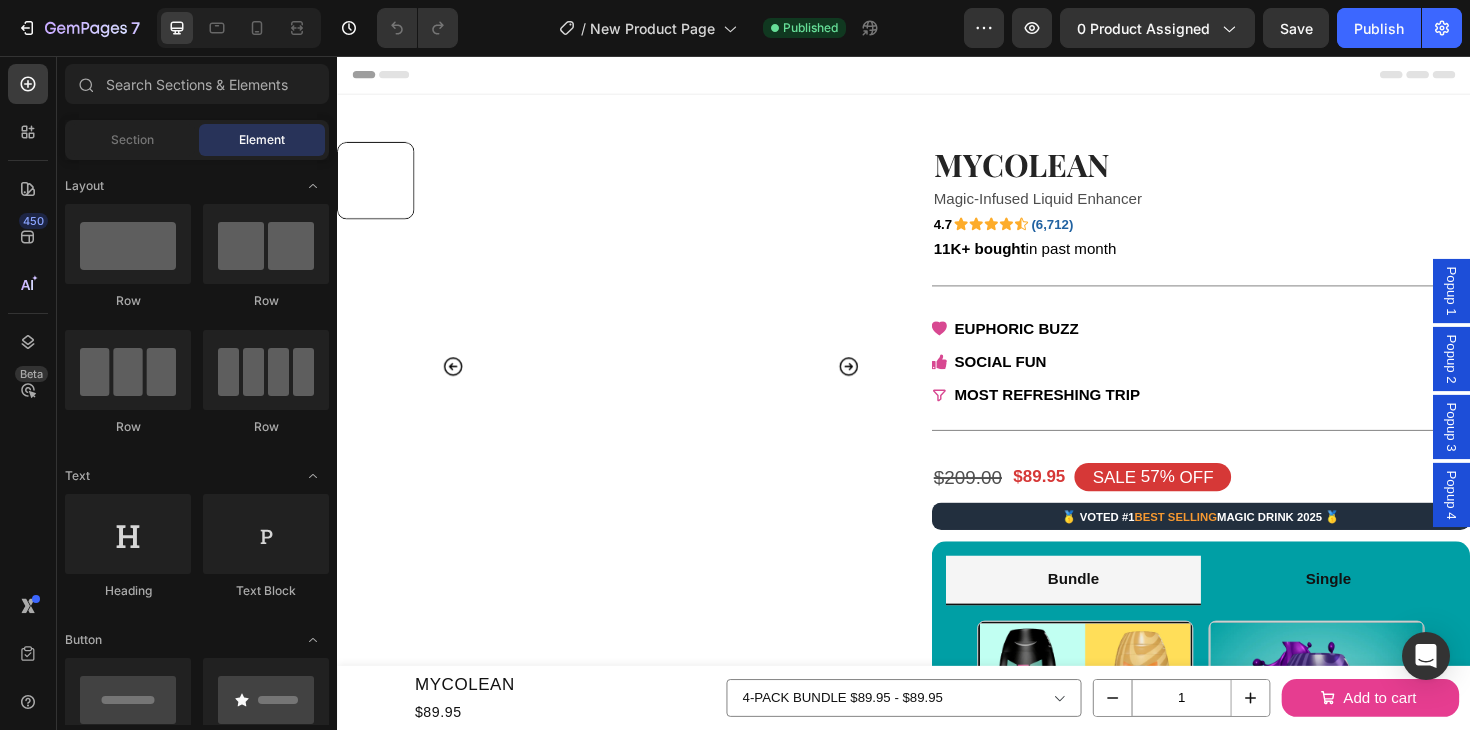 radio on "false" 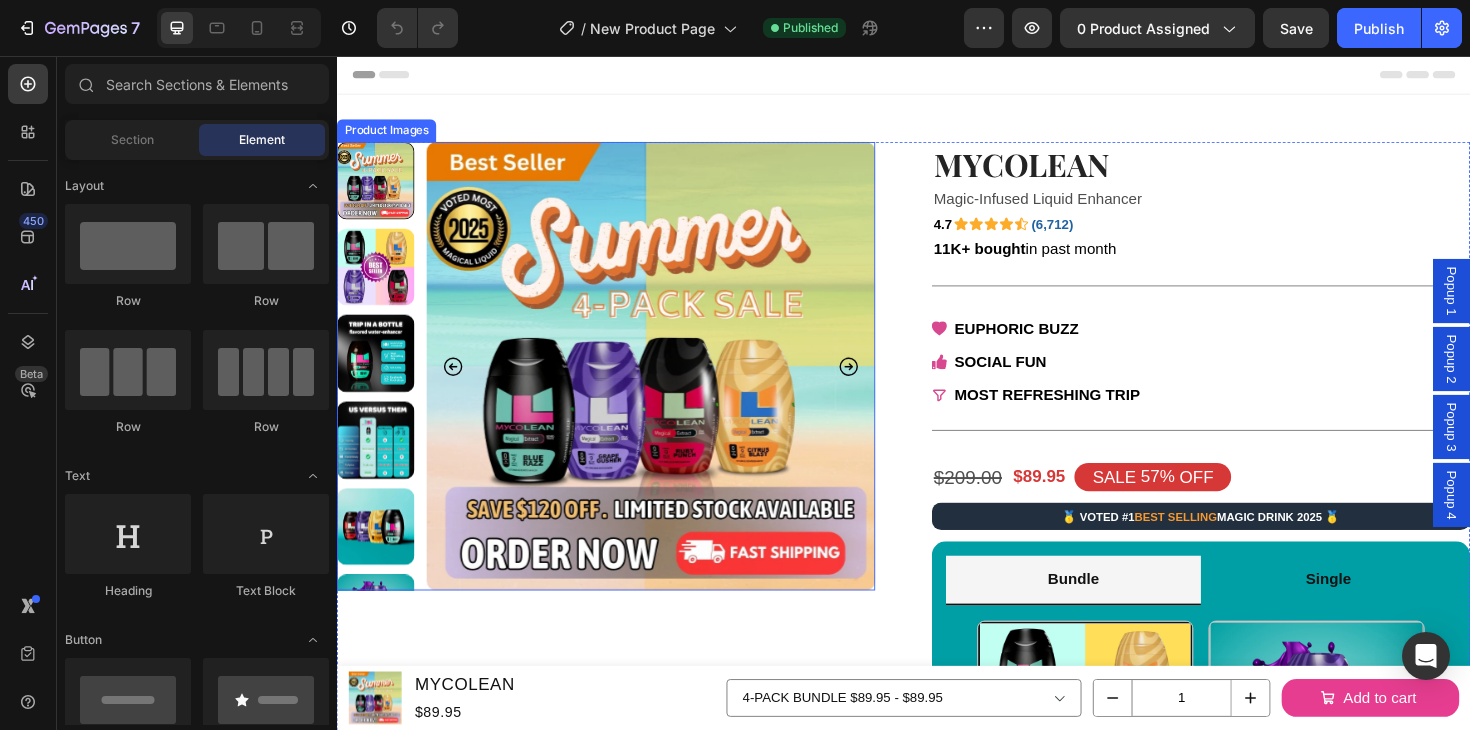 click at bounding box center (378, 280) 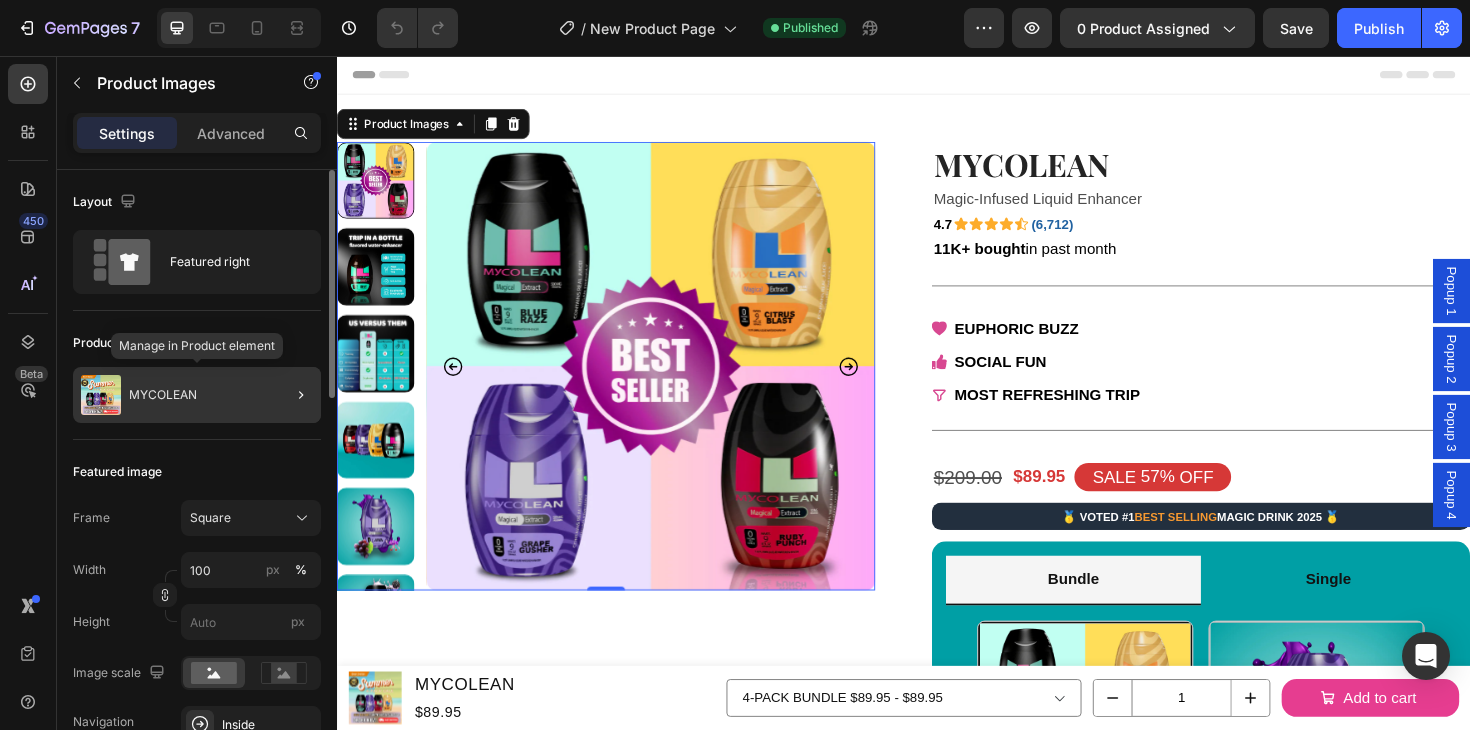 click on "MYCOLEAN" 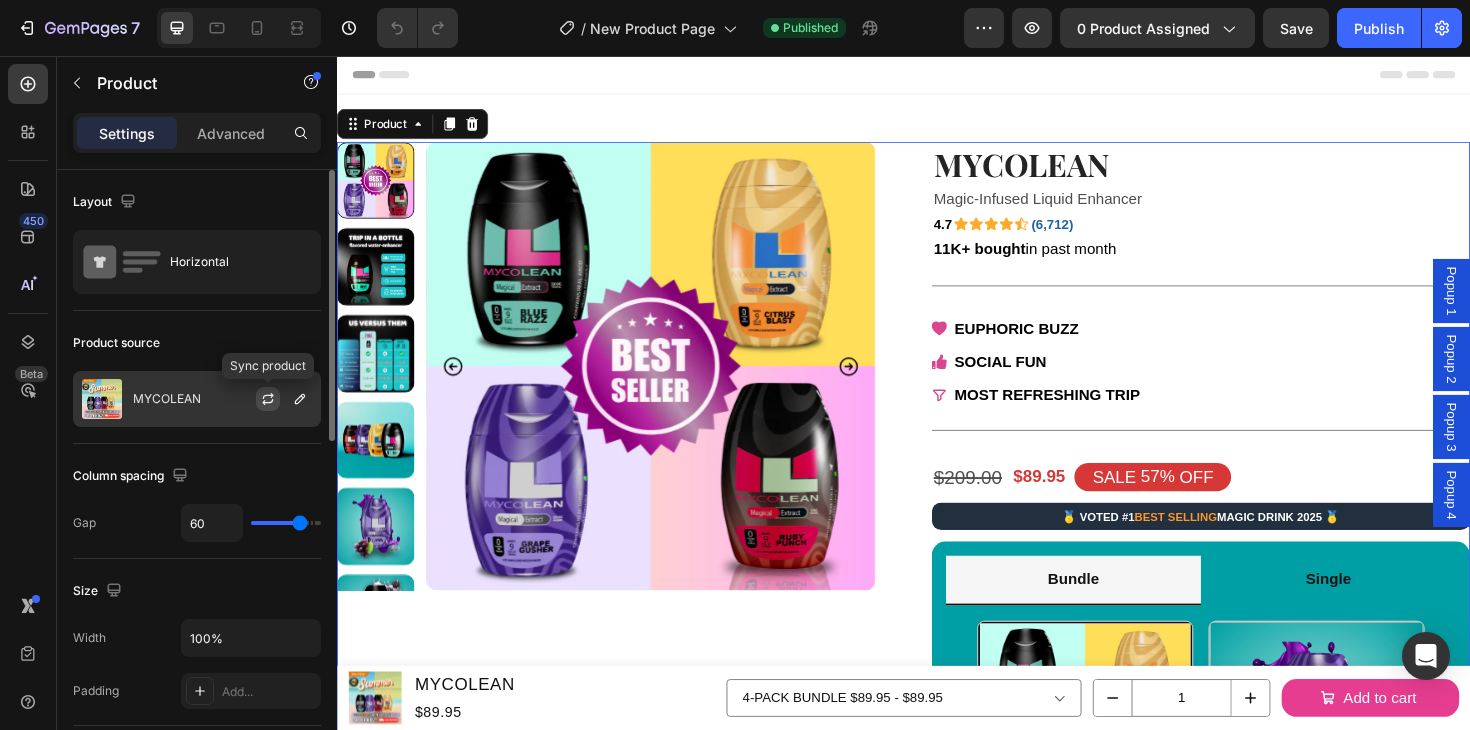 click 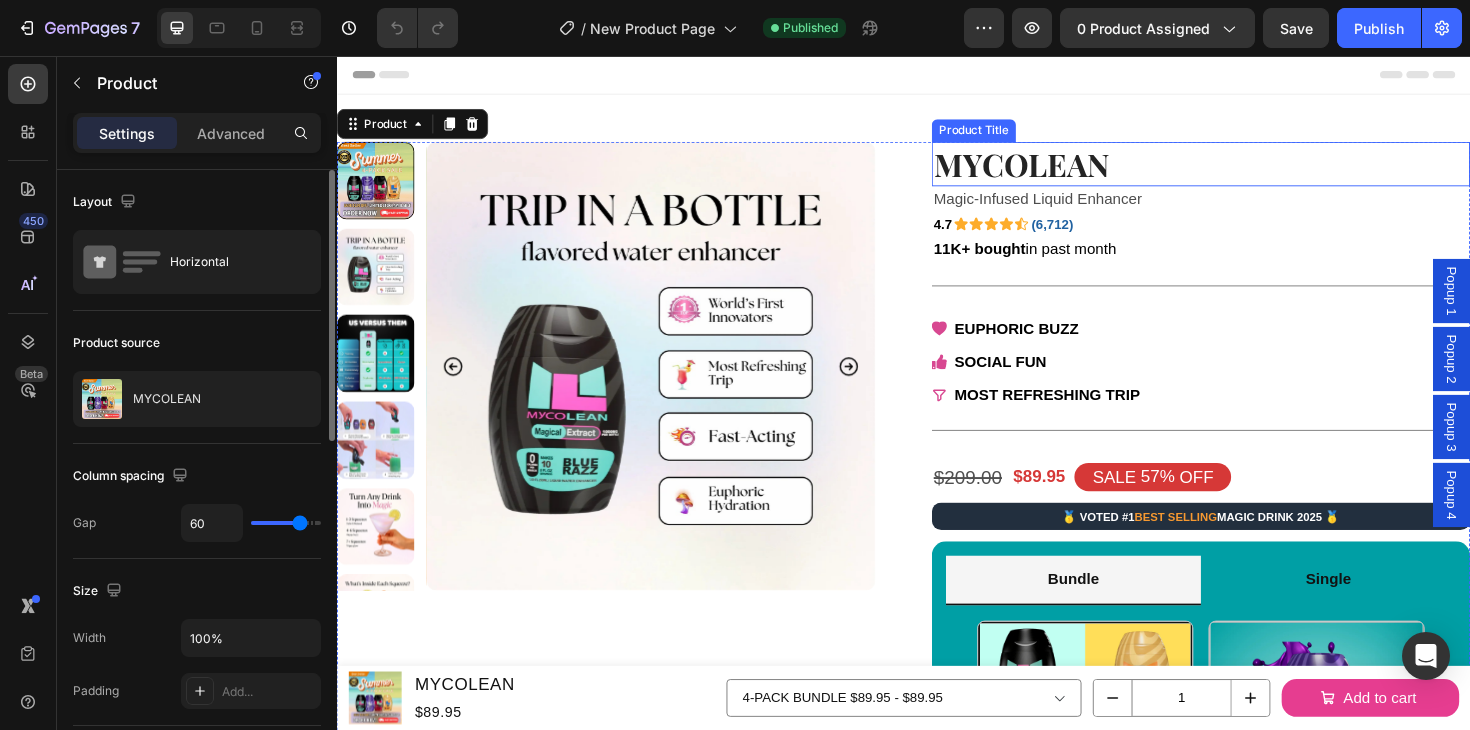 click on "MYCOLEAN" at bounding box center [1252, 170] 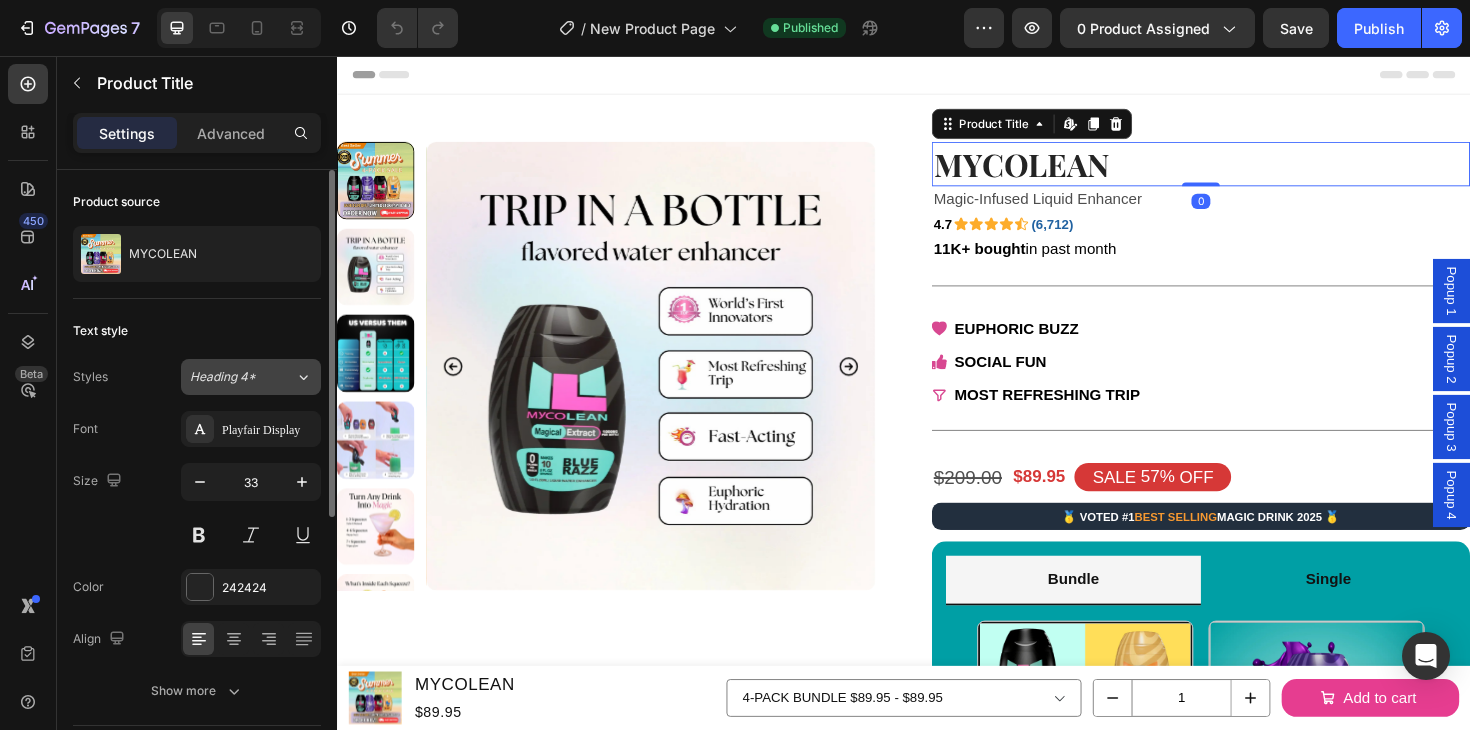 click on "Heading 4*" at bounding box center [242, 377] 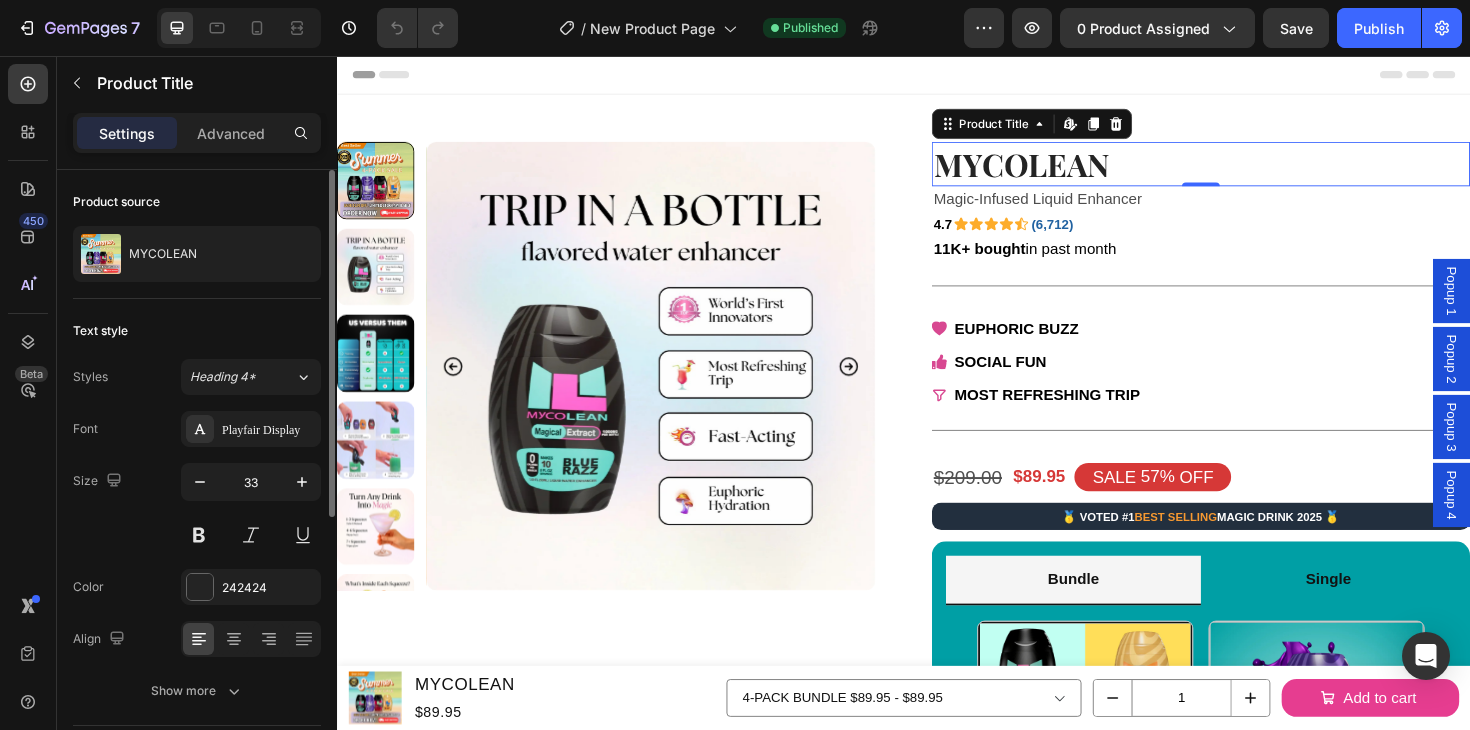 click on "Size 33" at bounding box center [197, 508] 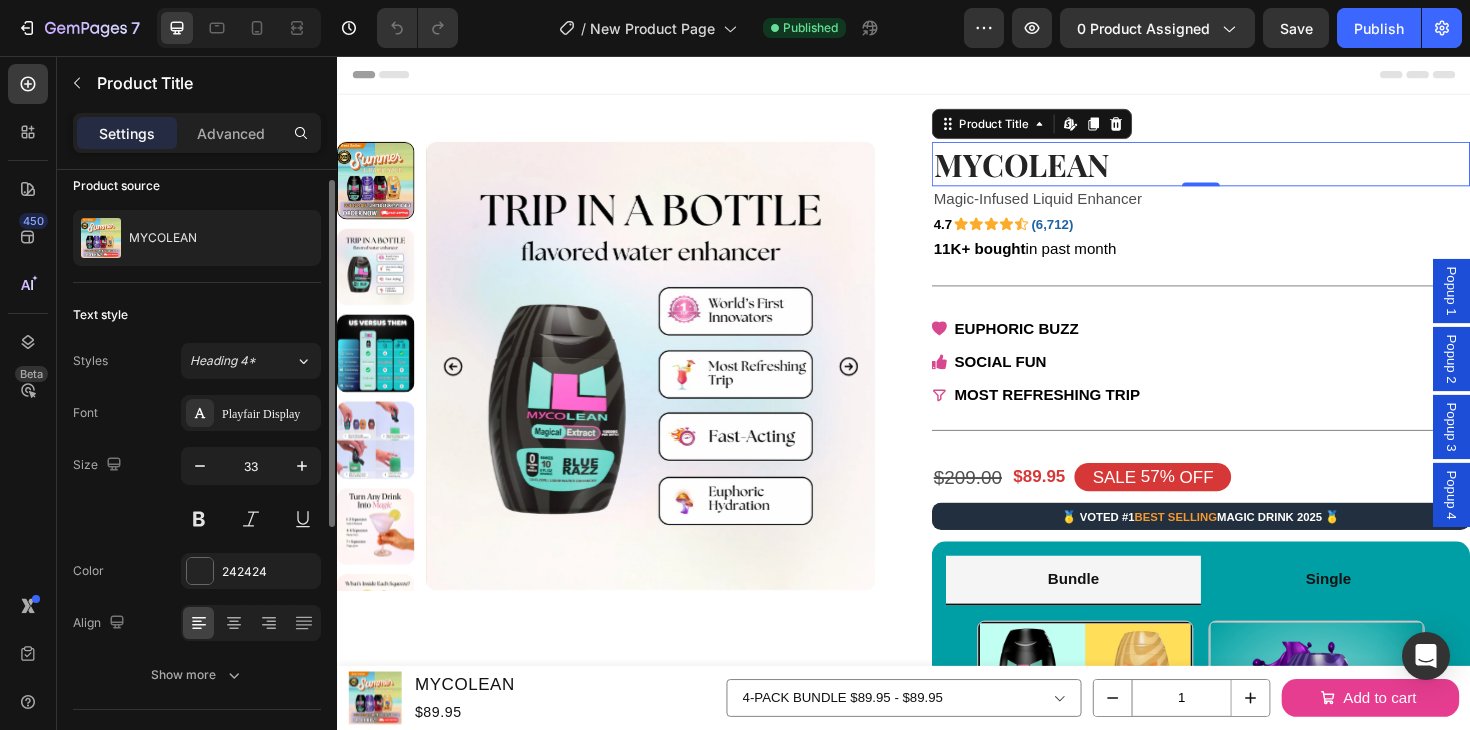 scroll, scrollTop: 18, scrollLeft: 0, axis: vertical 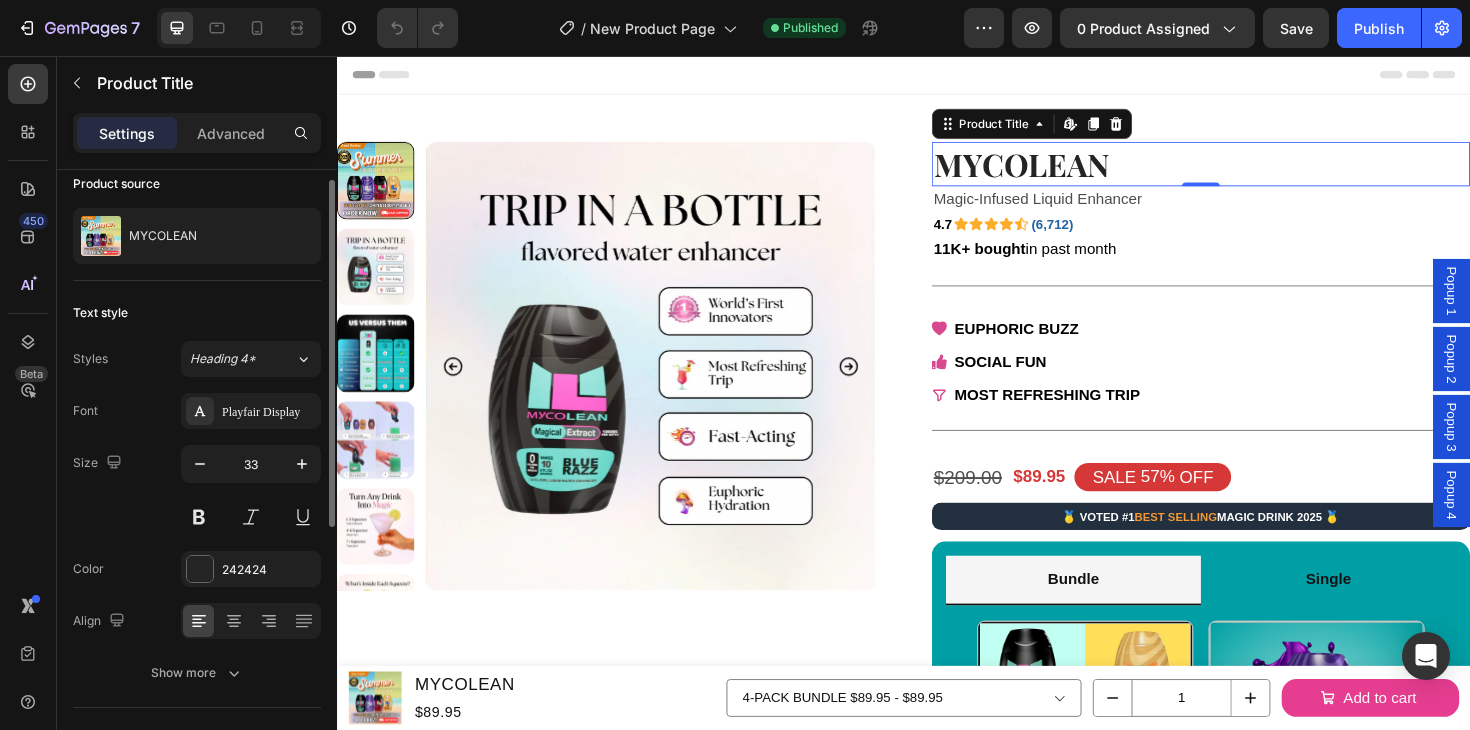 click on "Font Playfair Display Size 33 Color 242424 Align Show more" at bounding box center (197, 542) 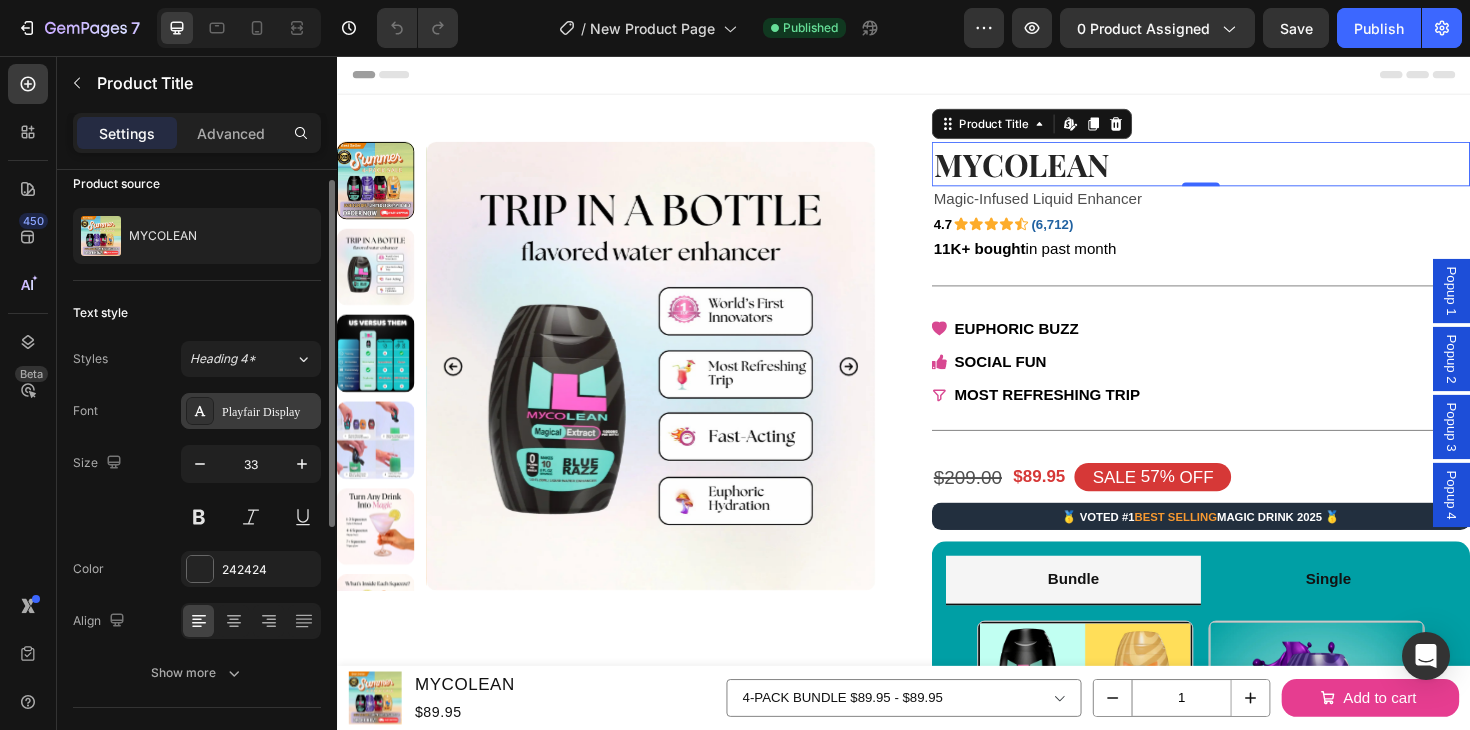 click on "Playfair Display" at bounding box center (269, 412) 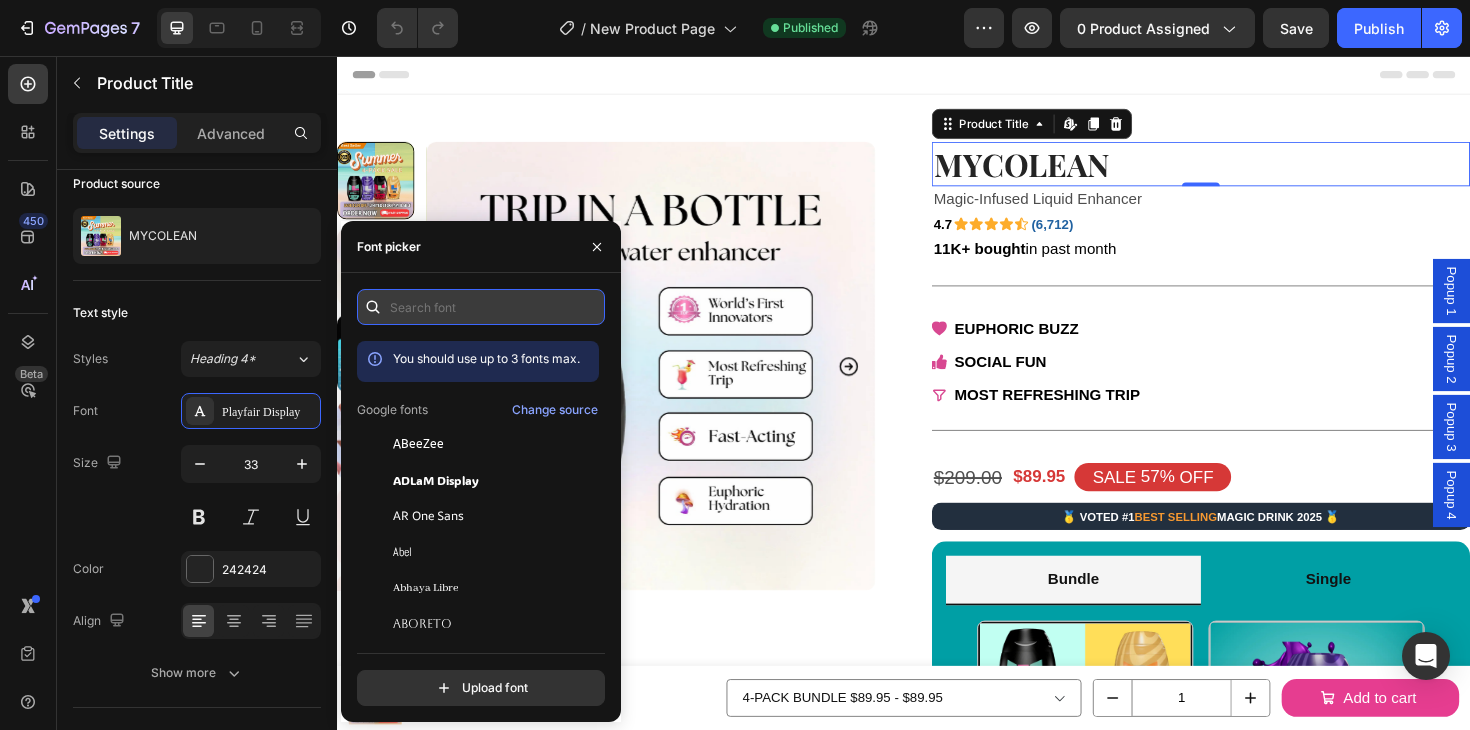 click at bounding box center [481, 307] 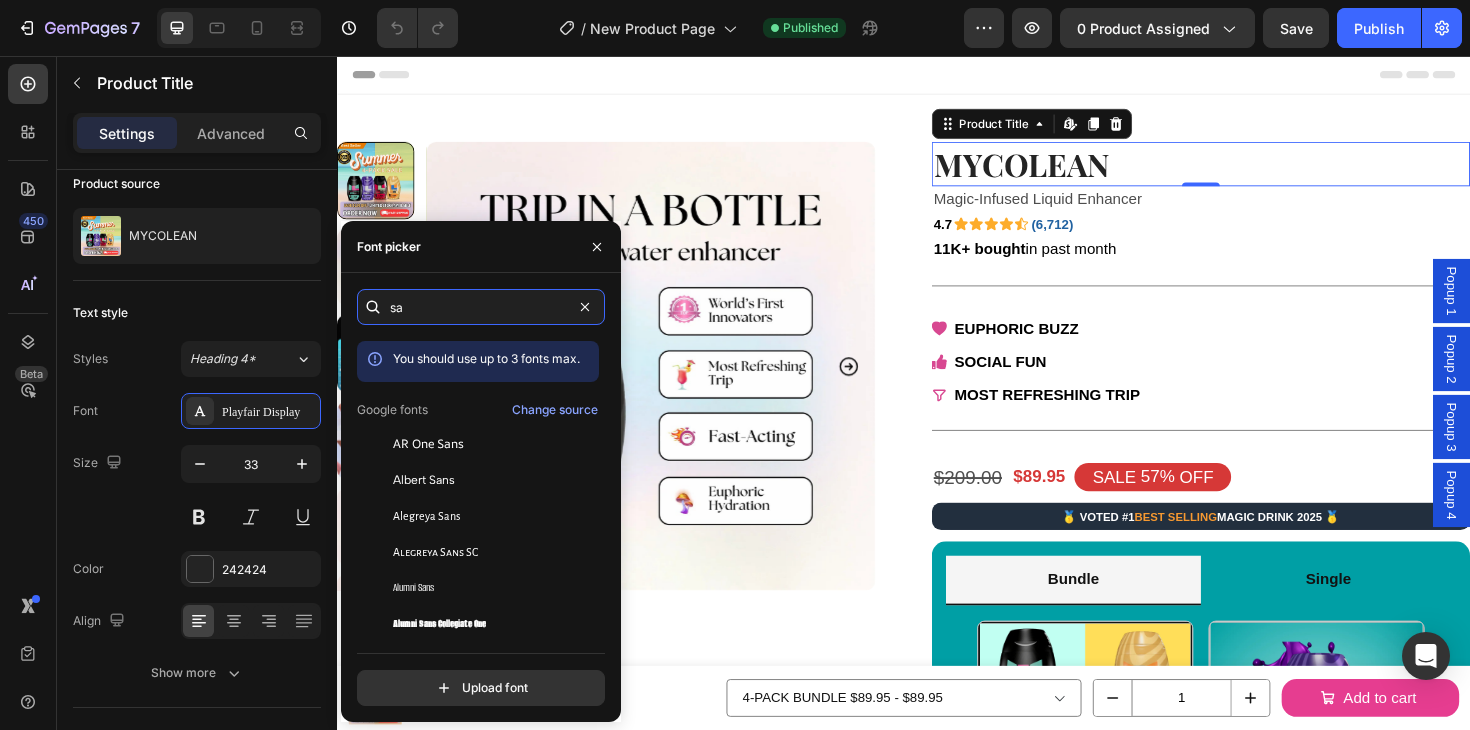 type on "s" 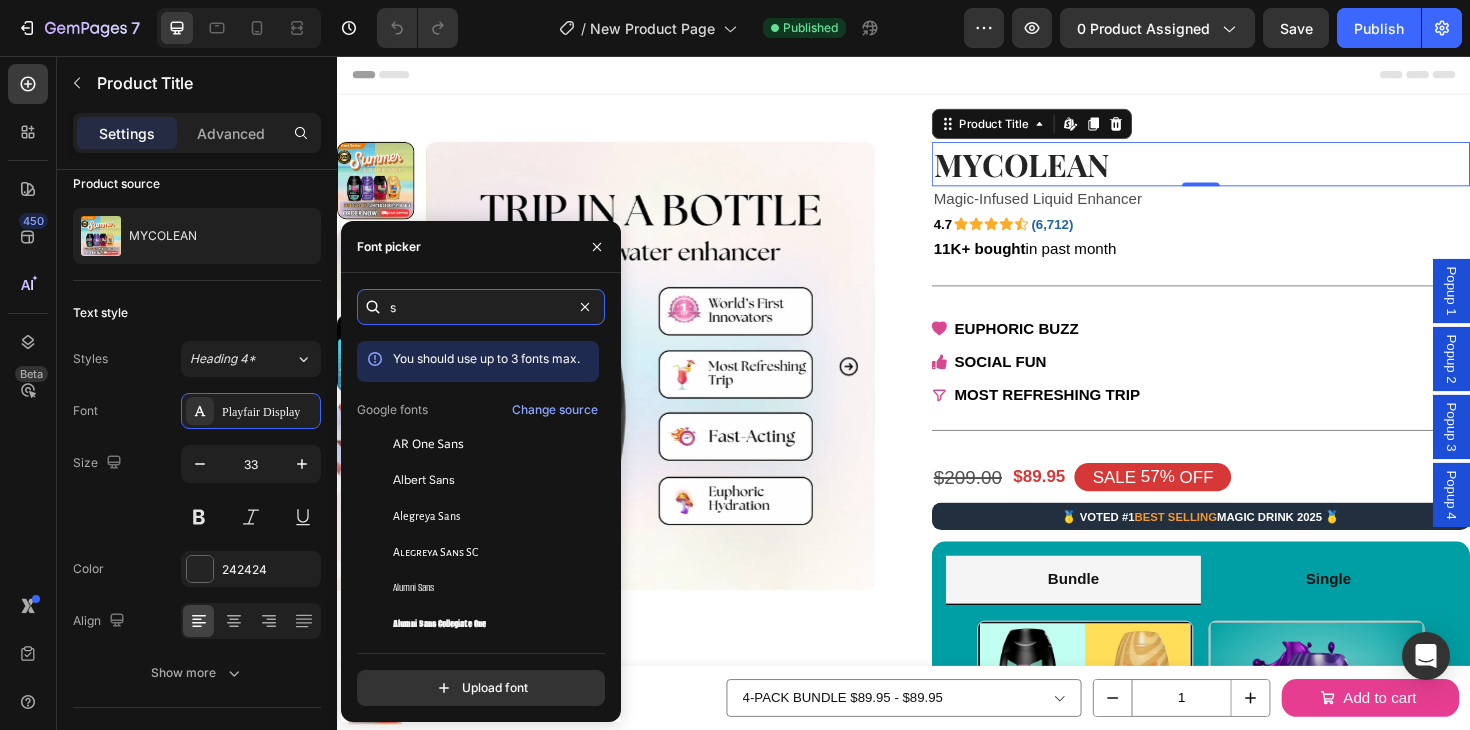 type 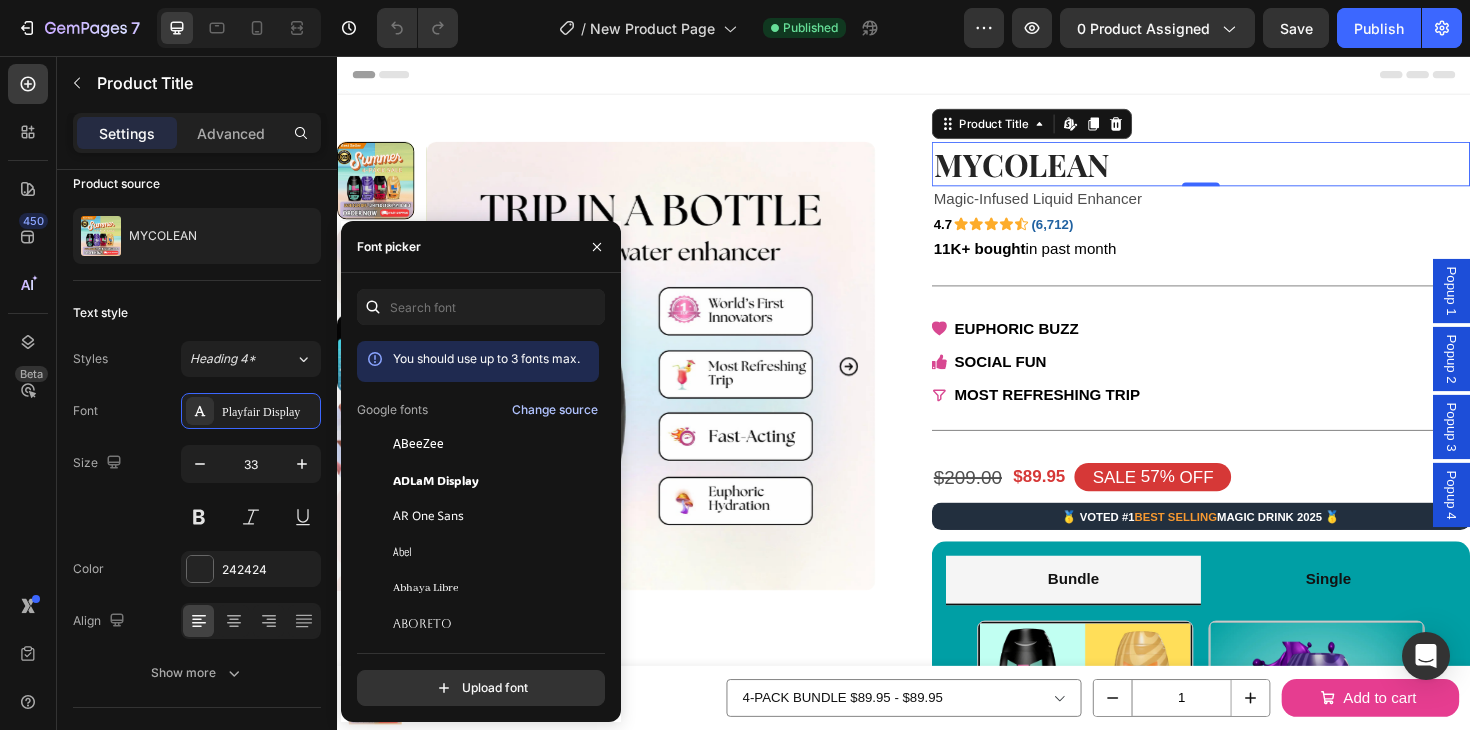 click on "Change source" at bounding box center (555, 410) 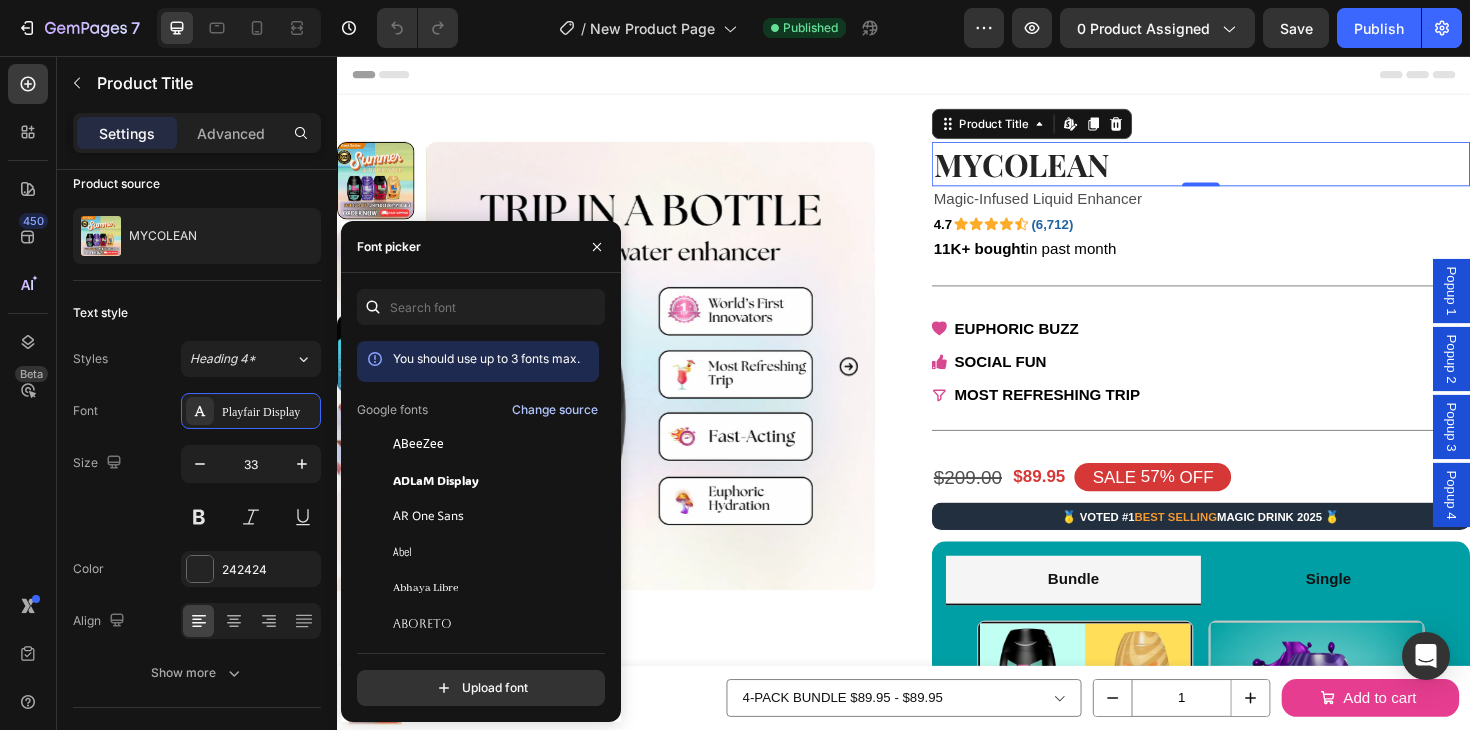 type 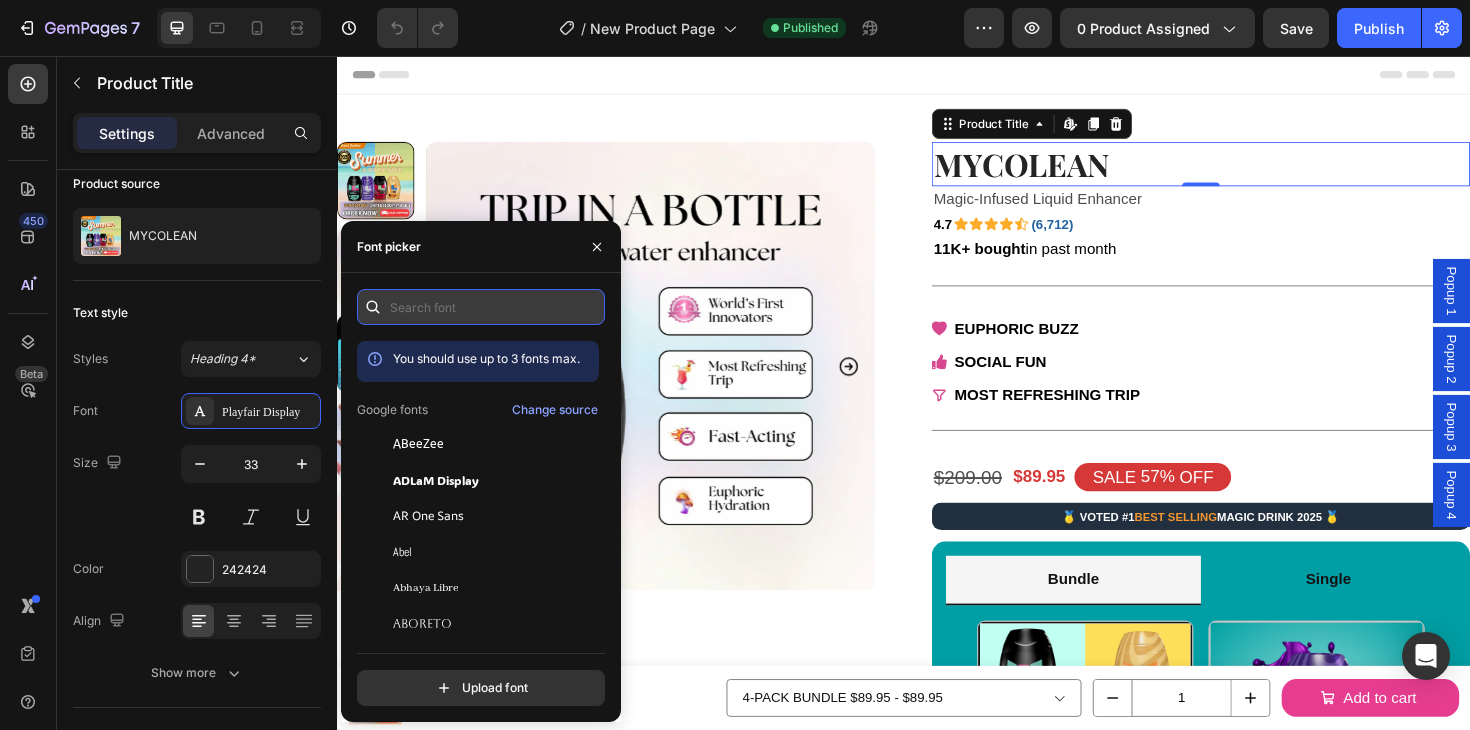click at bounding box center (481, 307) 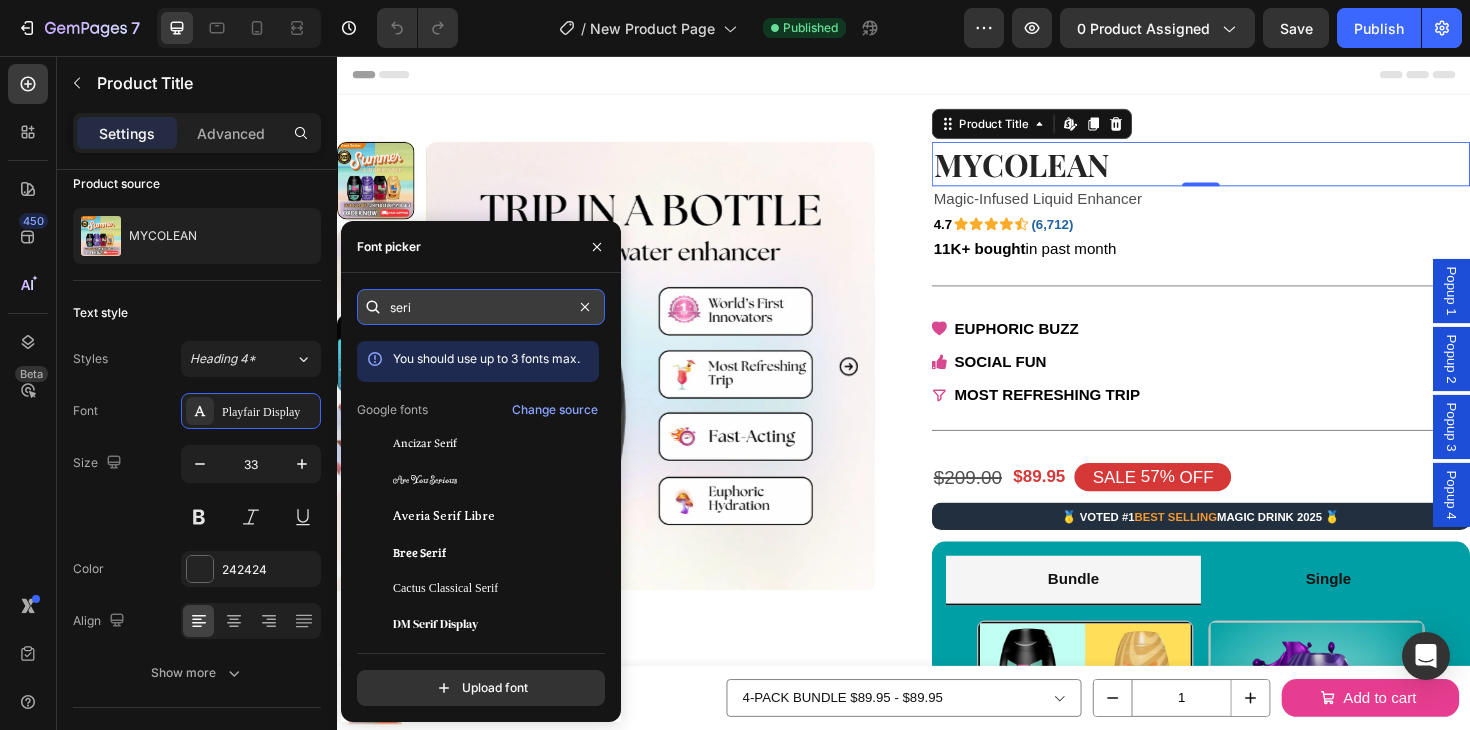 type on "serif" 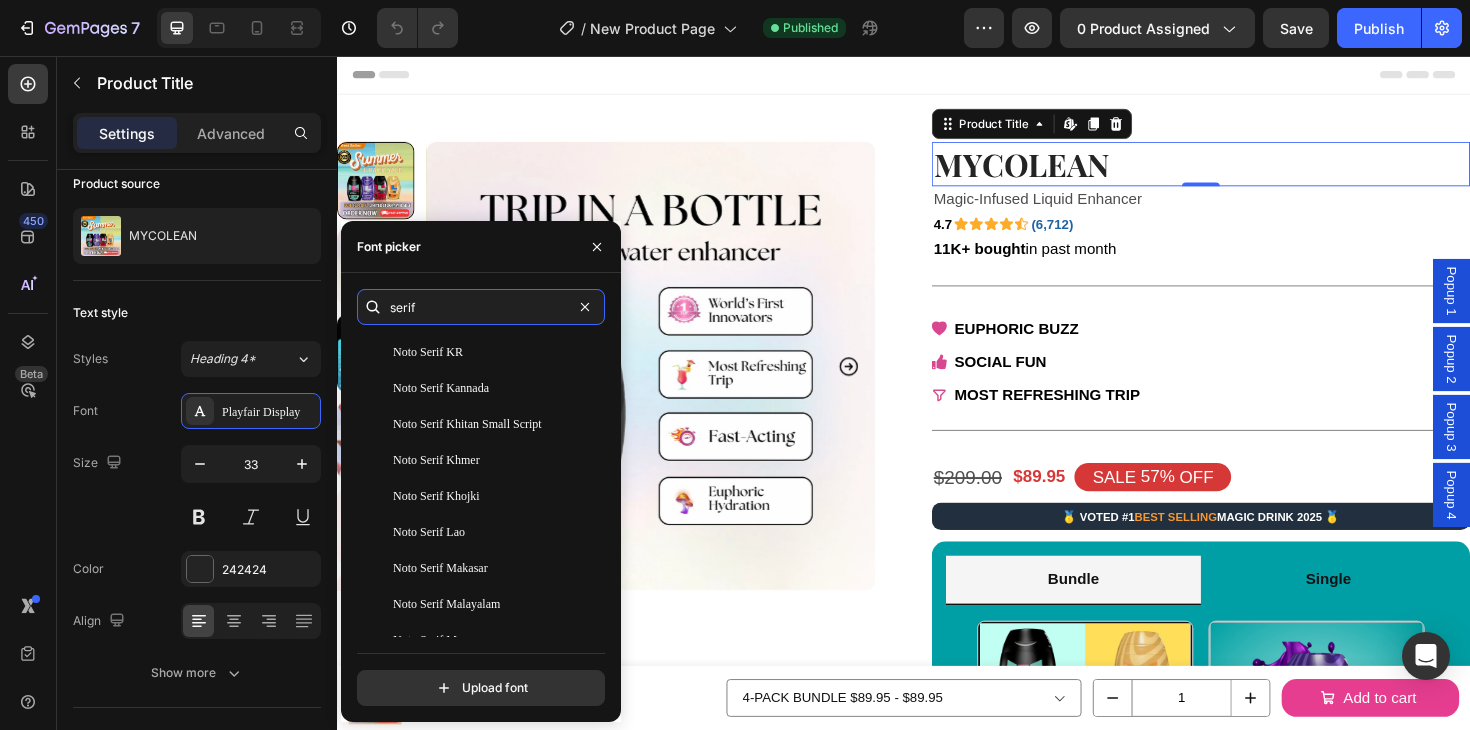scroll, scrollTop: 1420, scrollLeft: 0, axis: vertical 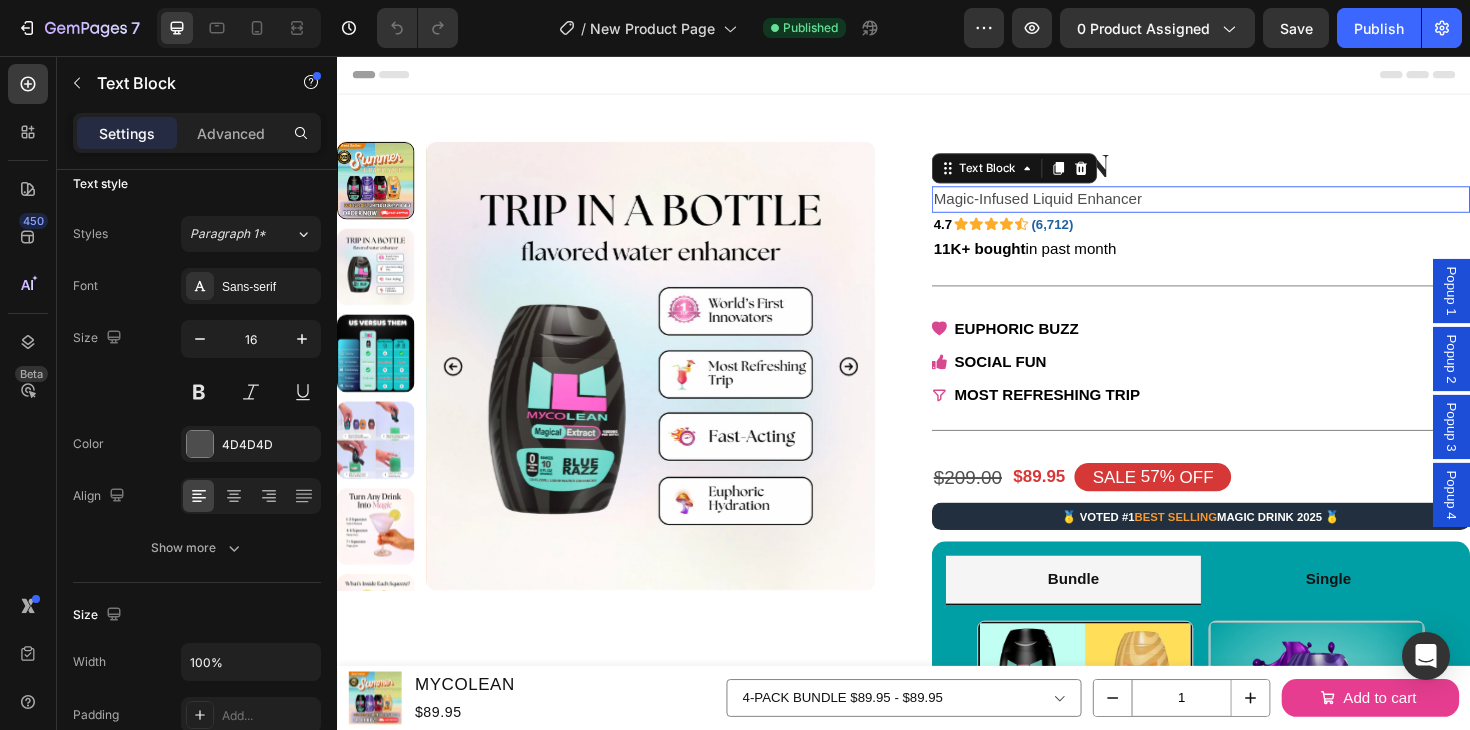 click on "Magic-Infused Liquid Enhancer" at bounding box center (1252, 208) 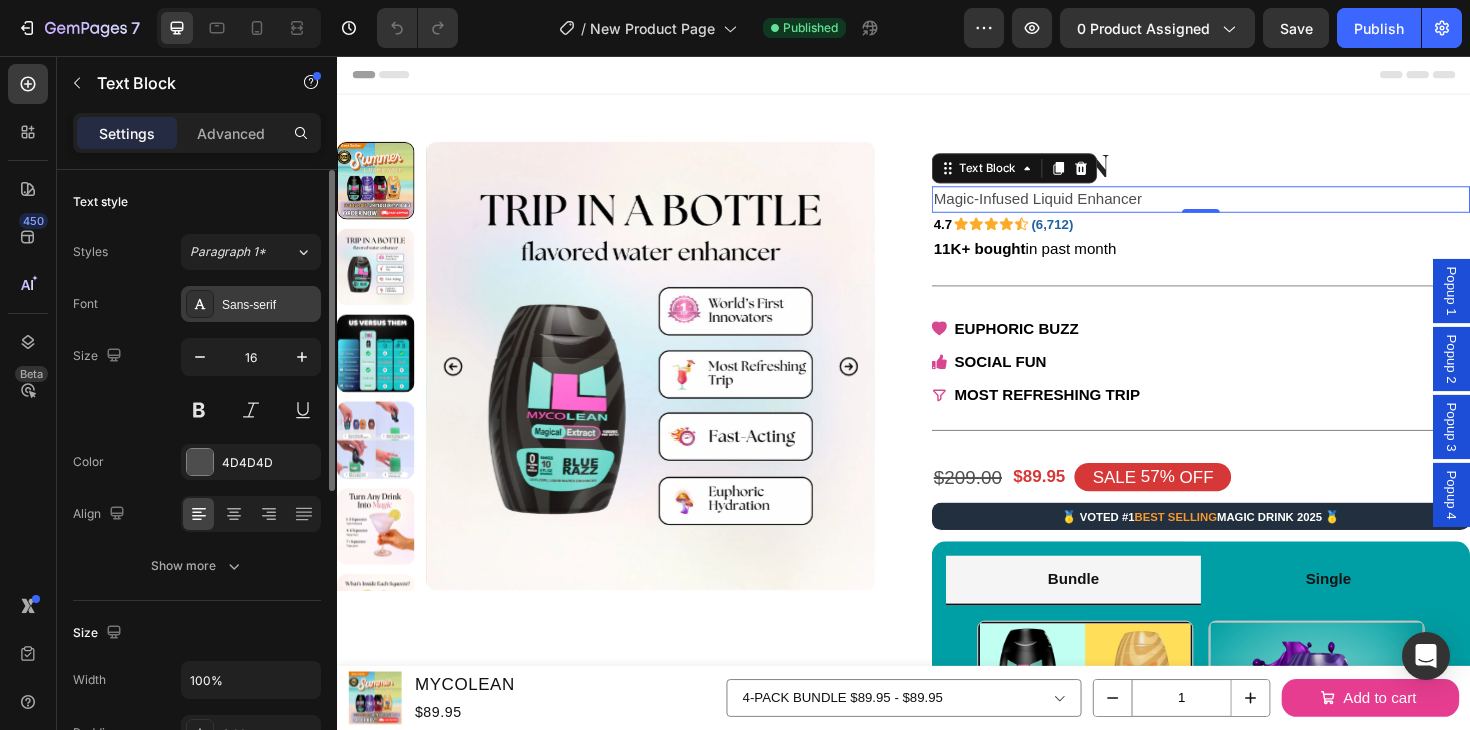 click on "Sans-serif" at bounding box center (269, 305) 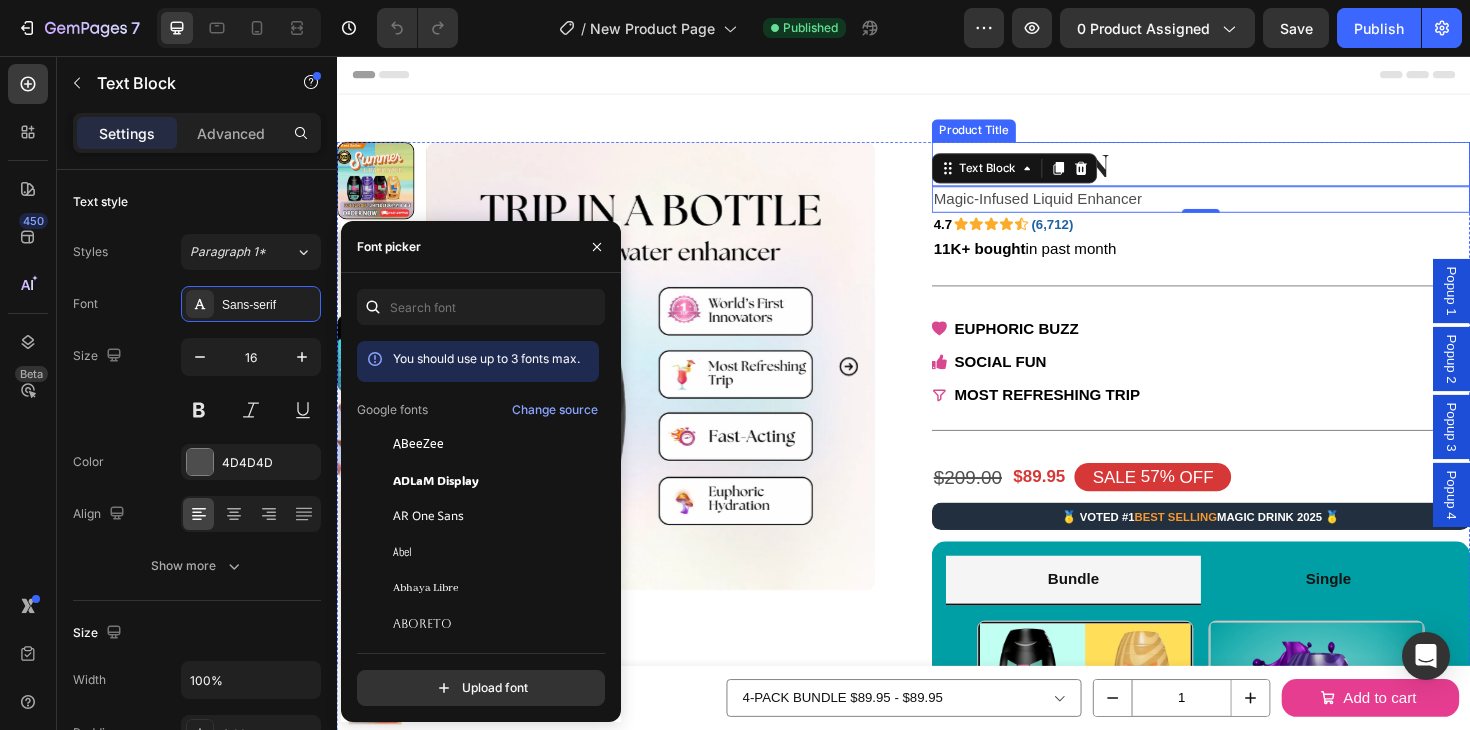 click on "MYCOLEAN" at bounding box center (1252, 170) 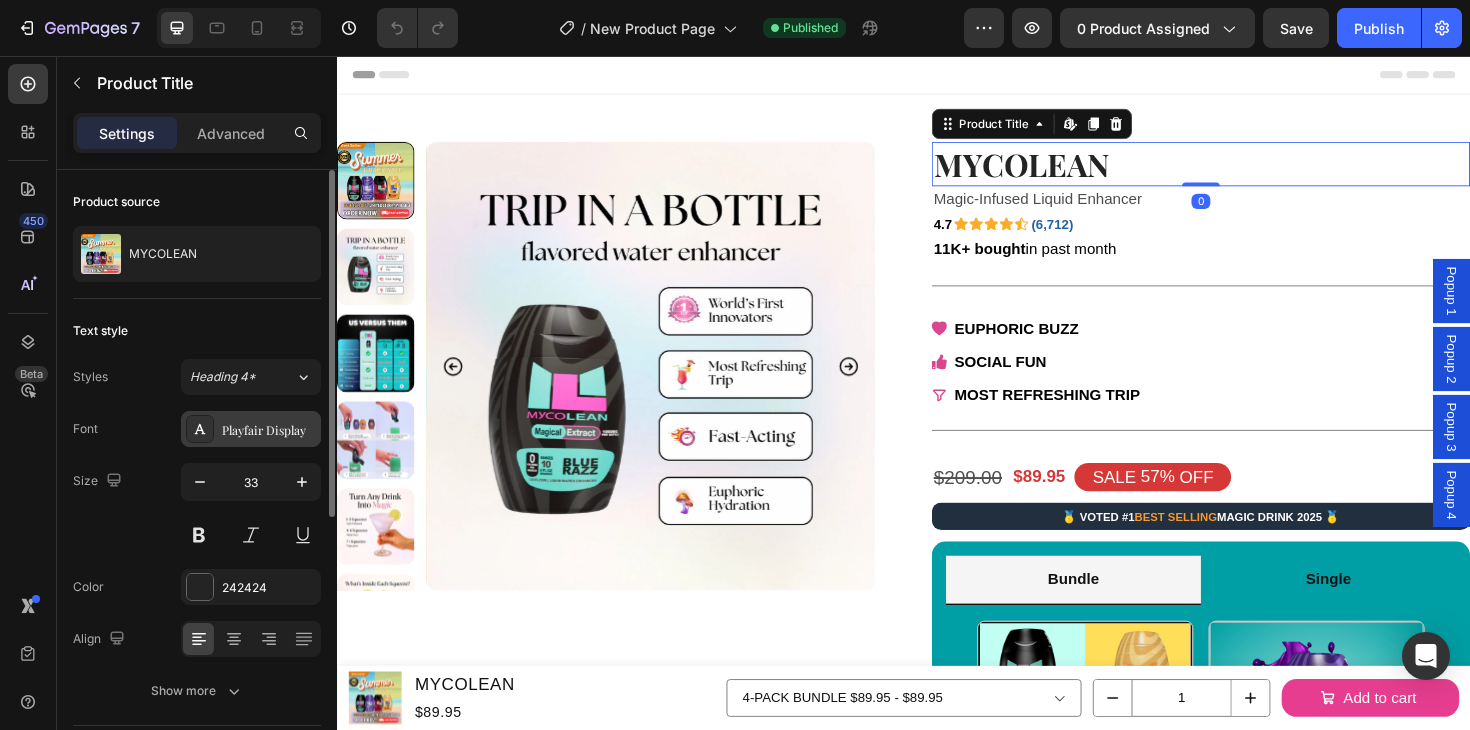 click on "Playfair Display" at bounding box center (269, 430) 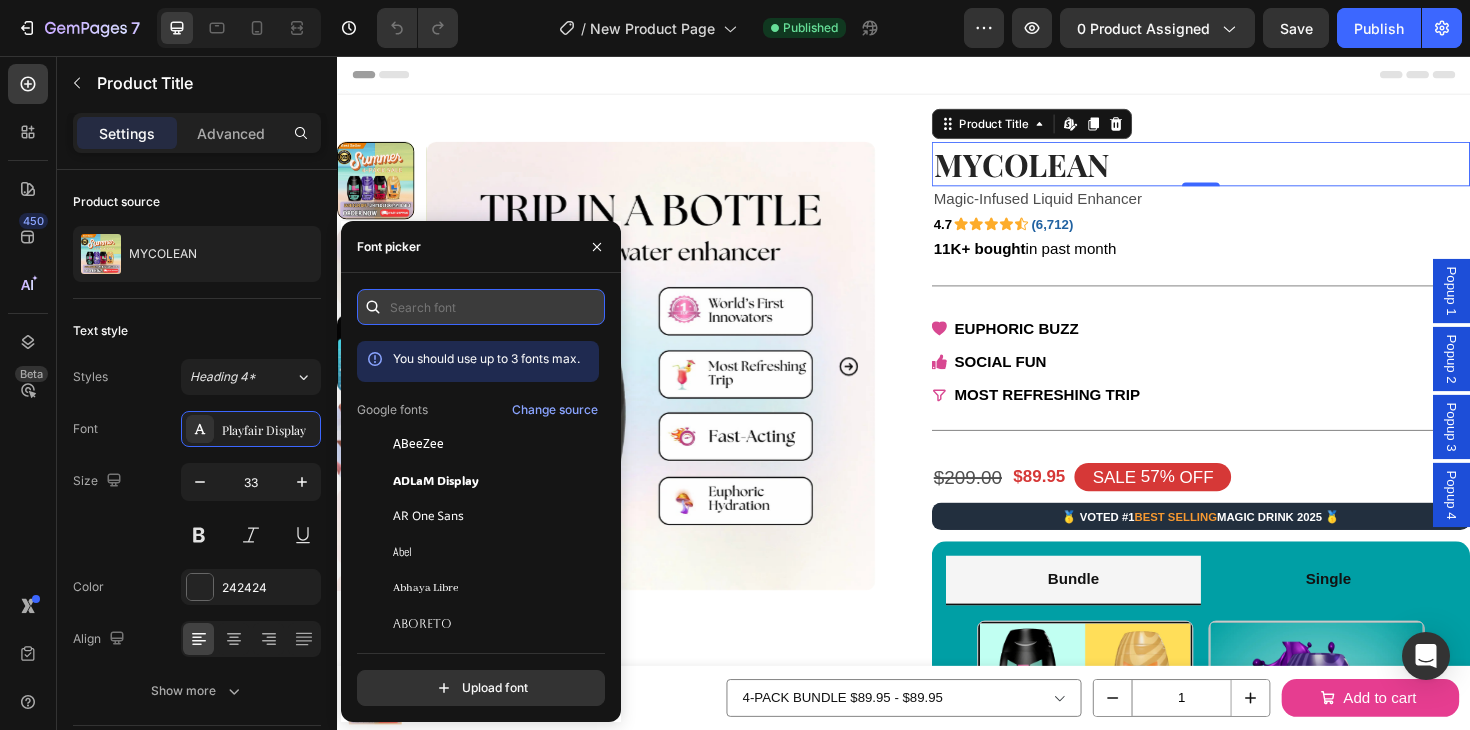 click at bounding box center [481, 307] 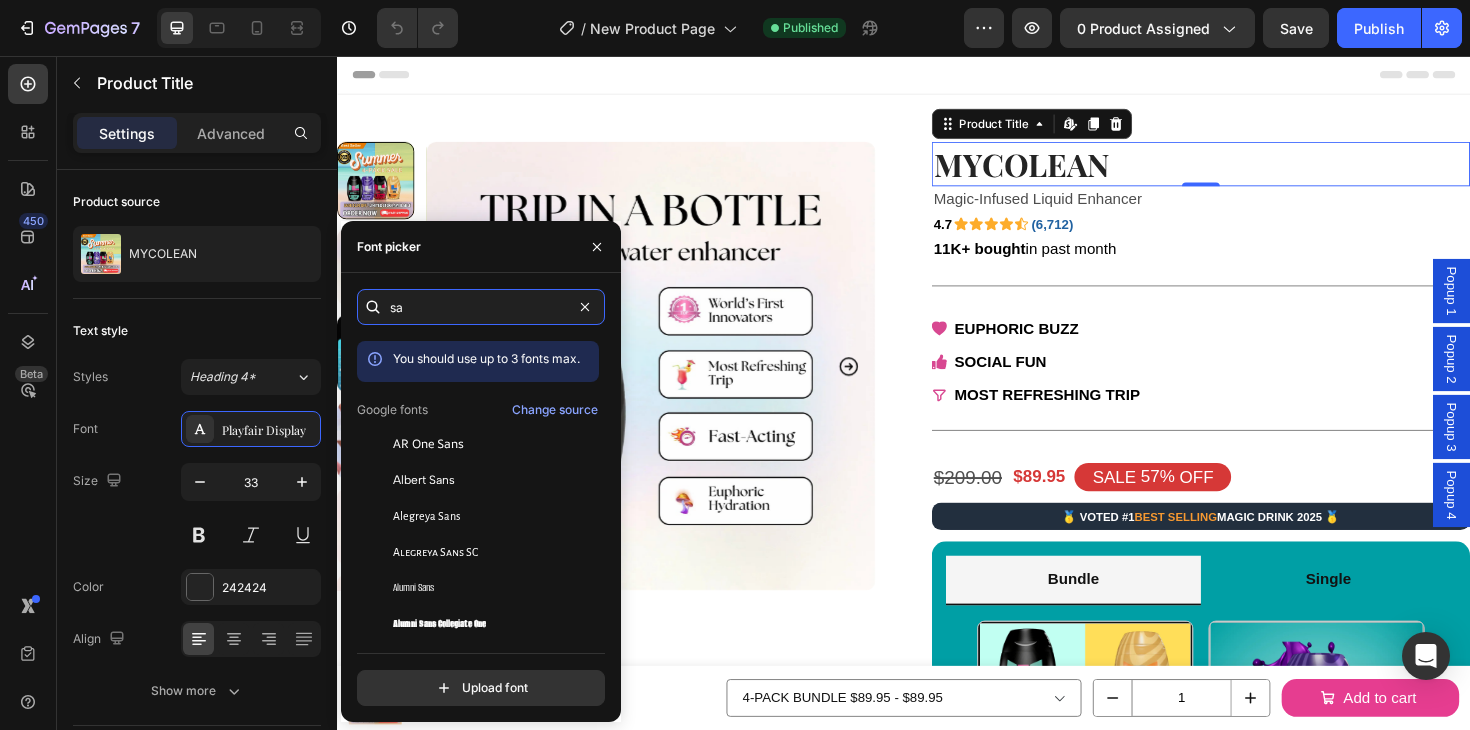 type on "s" 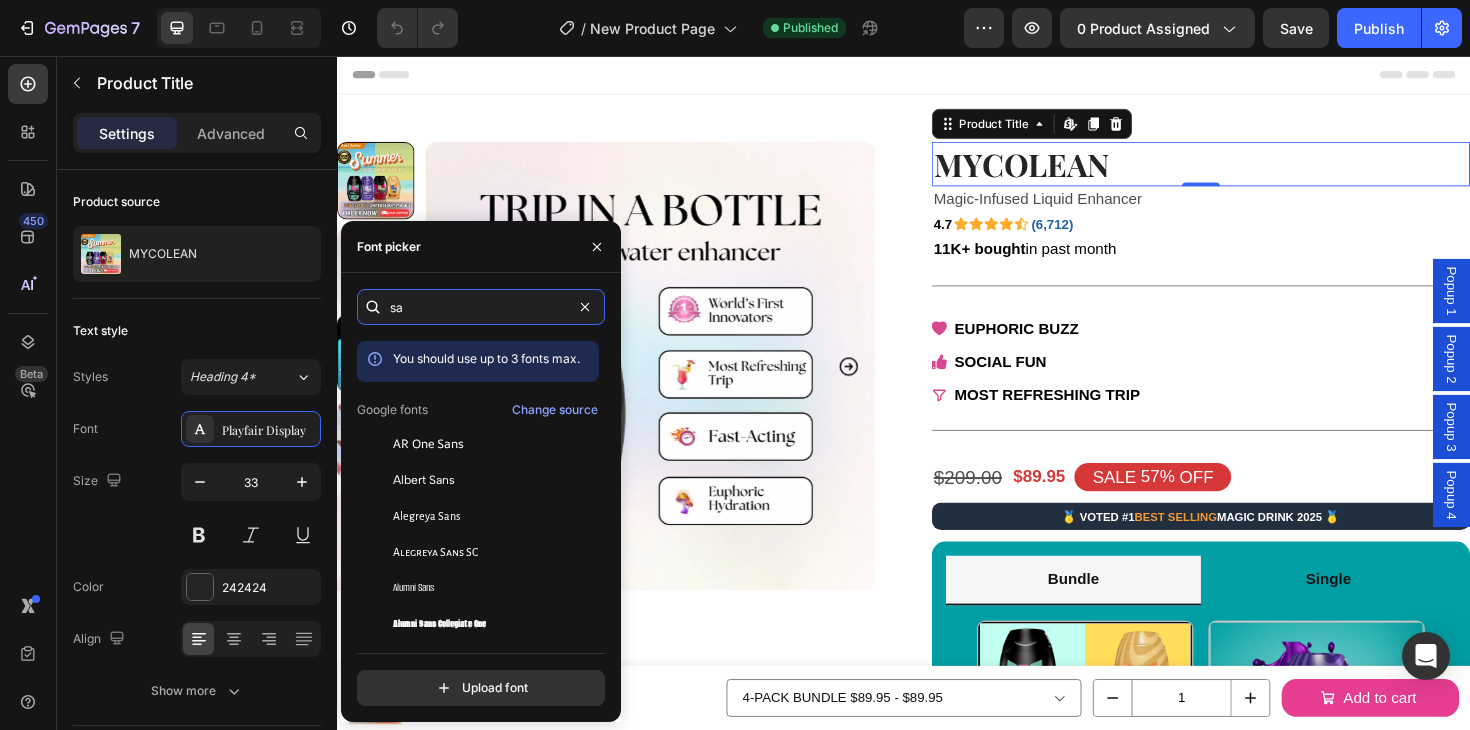 type on "s" 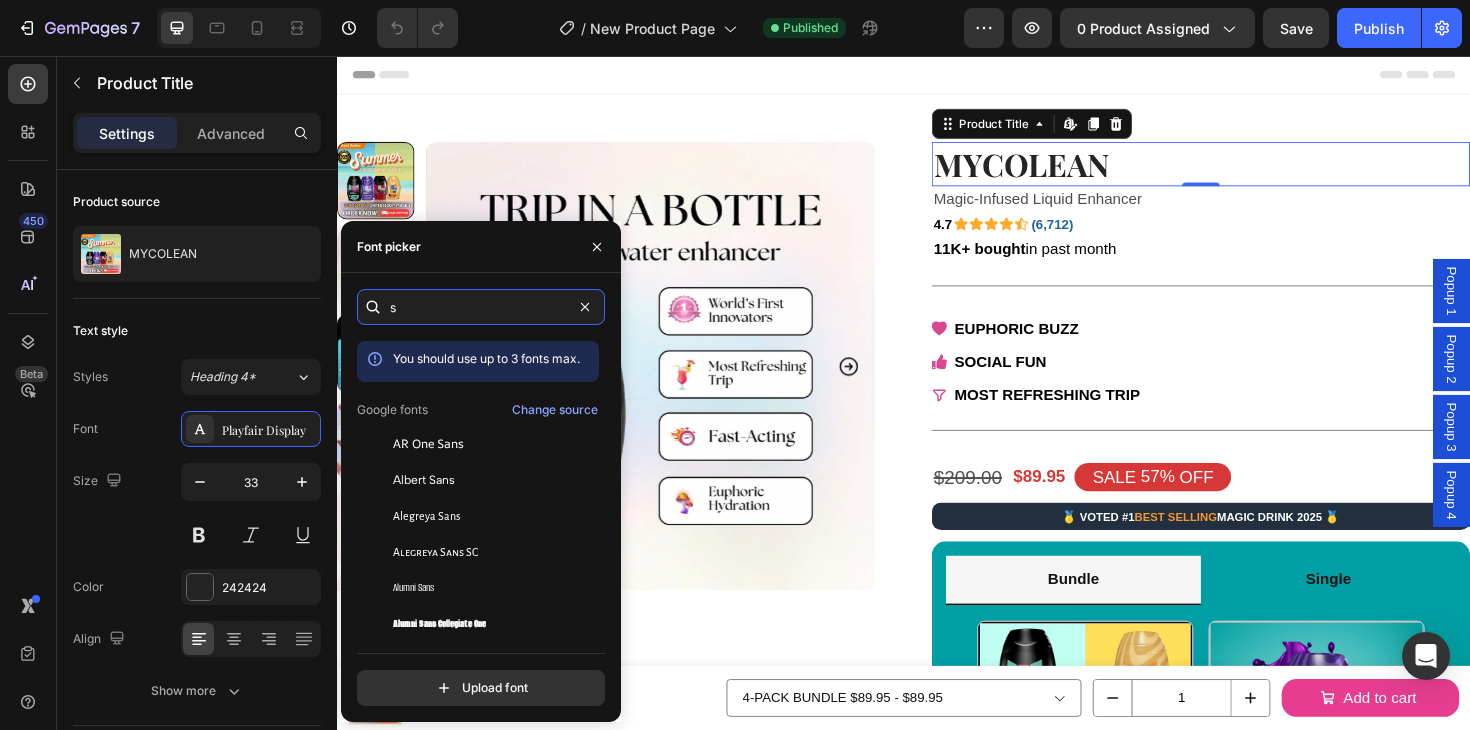 type 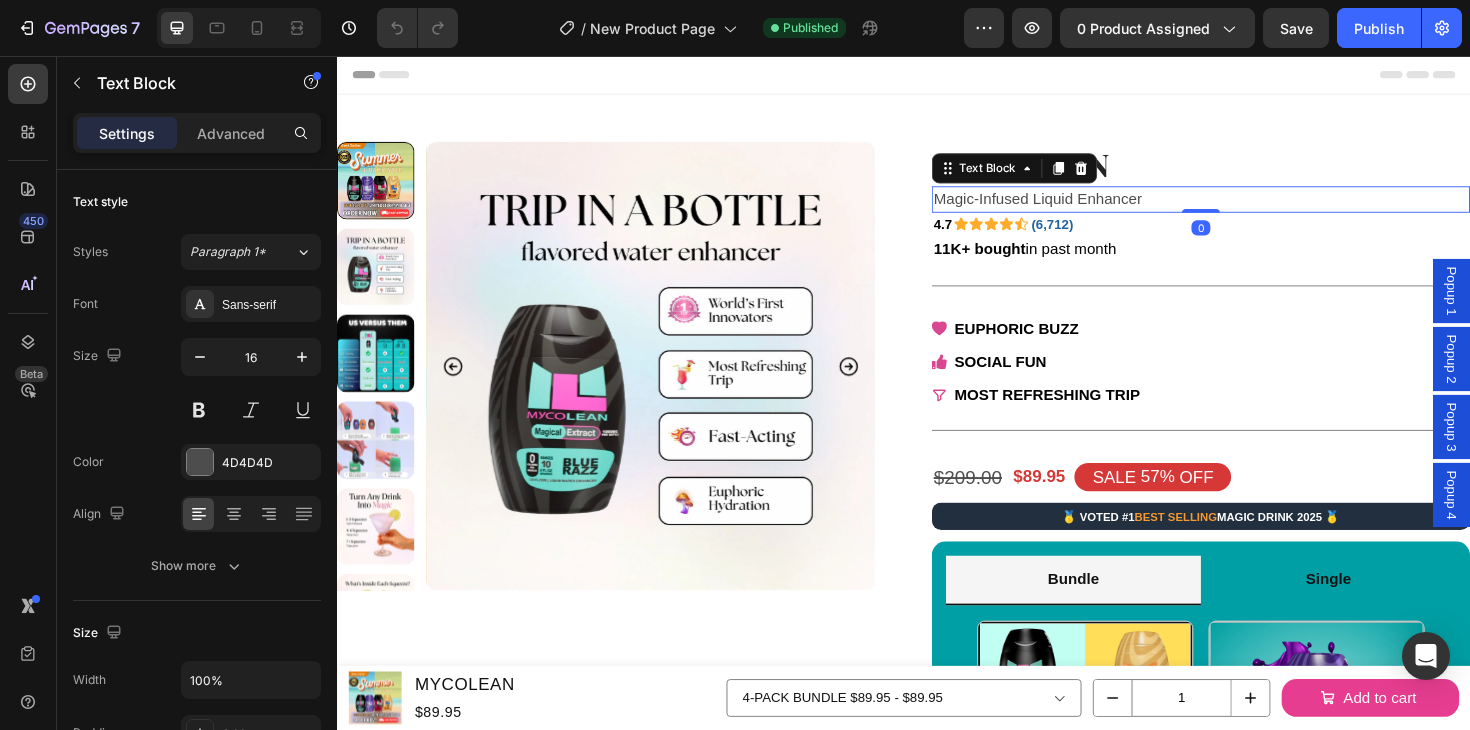 click on "Magic-Infused Liquid Enhancer" at bounding box center (1252, 208) 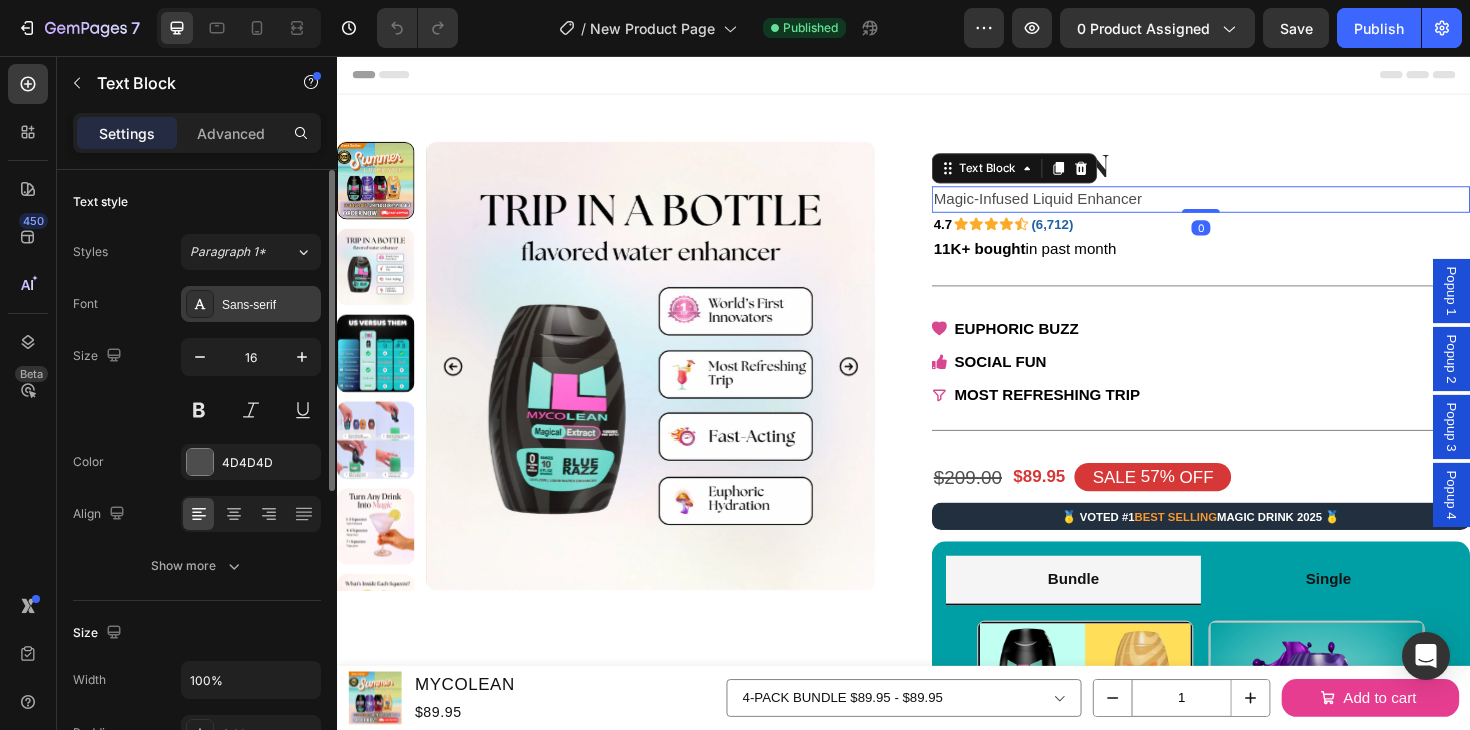 click on "Sans-serif" at bounding box center [251, 304] 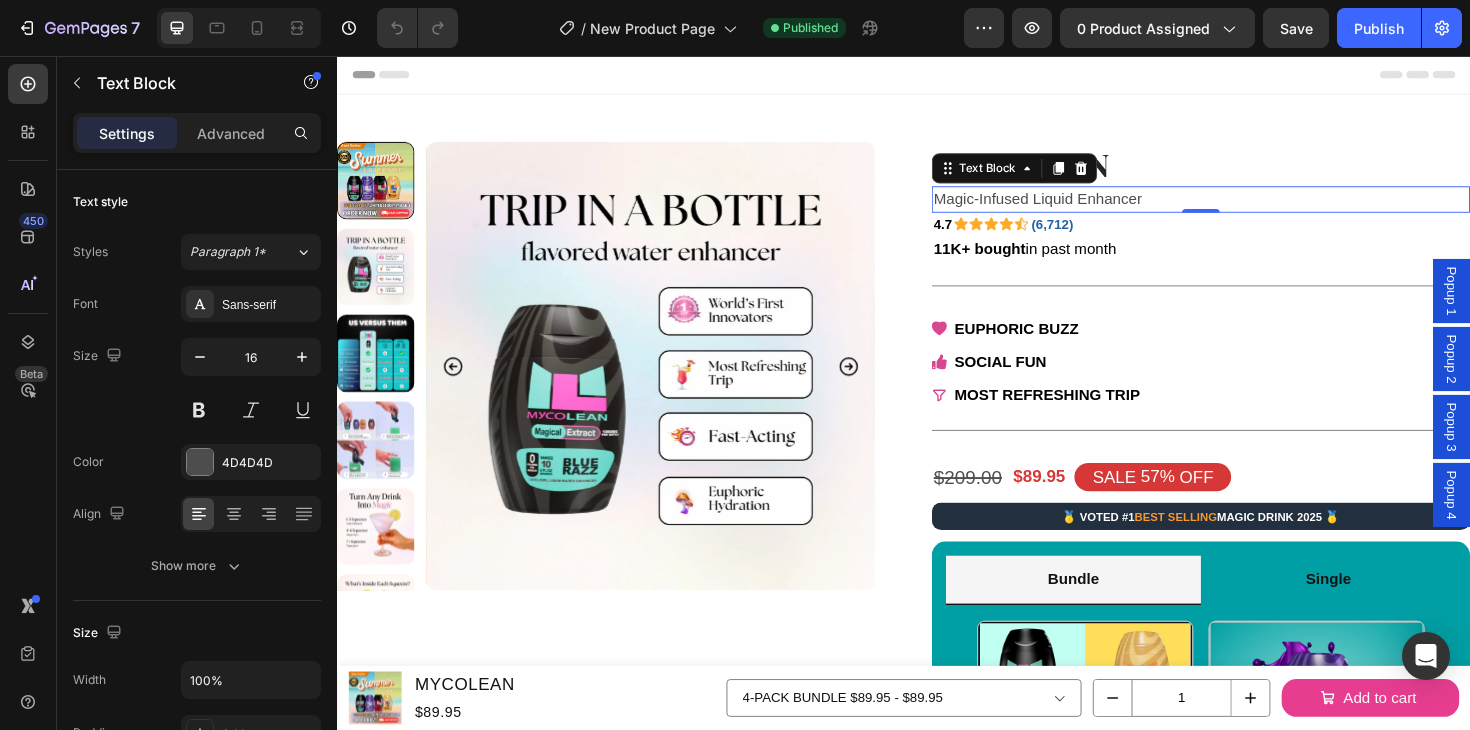 click on "Magic-Infused Liquid Enhancer" at bounding box center (1252, 208) 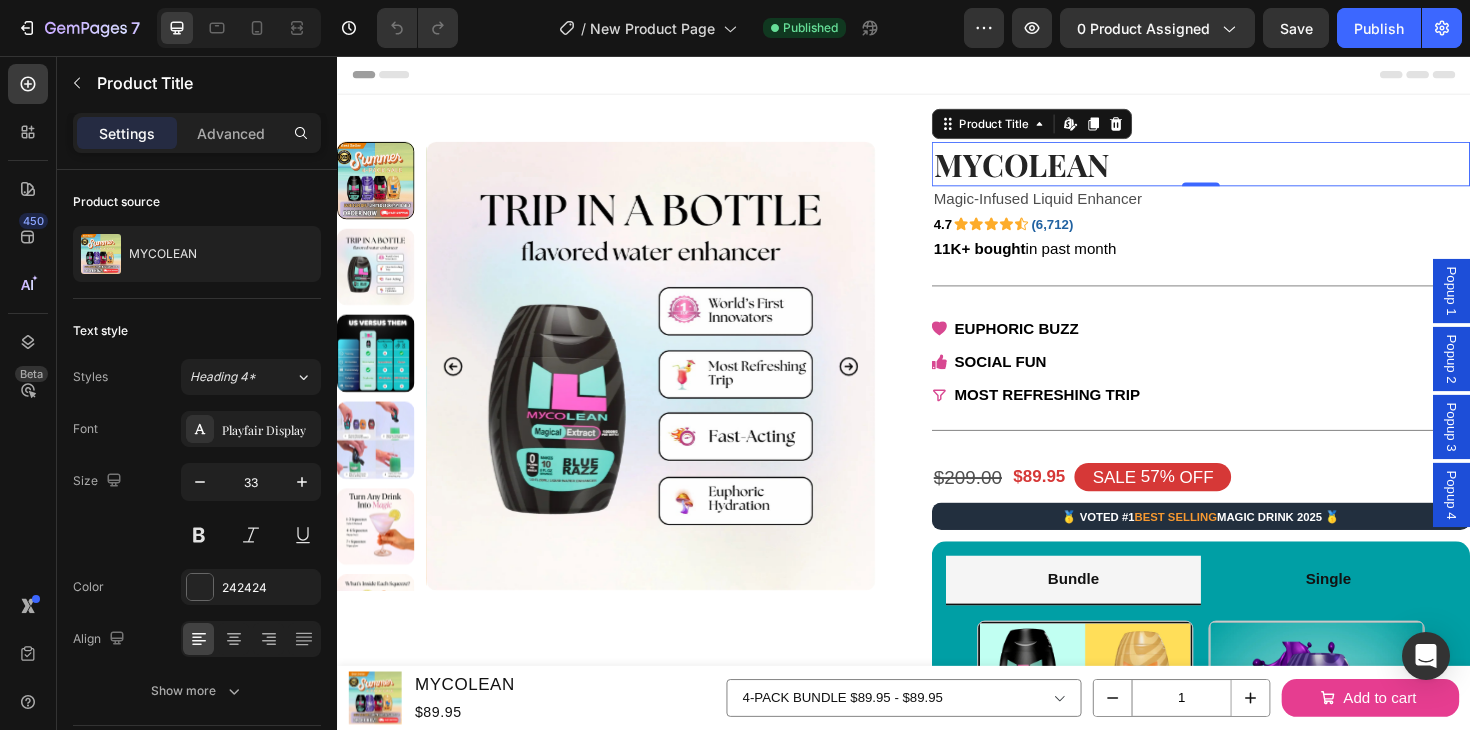 click on "MYCOLEAN" at bounding box center (1252, 170) 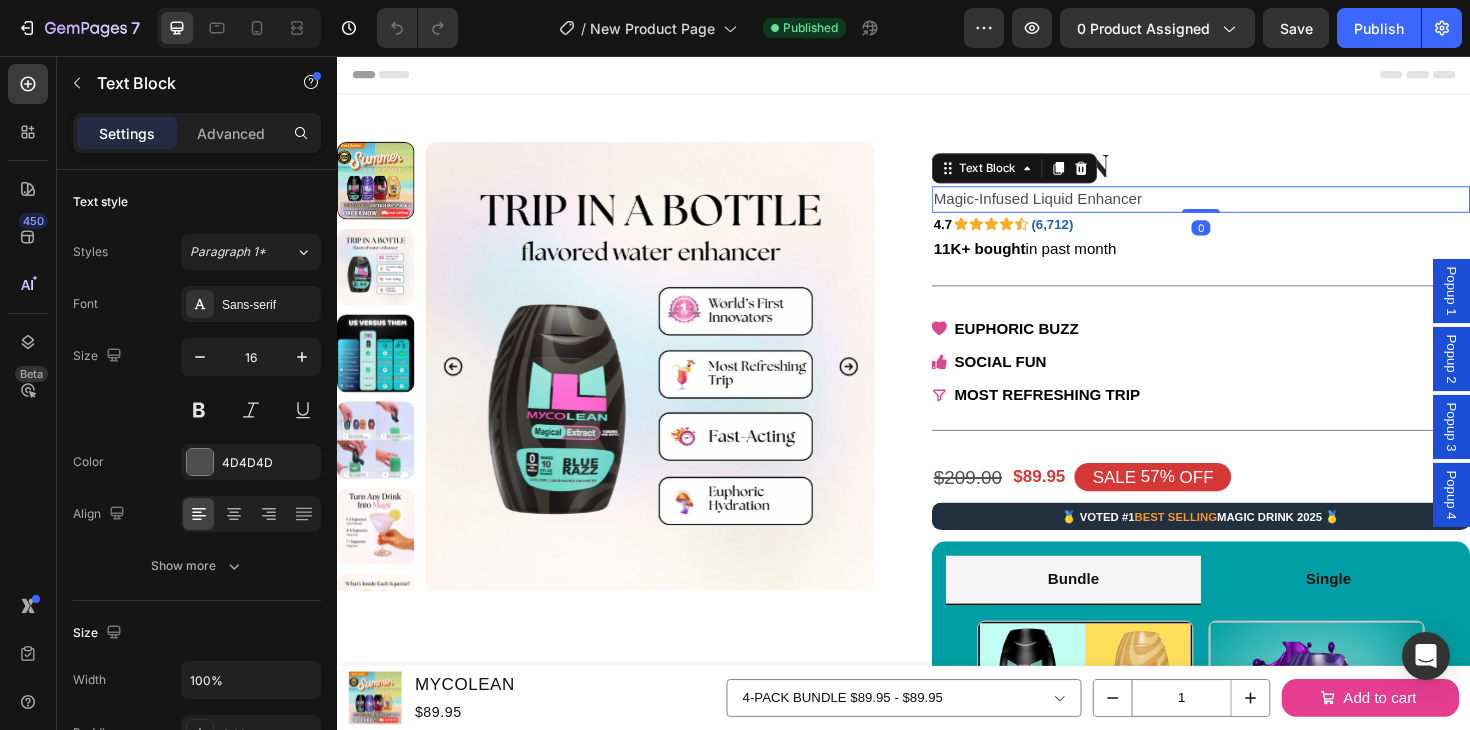 click on "Magic-Infused Liquid Enhancer" at bounding box center (1252, 208) 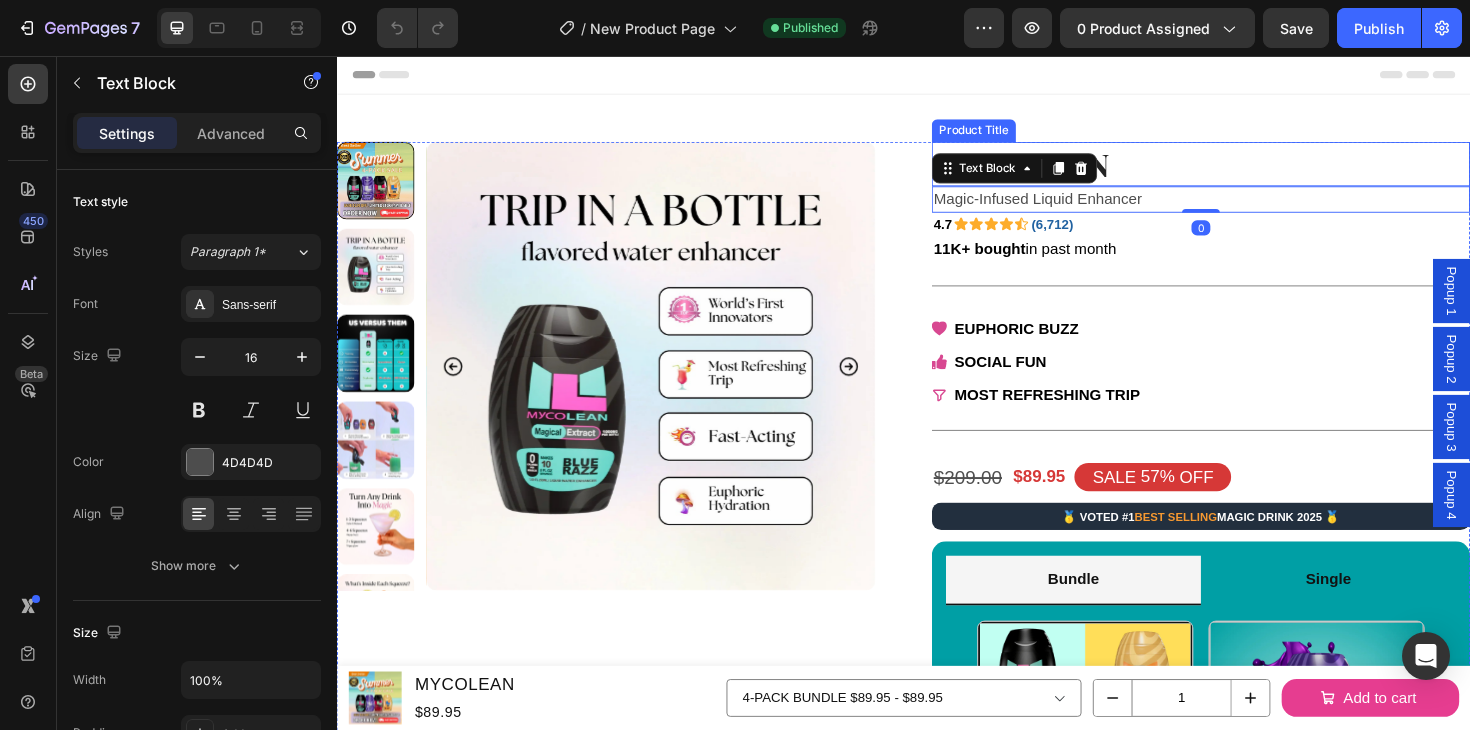 click on "MYCOLEAN" at bounding box center (1252, 170) 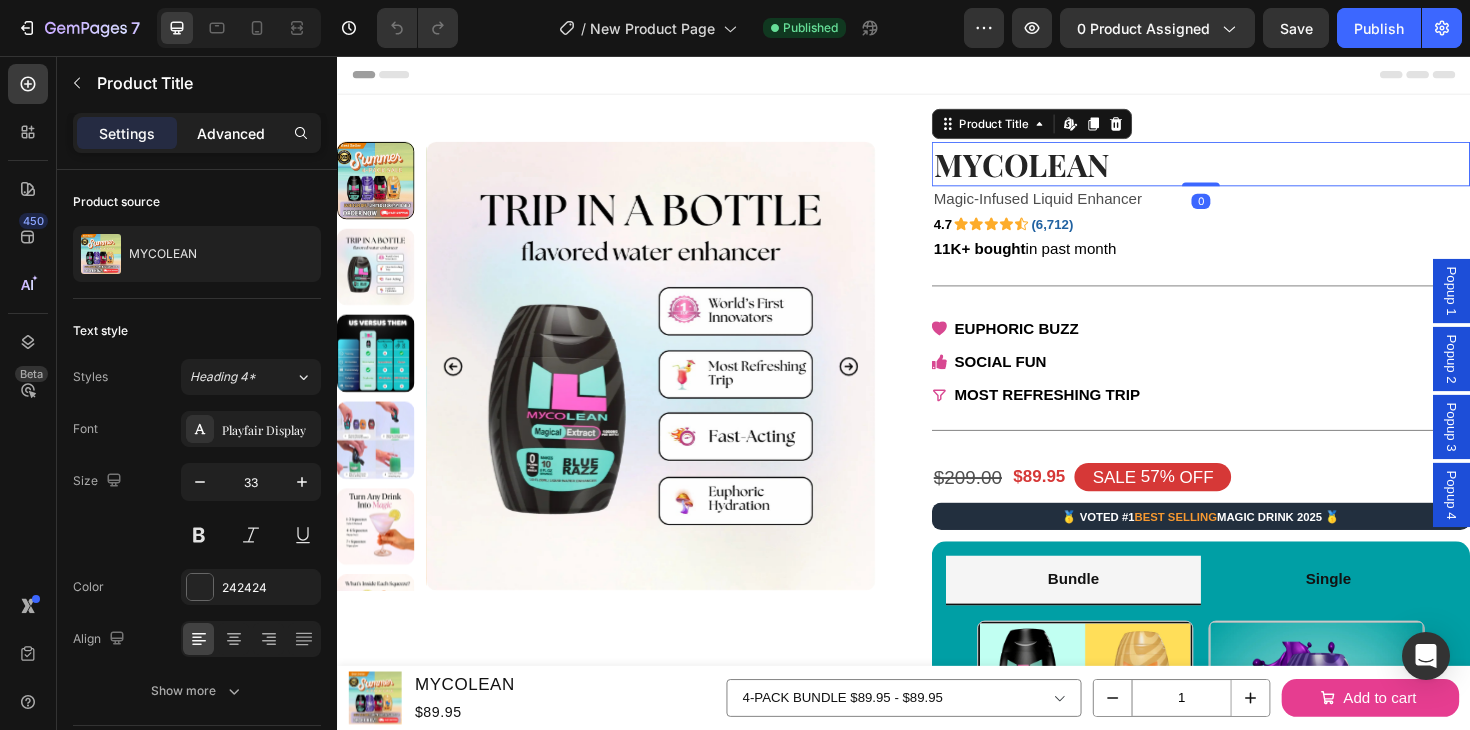 click on "Advanced" 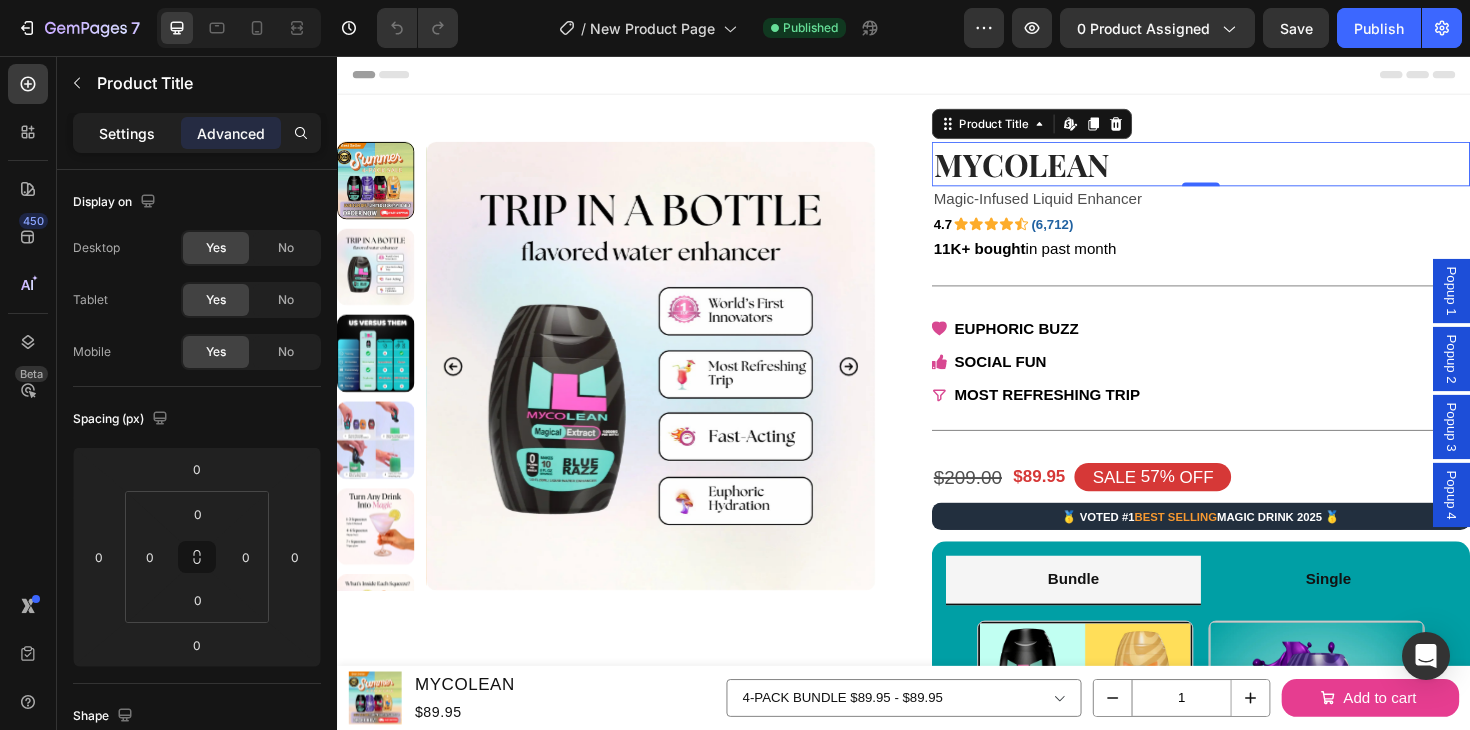 click on "Settings" 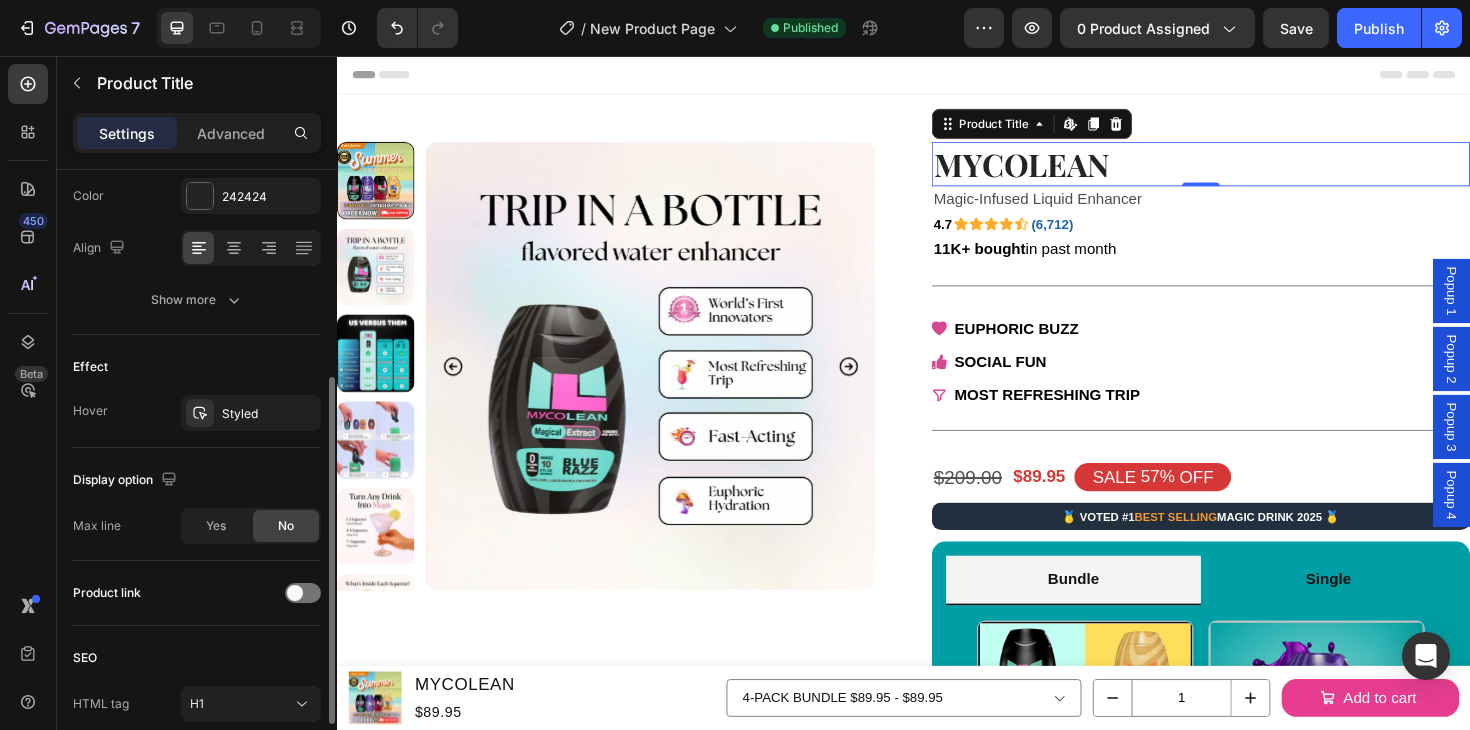 scroll, scrollTop: 383, scrollLeft: 0, axis: vertical 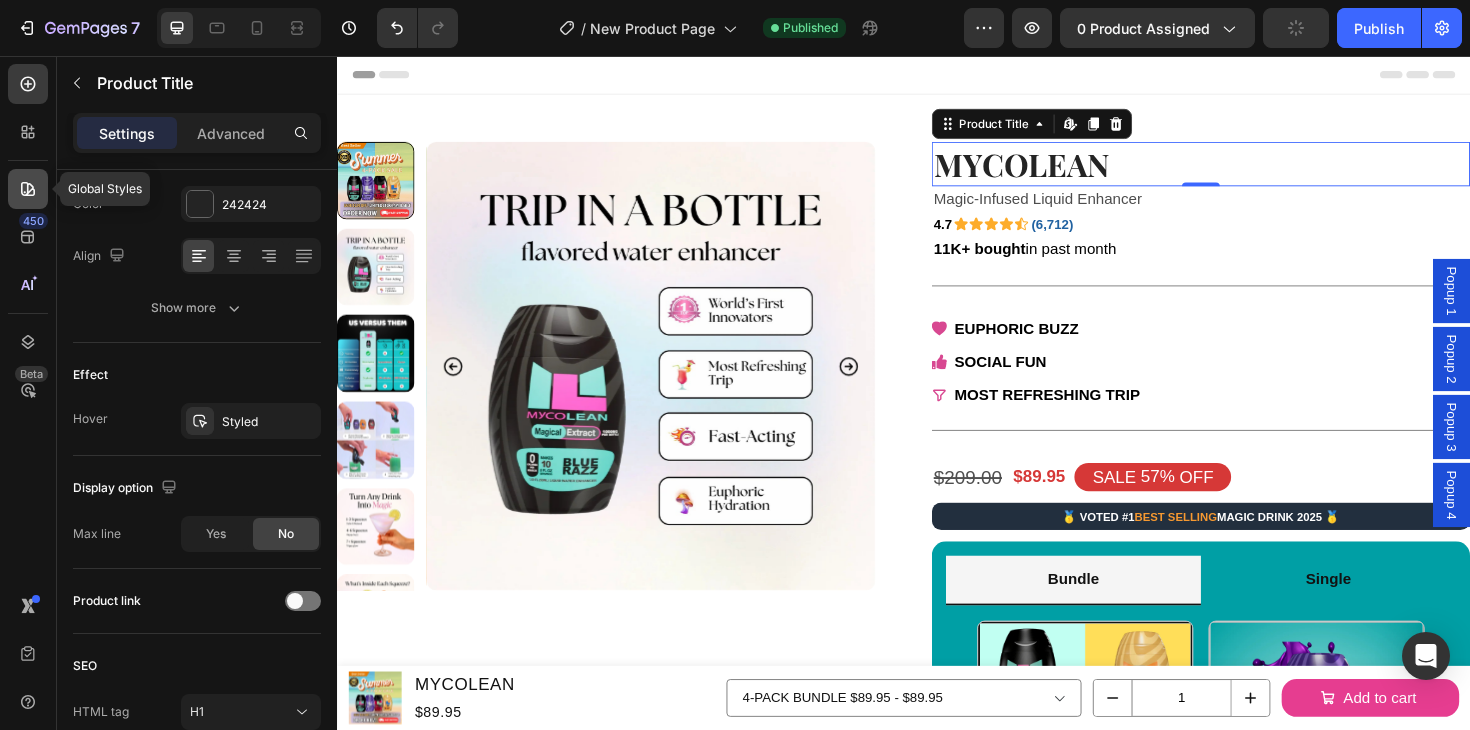 click 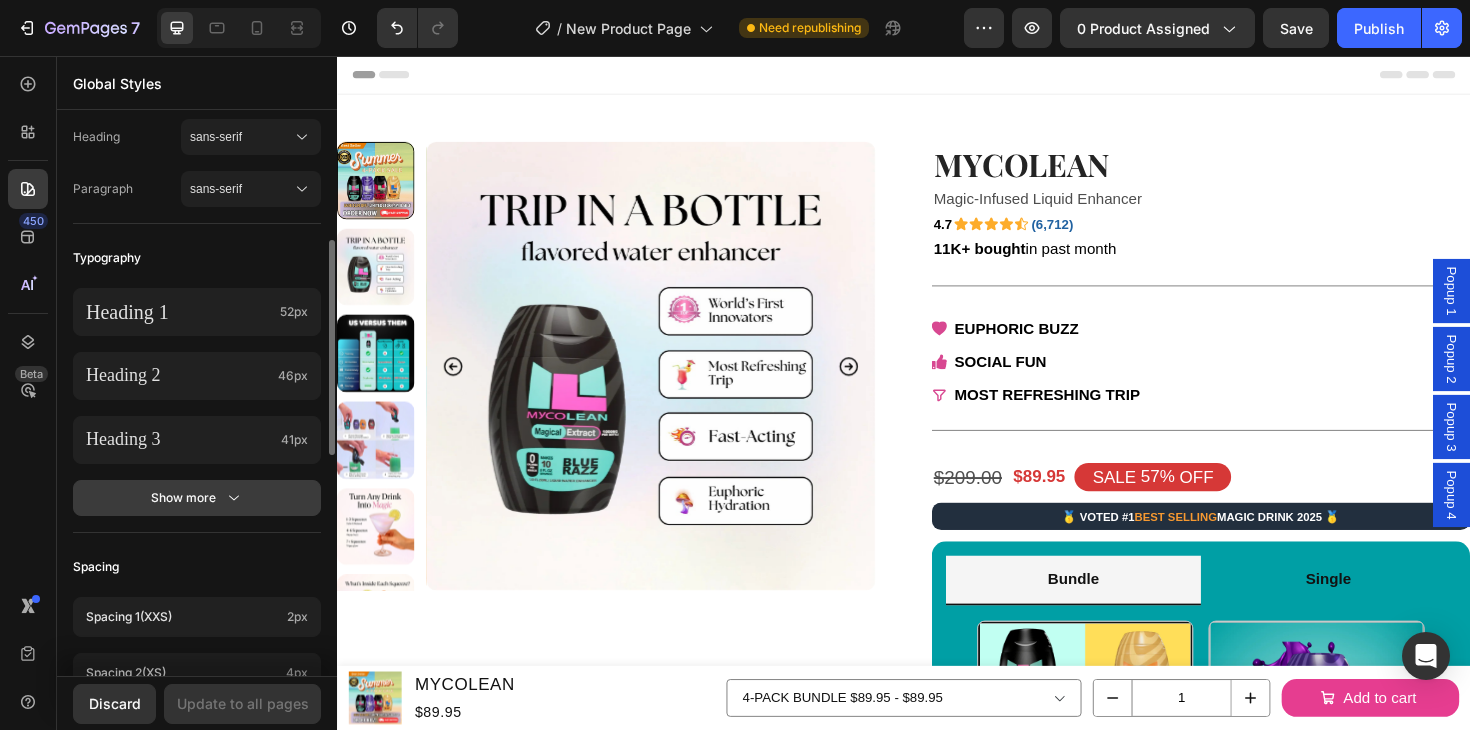 scroll, scrollTop: 351, scrollLeft: 0, axis: vertical 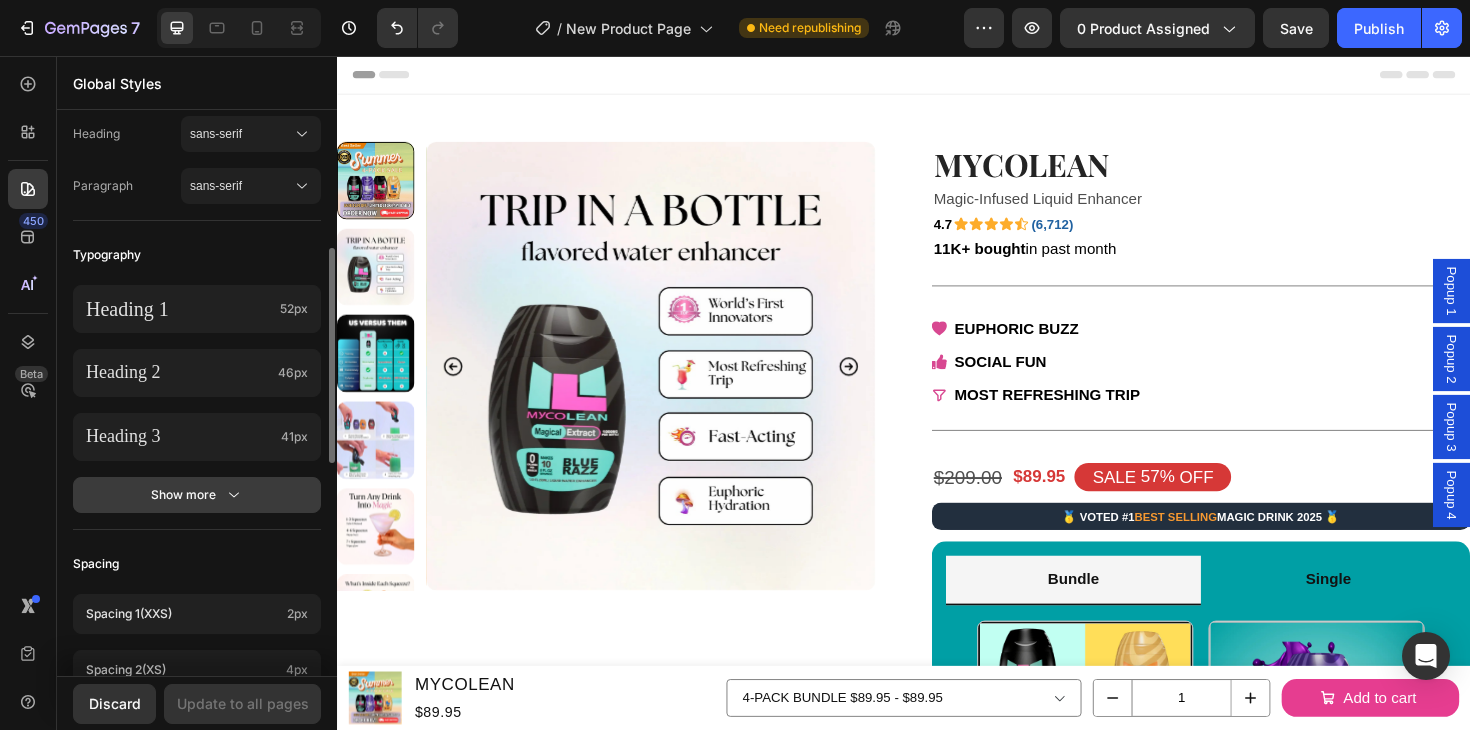click on "Show more" 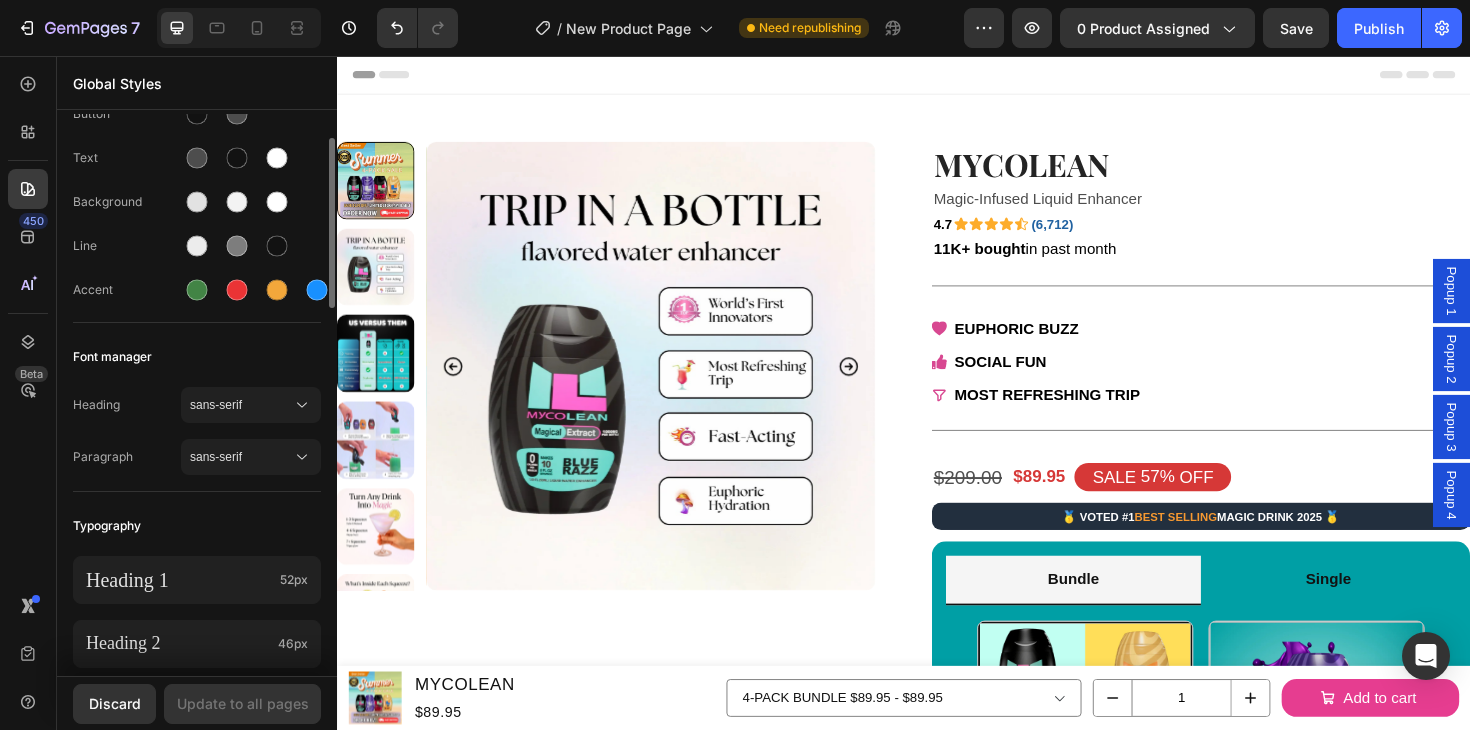 scroll, scrollTop: 0, scrollLeft: 0, axis: both 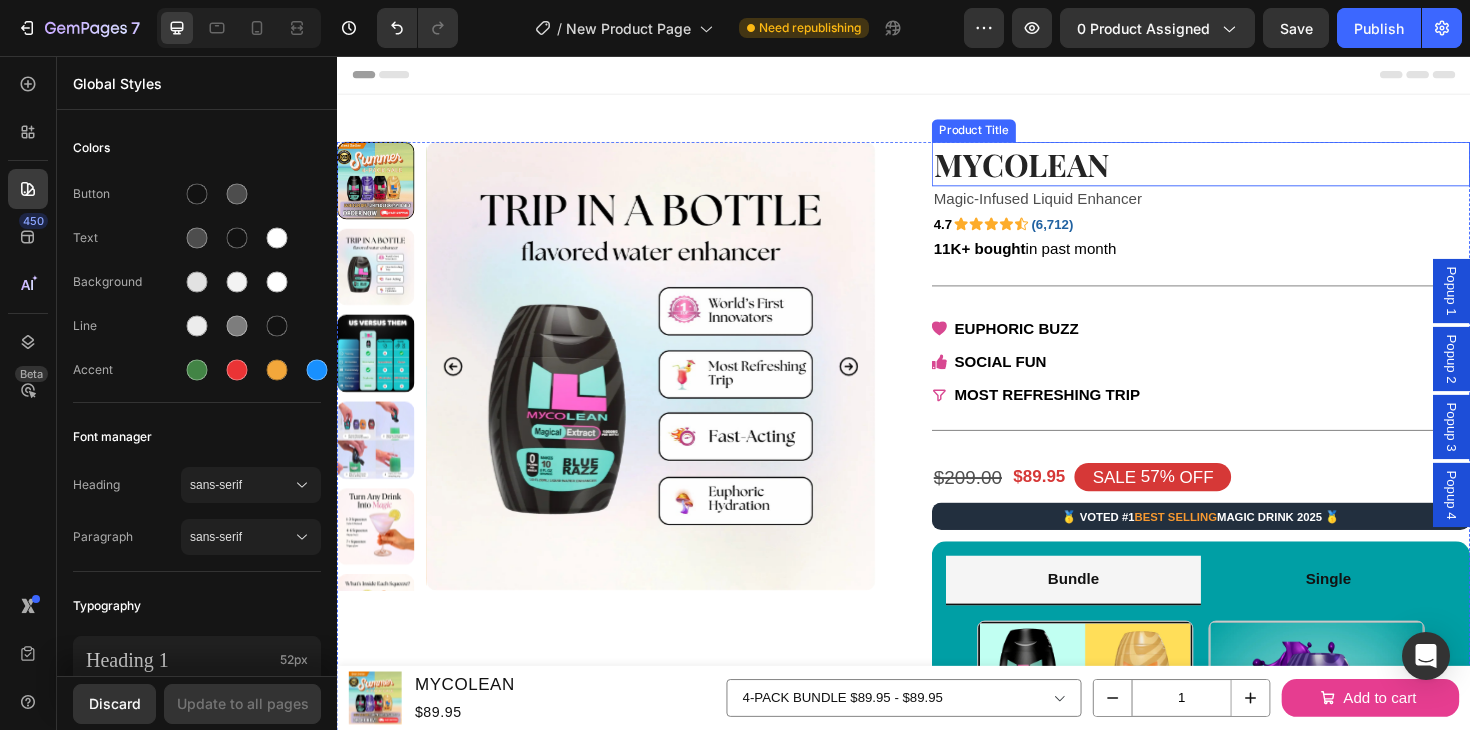 click on "MYCOLEAN" at bounding box center (1252, 170) 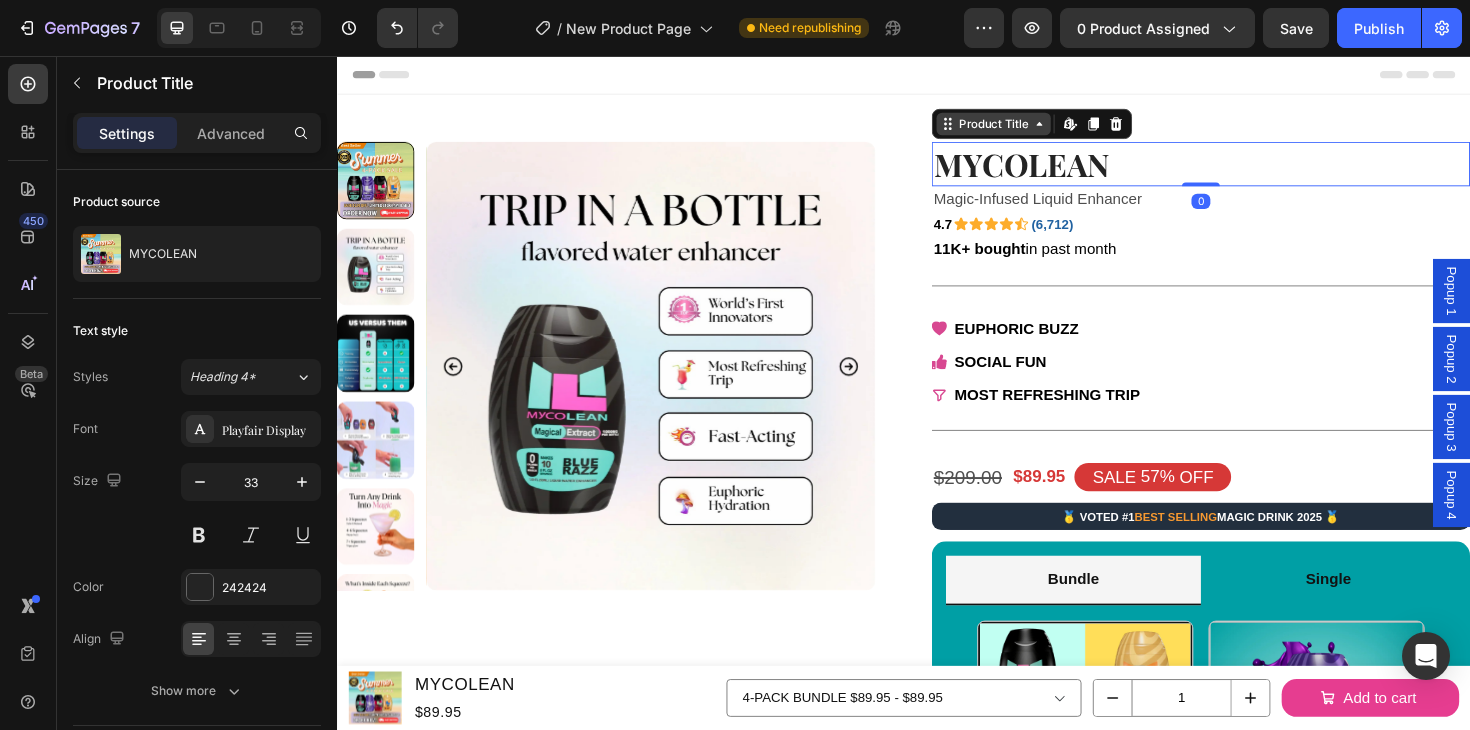 click 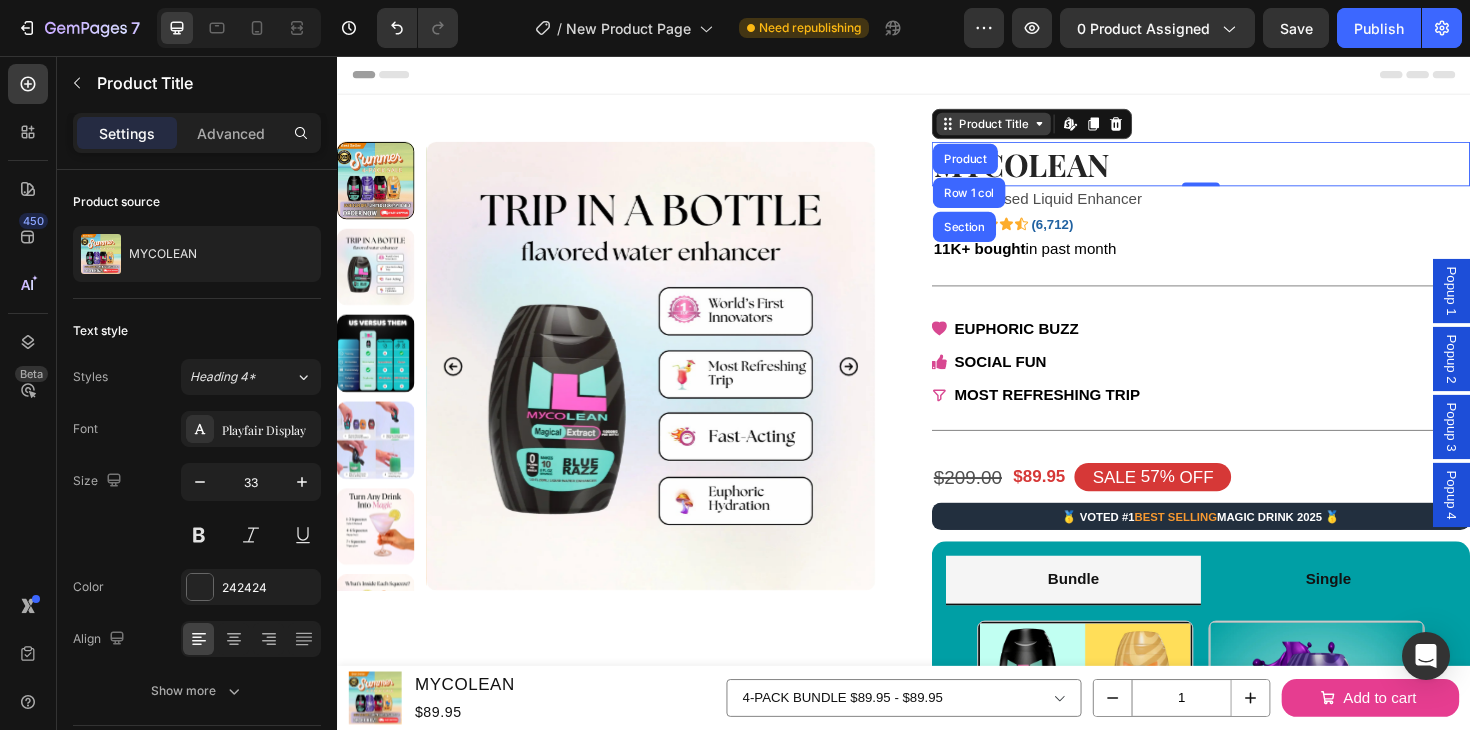 click on "Product Title" at bounding box center [1032, 128] 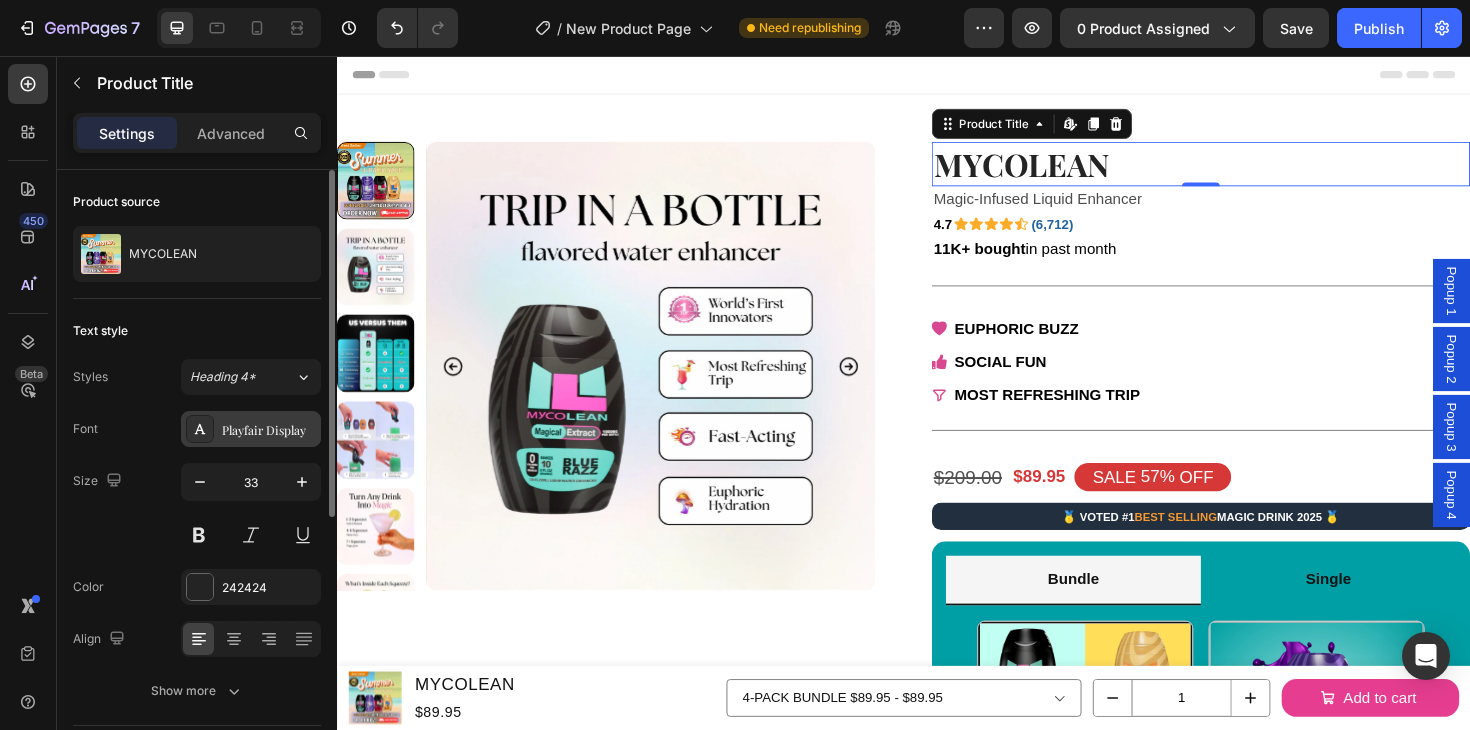 click on "Playfair Display" at bounding box center (269, 430) 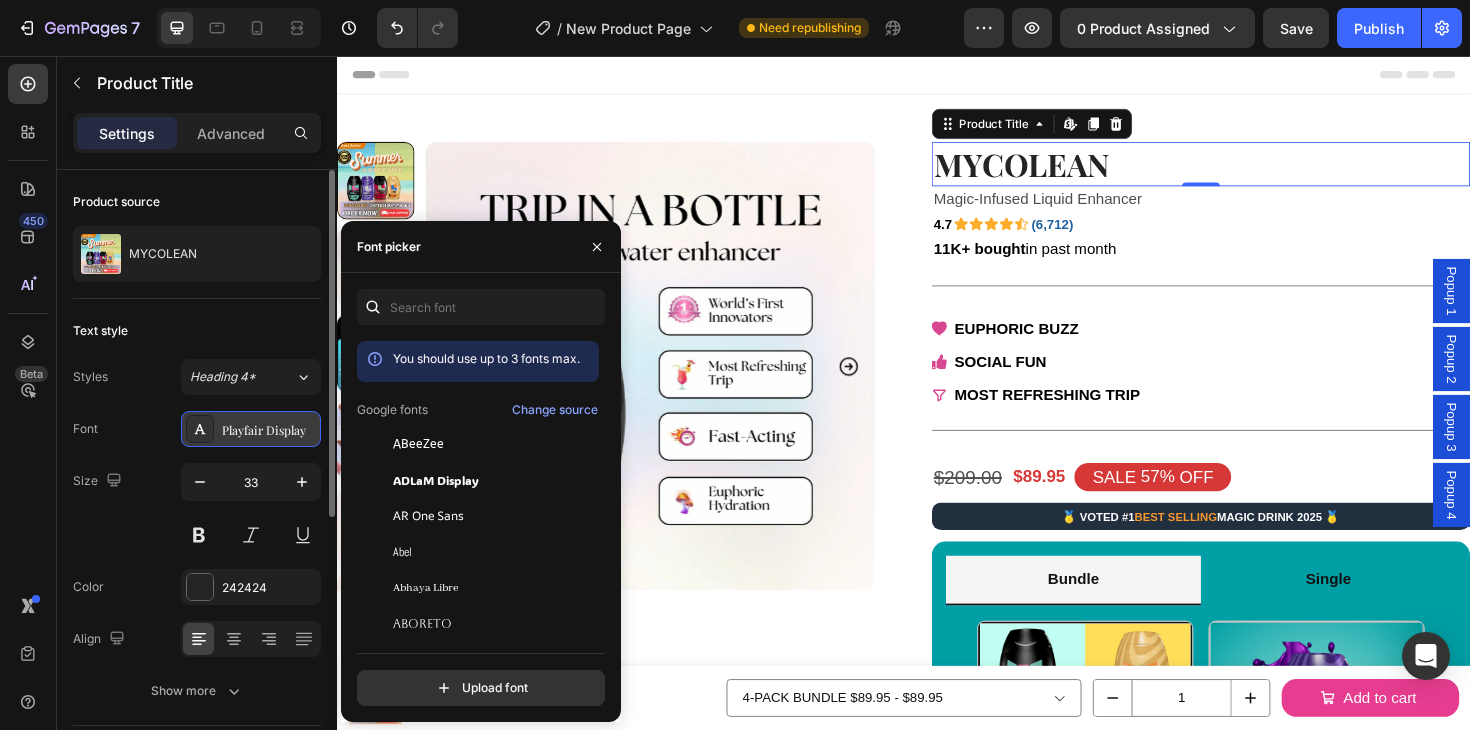 click on "Playfair Display" at bounding box center (251, 429) 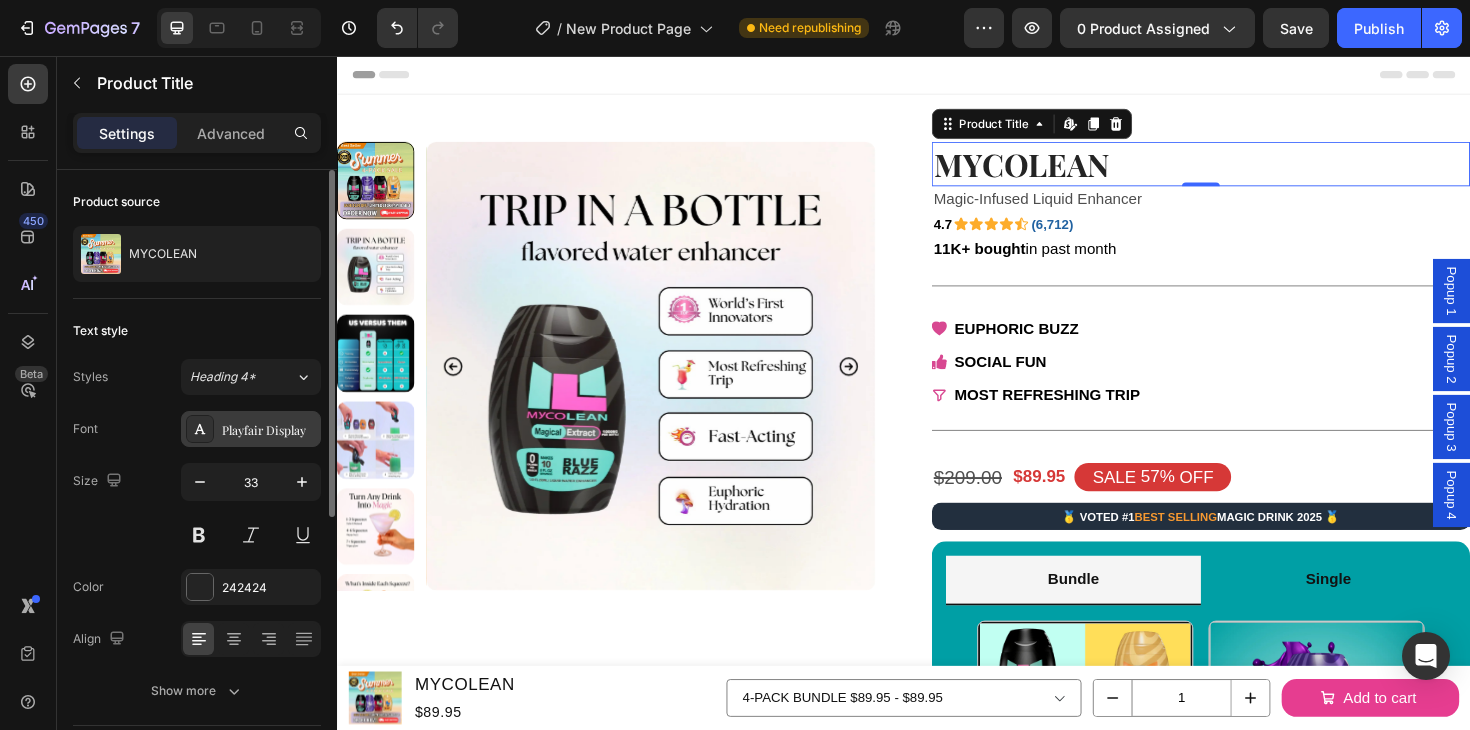 click at bounding box center (200, 429) 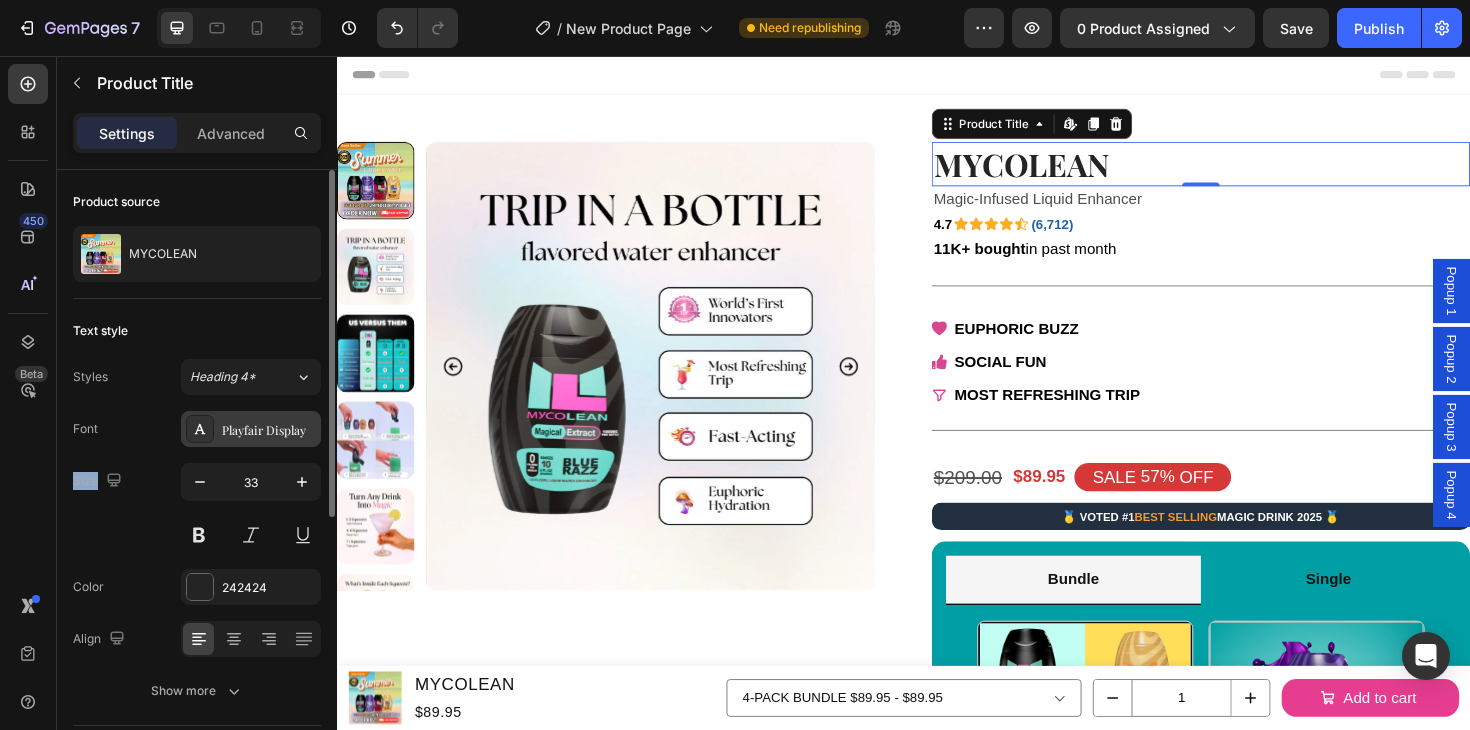 click at bounding box center [200, 429] 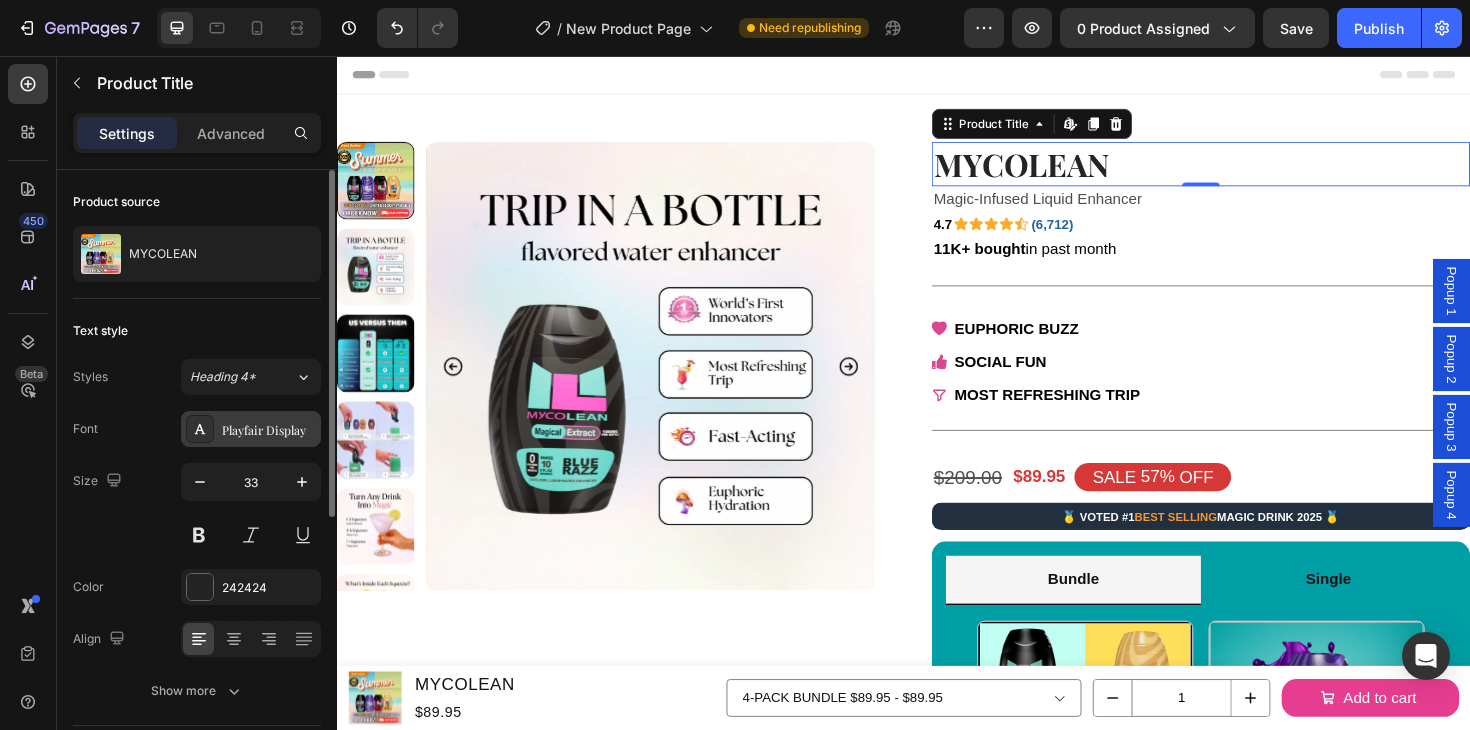 click at bounding box center (200, 429) 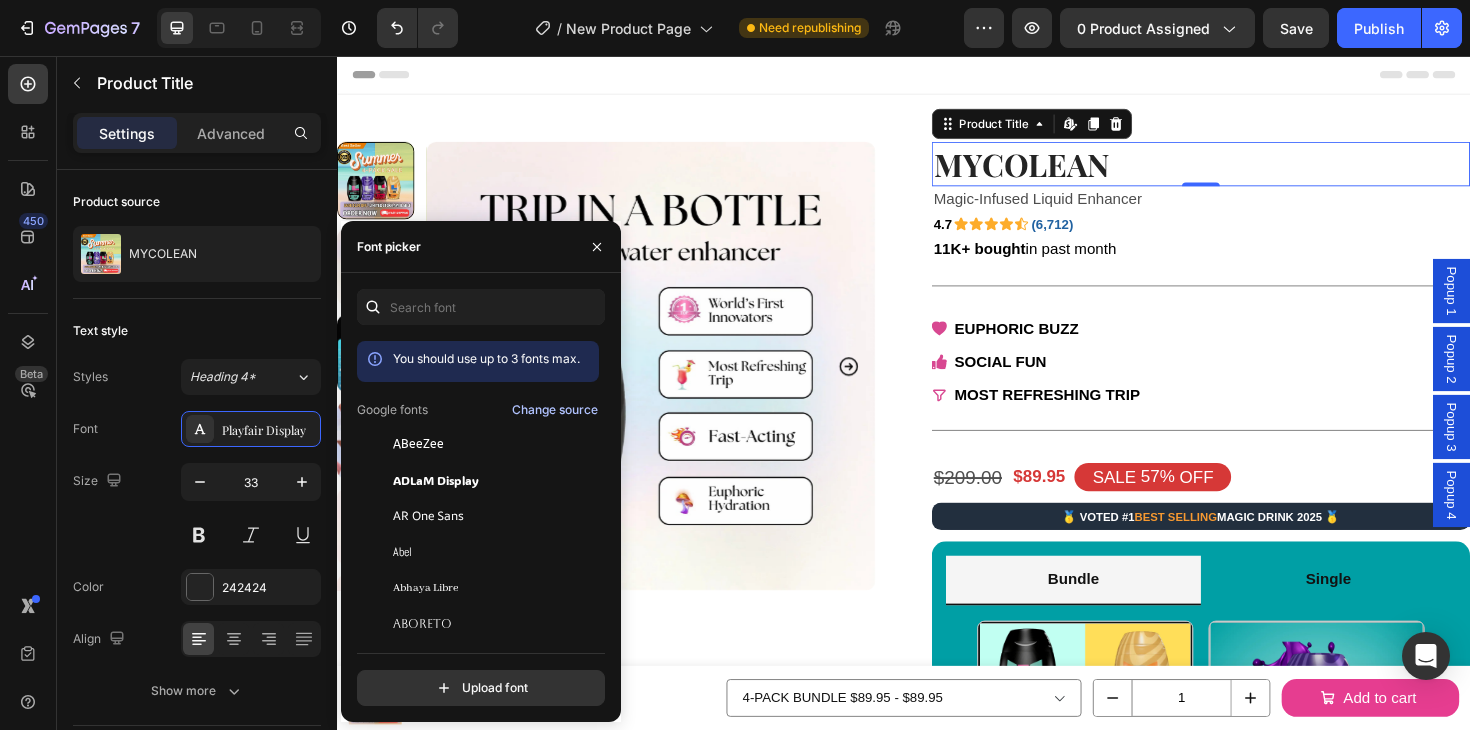 click on "Change source" at bounding box center [555, 410] 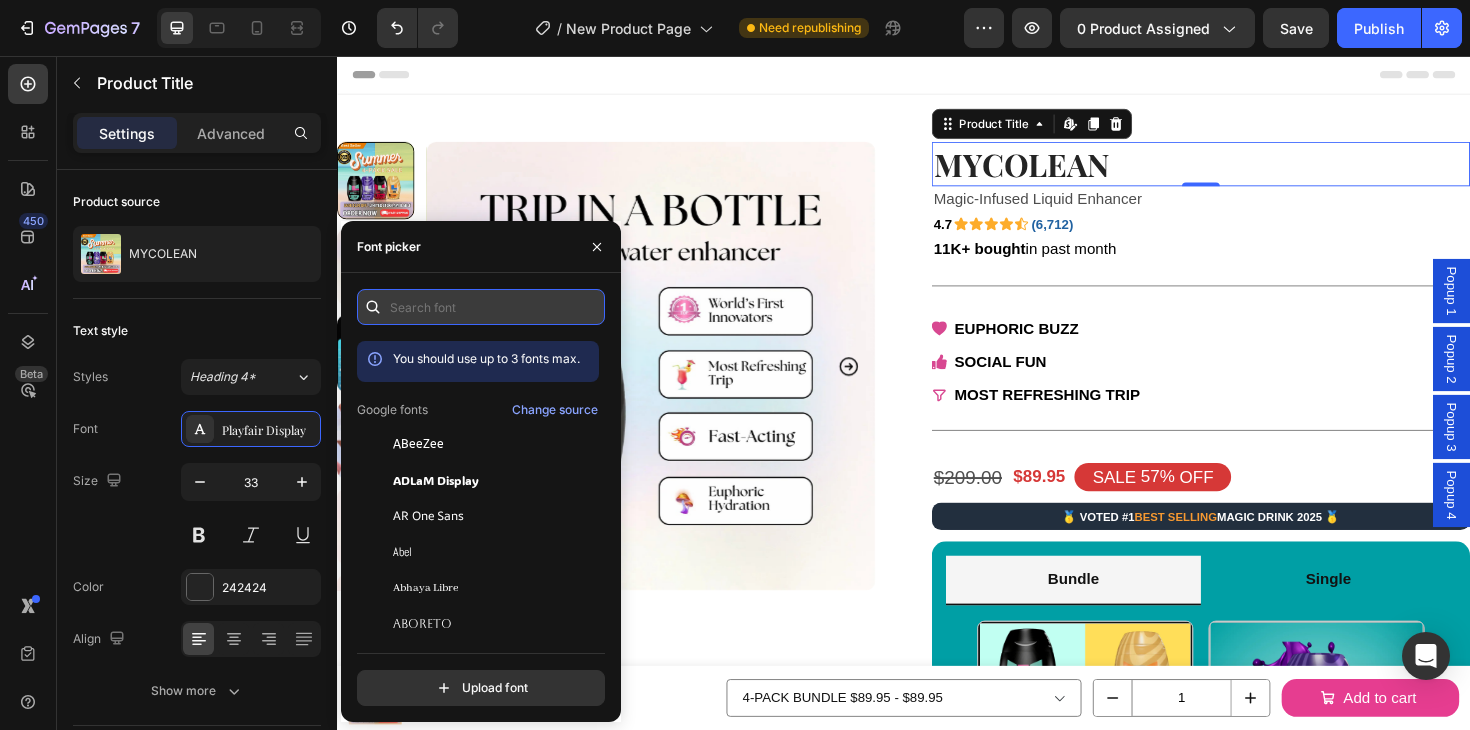 click at bounding box center [481, 307] 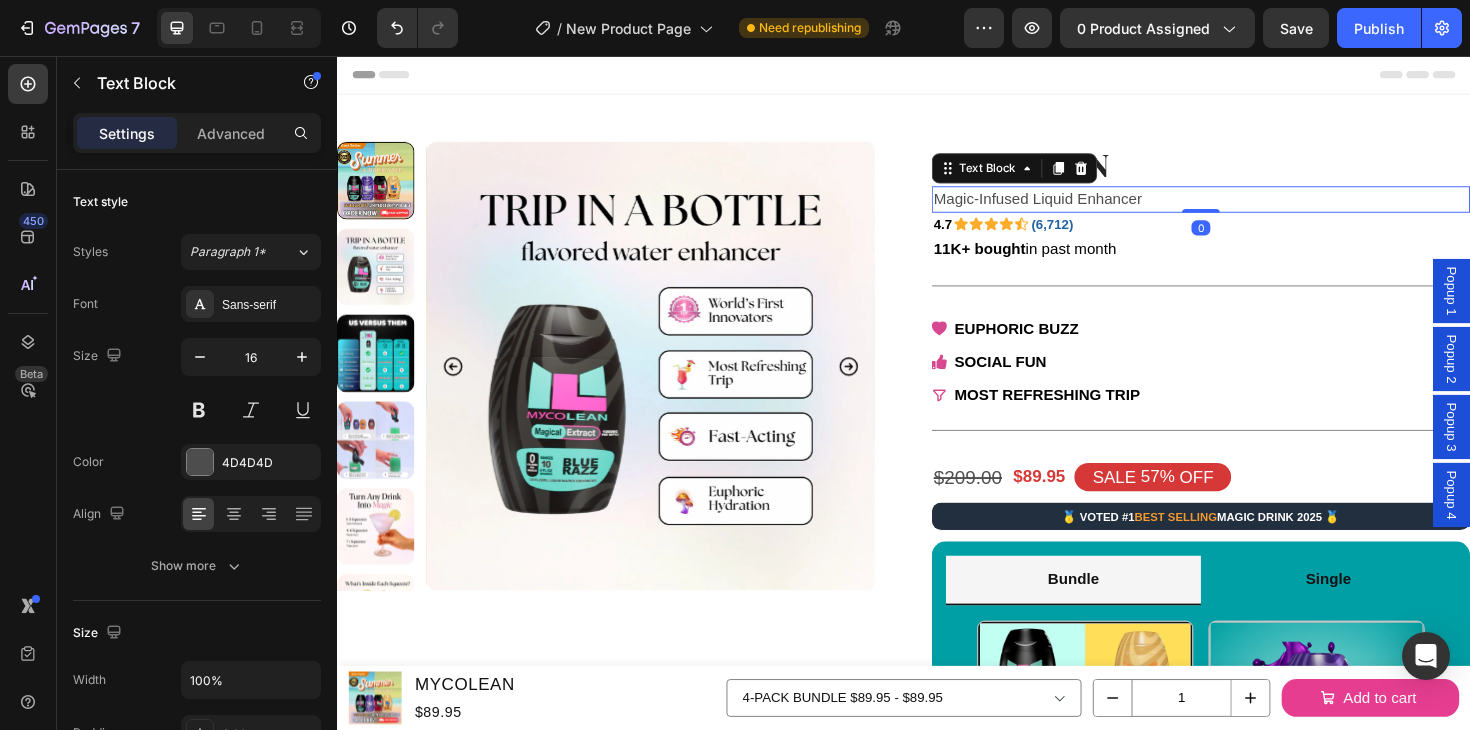 click on "Magic-Infused Liquid Enhancer" at bounding box center [1252, 208] 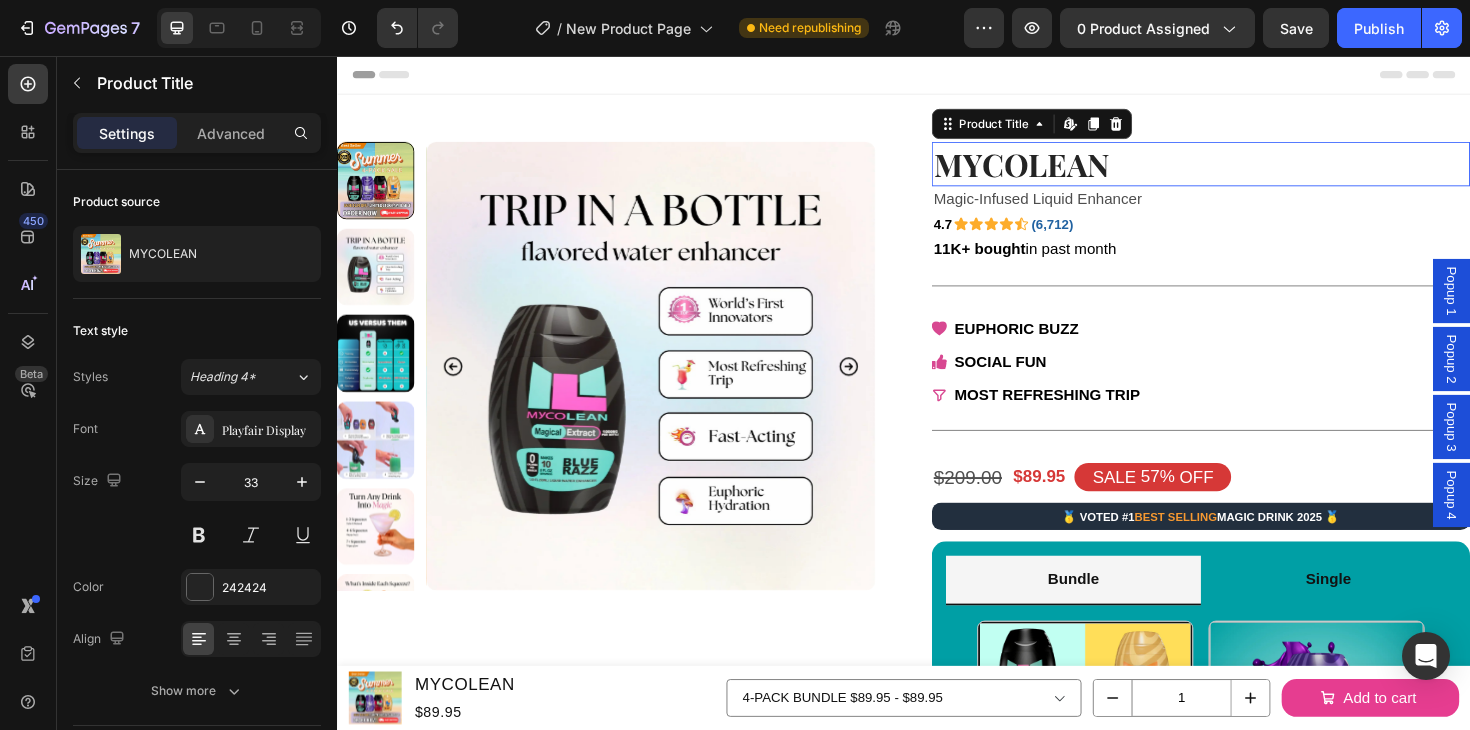 click on "MYCOLEAN" at bounding box center [1252, 170] 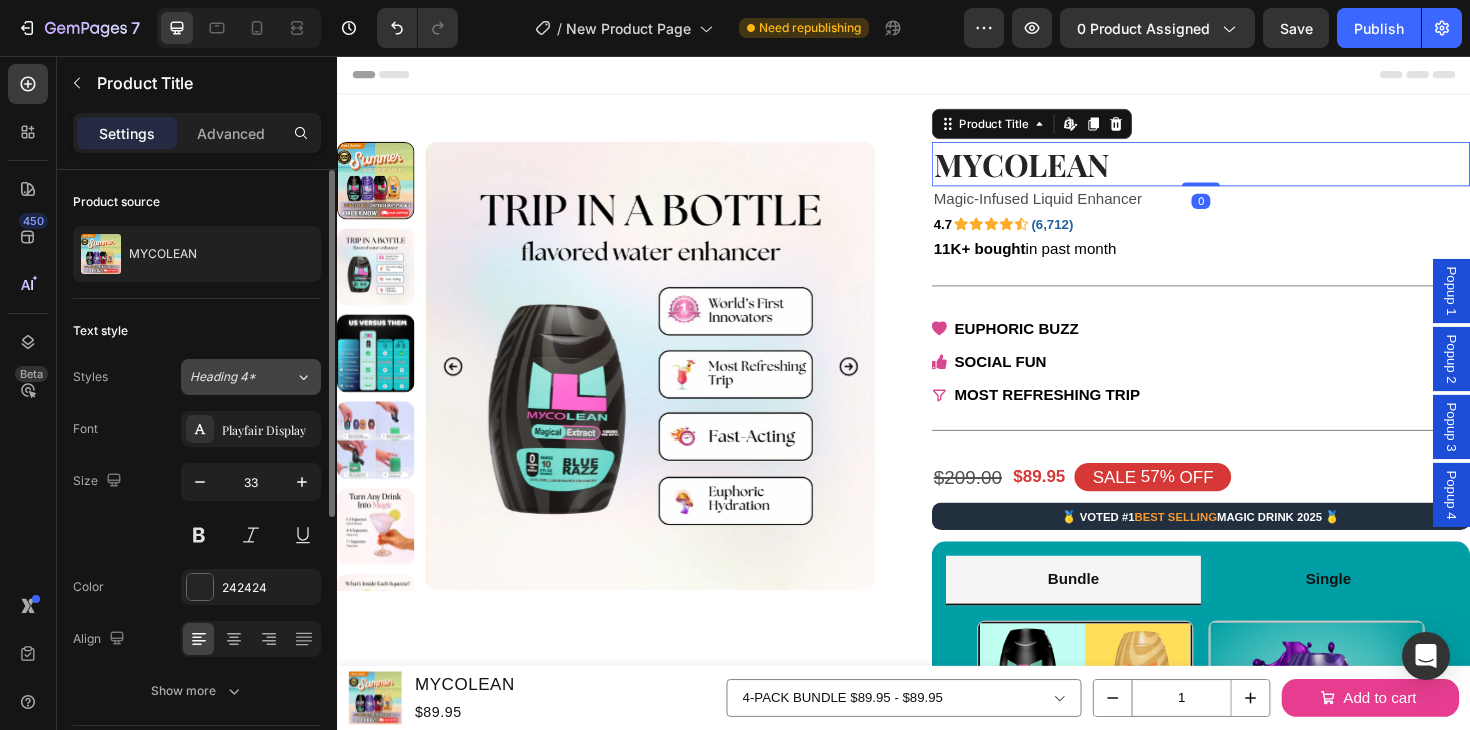 click on "Heading 4*" at bounding box center [230, 377] 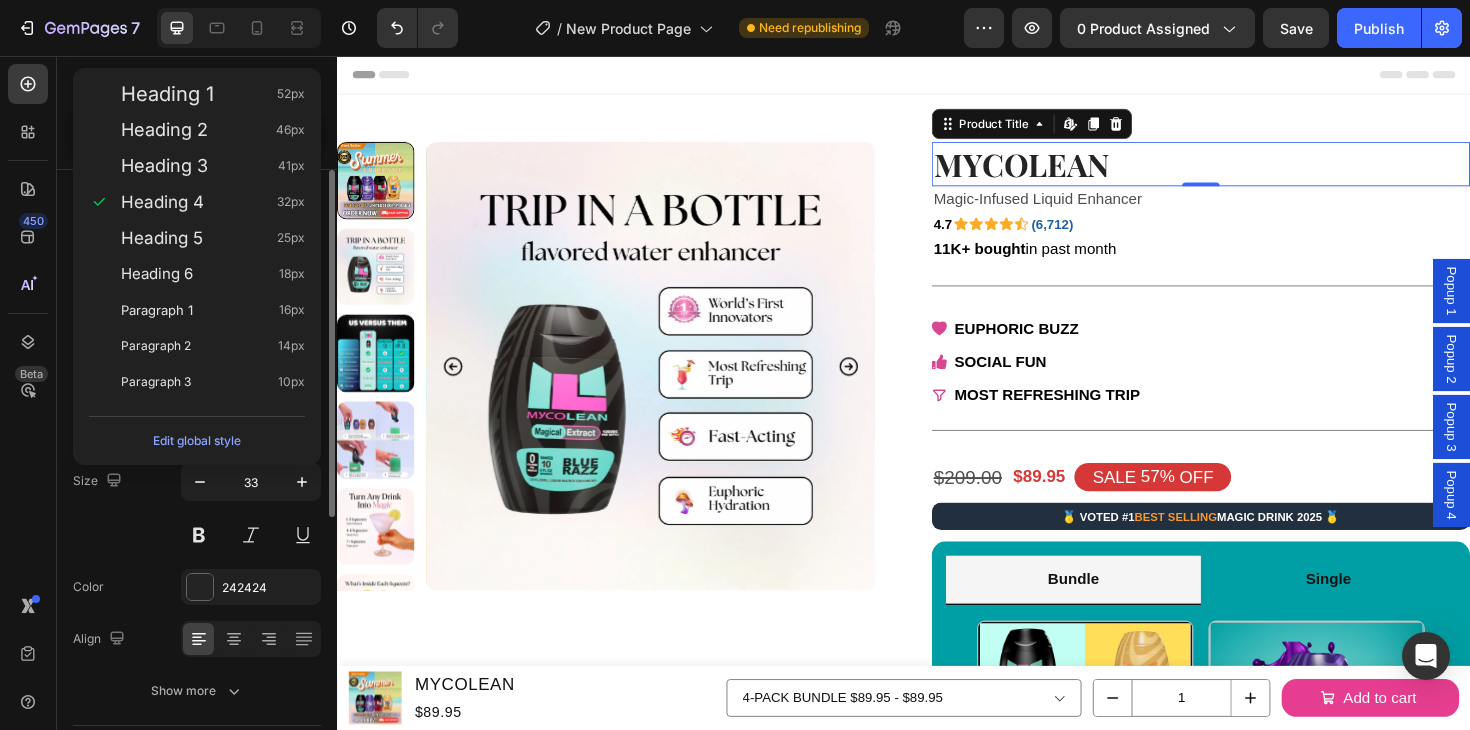 click on "Size 33" at bounding box center (197, 508) 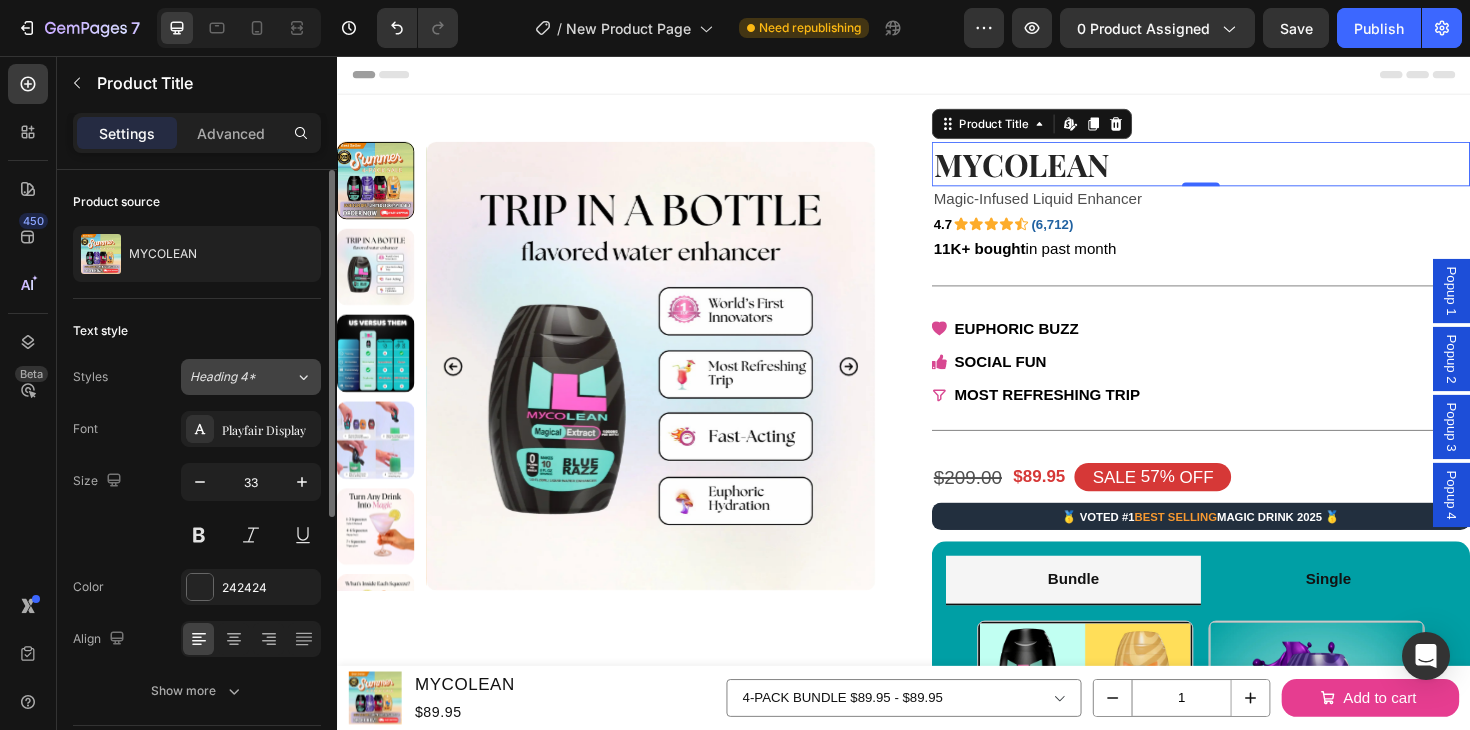 click on "Heading 4*" 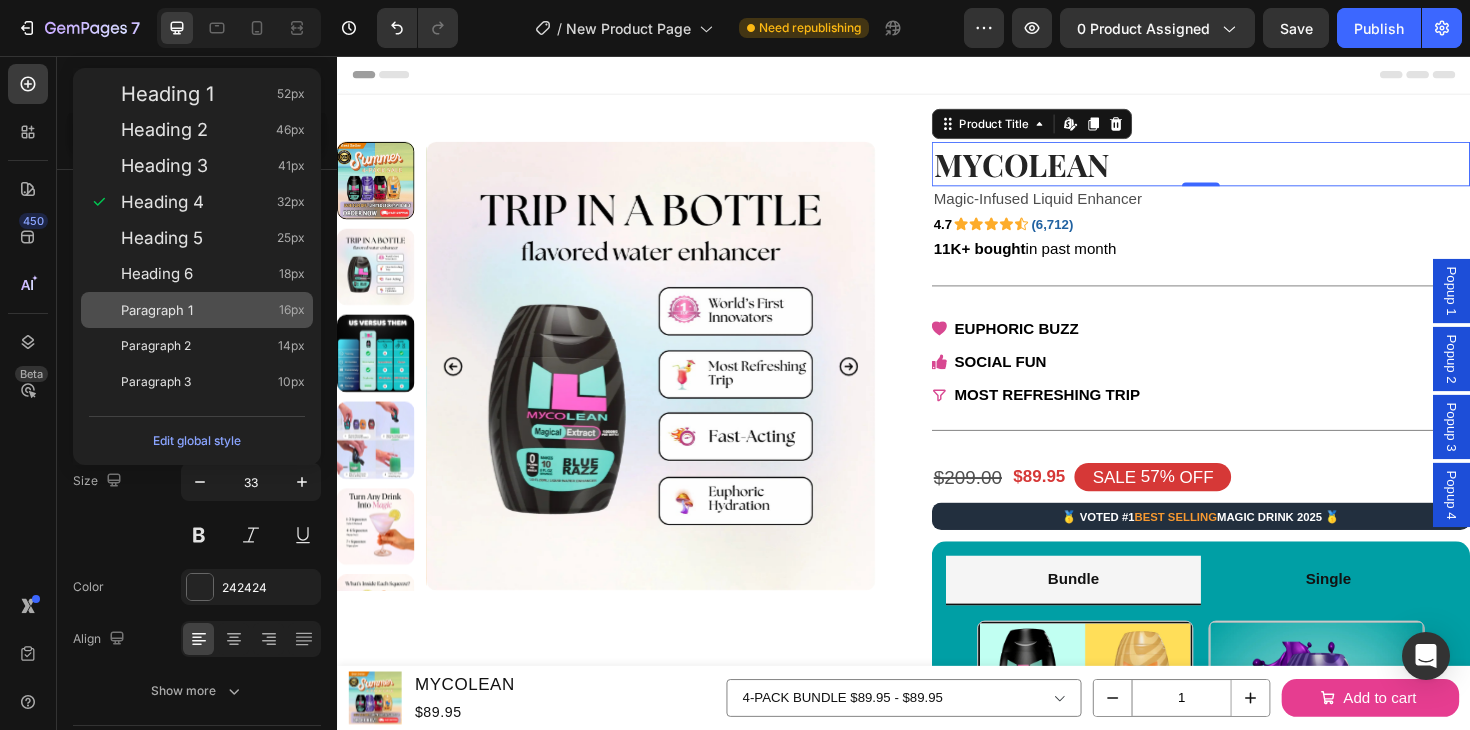 click on "Paragraph 1 16px" at bounding box center (213, 310) 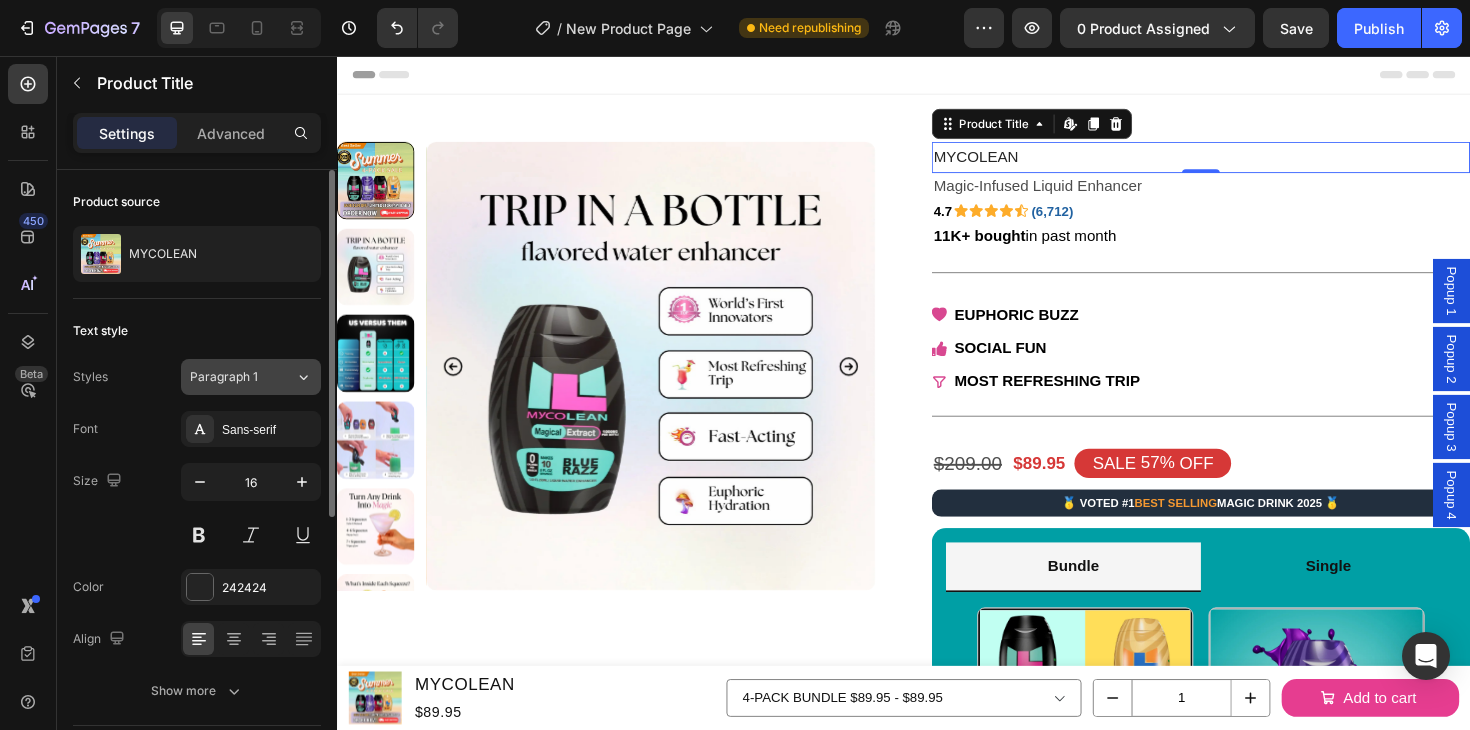 click on "Paragraph 1" at bounding box center [230, 377] 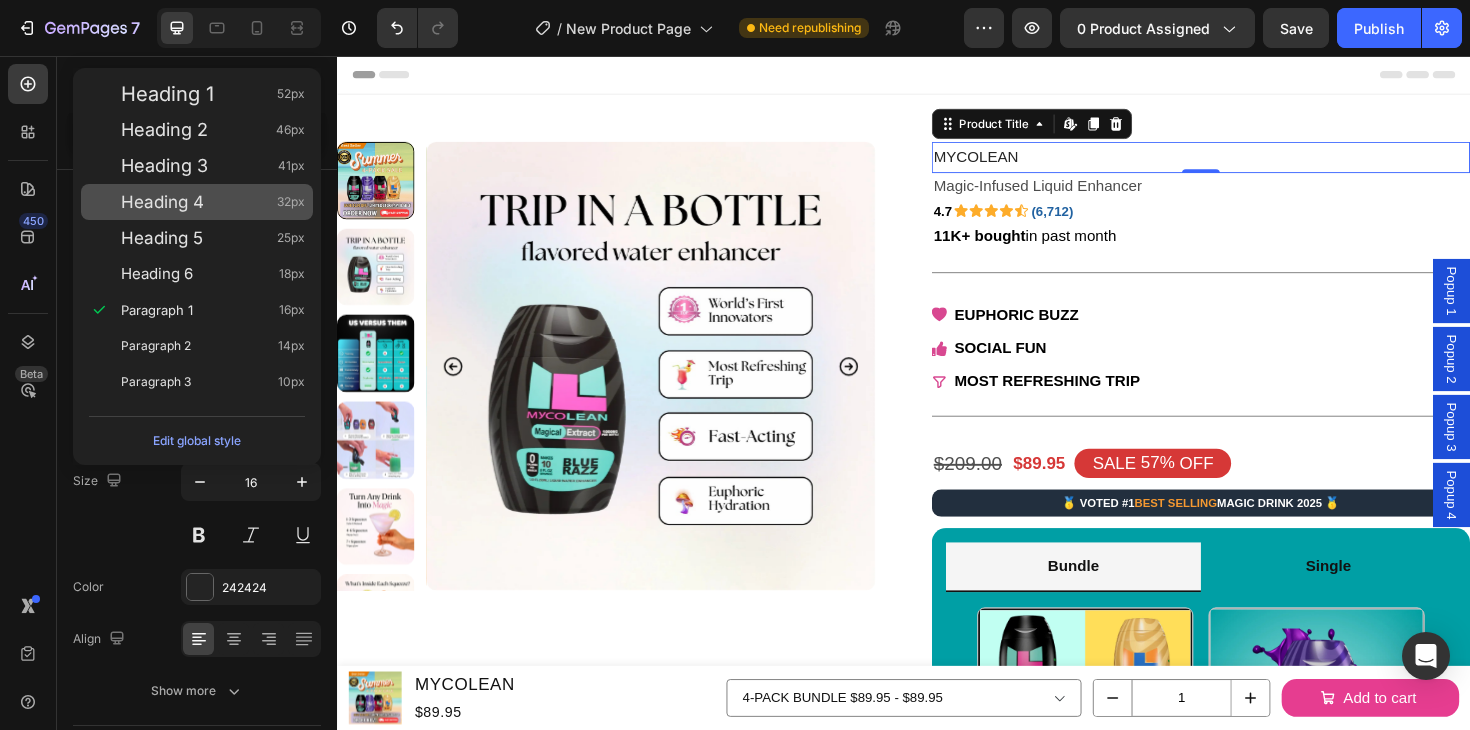 click on "Heading 4 32px" at bounding box center (213, 202) 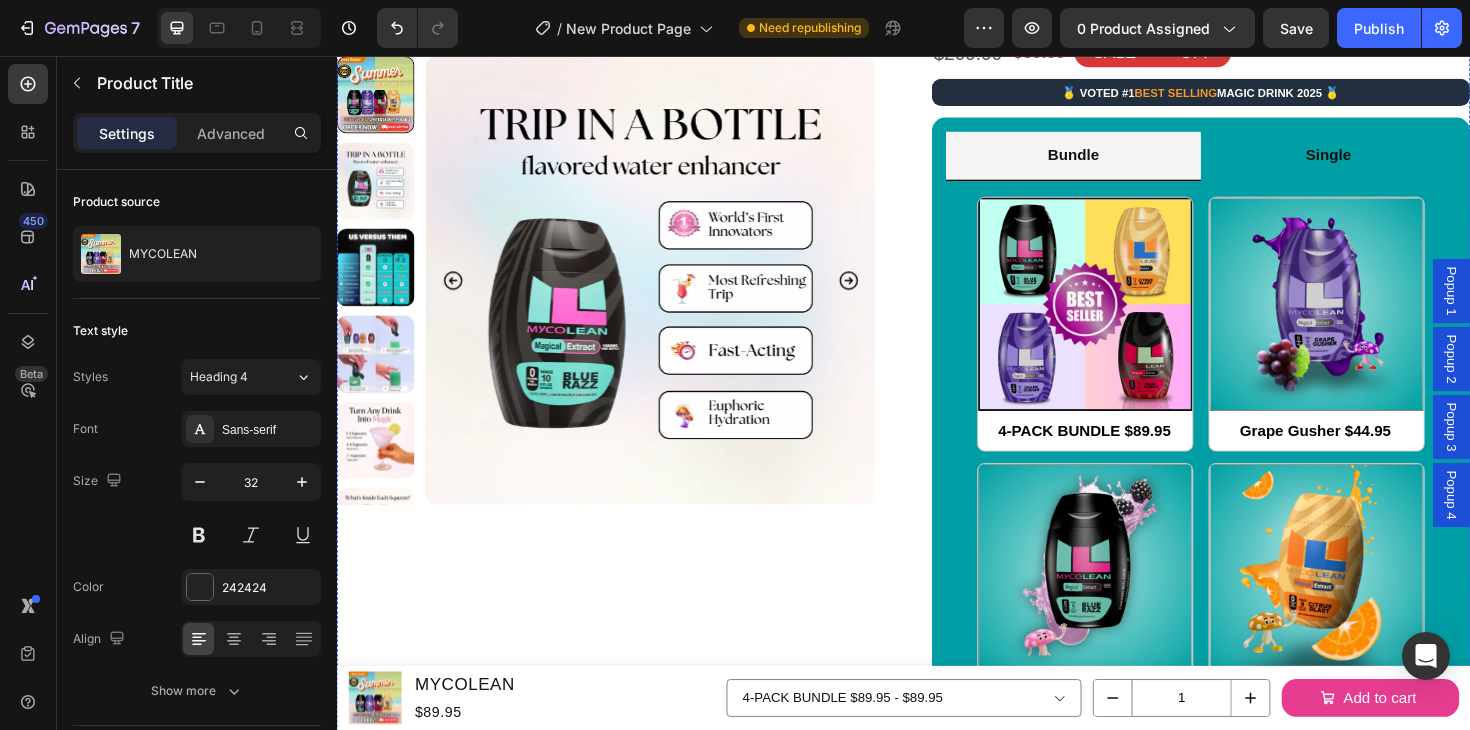 scroll, scrollTop: 183, scrollLeft: 0, axis: vertical 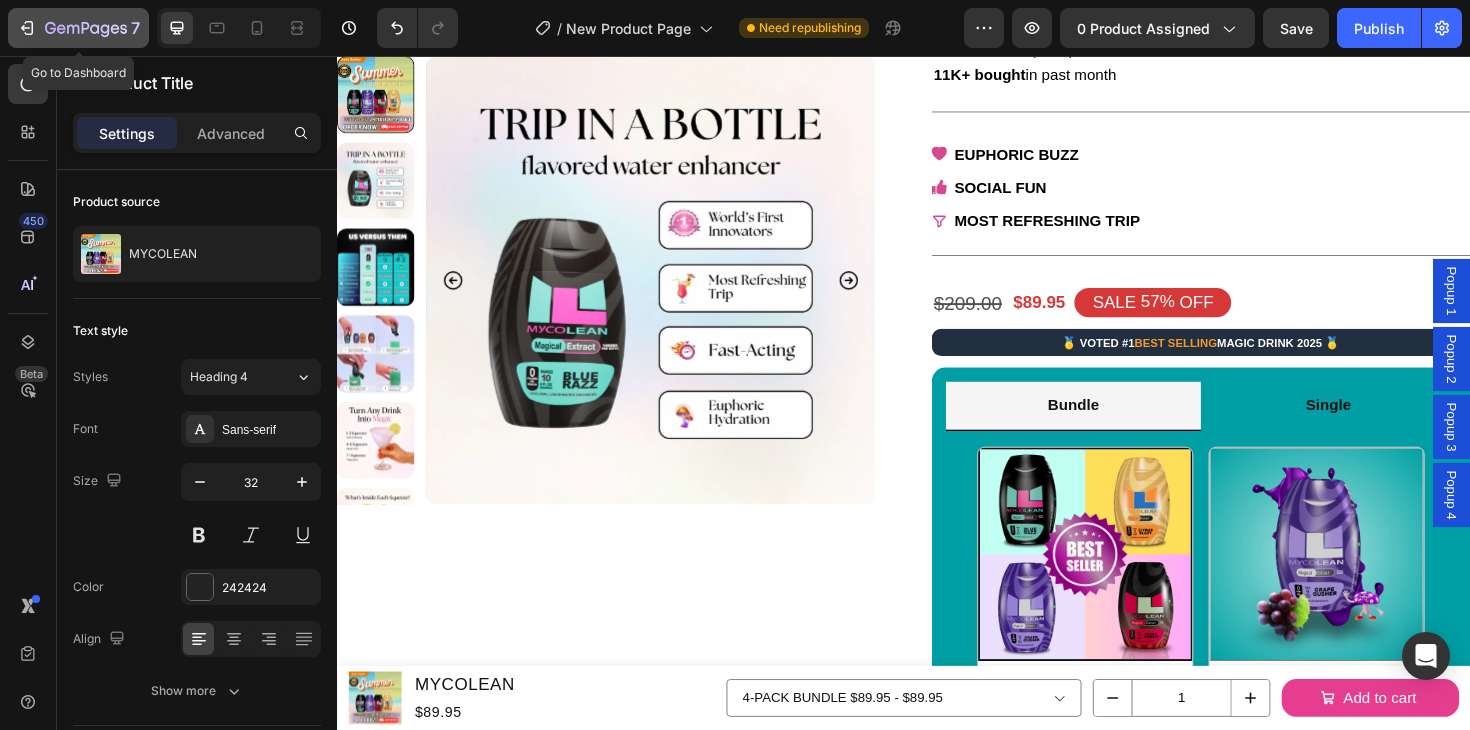 click 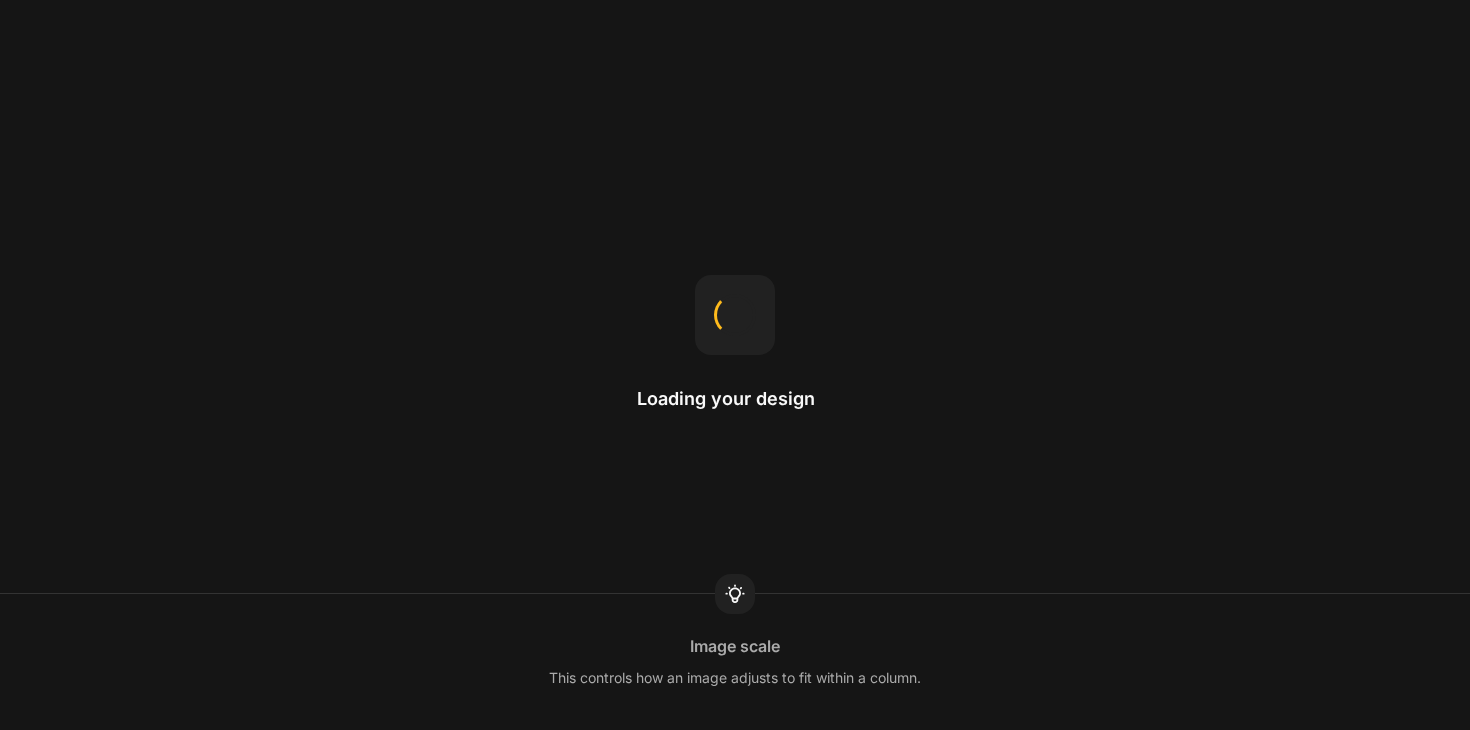 scroll, scrollTop: 0, scrollLeft: 0, axis: both 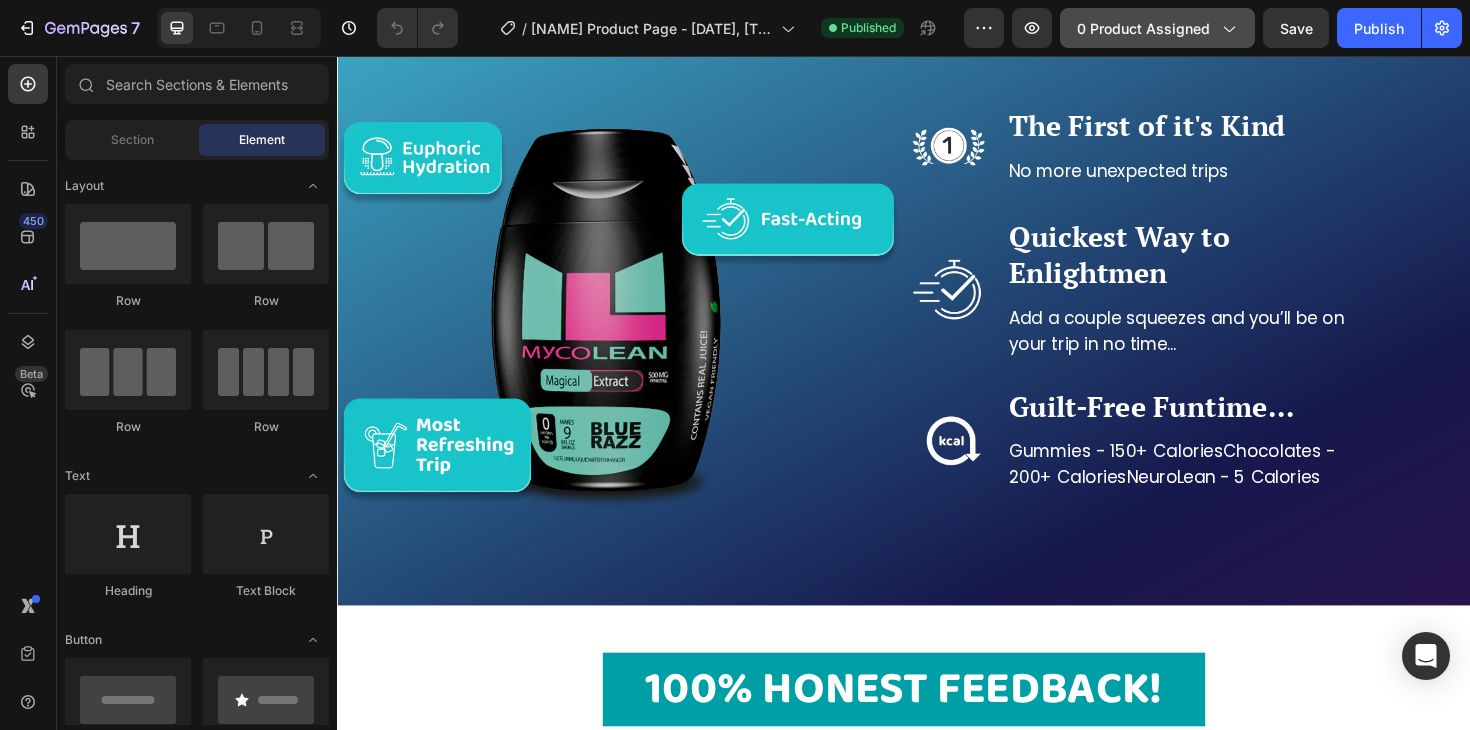 click on "0 product assigned" 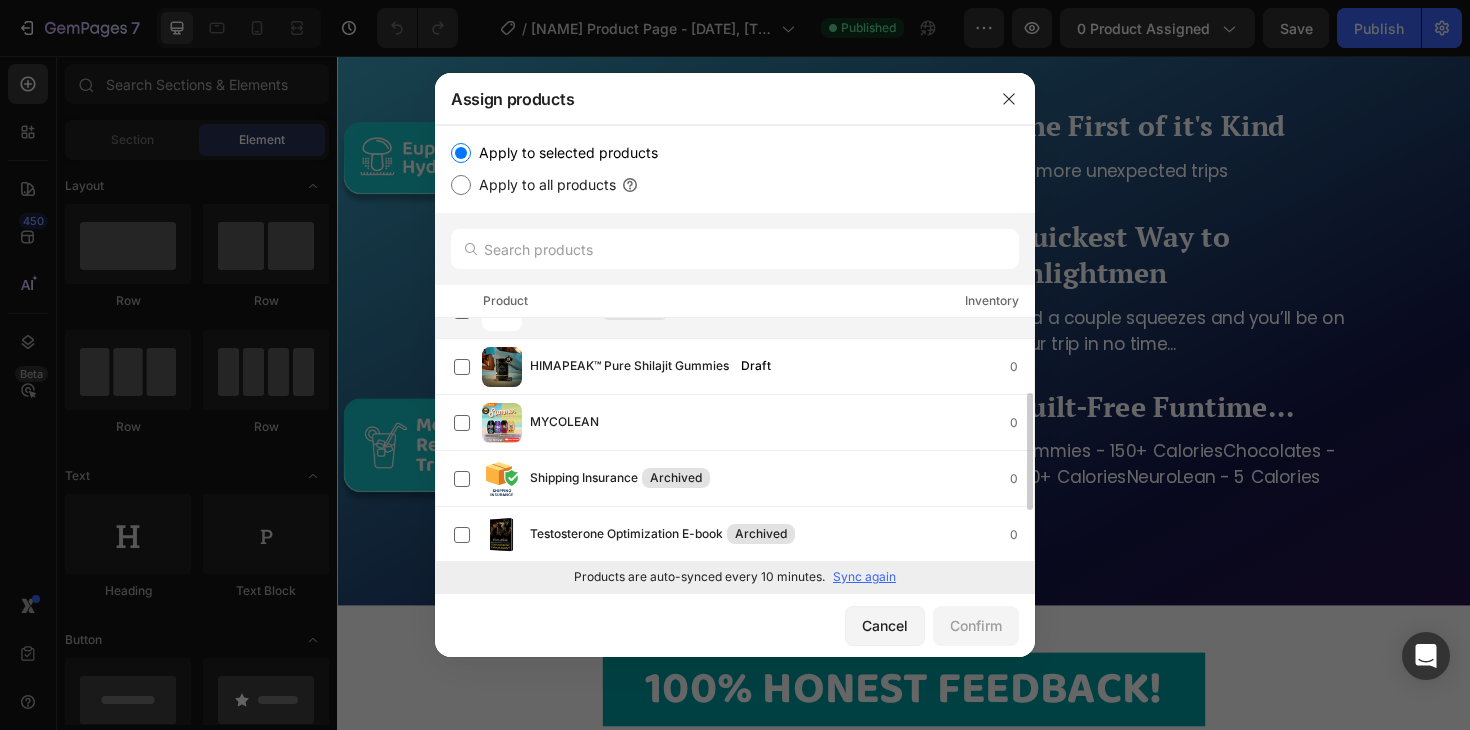 scroll, scrollTop: 150, scrollLeft: 0, axis: vertical 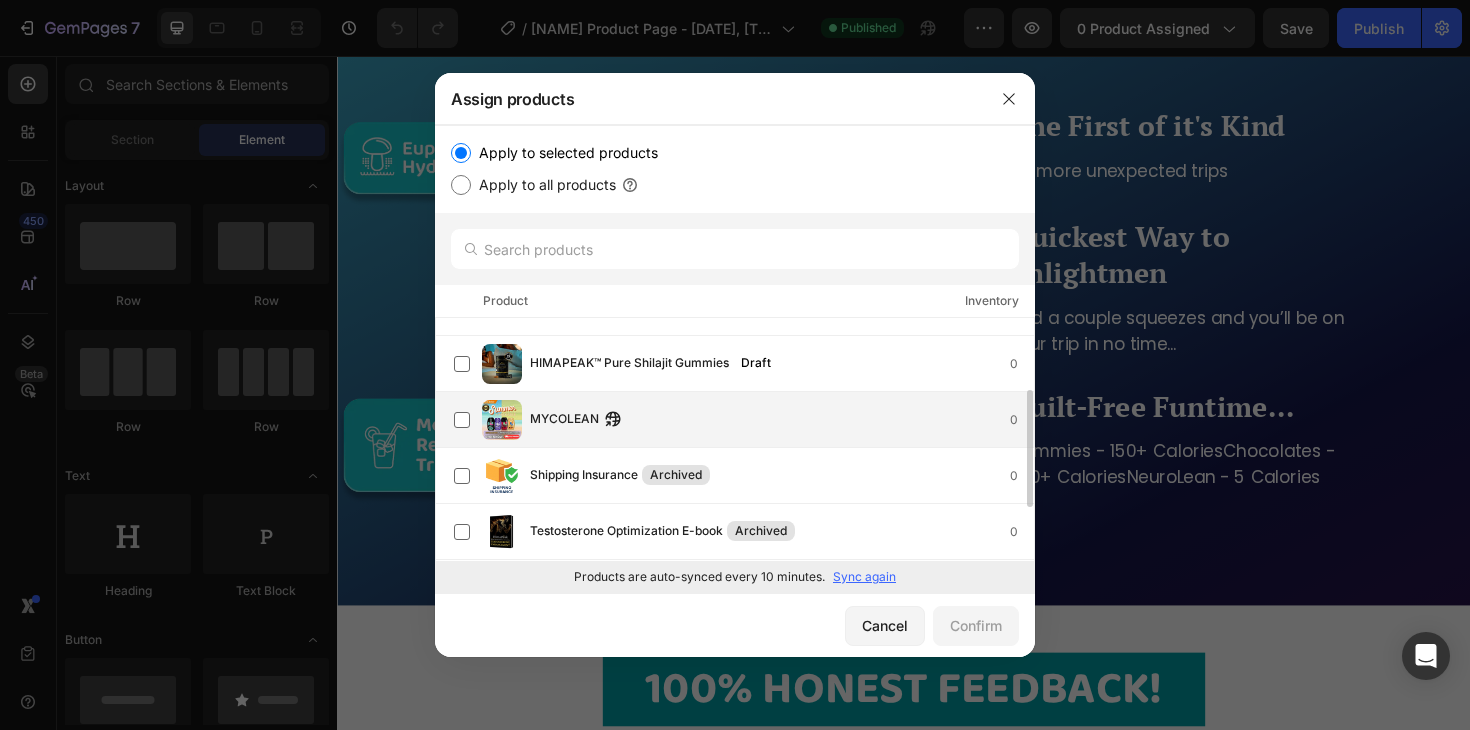 click on "MYCOLEAN 0" at bounding box center (744, 420) 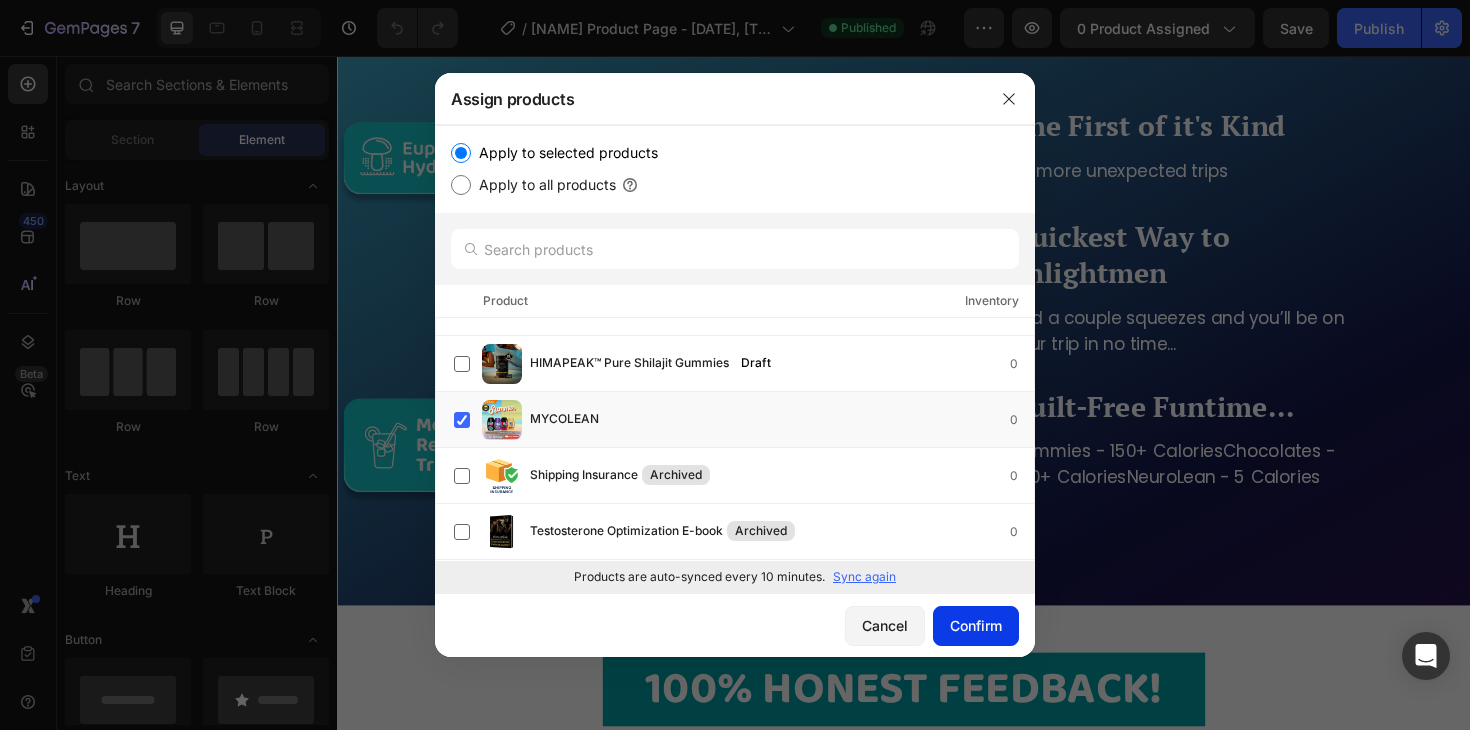 click on "Confirm" at bounding box center (976, 625) 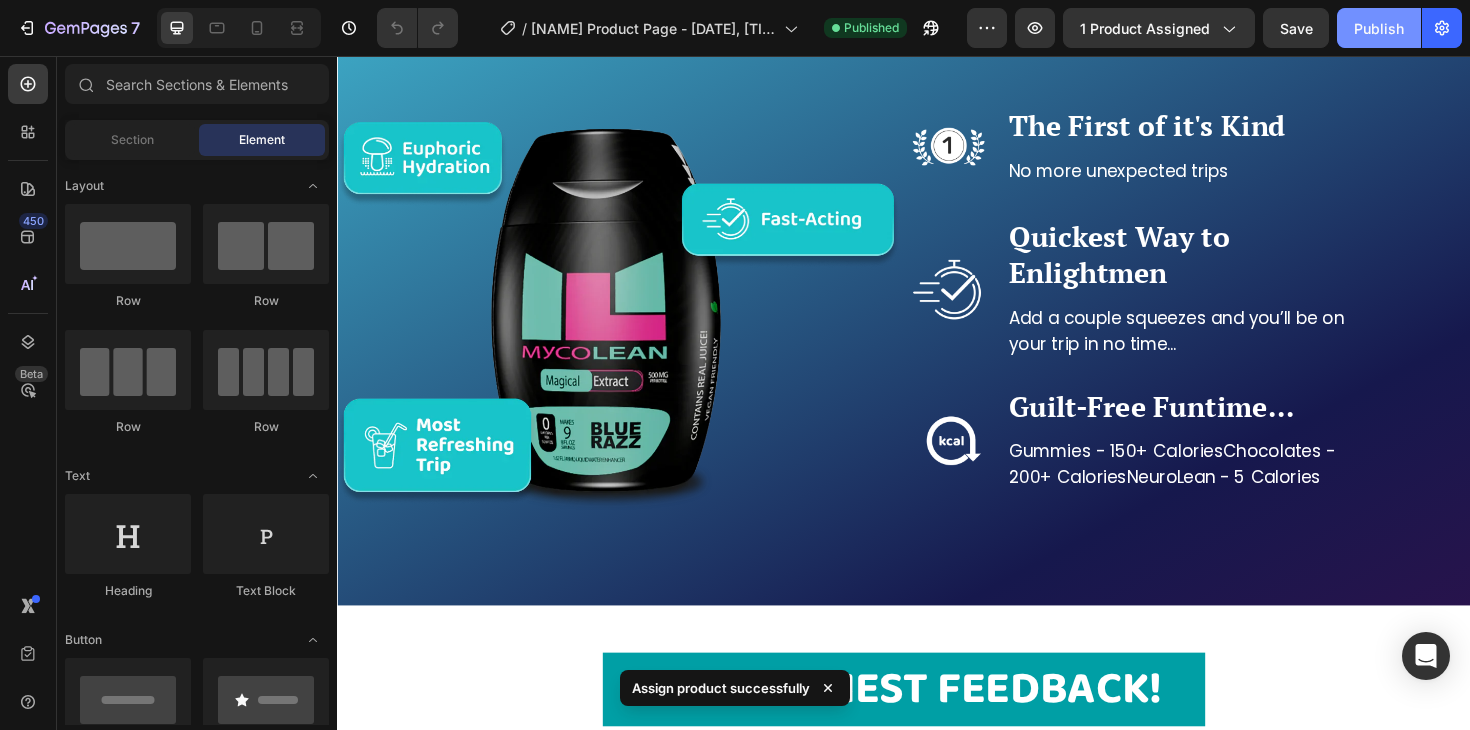 click on "Publish" at bounding box center (1379, 28) 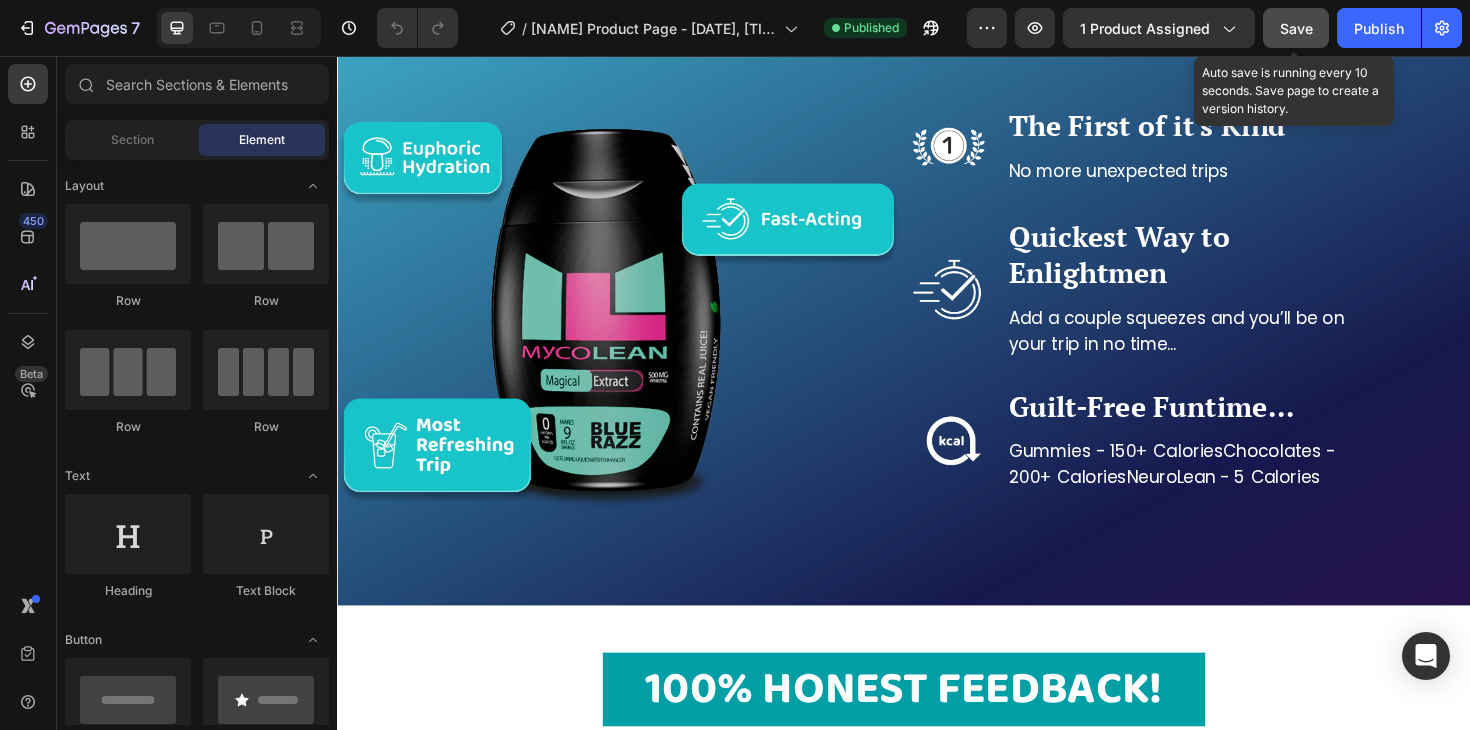 click on "Save" at bounding box center (1296, 28) 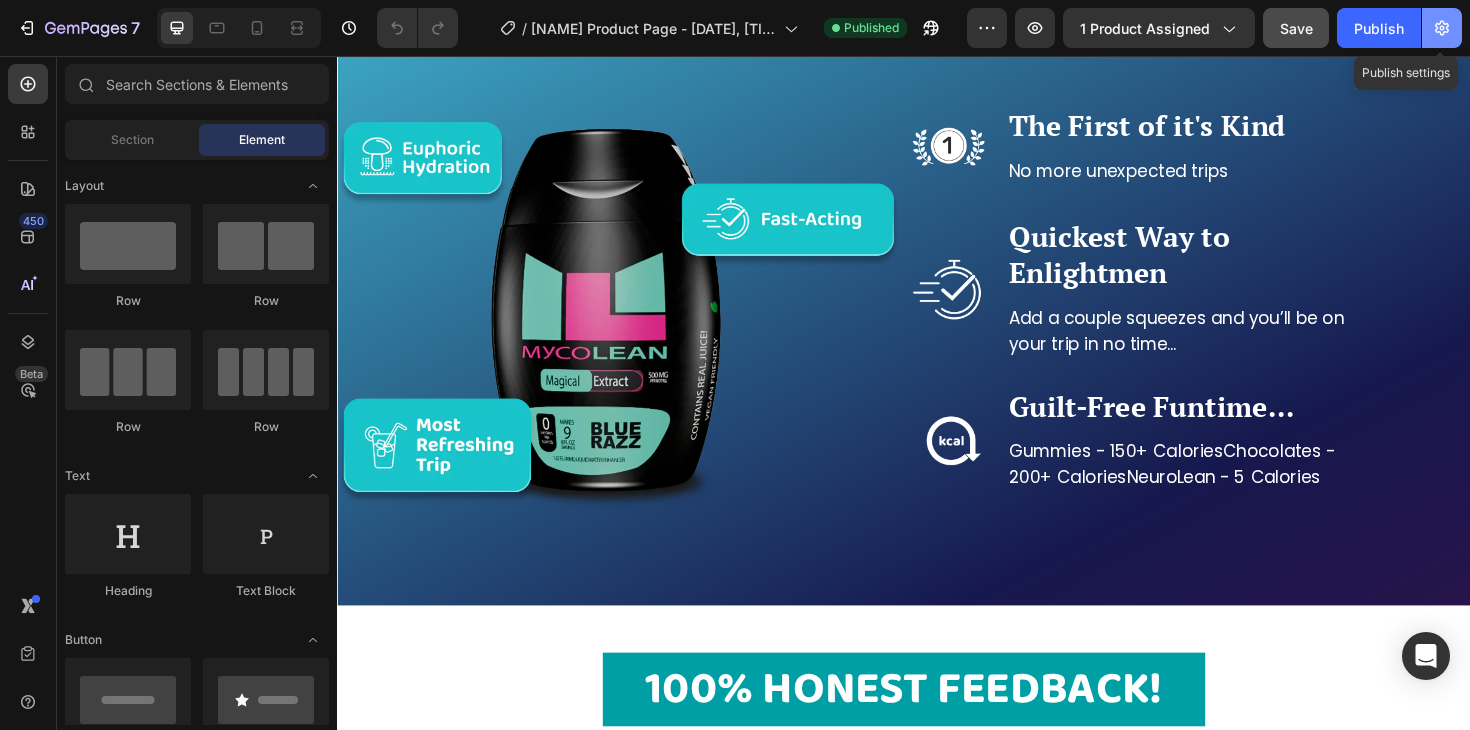 click 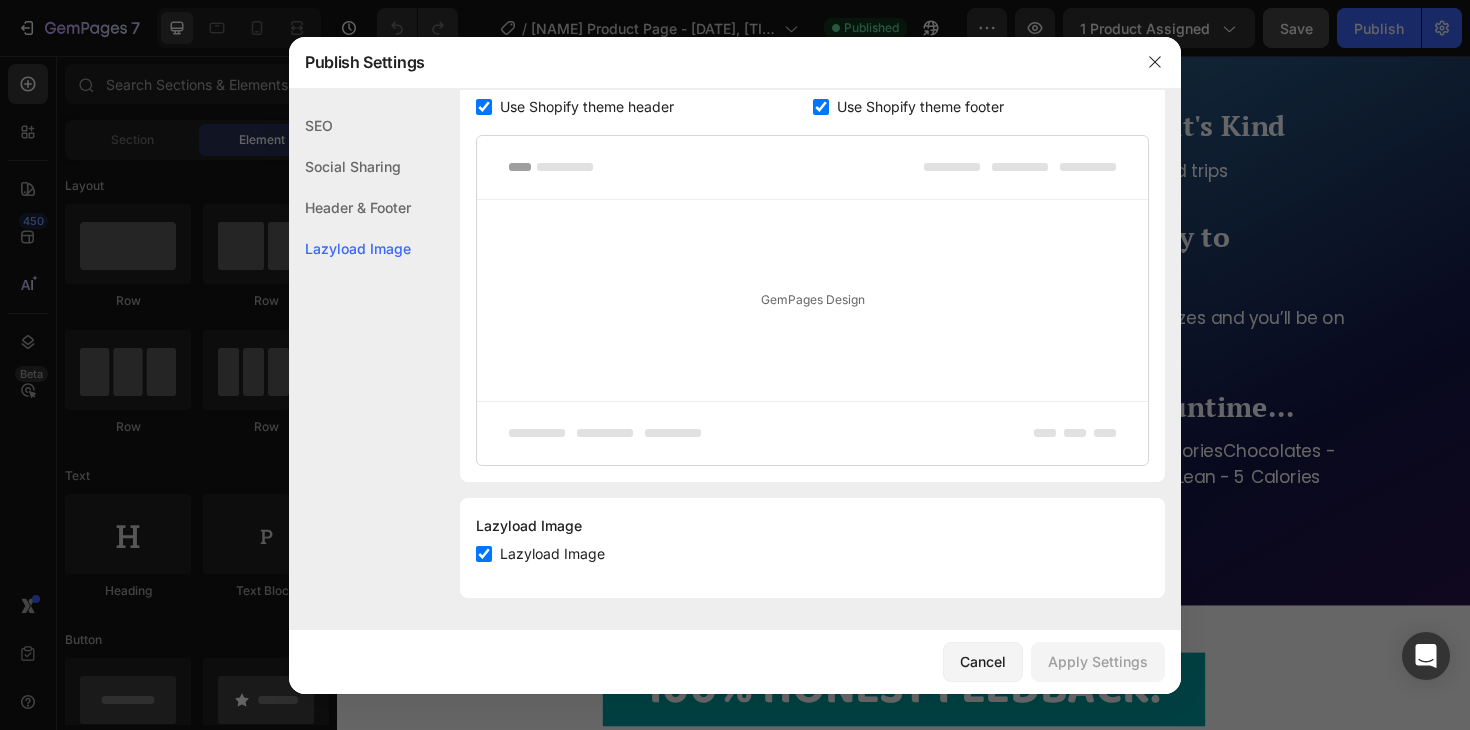 scroll, scrollTop: 0, scrollLeft: 0, axis: both 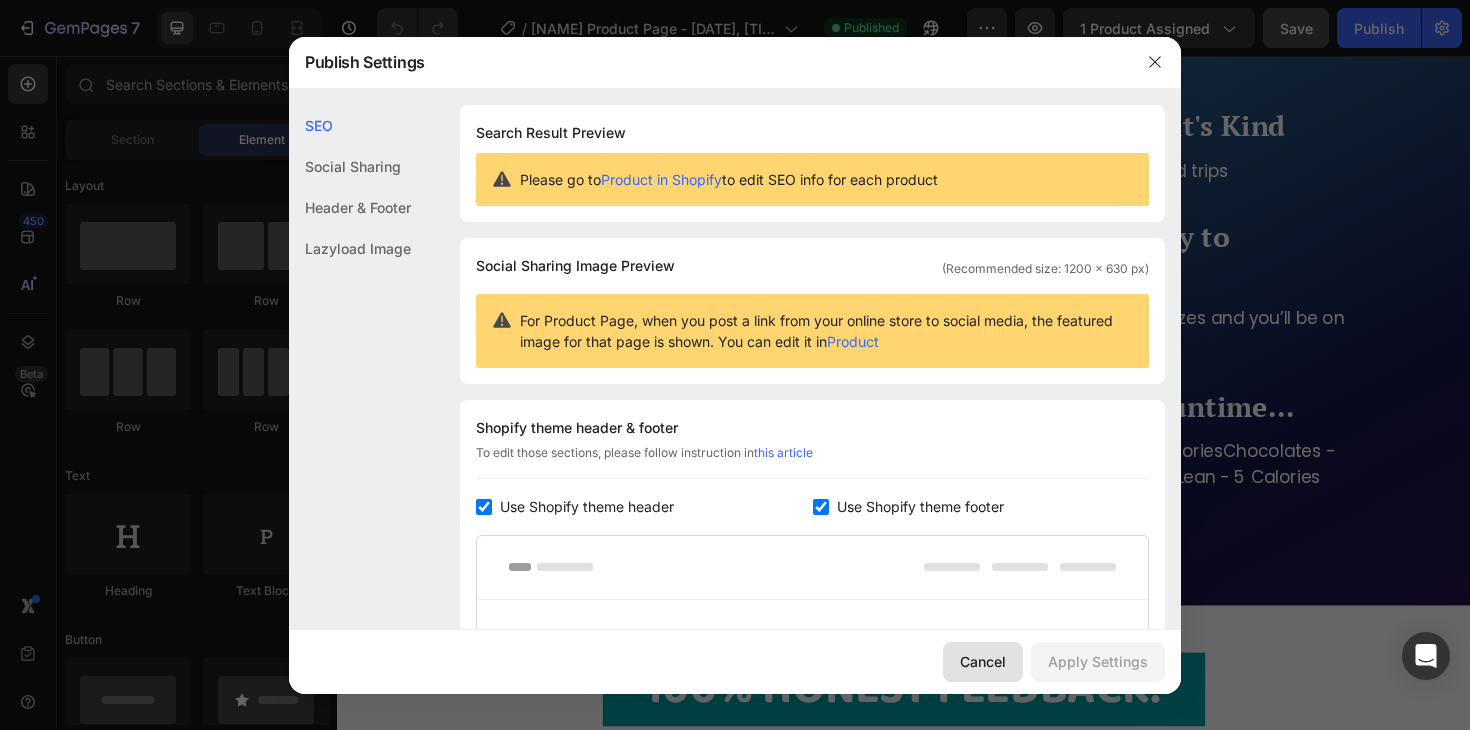 click on "Cancel" at bounding box center (983, 661) 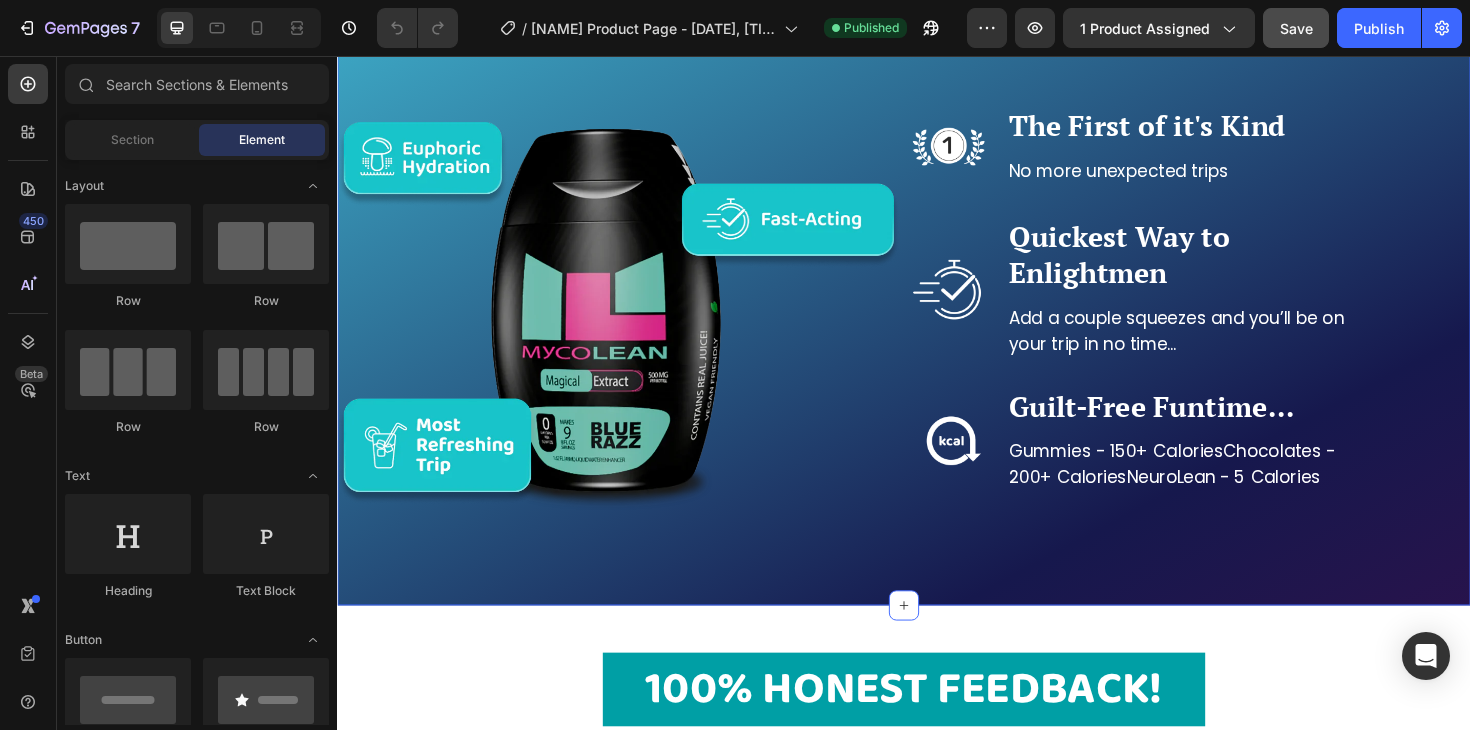 click on "Enlightenment in a Squeeze Heading Row Image Image The First of it's Kind Heading No more unexpected trips Text Block Row Image Quickest Way to Enlightmen Heading Add a couple squeezes and you’ll be on your trip in no time... Text Block Row Image Guilt-Free Funtime... Heading Gummies - 150+ CaloriesChocolates - 200+ CaloriesNeuroLean - 5 Calories Text Block Row Row Row Section 3" at bounding box center [937, 273] 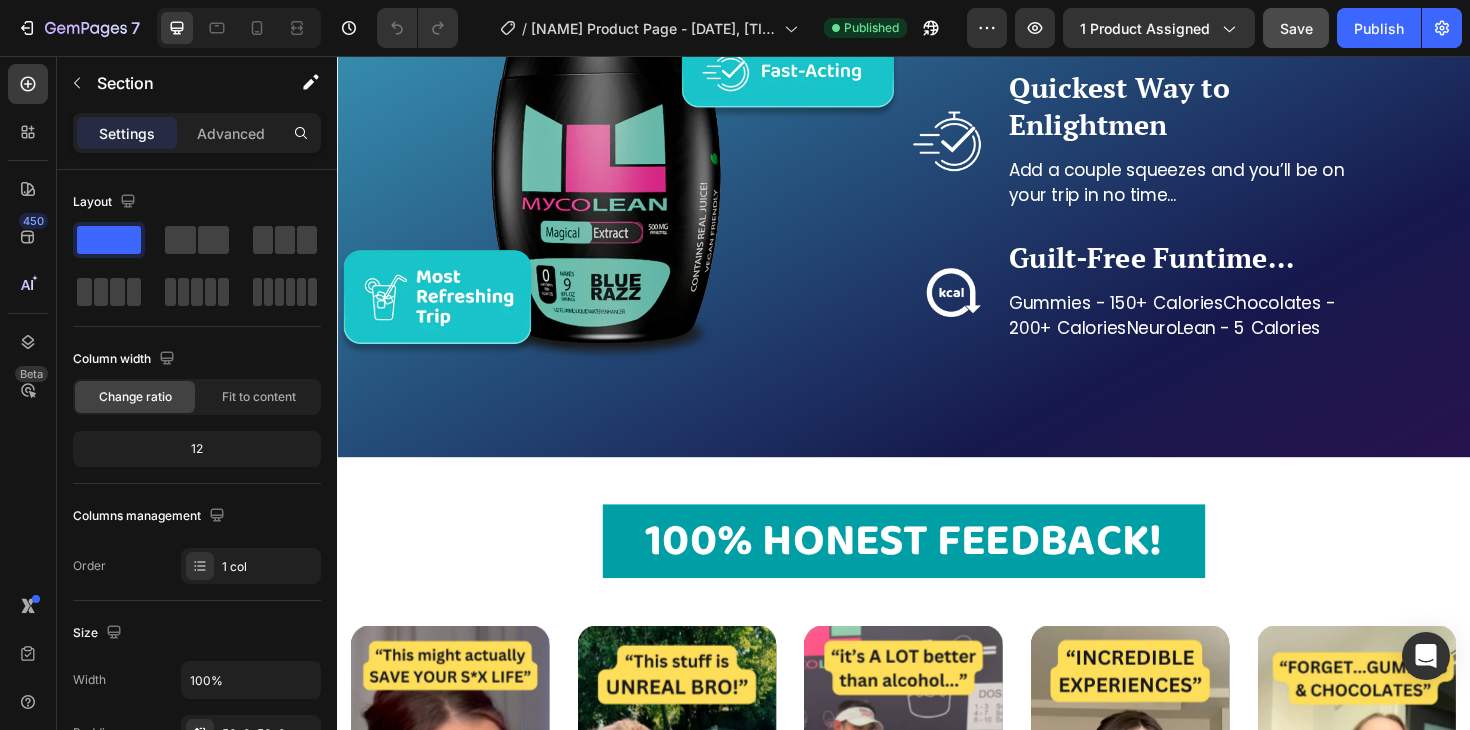 scroll, scrollTop: 2844, scrollLeft: 0, axis: vertical 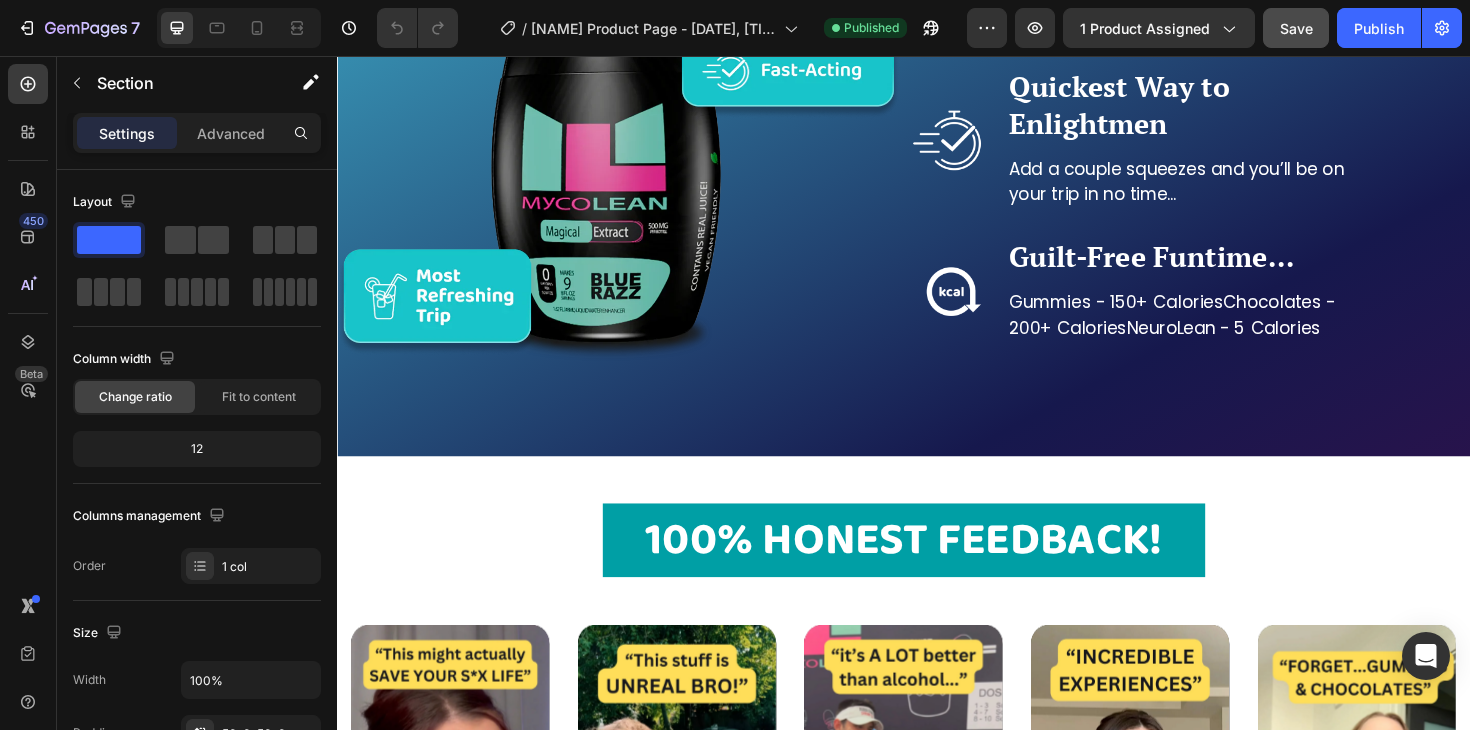 click on "Enlightenment in a Squeeze Heading Row Image Image The First of it's Kind Heading No more unexpected trips Text Block Row Image Quickest Way to Enlightmen Heading Add a couple squeezes and you’ll be on your trip in no time... Text Block Row Image Guilt-Free Funtime... Heading Gummies - 150+ CaloriesChocolates - 200+ CaloriesNeuroLean - 5 Calories Text Block Row Row Row Section 3" at bounding box center [937, 115] 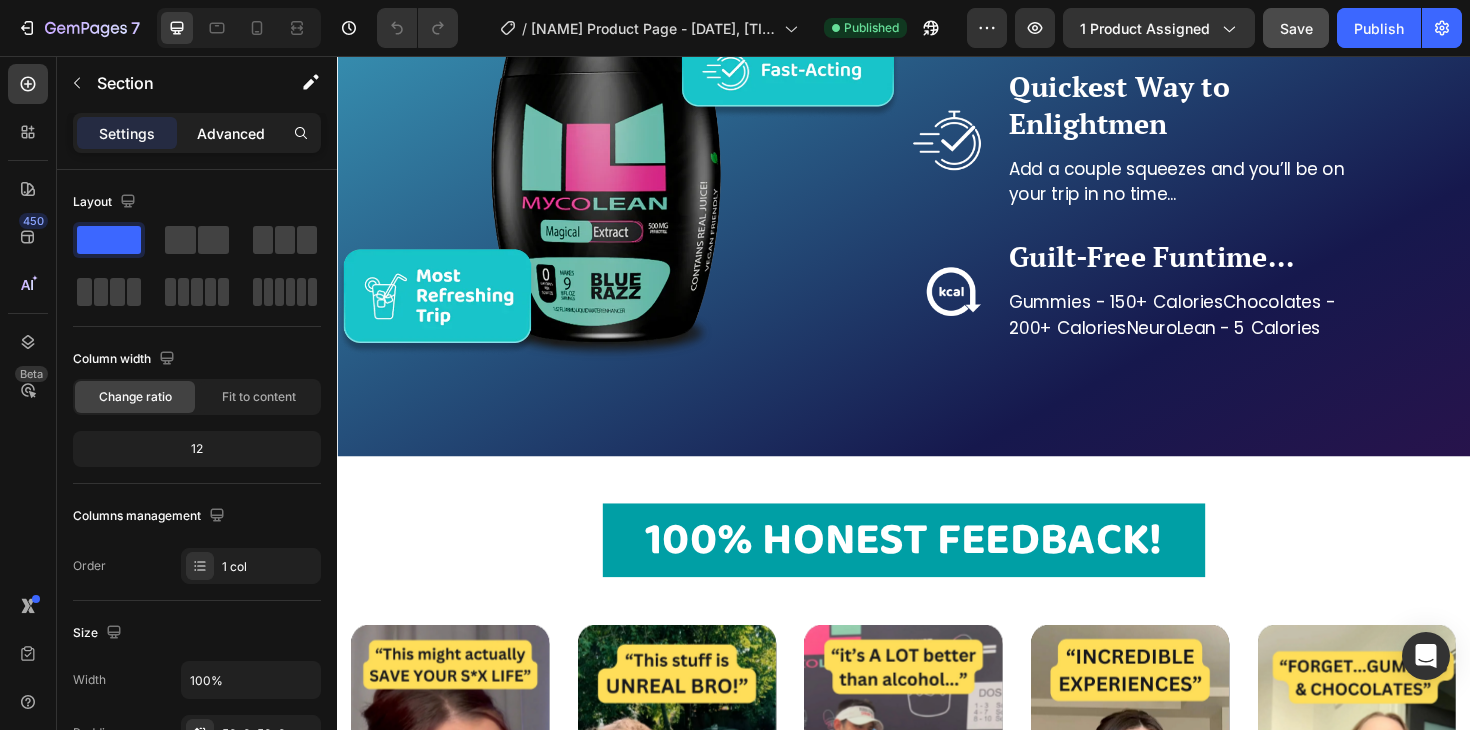 click on "Advanced" at bounding box center (231, 133) 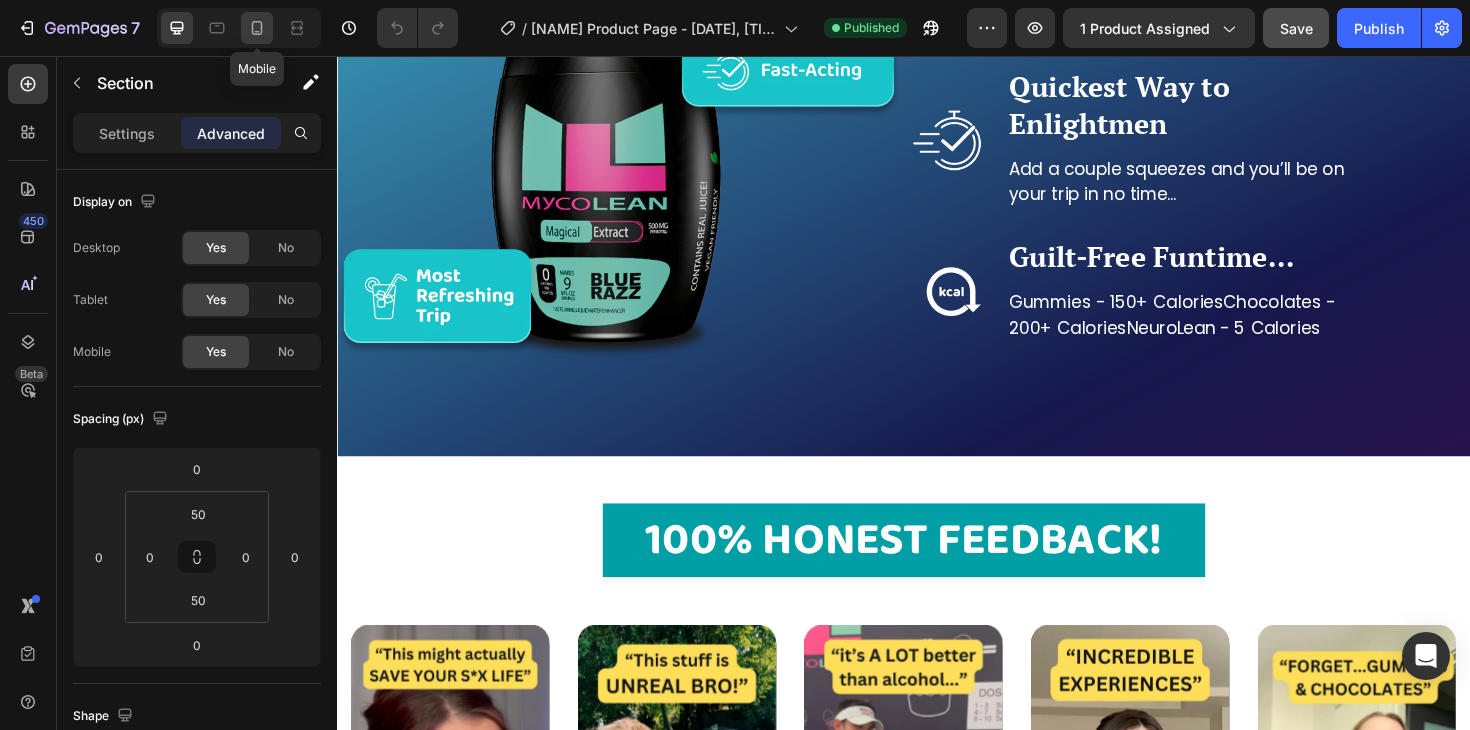 click 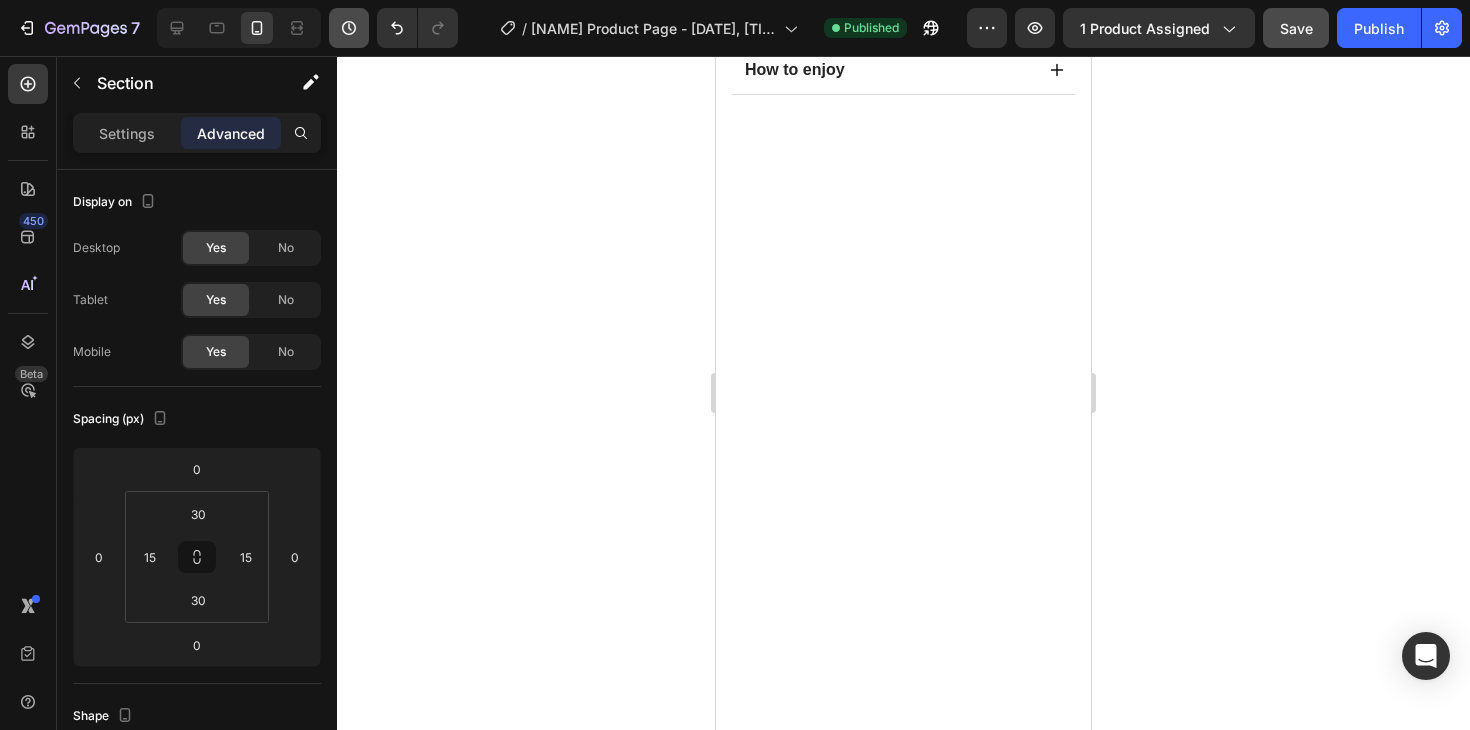 scroll, scrollTop: 0, scrollLeft: 0, axis: both 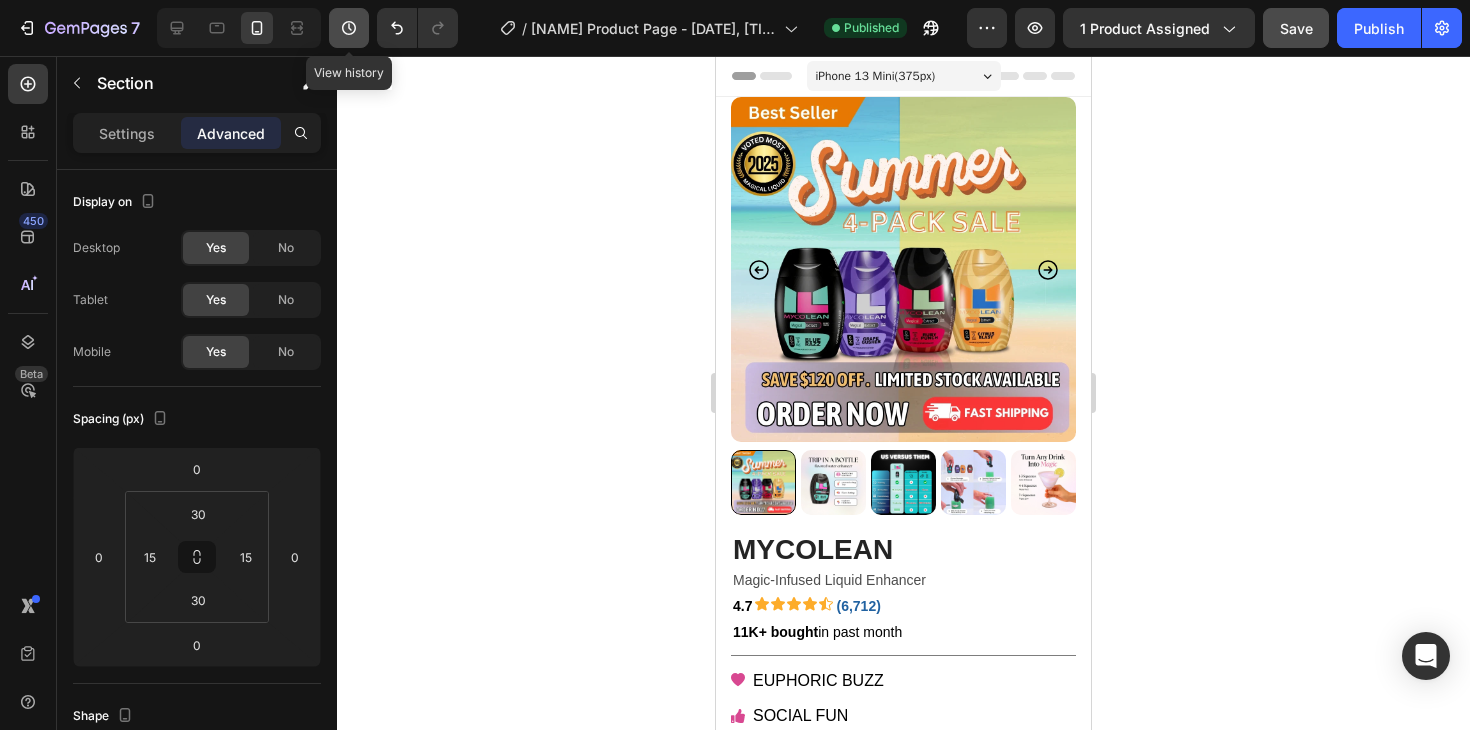 click 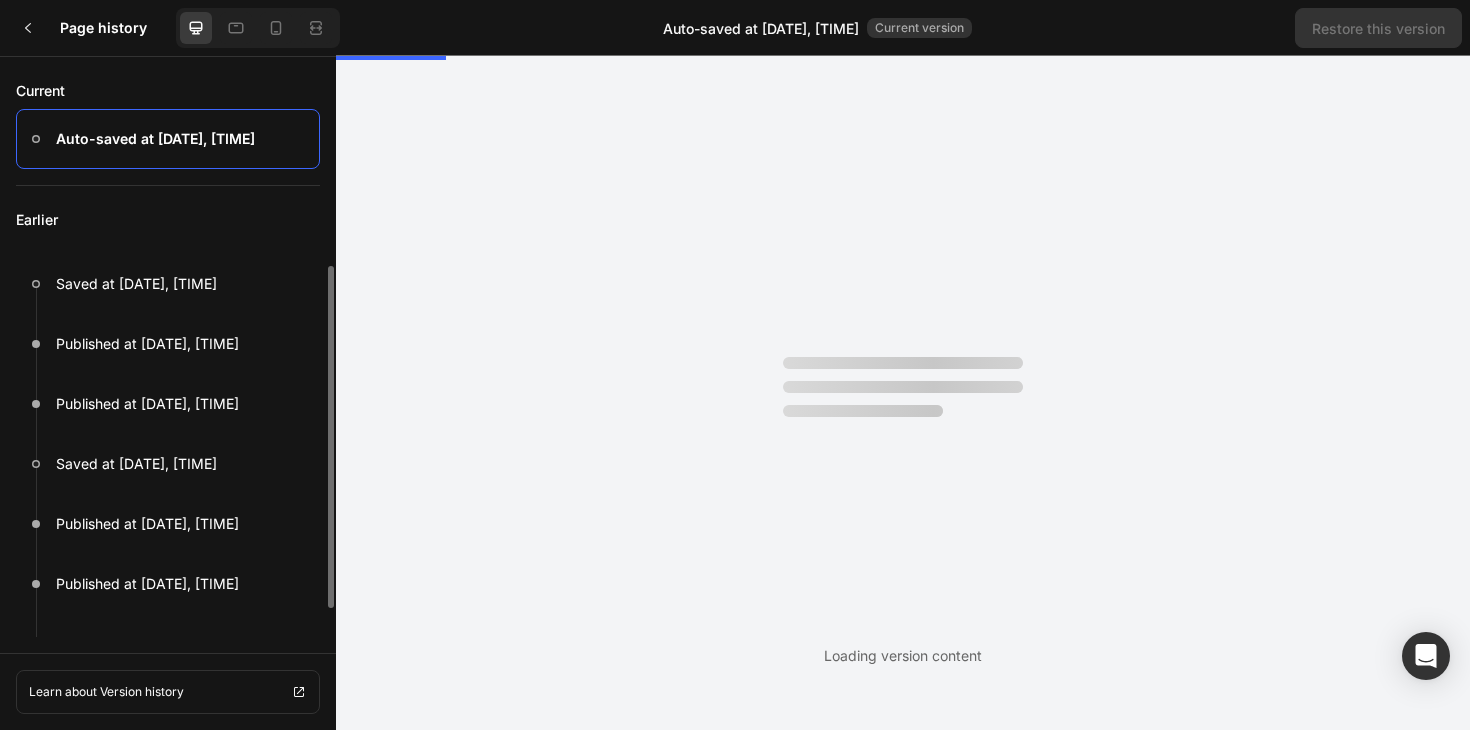 scroll, scrollTop: 0, scrollLeft: 0, axis: both 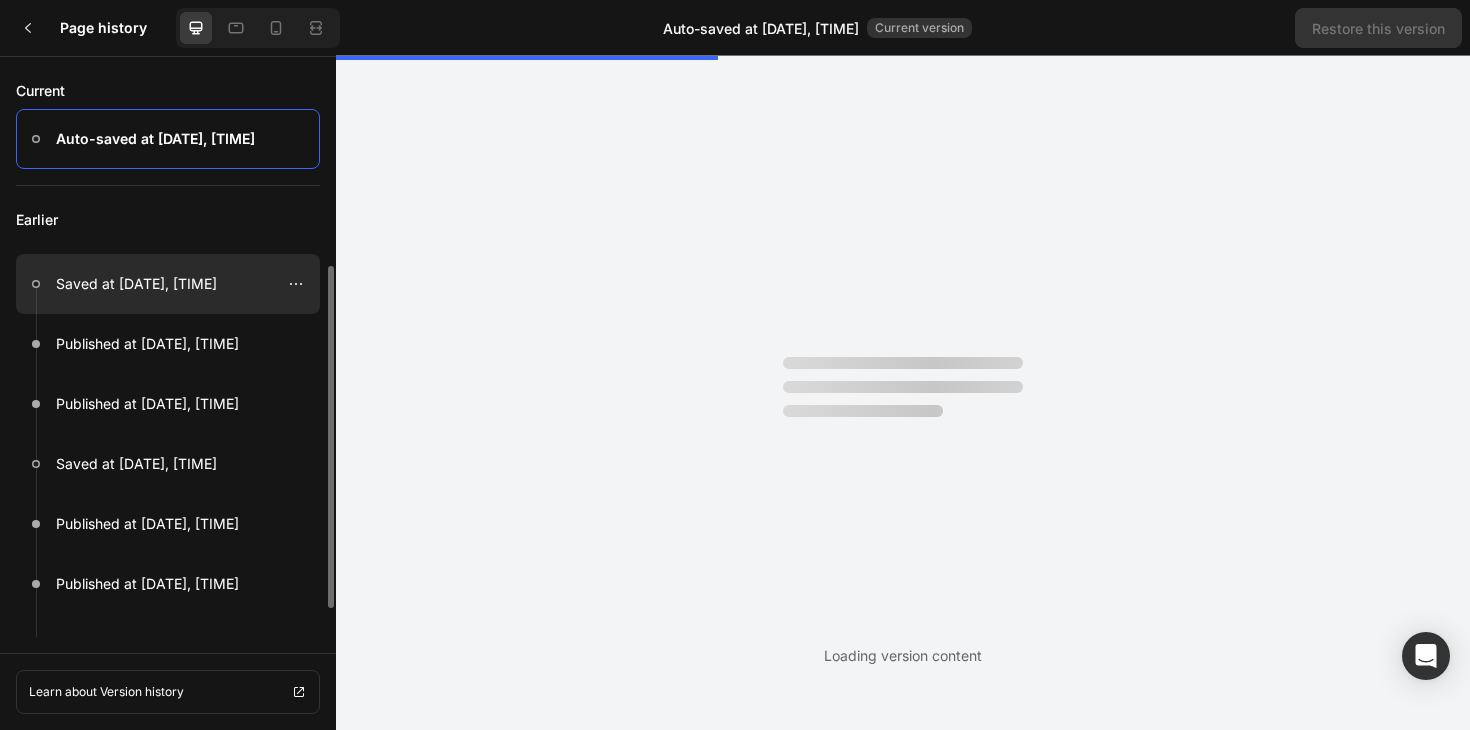radio on "false" 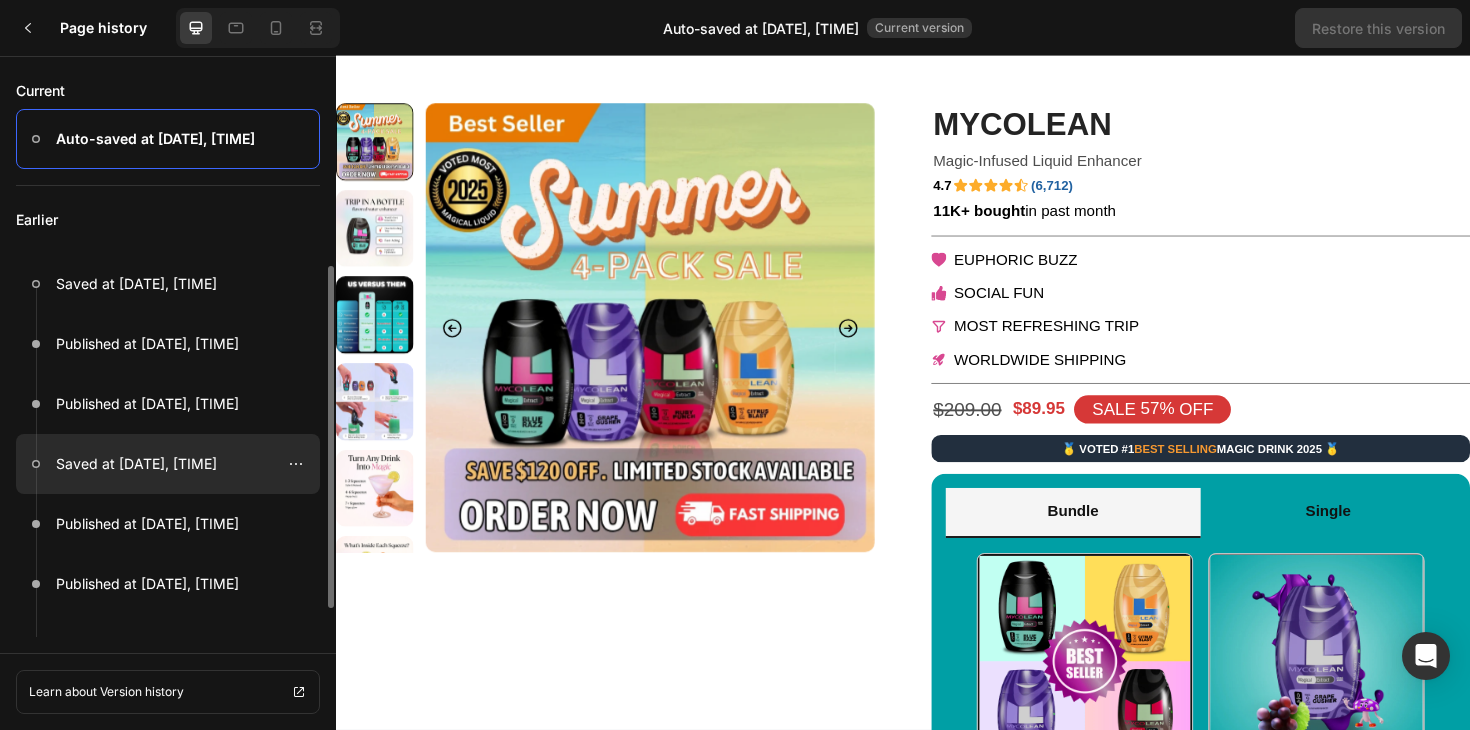 click on "Saved at [DATE], [TIME]" at bounding box center (136, 464) 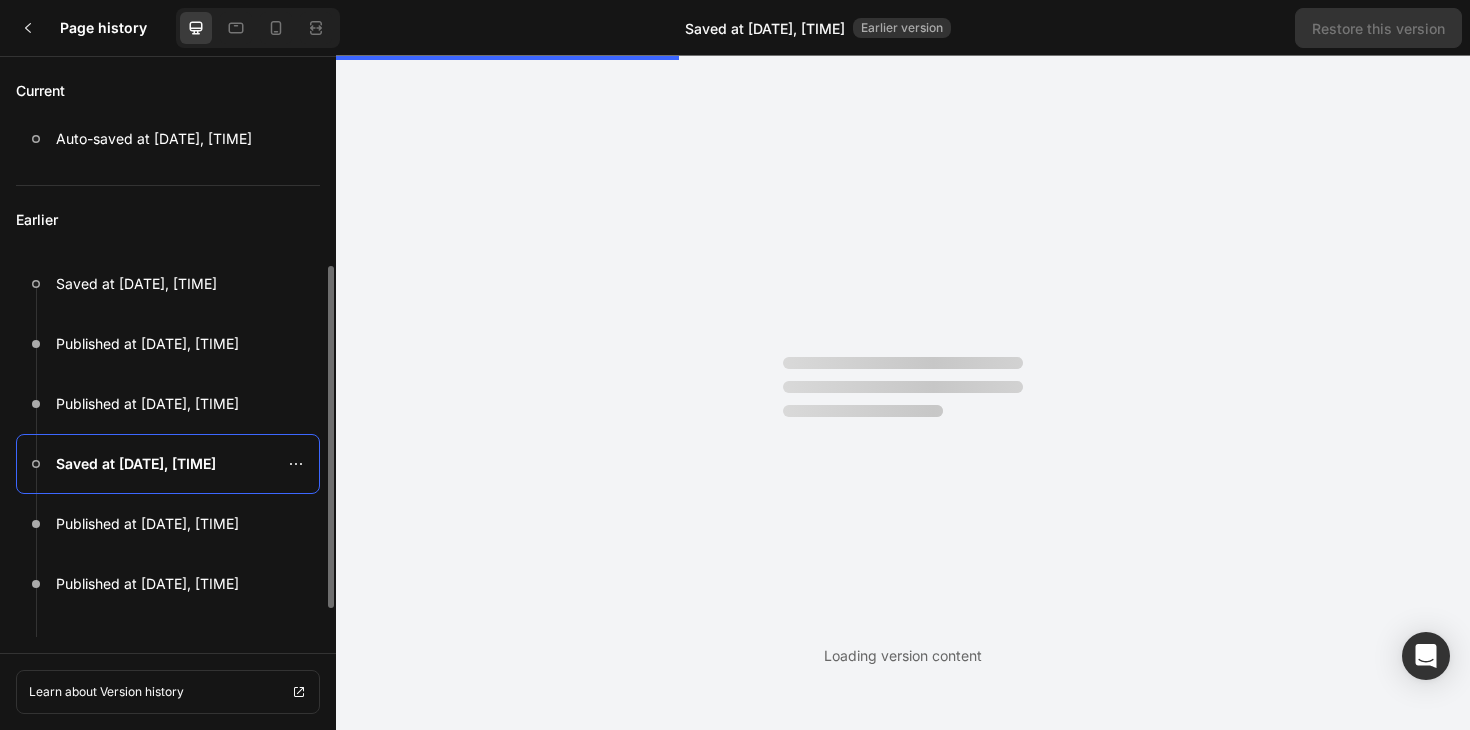 scroll, scrollTop: 0, scrollLeft: 0, axis: both 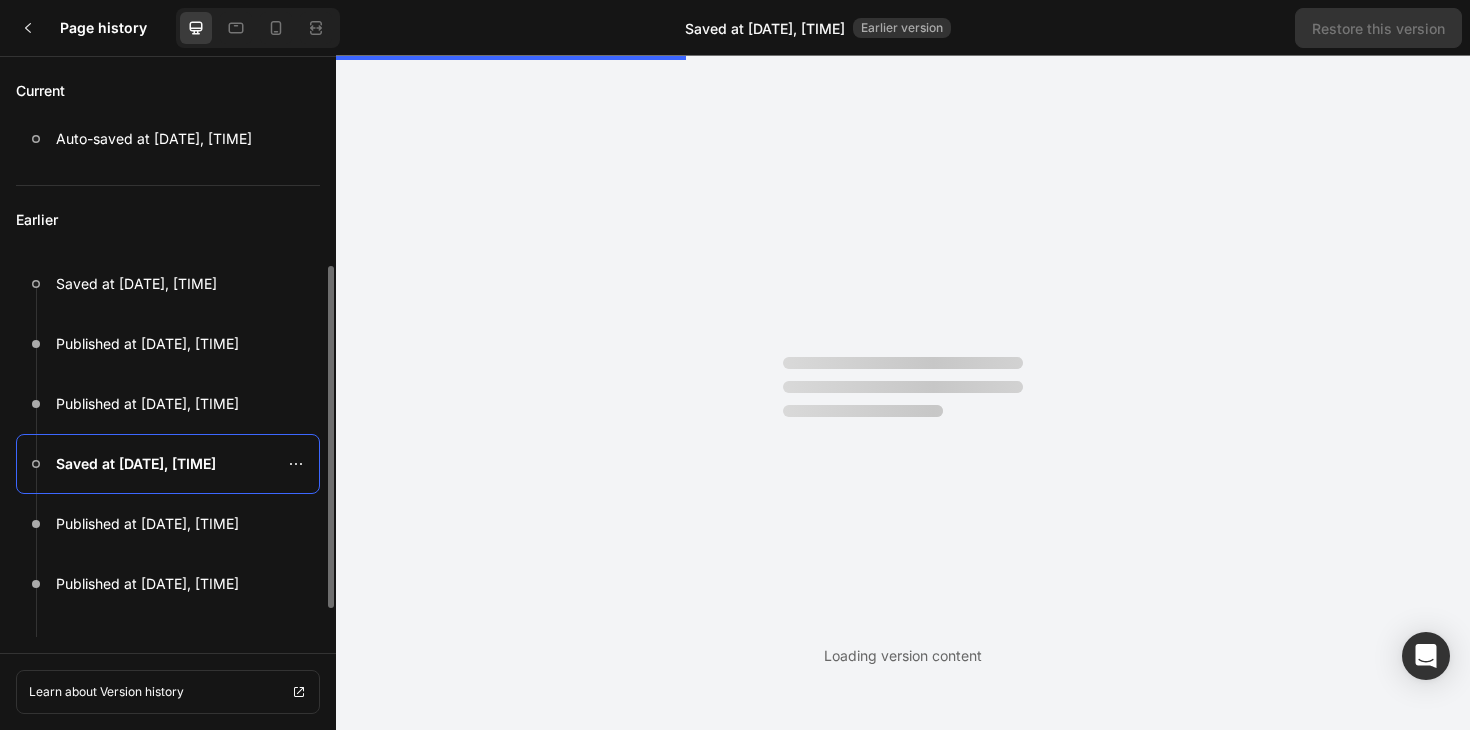 radio on "false" 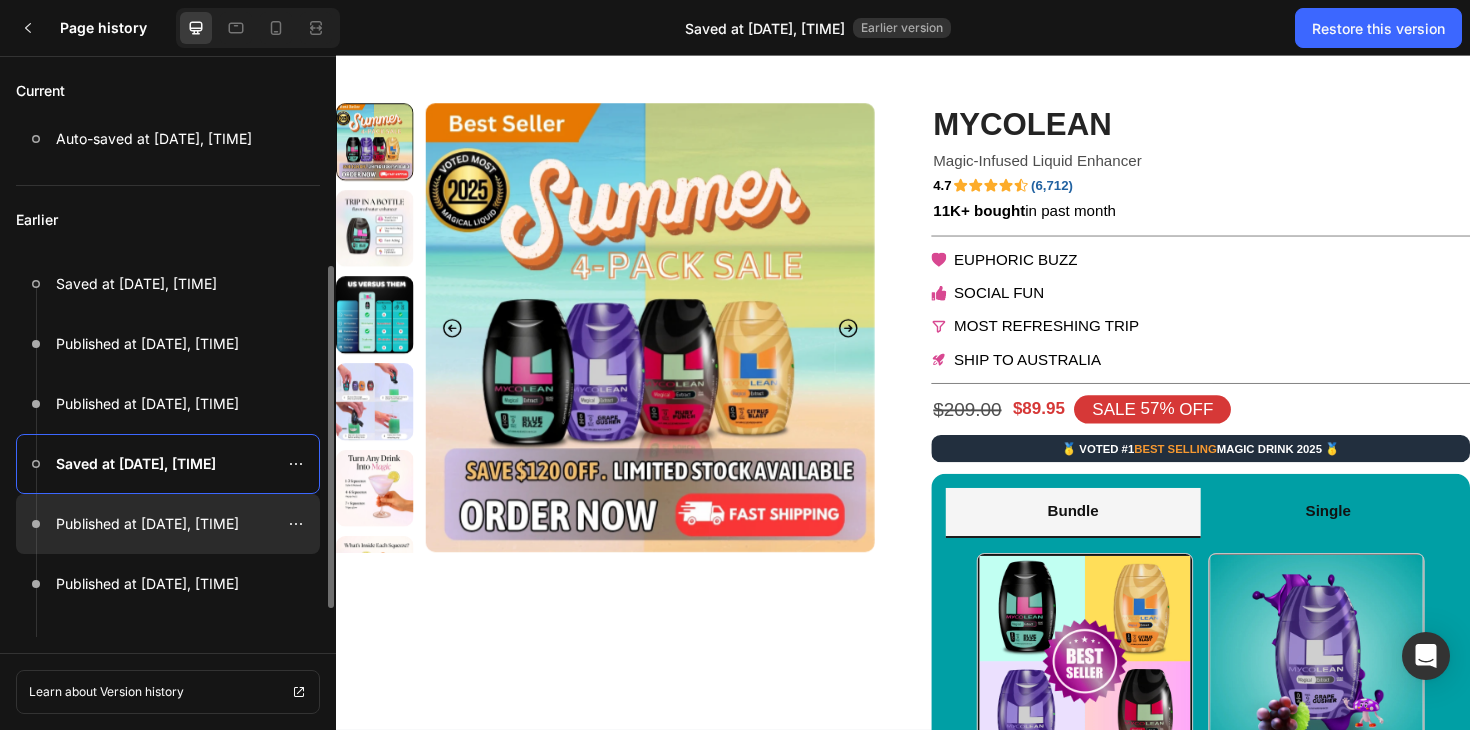 click on "Published at [DATE], [TIME]" at bounding box center (147, 524) 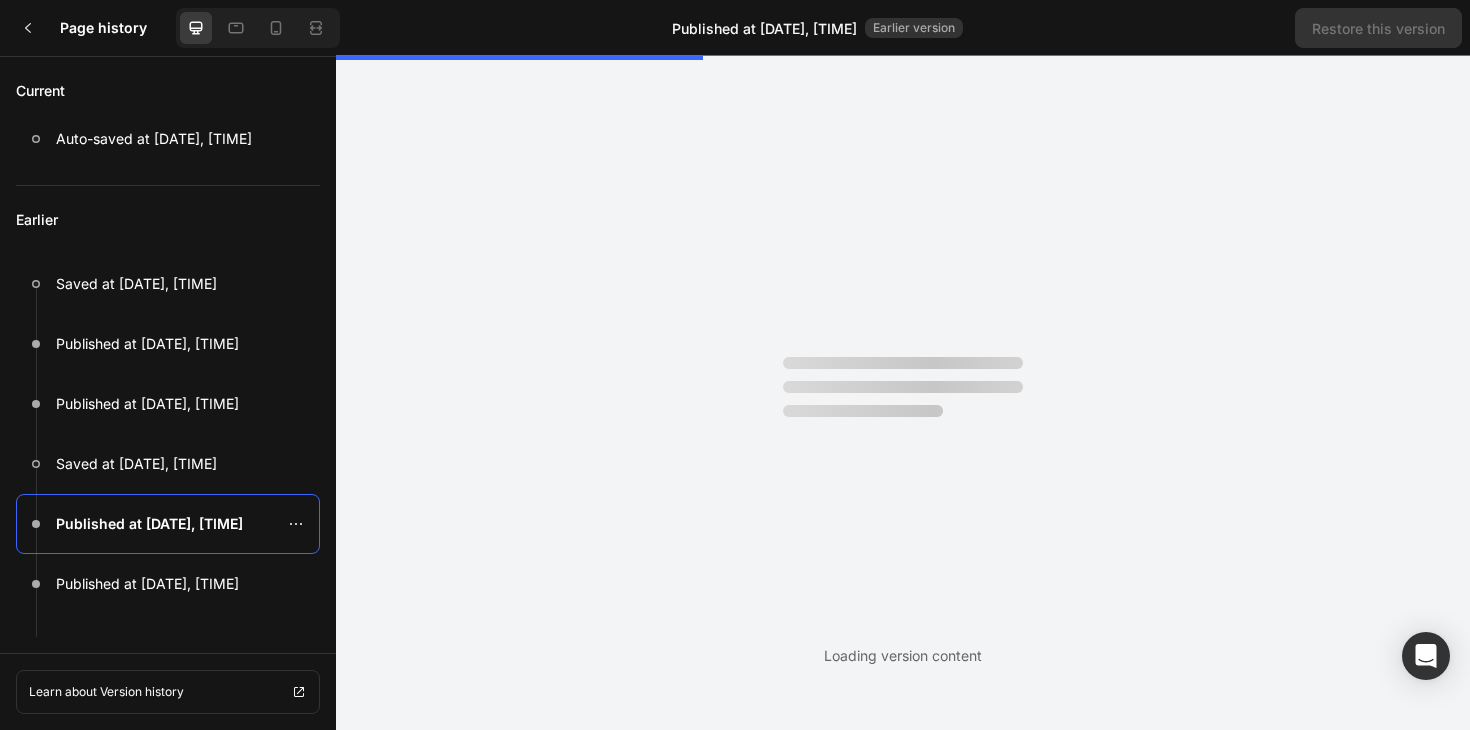scroll, scrollTop: 0, scrollLeft: 0, axis: both 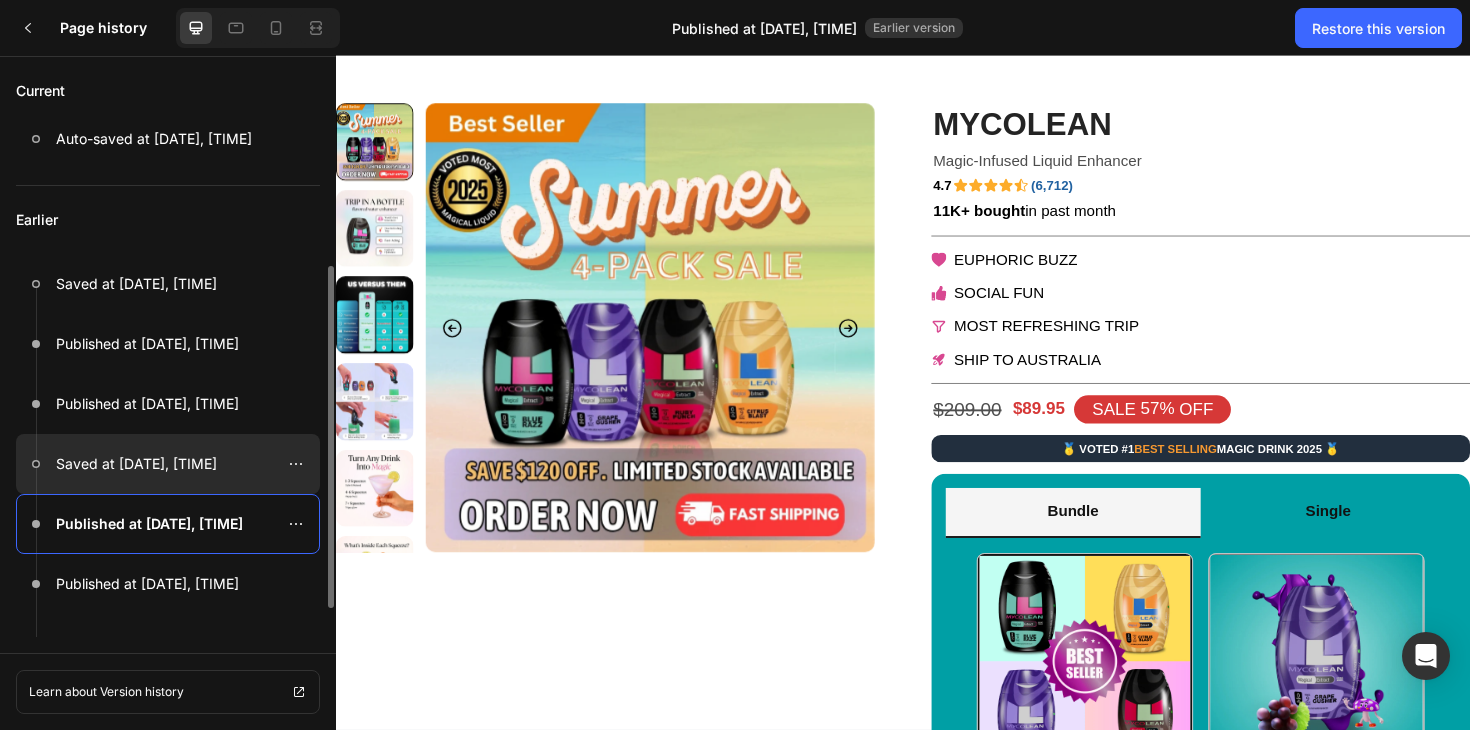 click on "Saved at [DATE], [TIME]" at bounding box center (136, 464) 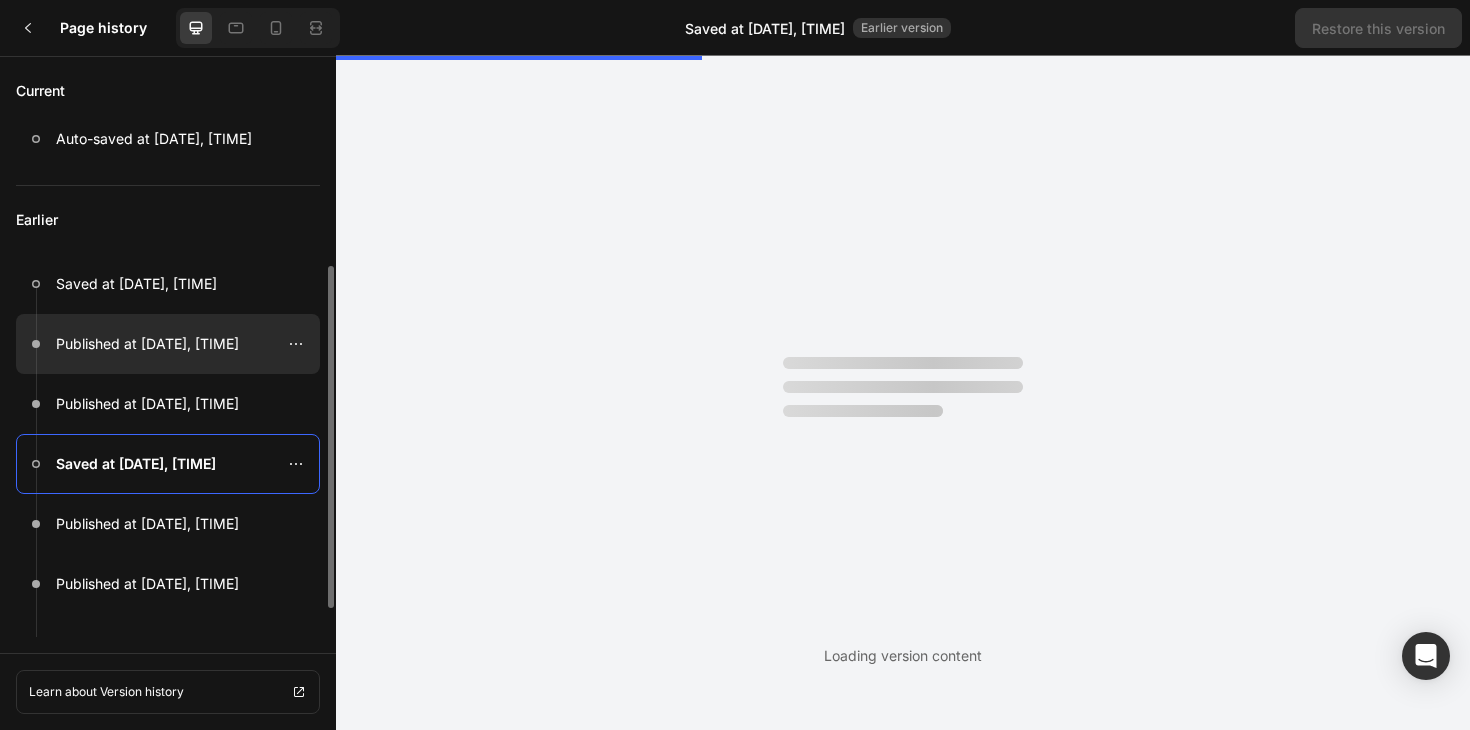 scroll, scrollTop: 0, scrollLeft: 0, axis: both 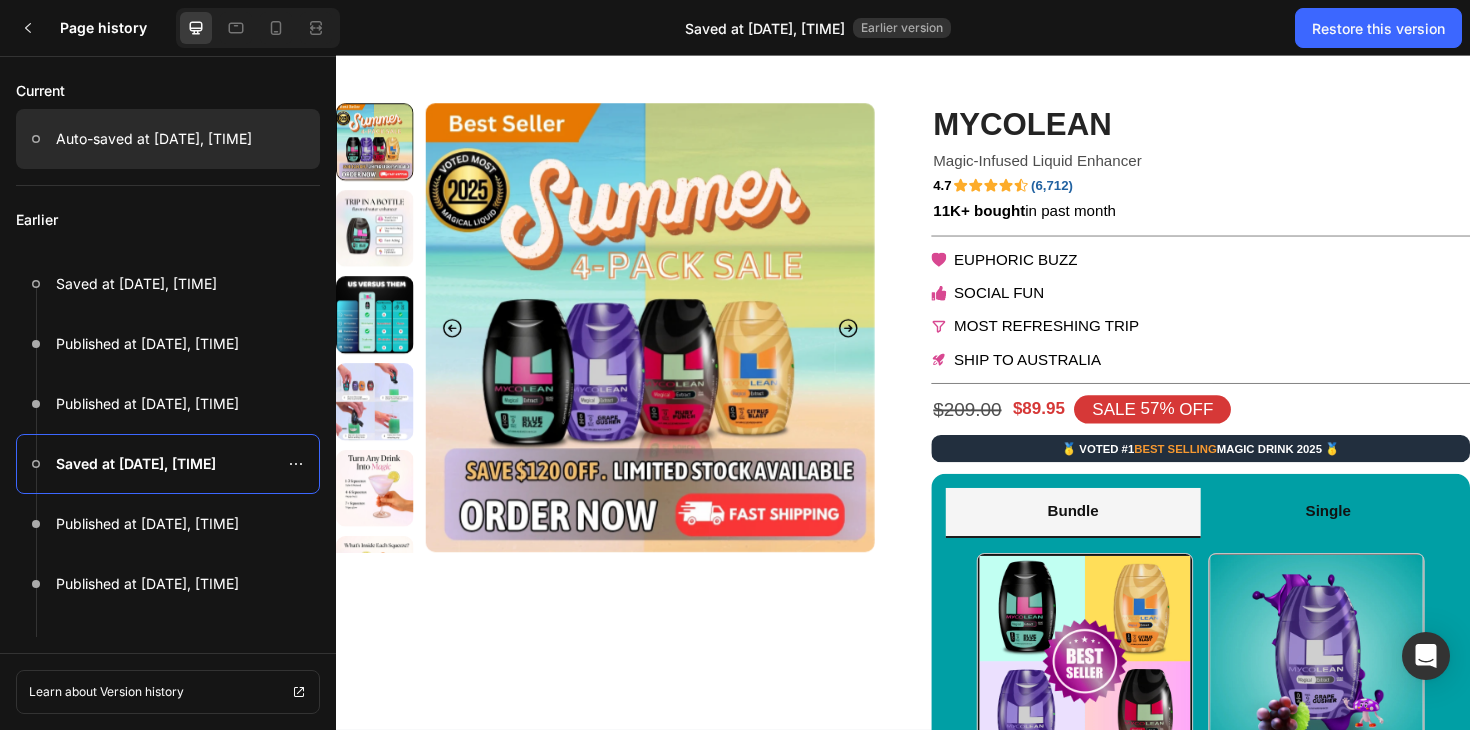 click on "Auto-saved at [DATE], [TIME]" at bounding box center [154, 139] 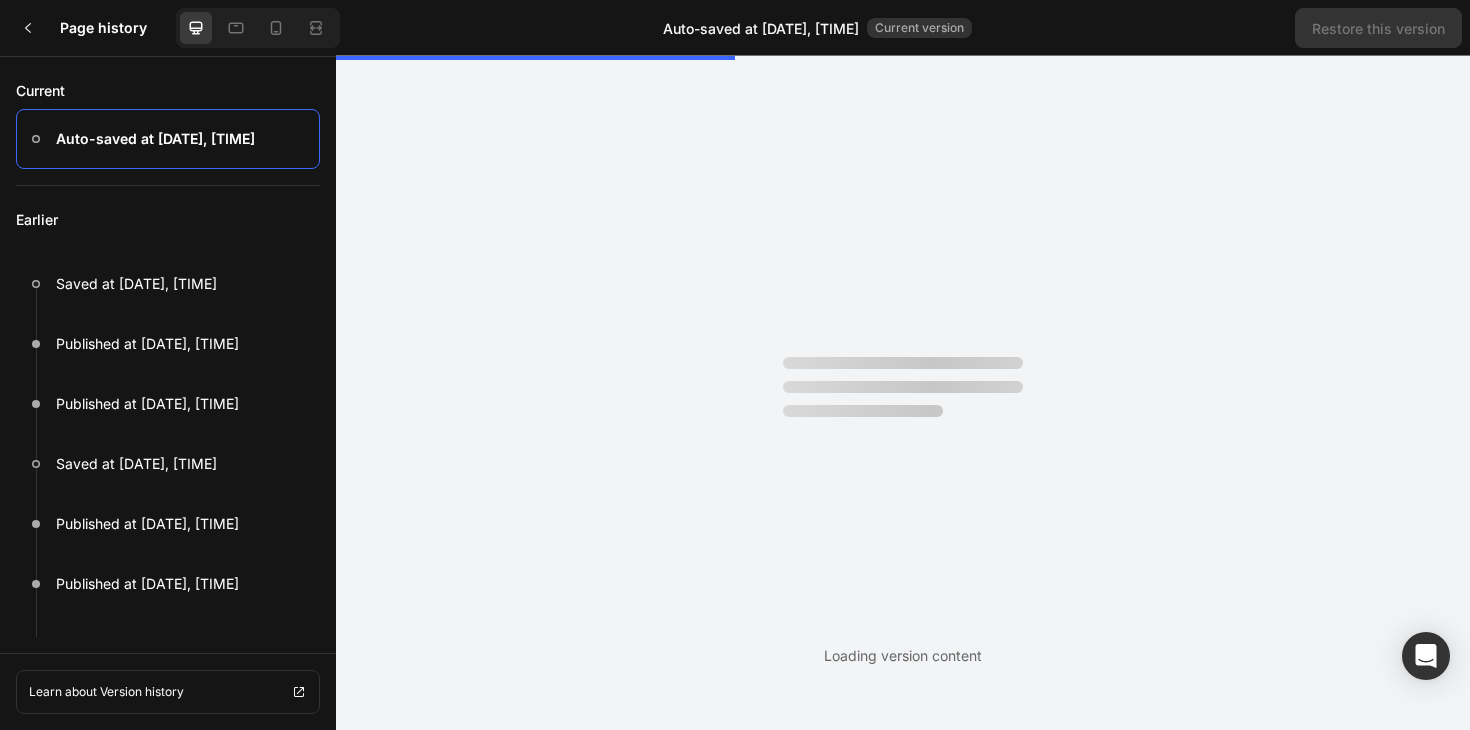 scroll, scrollTop: 0, scrollLeft: 0, axis: both 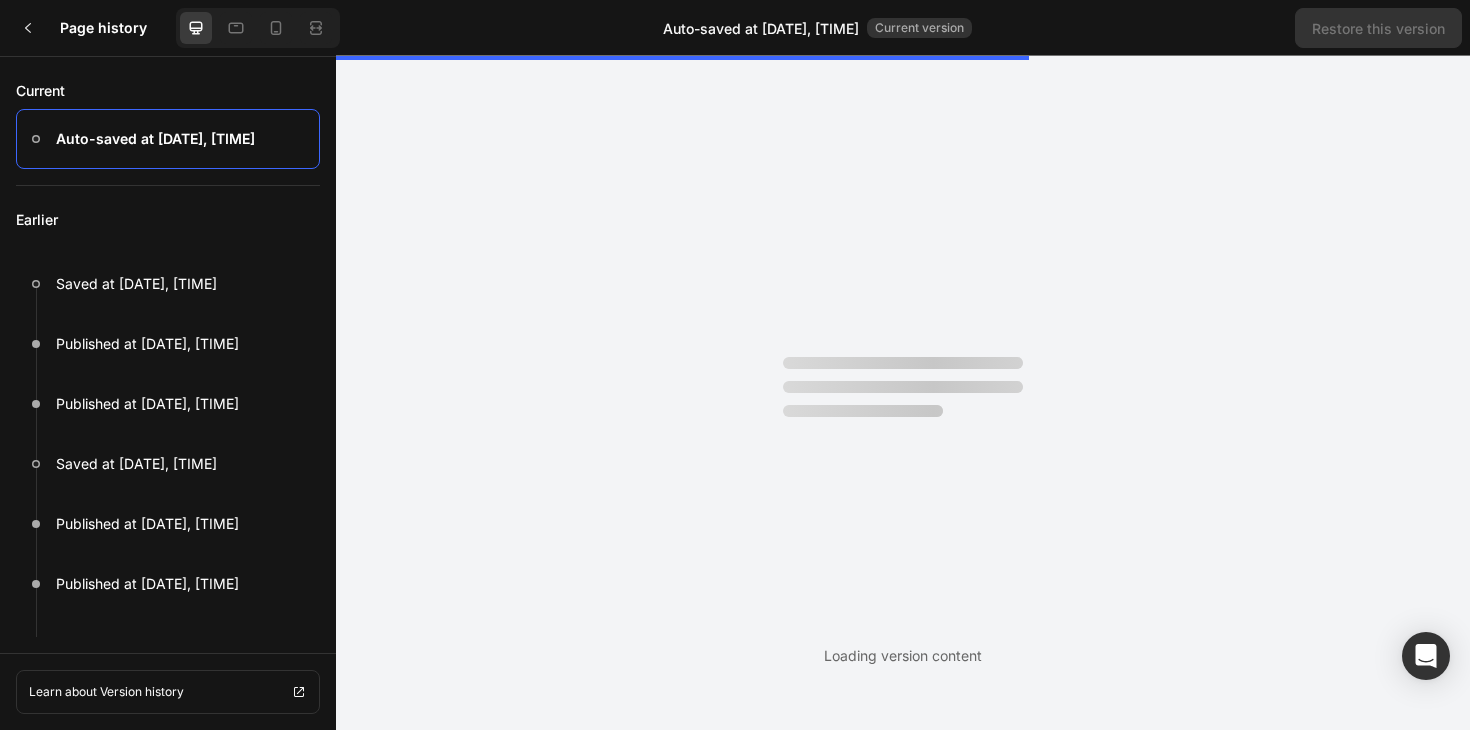 radio on "false" 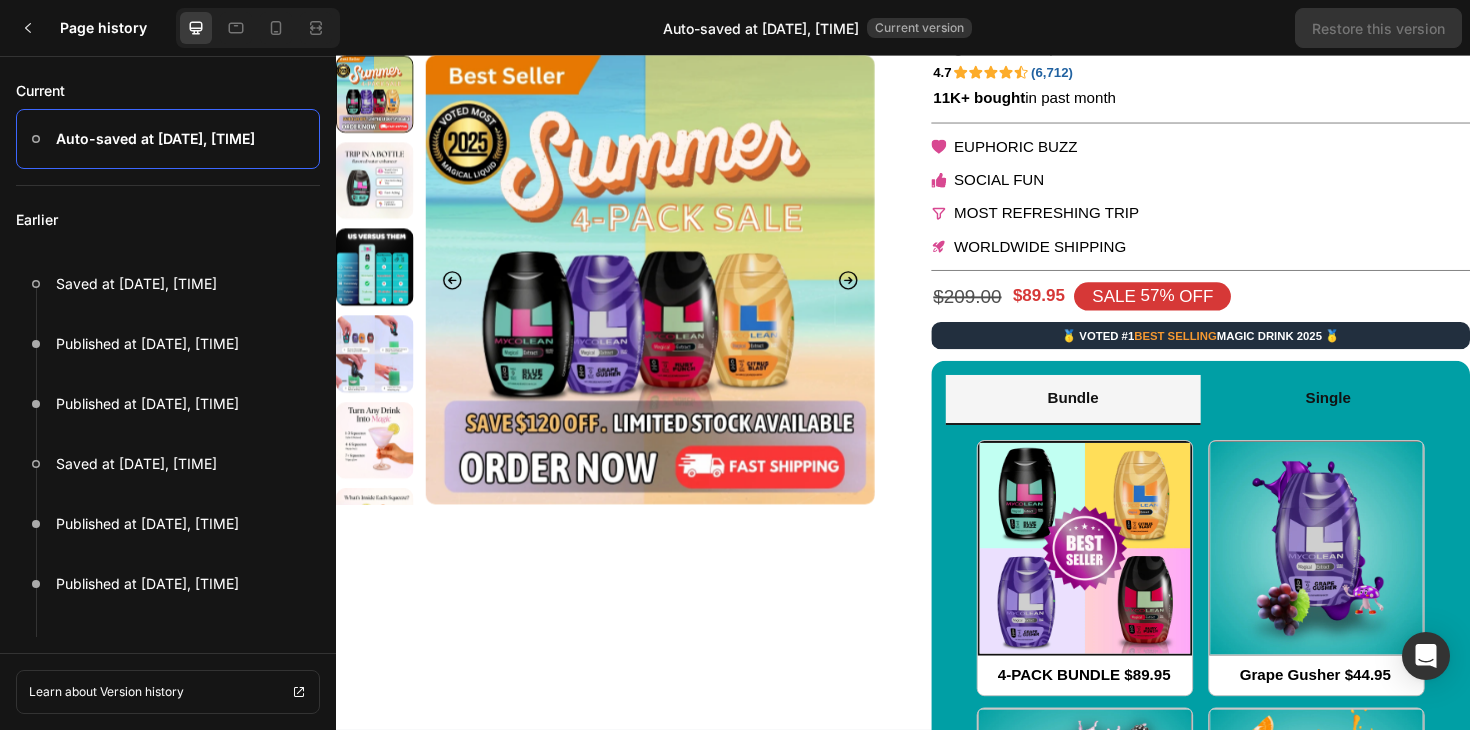 scroll, scrollTop: 0, scrollLeft: 0, axis: both 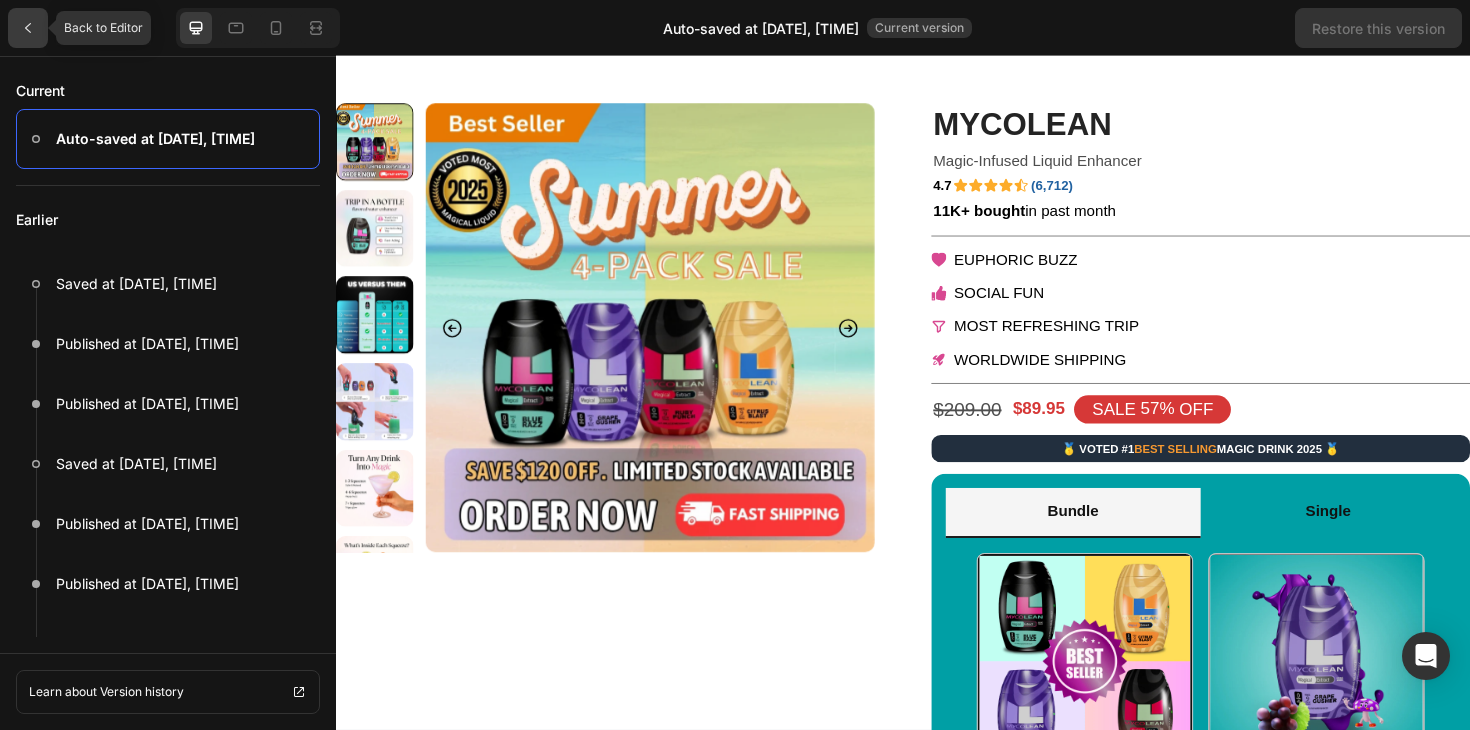 click at bounding box center [28, 28] 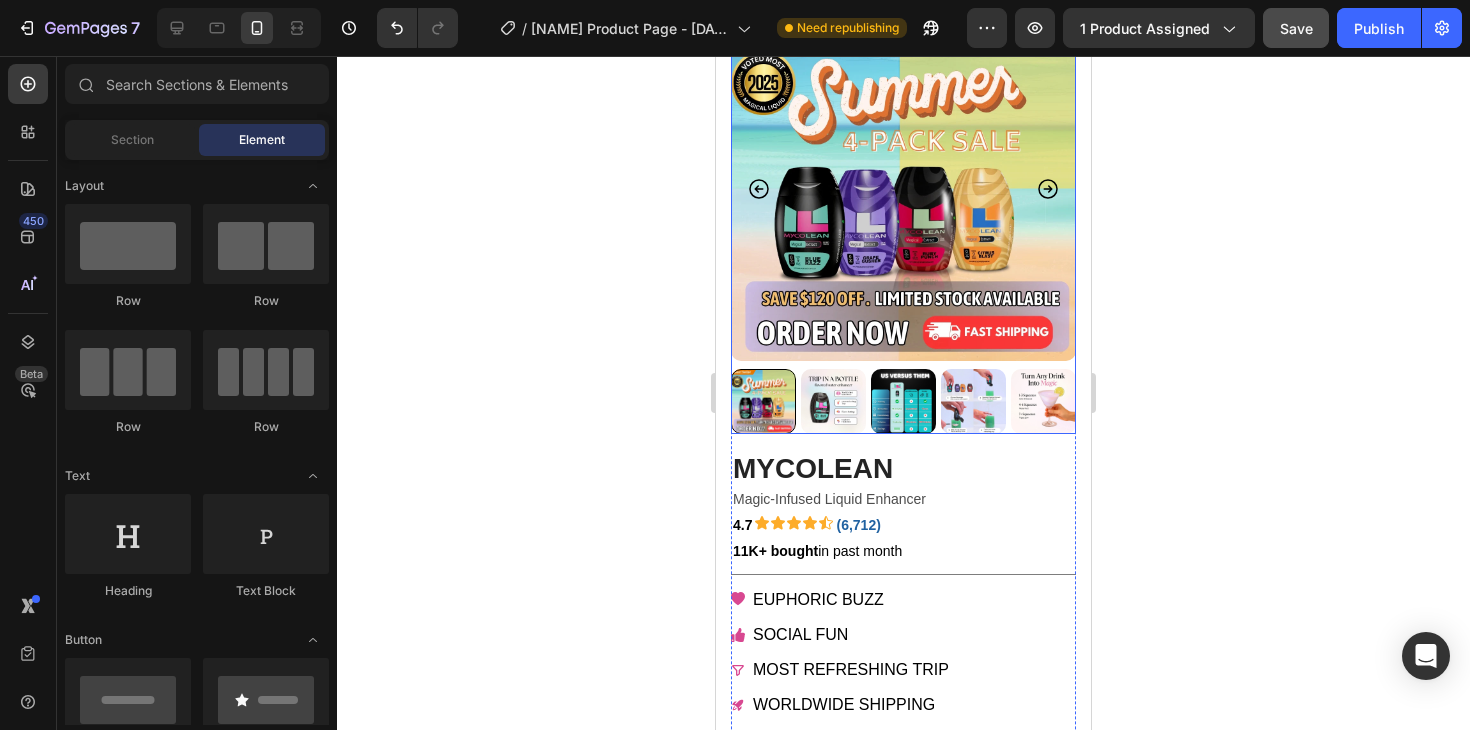 scroll, scrollTop: 0, scrollLeft: 0, axis: both 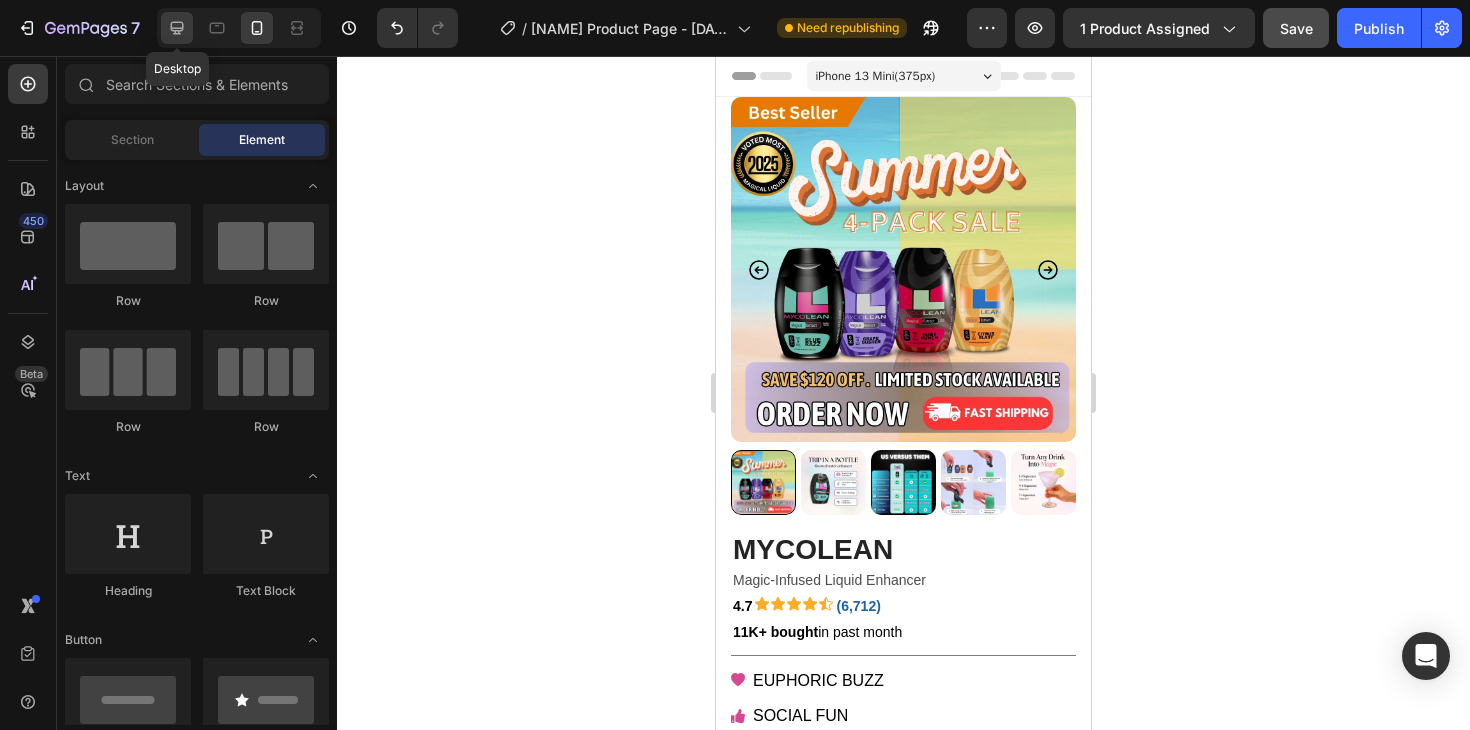 click 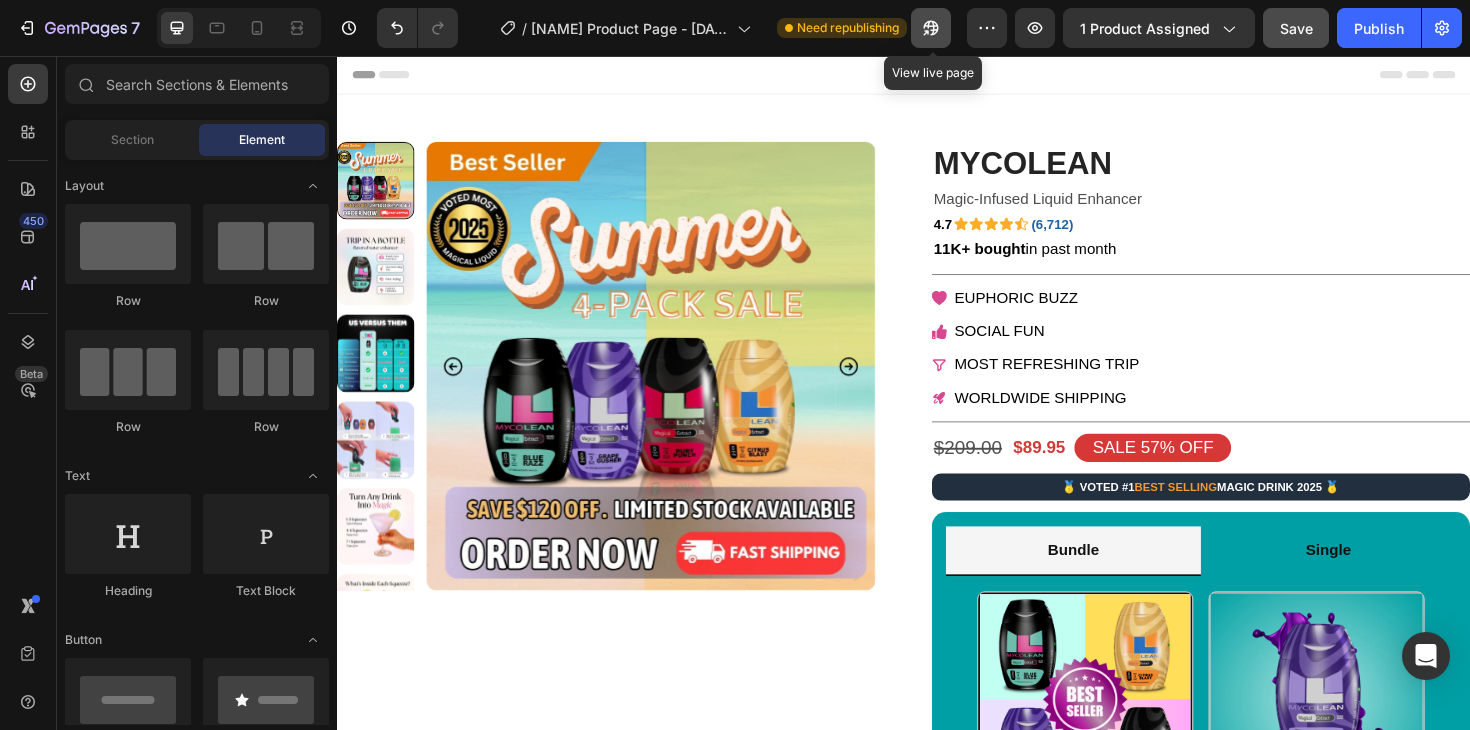 click 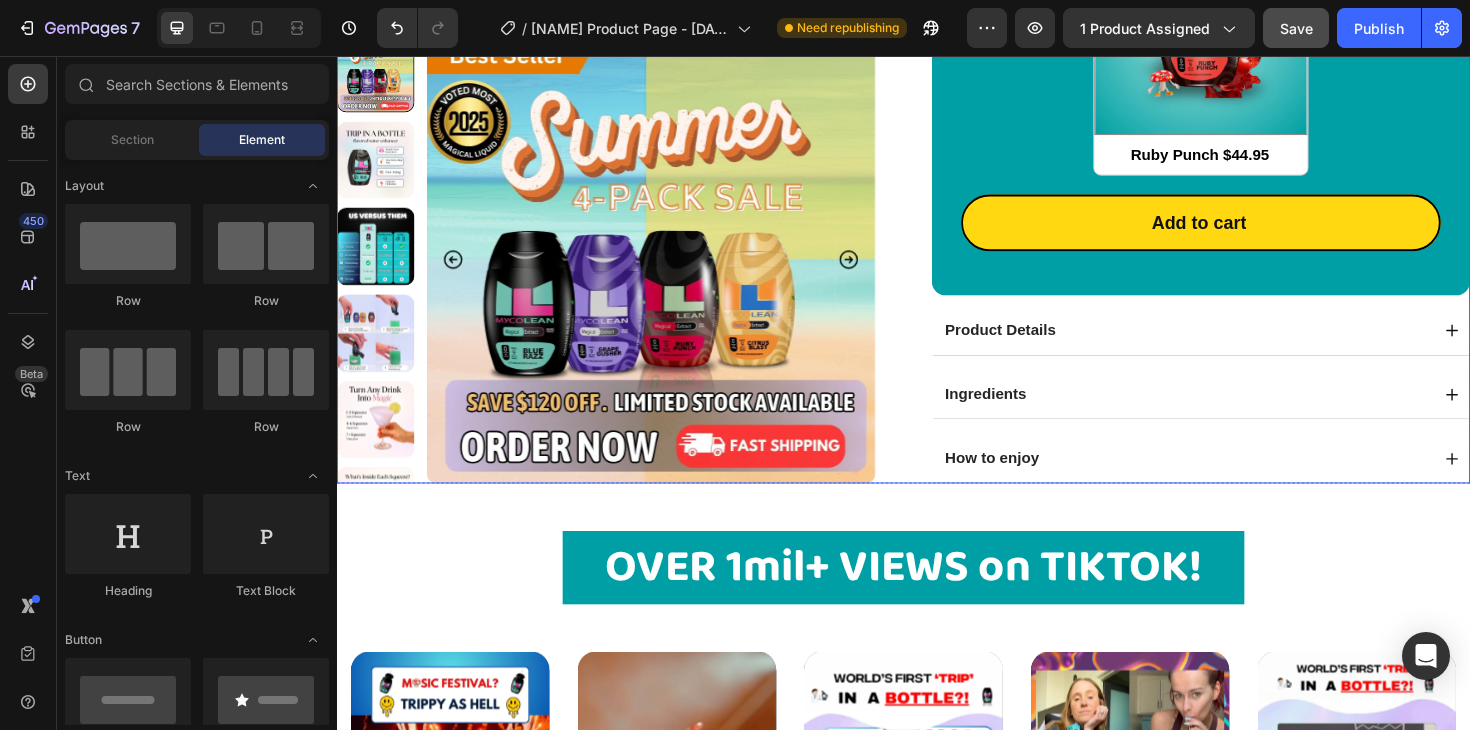 scroll, scrollTop: 1299, scrollLeft: 0, axis: vertical 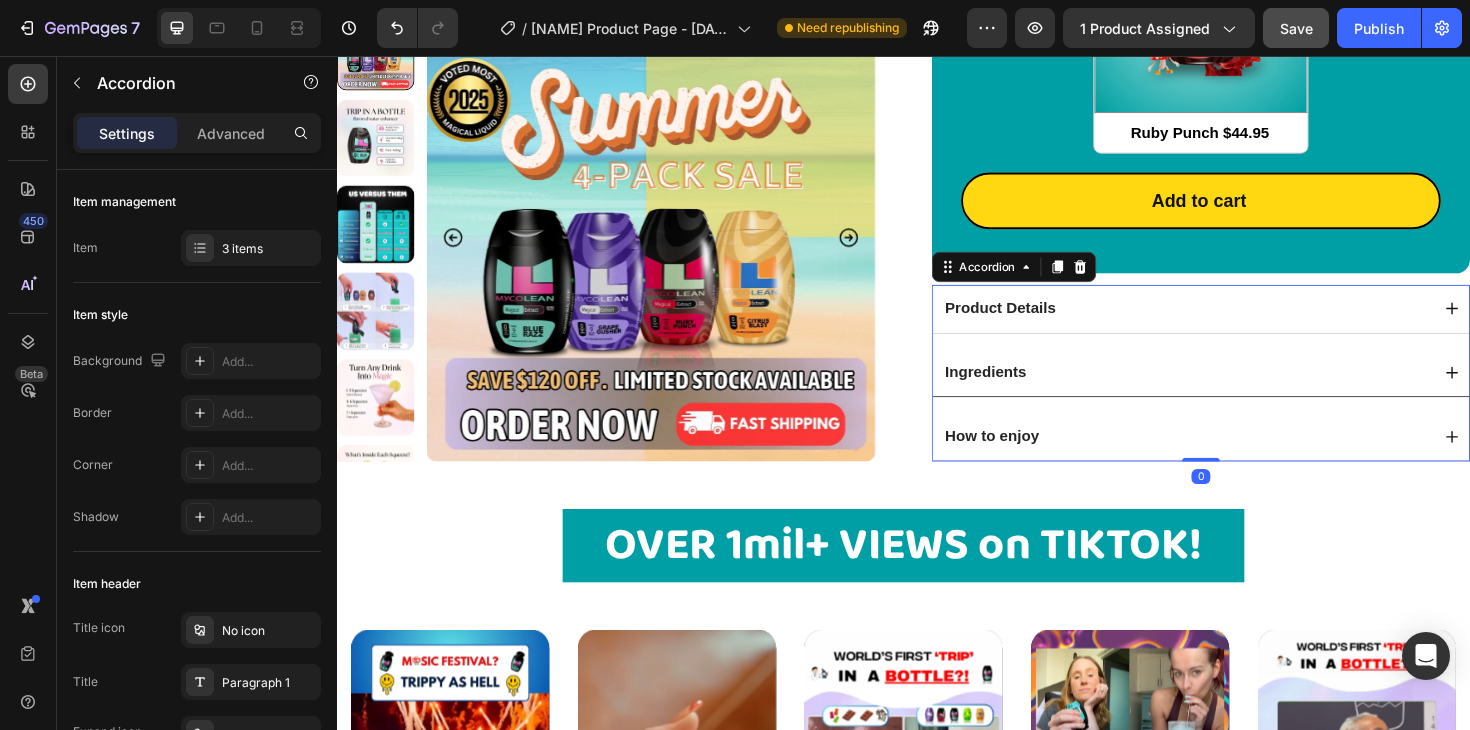 click on "Ingredients" at bounding box center (1252, 393) 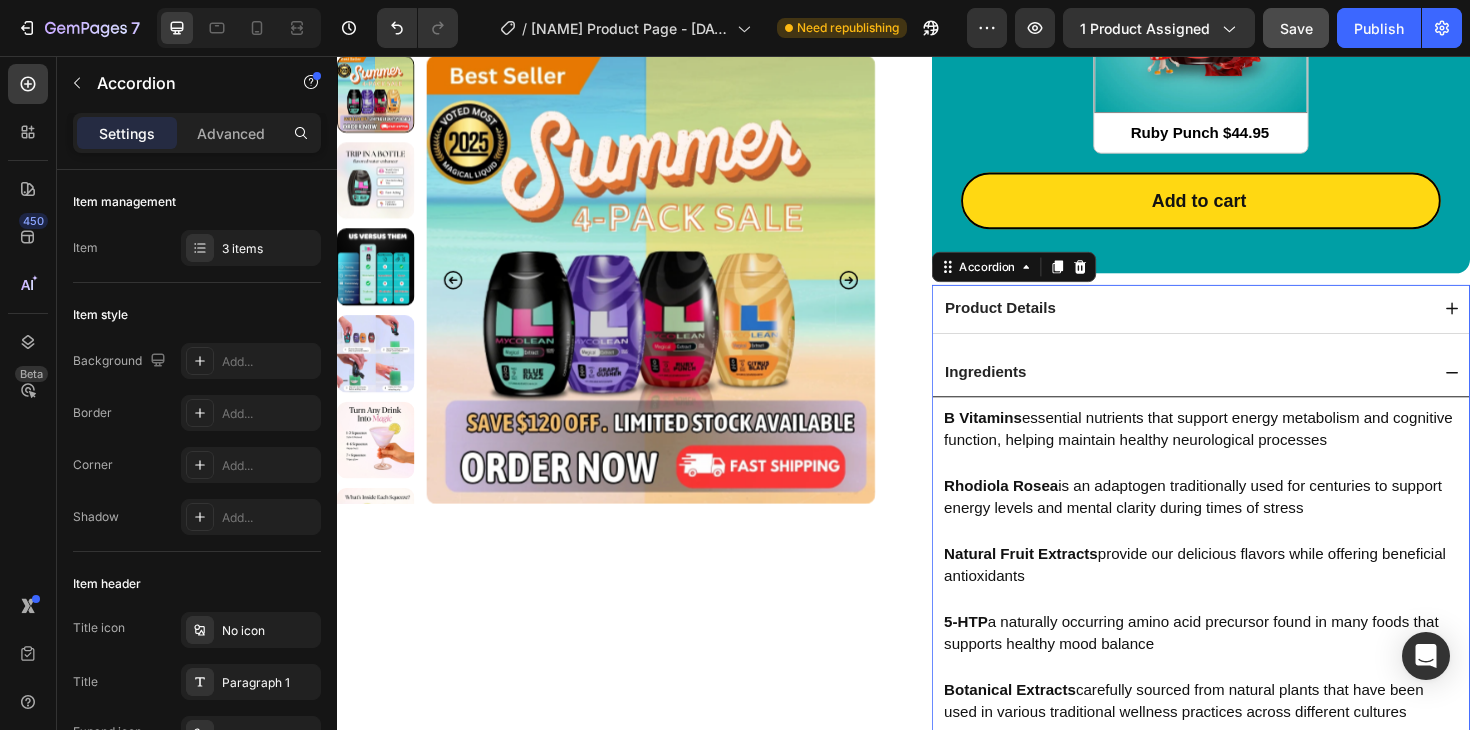 click on "Ingredients" at bounding box center [1236, 392] 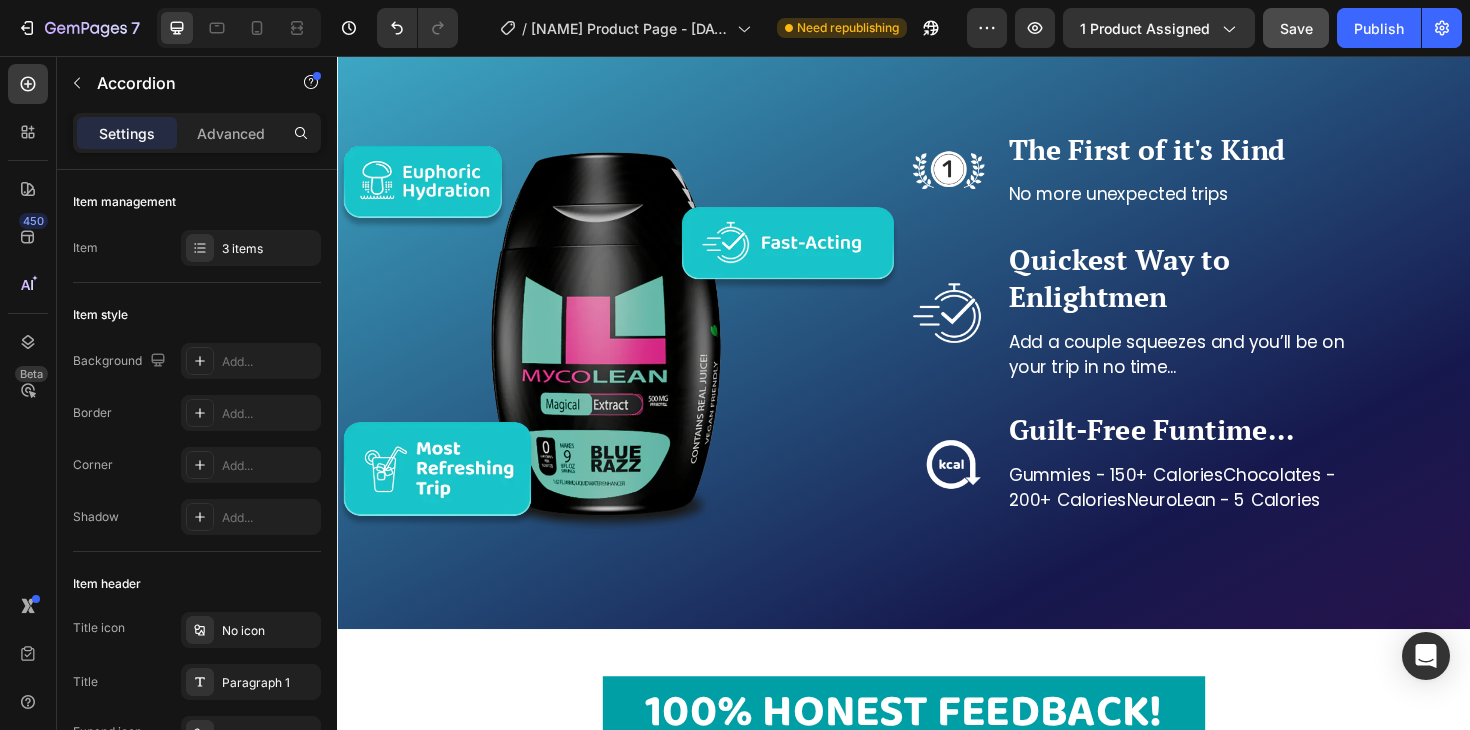 scroll, scrollTop: 2707, scrollLeft: 0, axis: vertical 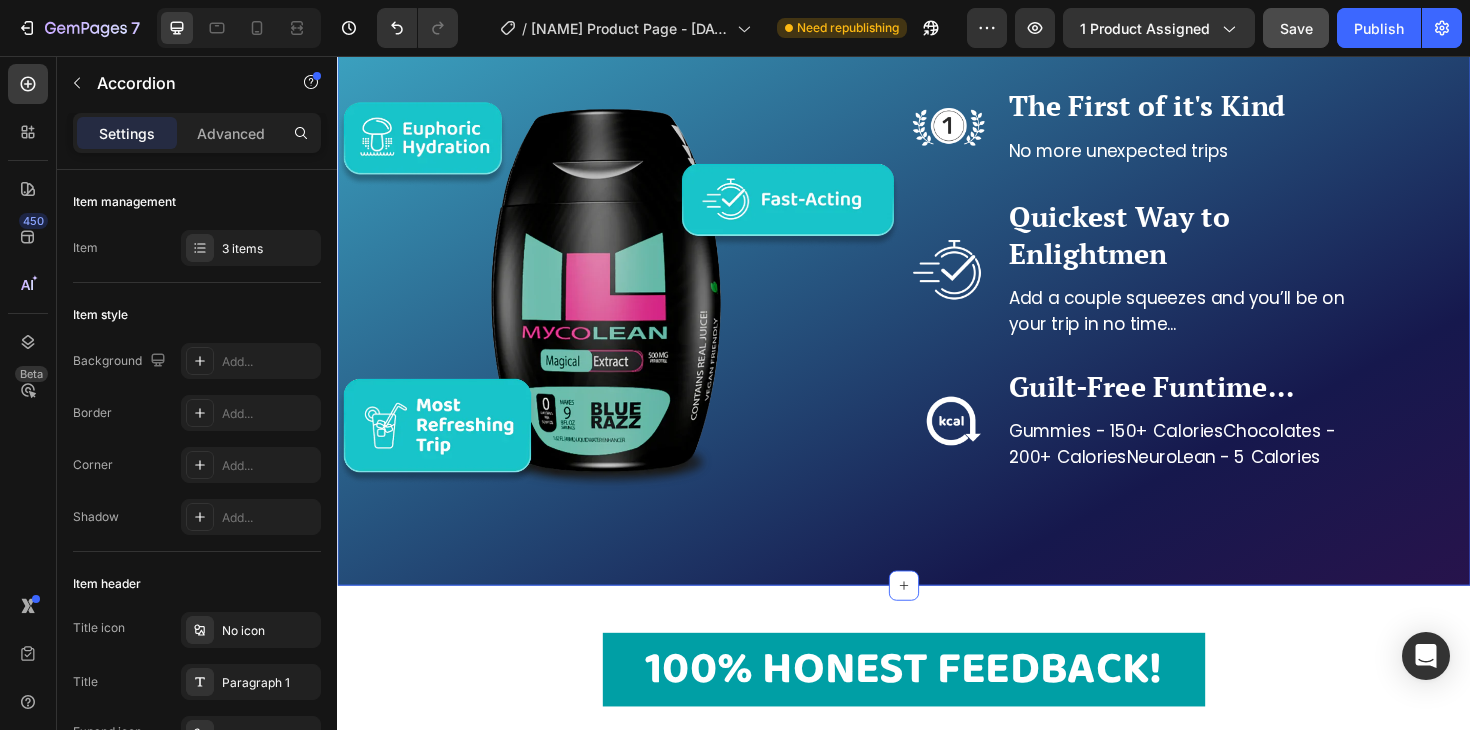 click on "Enlightenment in a Squeeze Heading Row Image Image The First of it's Kind Heading No more unexpected trips Text Block Row Image Quickest Way to Enlightmen Heading Add a couple squeezes and you’ll be on your trip in no time... Text Block Row Image Guilt-Free Funtime... Heading Gummies - 150+ CaloriesChocolates - 200+ CaloriesNeuroLean - 5 Calories Text Block Row Row Row Section 3" at bounding box center [937, 252] 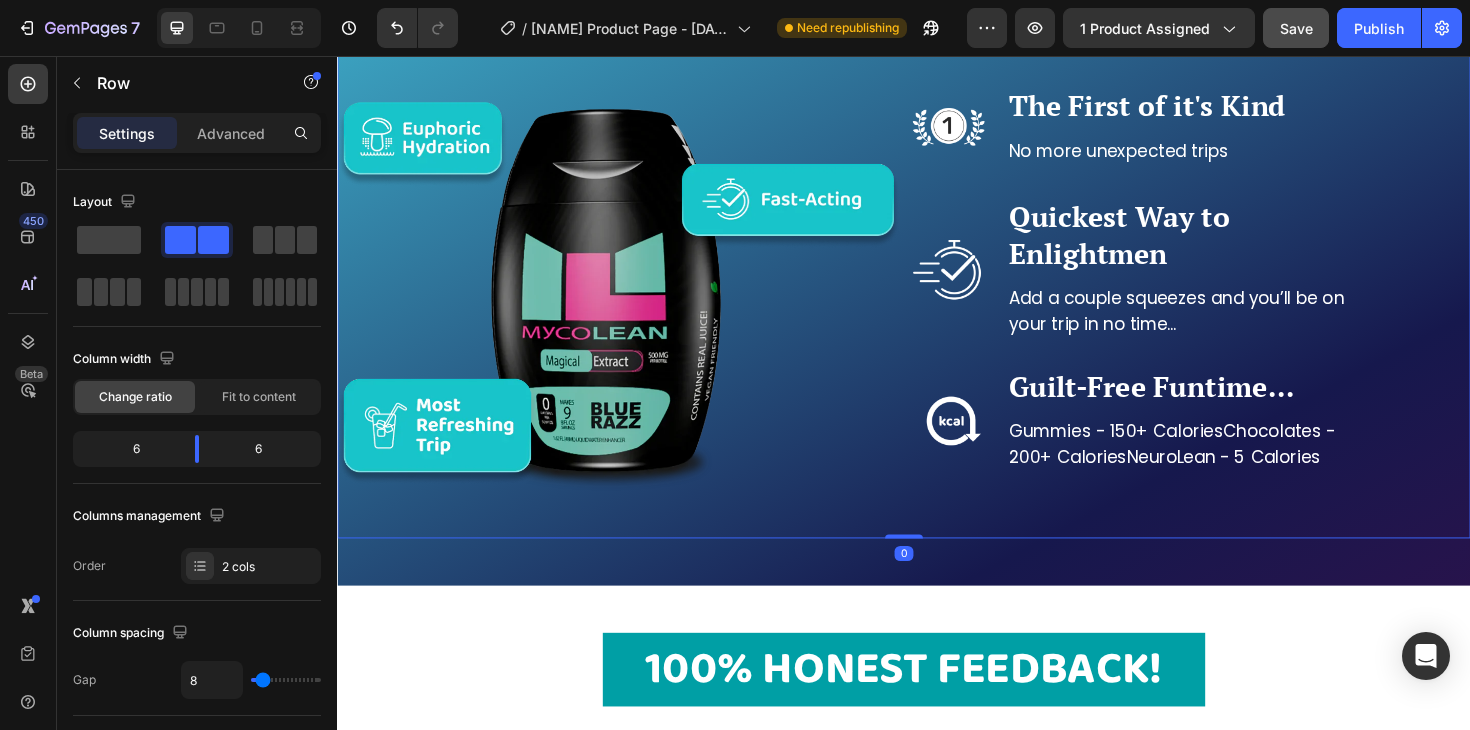 click on "Image The First of it's Kind Heading No more unexpected trips Text Block Row Image Quickest Way to Enlightmen Heading Add a couple squeezes and you’ll be on your trip in no time... Text Block Row Image Guilt-Free Funtime... Heading Gummies - 150+ CaloriesChocolates - 200+ CaloriesNeuroLean - 5 Calories Text Block Row Row" at bounding box center (1239, 291) 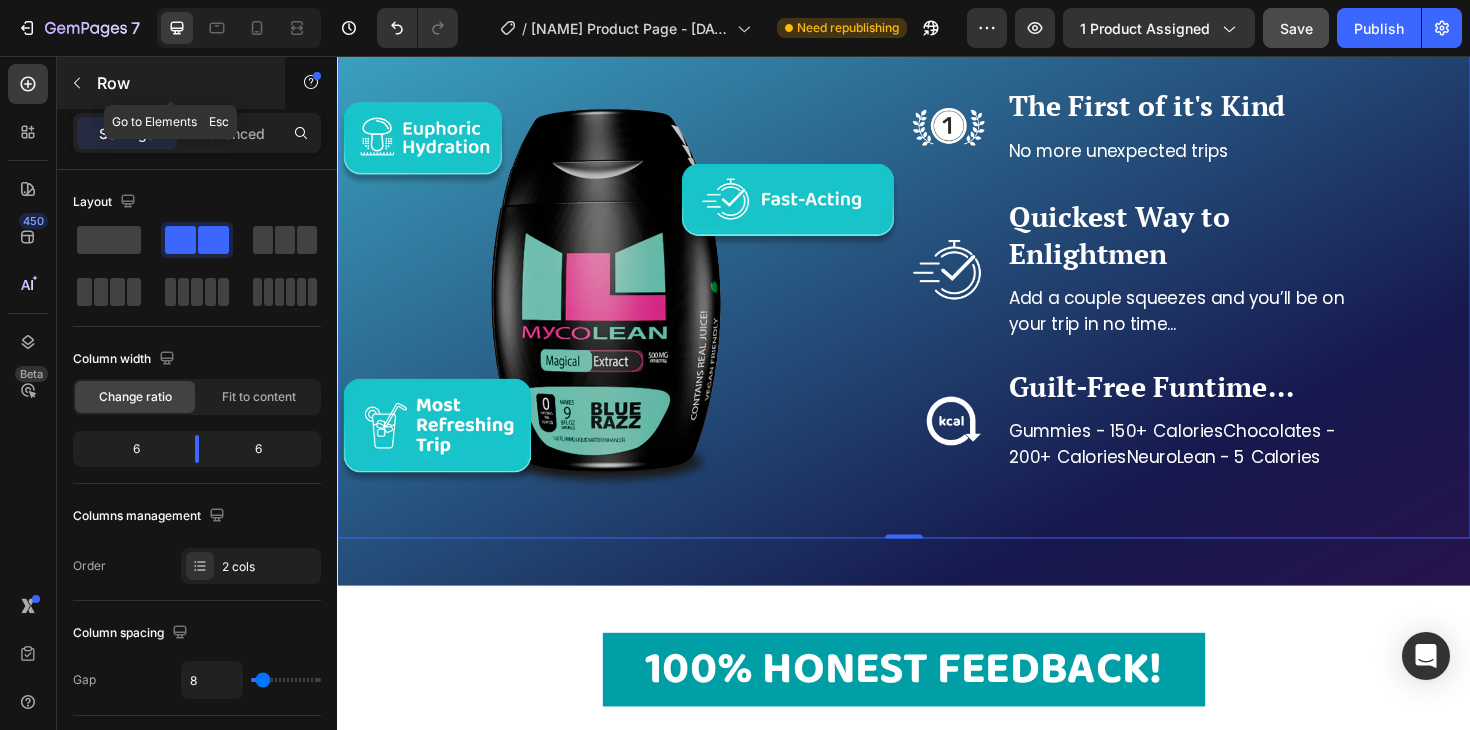 click 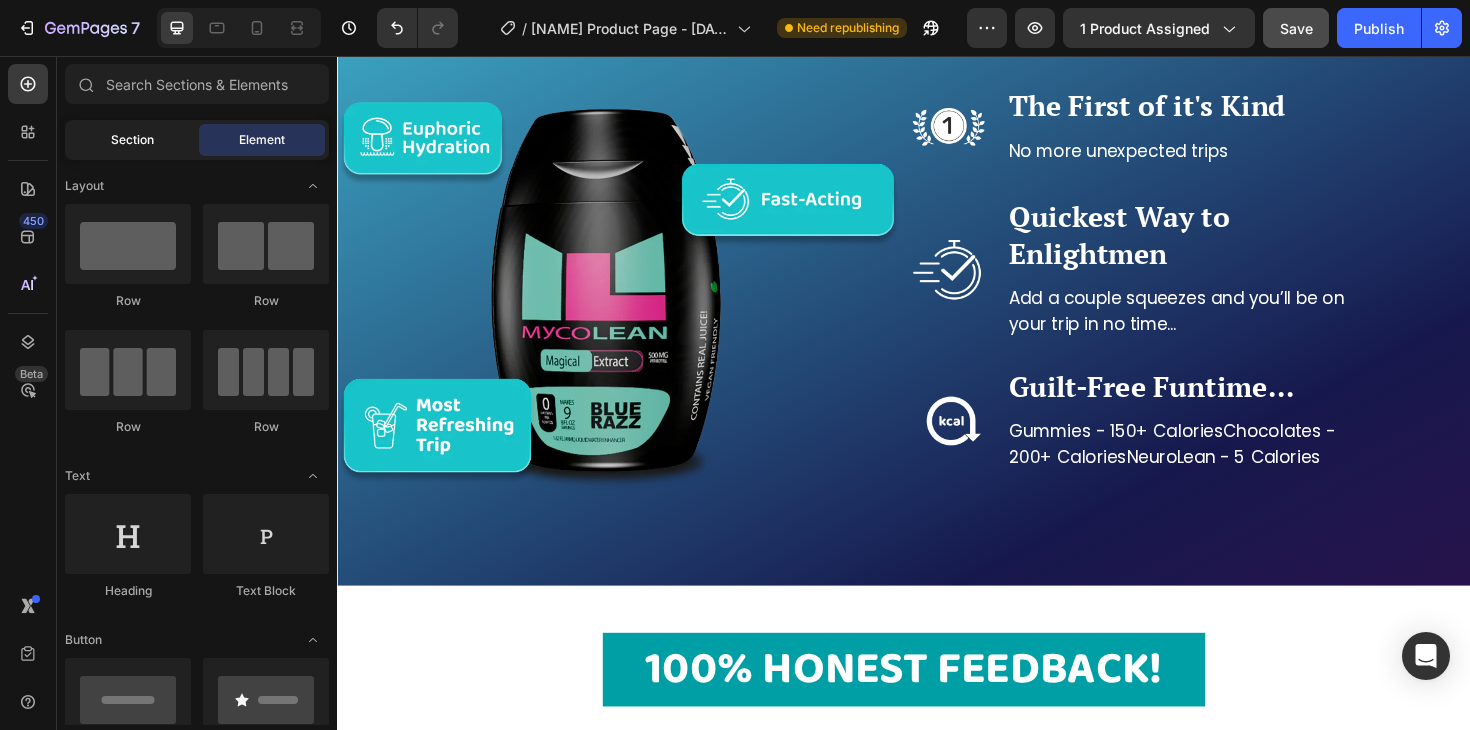 click on "Section" at bounding box center [132, 140] 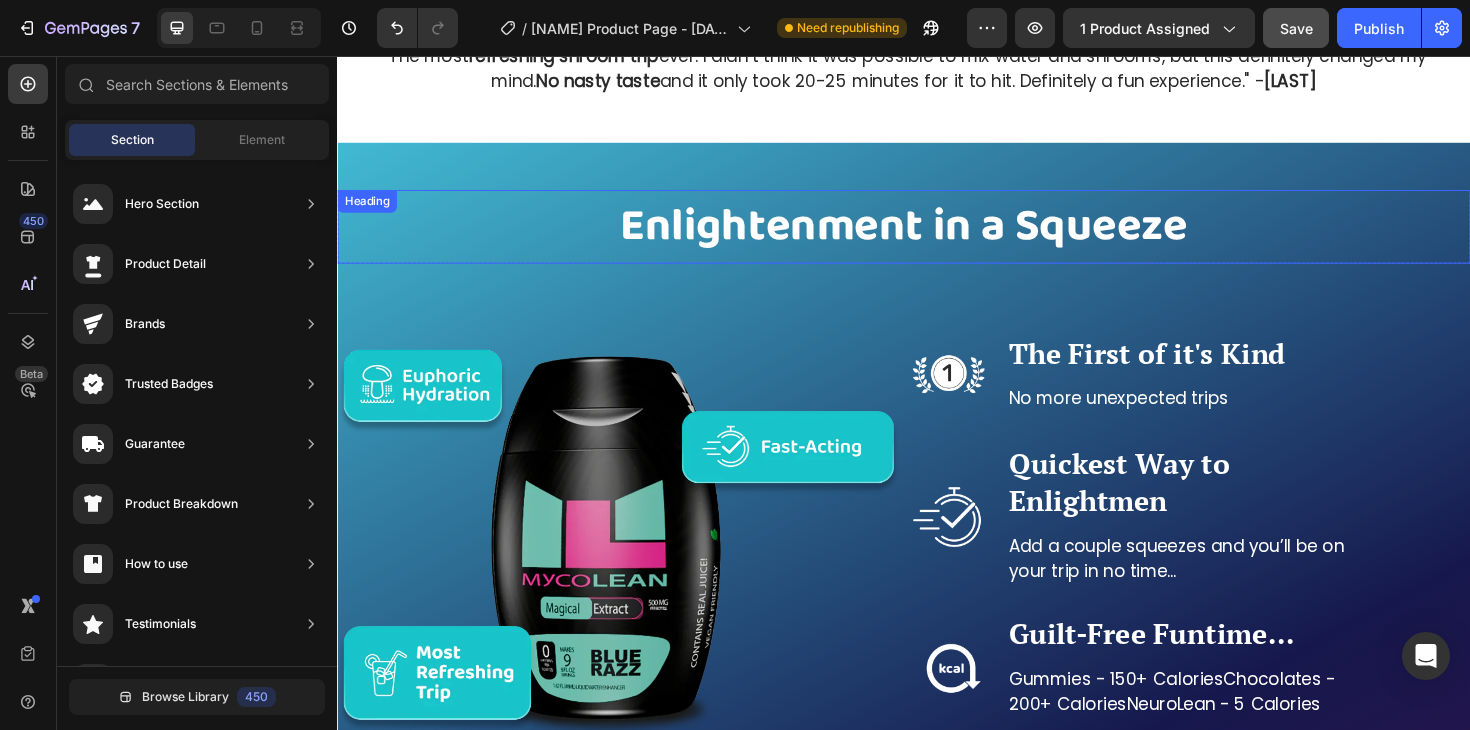 scroll, scrollTop: 2416, scrollLeft: 0, axis: vertical 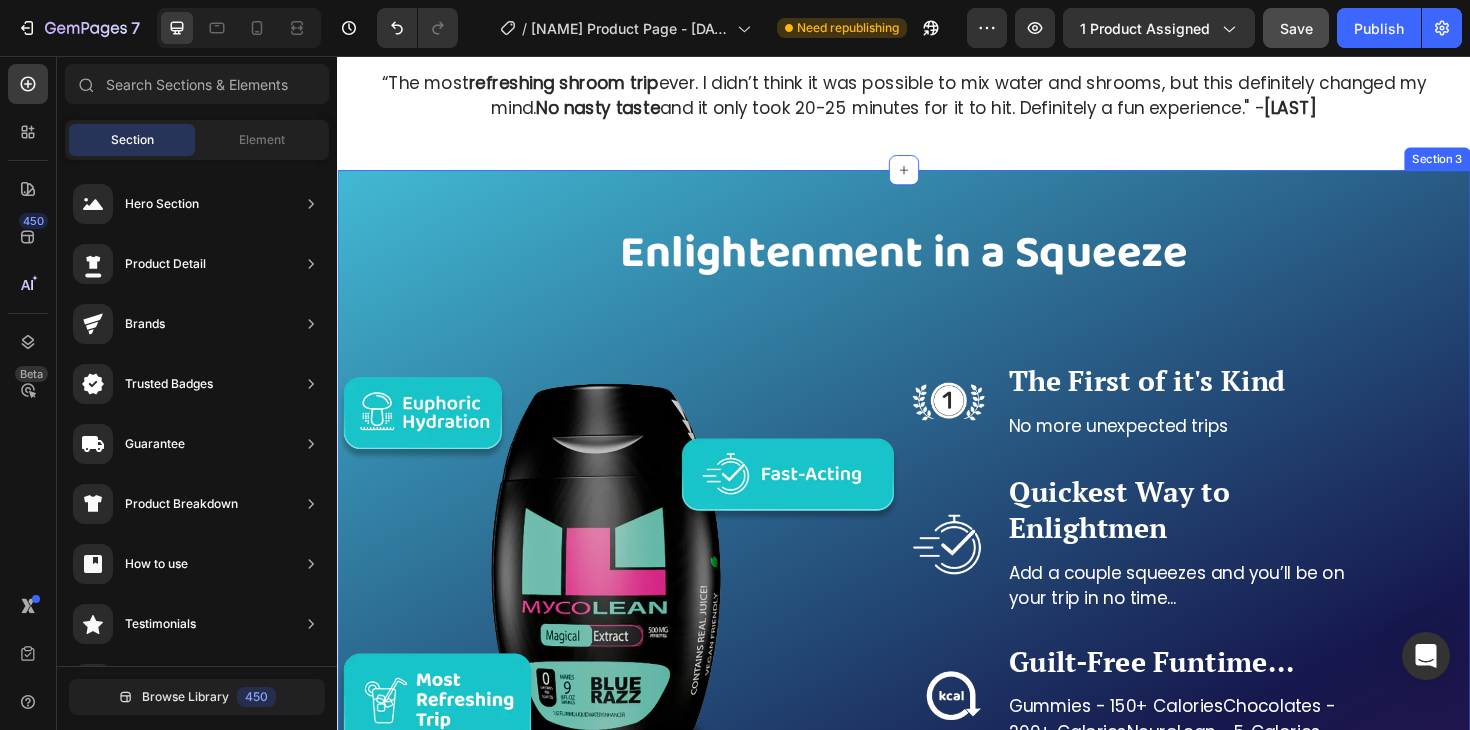 click on "Enlightenment in a Squeeze Heading Row Image Image The First of it's Kind Heading No more unexpected trips Text Block Row Image Quickest Way to Enlightmen Heading Add a couple squeezes and you’ll be on your trip in no time... Text Block Row Image Guilt-Free Funtime... Heading Gummies - 150+ CaloriesChocolates - 200+ CaloriesNeuroLean - 5 Calories Text Block Row Row Row Section 3" at bounding box center [937, 543] 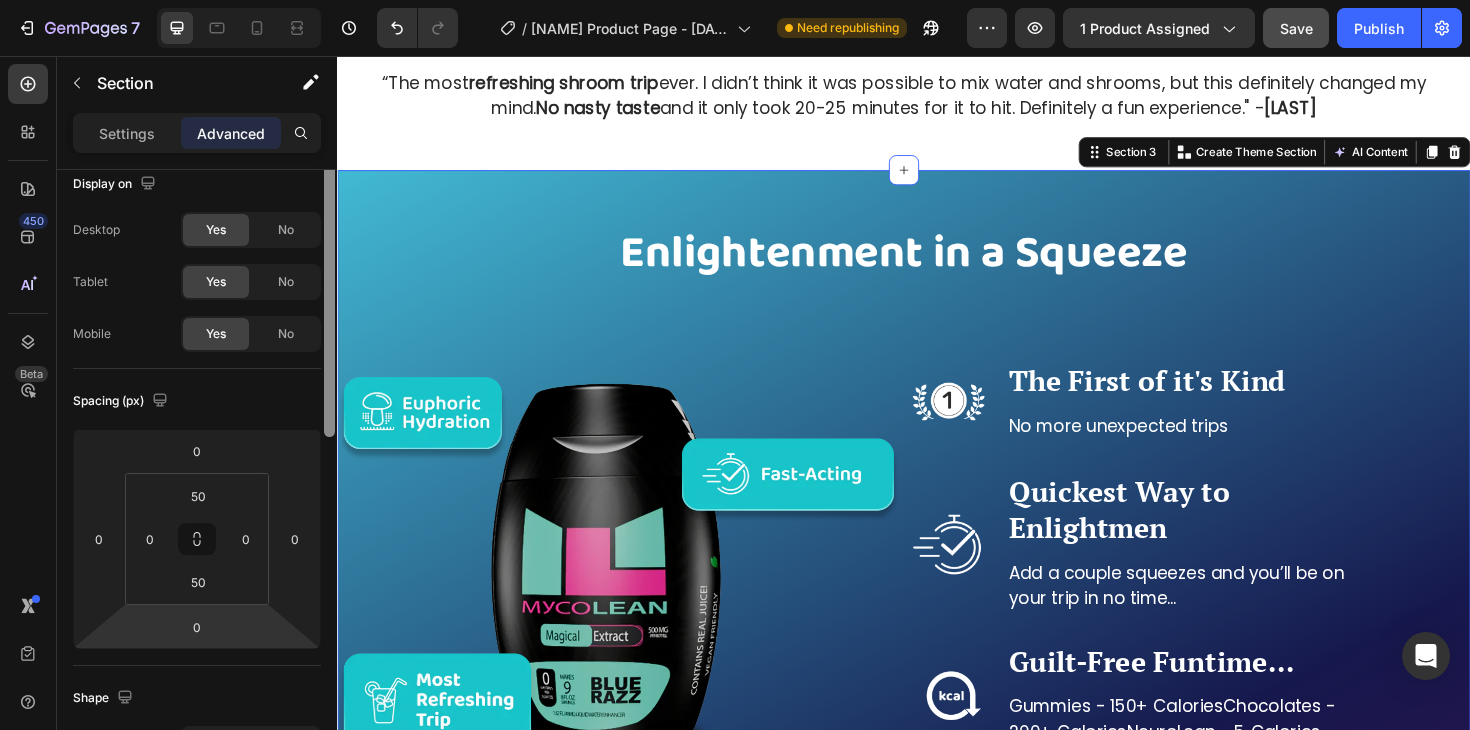 scroll, scrollTop: 0, scrollLeft: 0, axis: both 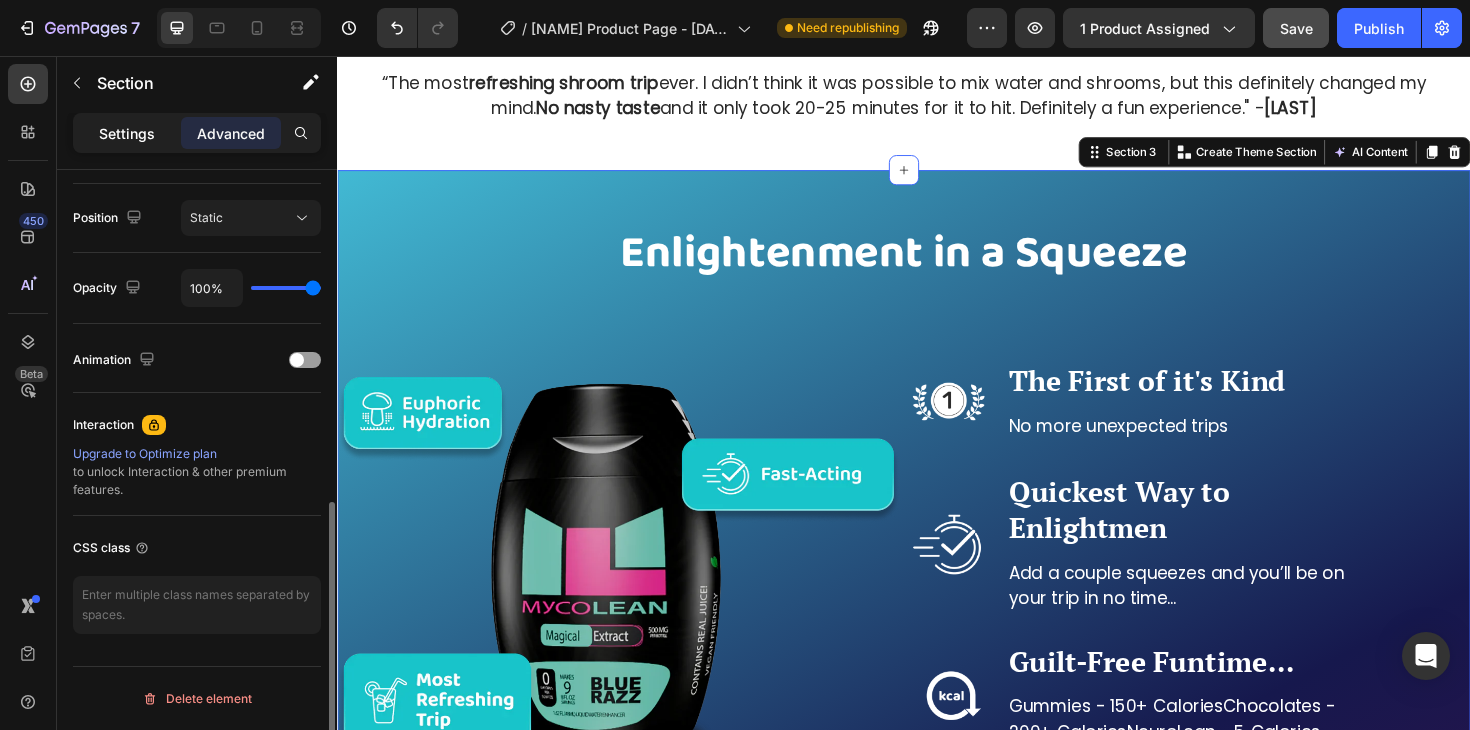 click on "Settings" at bounding box center (127, 133) 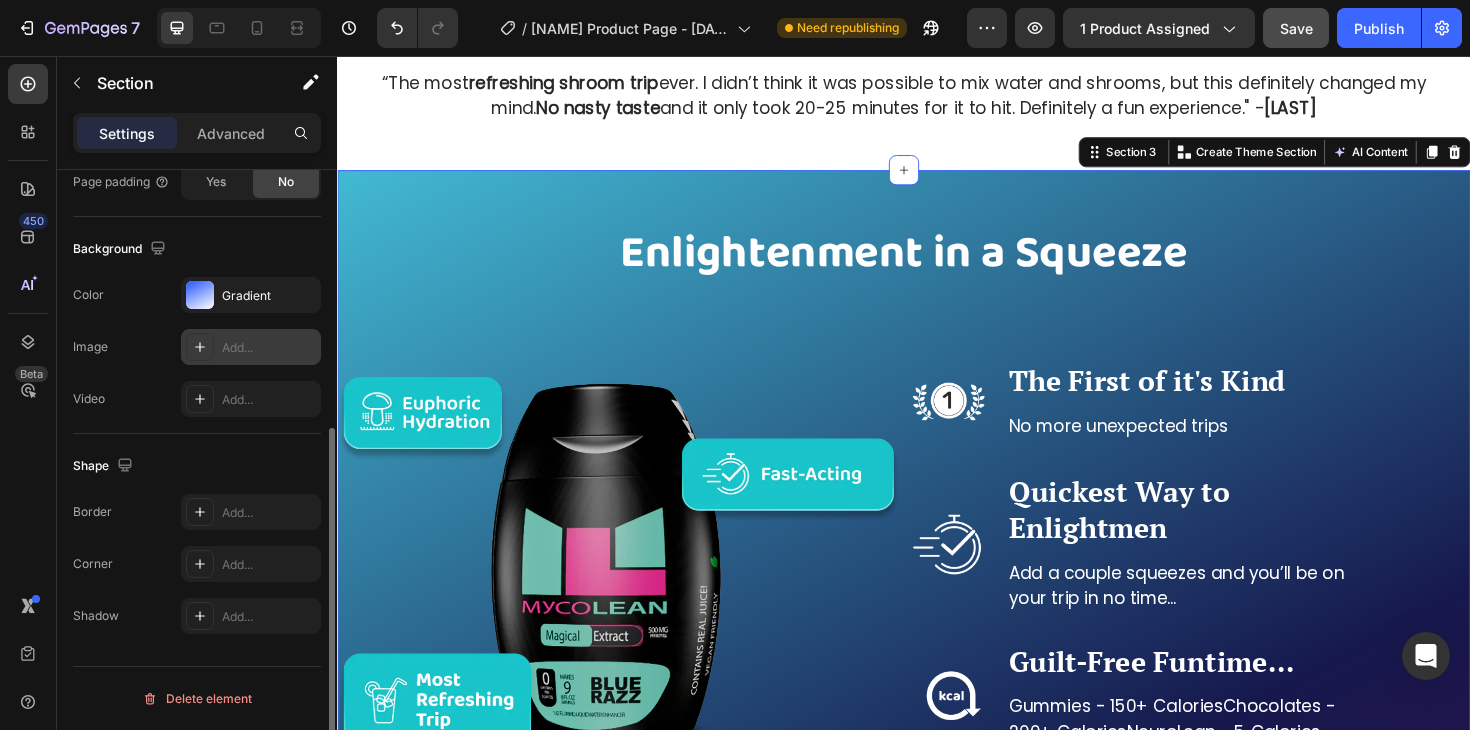 scroll, scrollTop: 542, scrollLeft: 0, axis: vertical 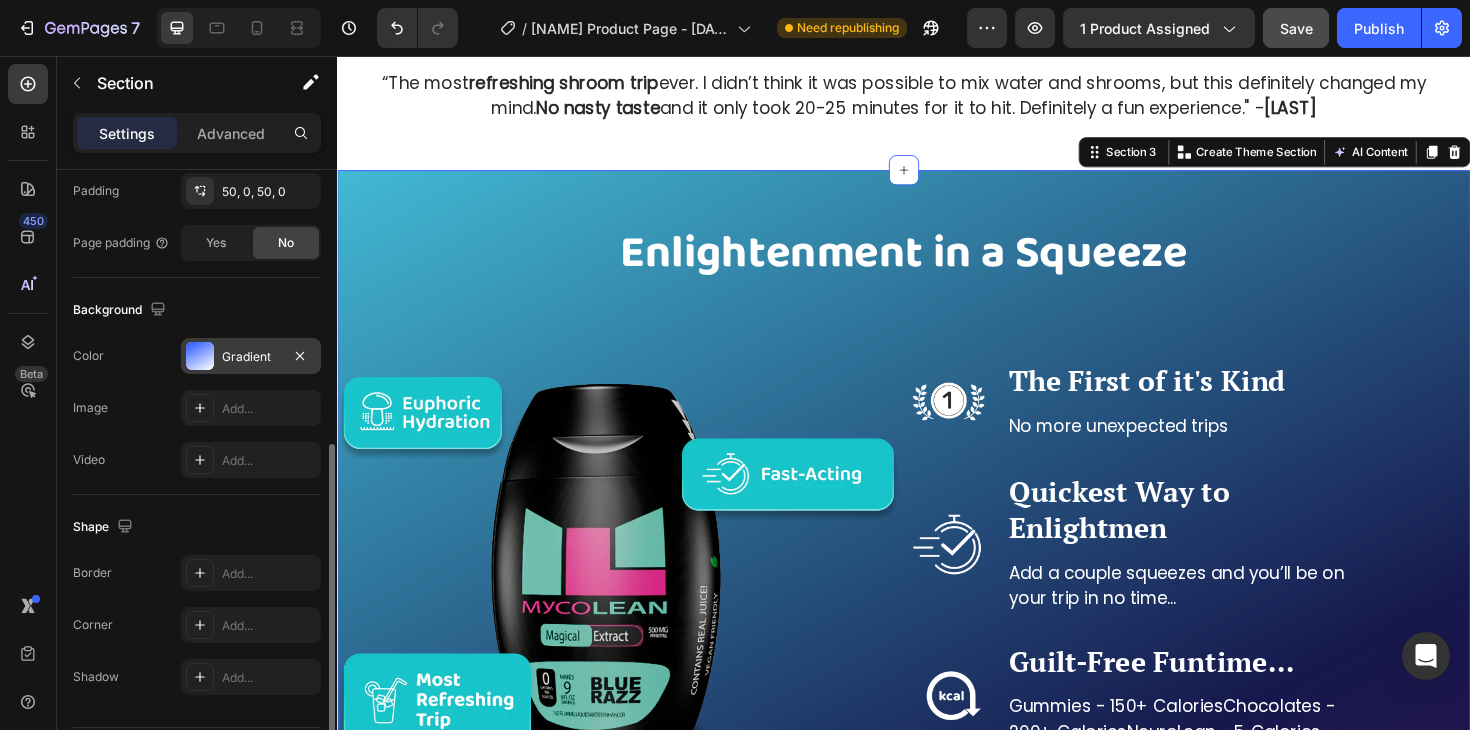 click on "Gradient" at bounding box center [251, 357] 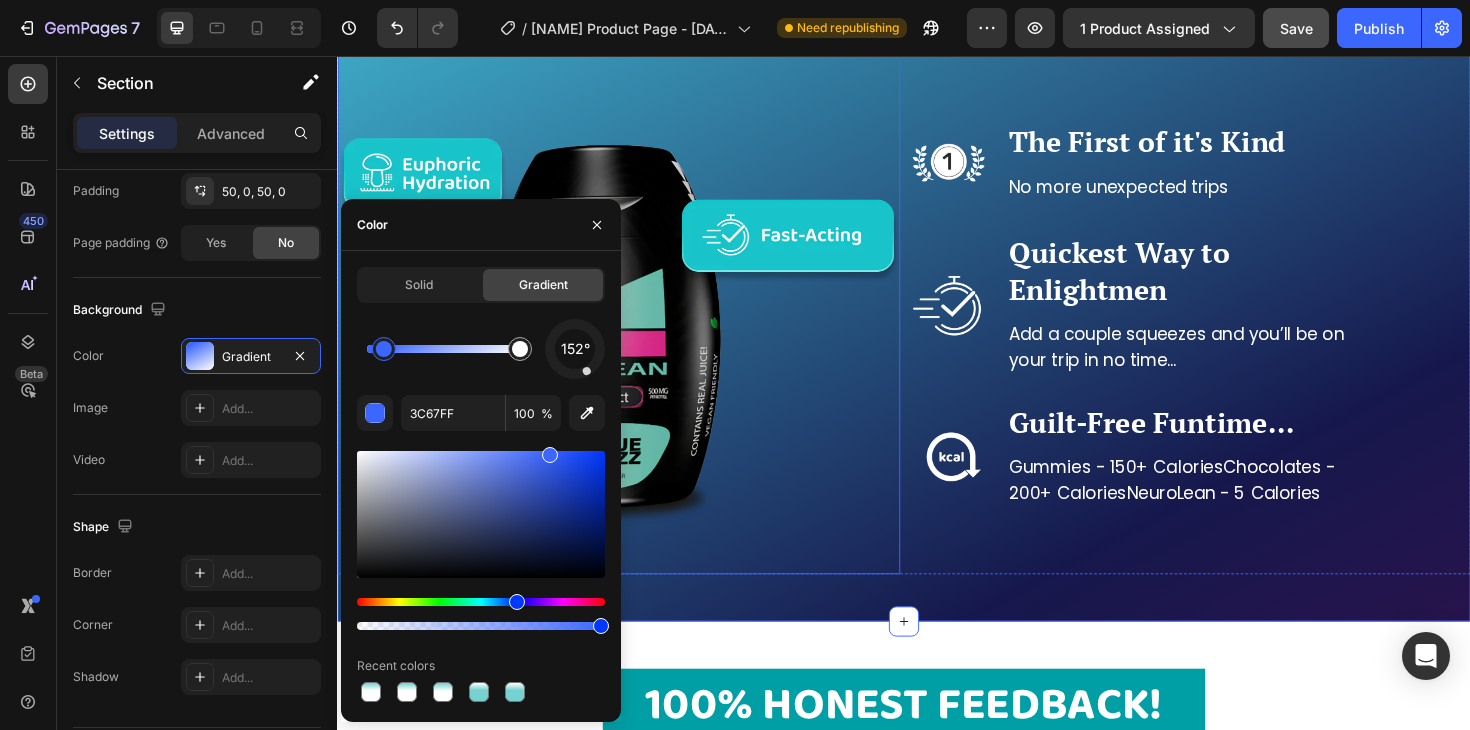 scroll, scrollTop: 2676, scrollLeft: 0, axis: vertical 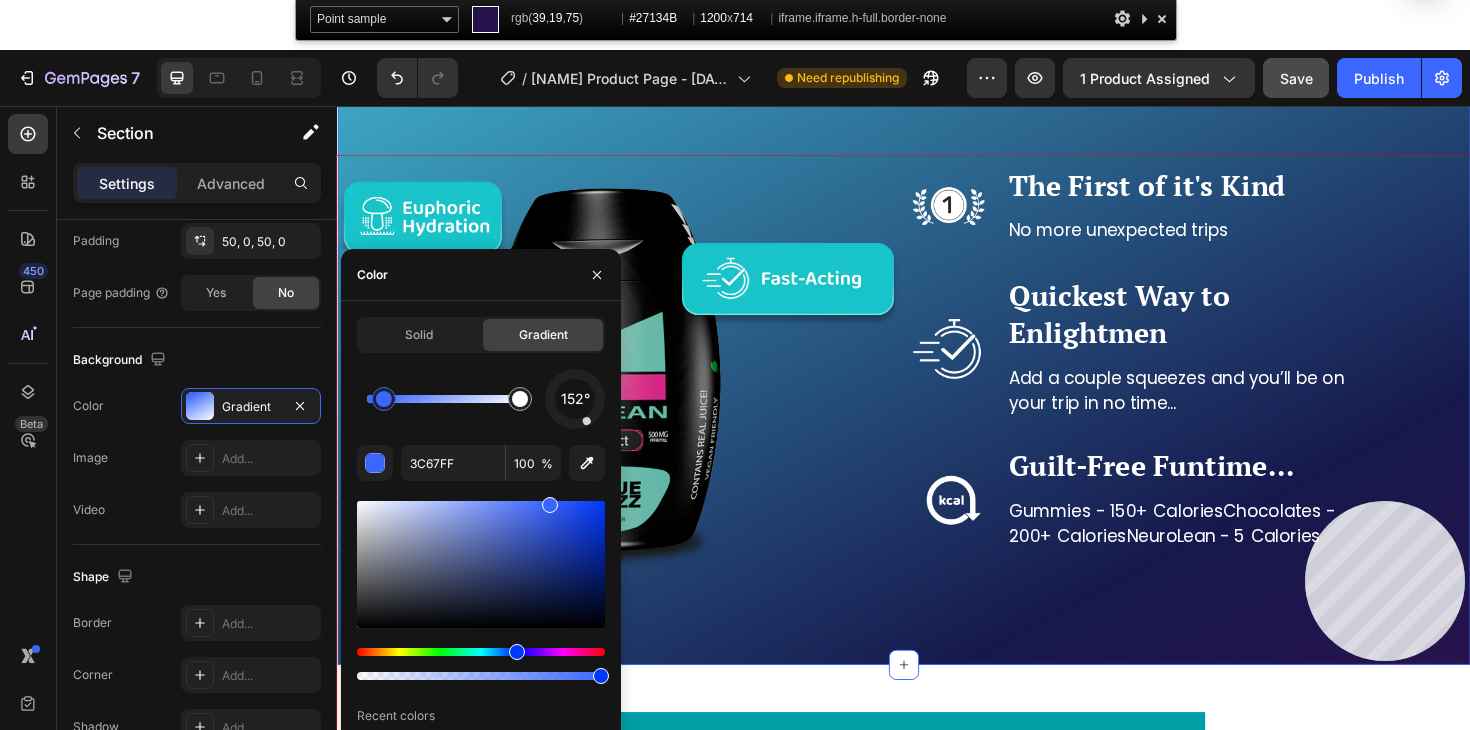 click 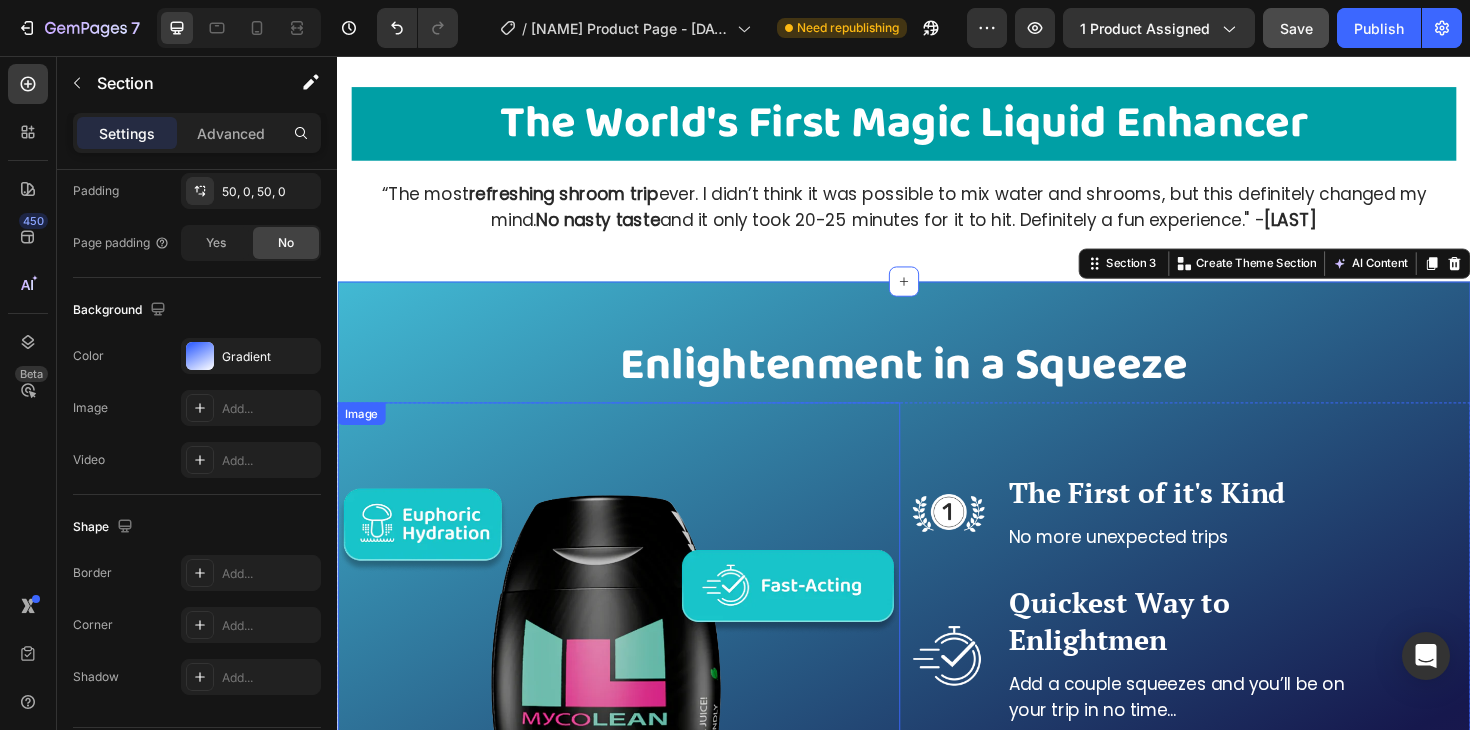 scroll, scrollTop: 2297, scrollLeft: 0, axis: vertical 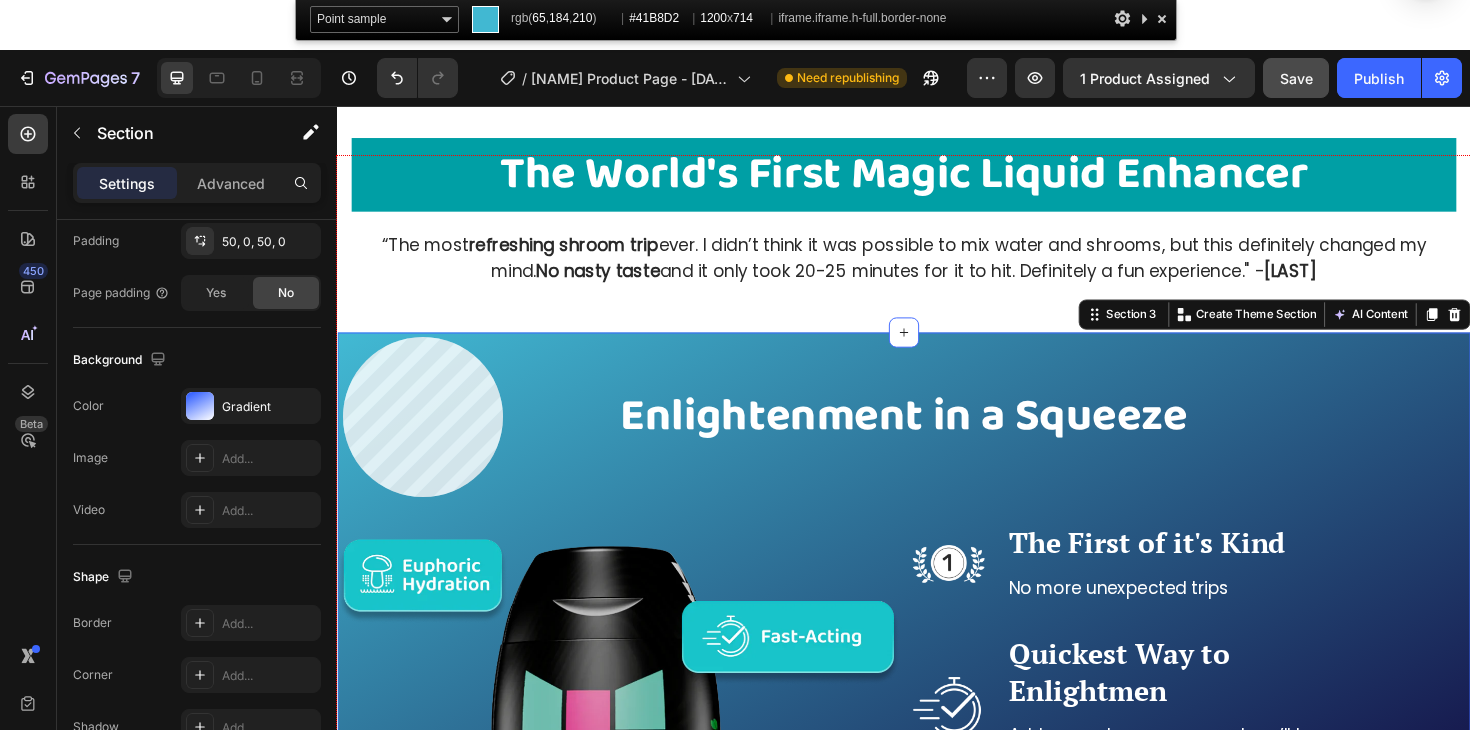 click 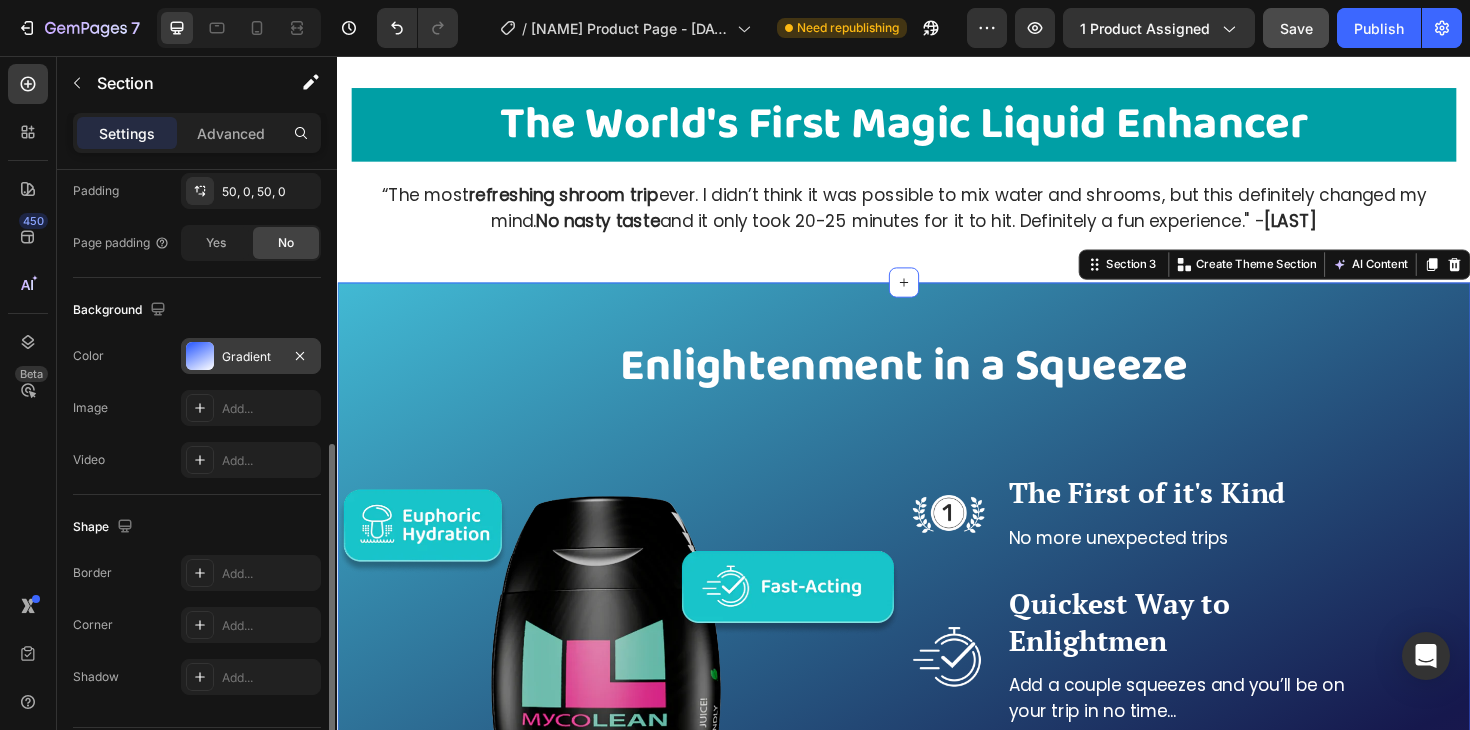 click on "Gradient" at bounding box center [251, 357] 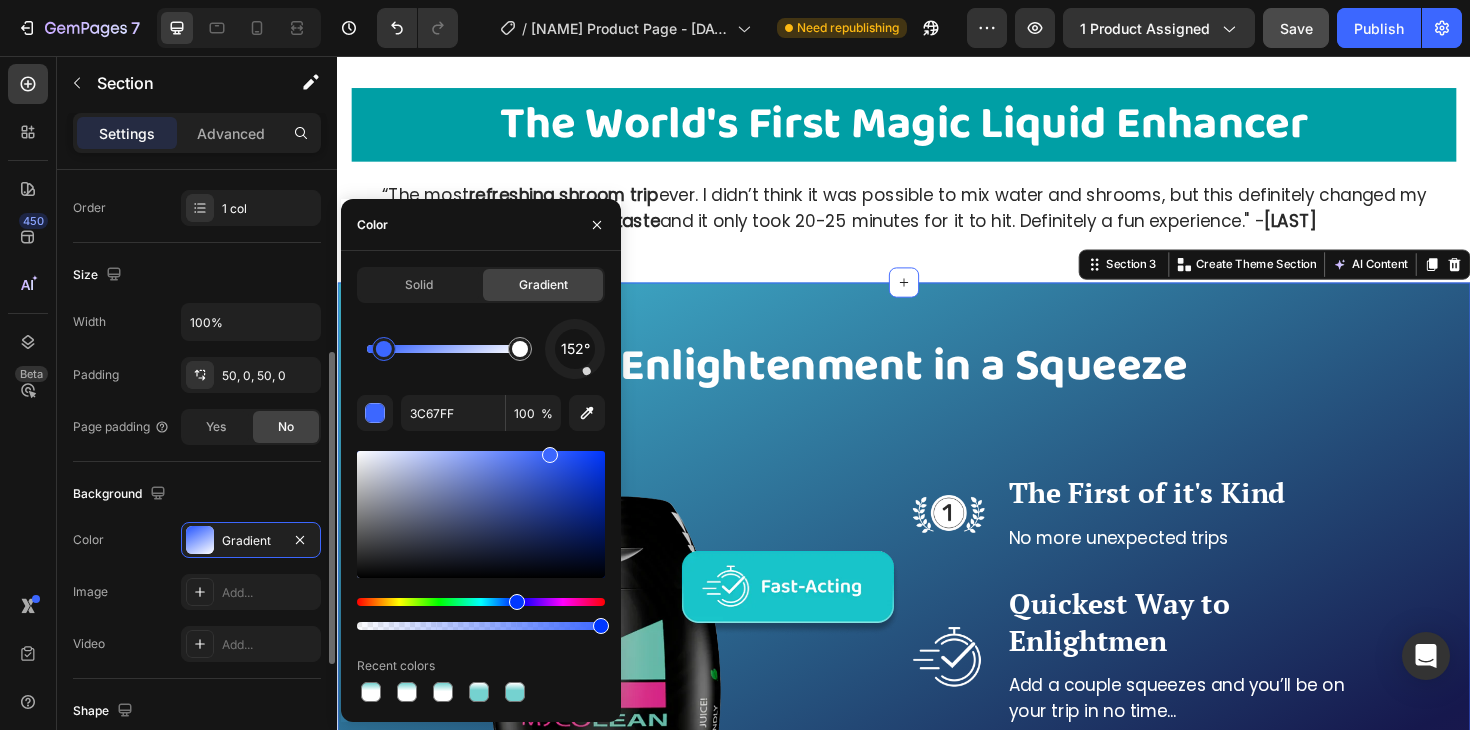 scroll, scrollTop: 365, scrollLeft: 0, axis: vertical 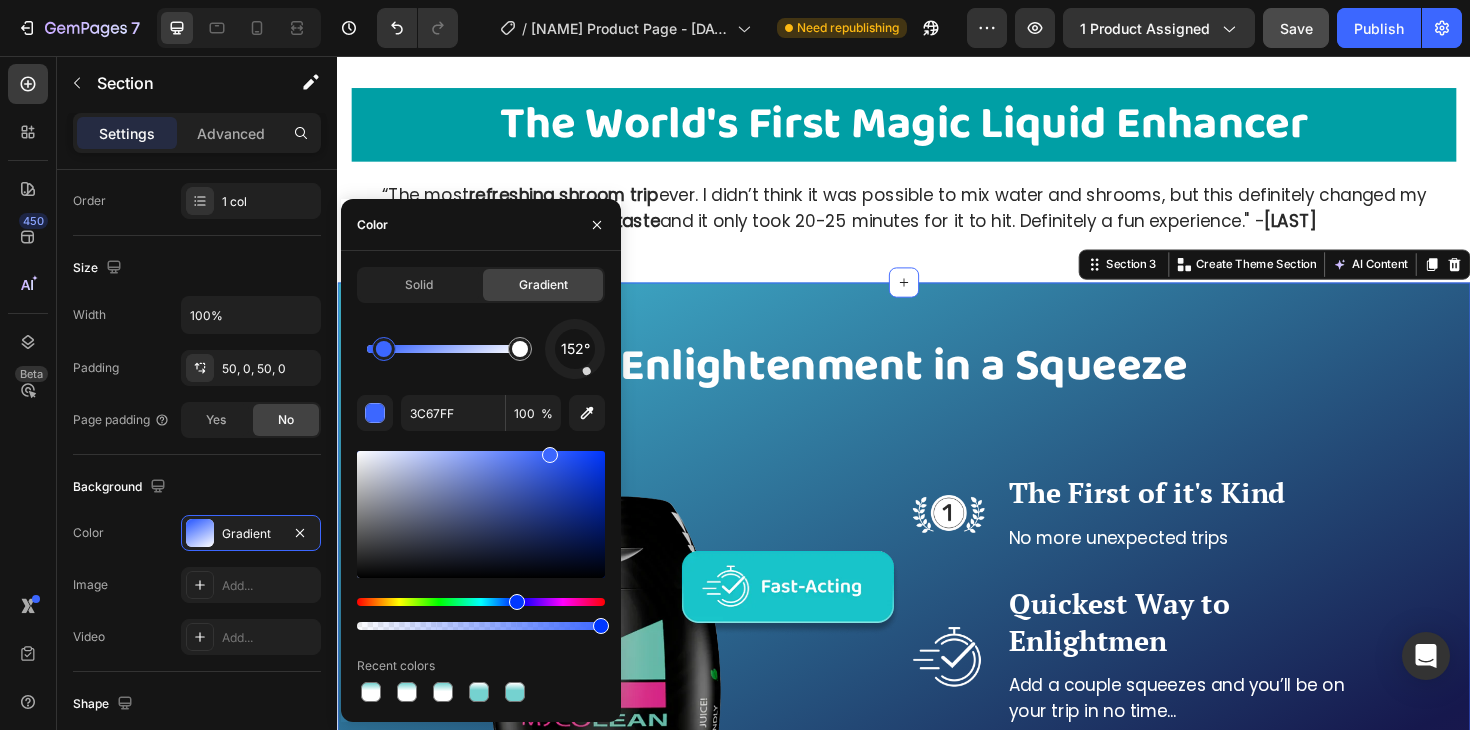 click on "Gradient" 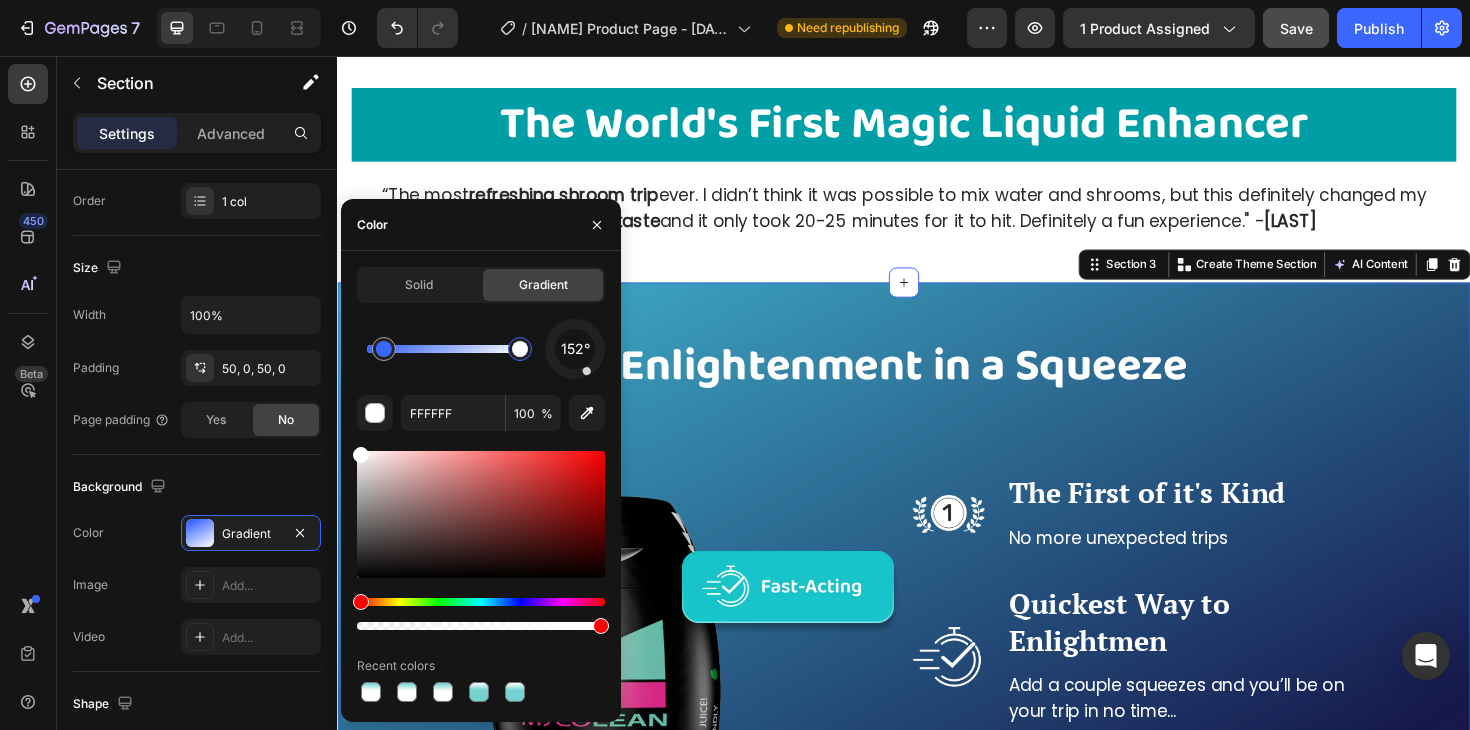 click at bounding box center [520, 349] 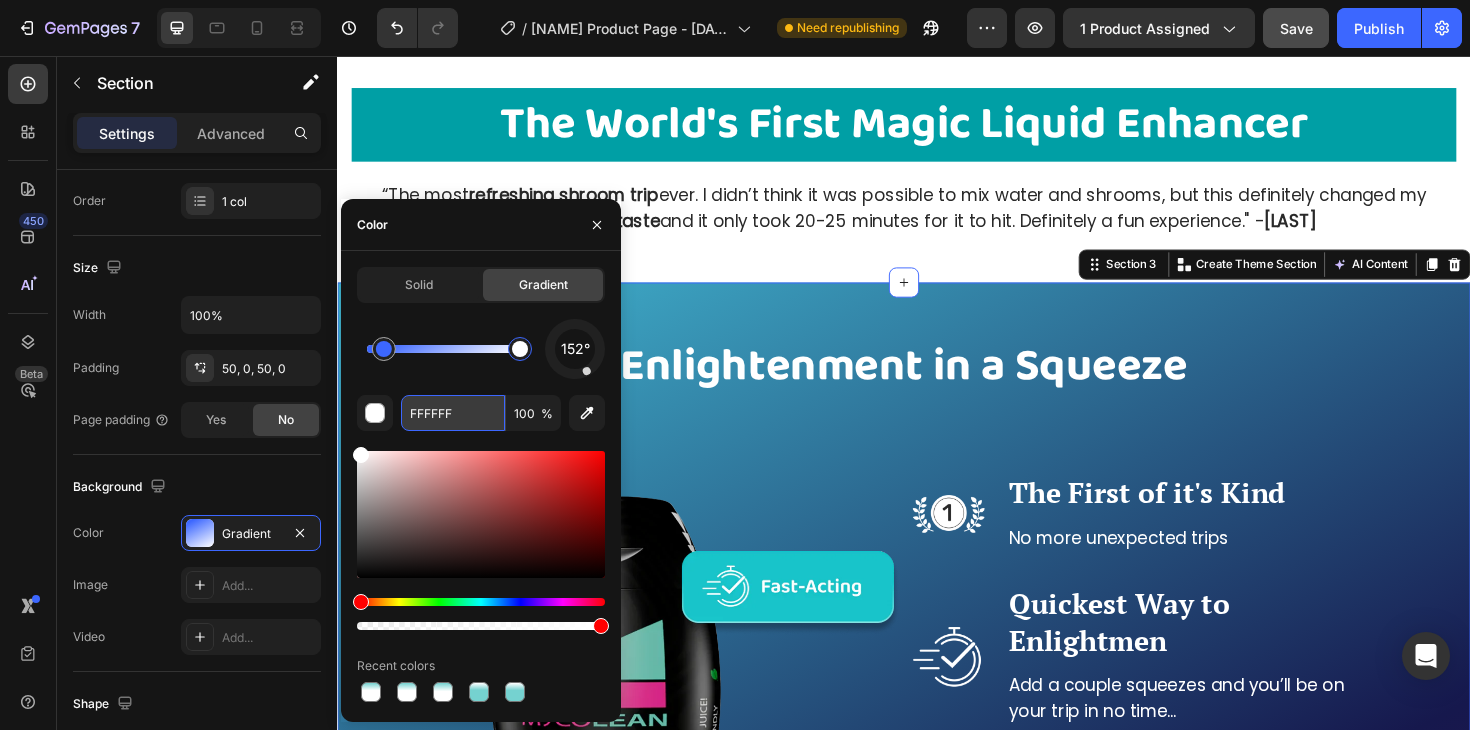 click on "FFFFFF" at bounding box center (453, 413) 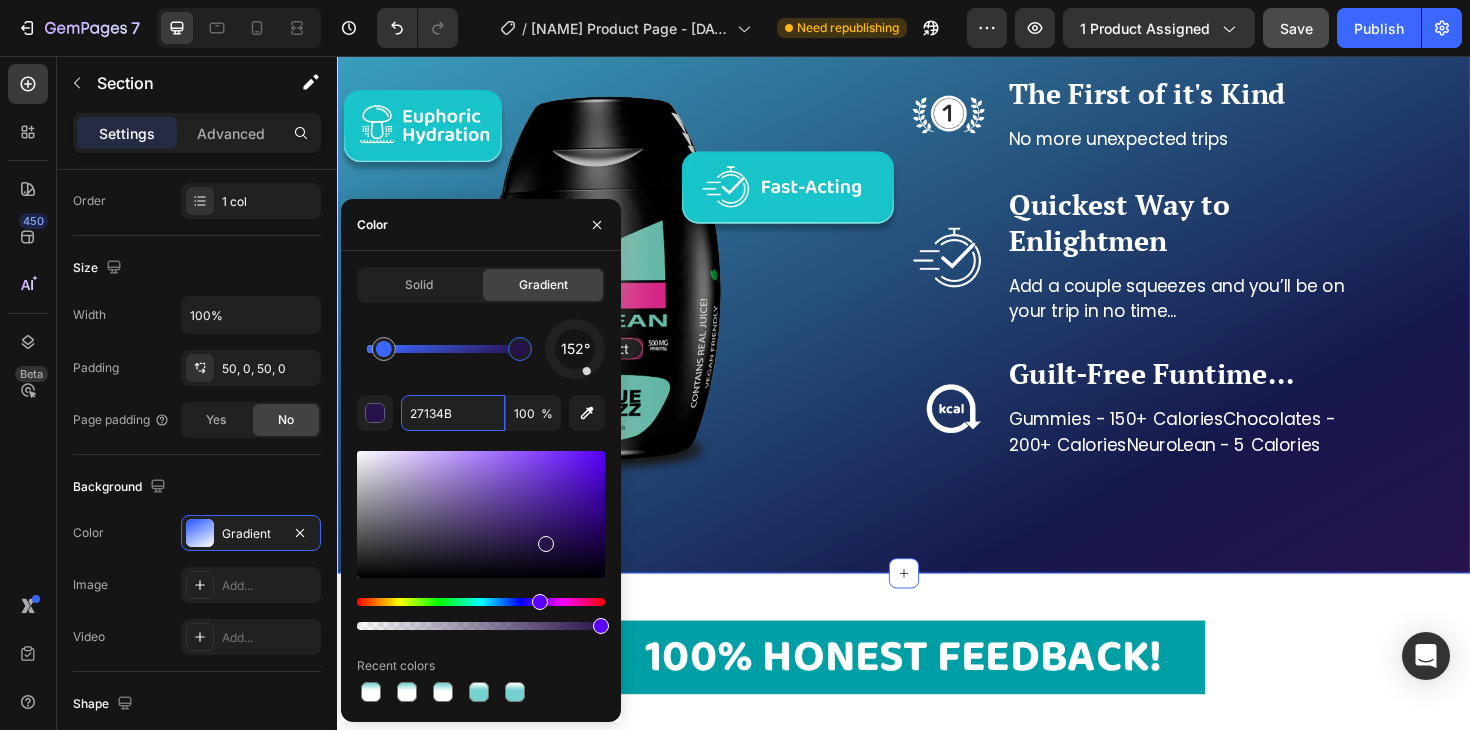 scroll, scrollTop: 2523, scrollLeft: 0, axis: vertical 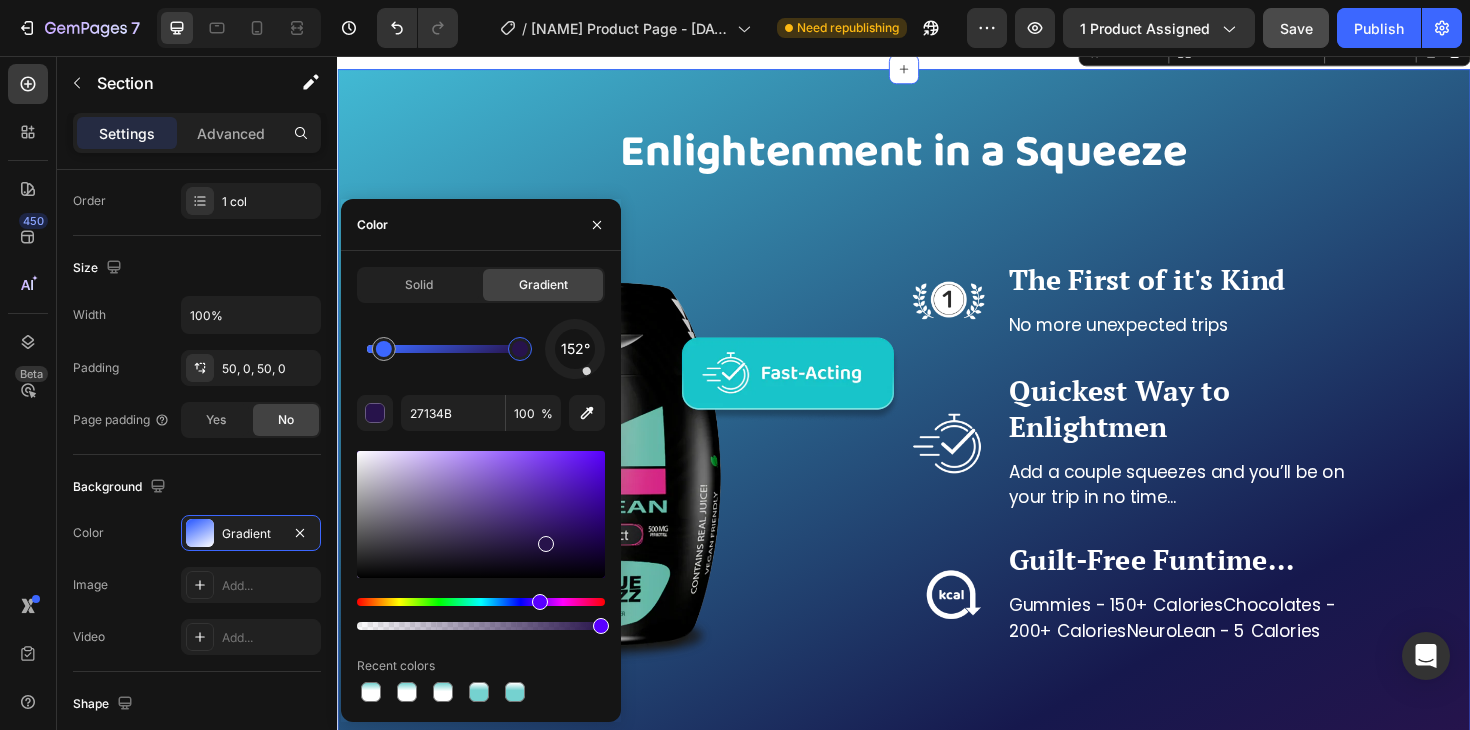click on "152°" at bounding box center (481, 349) 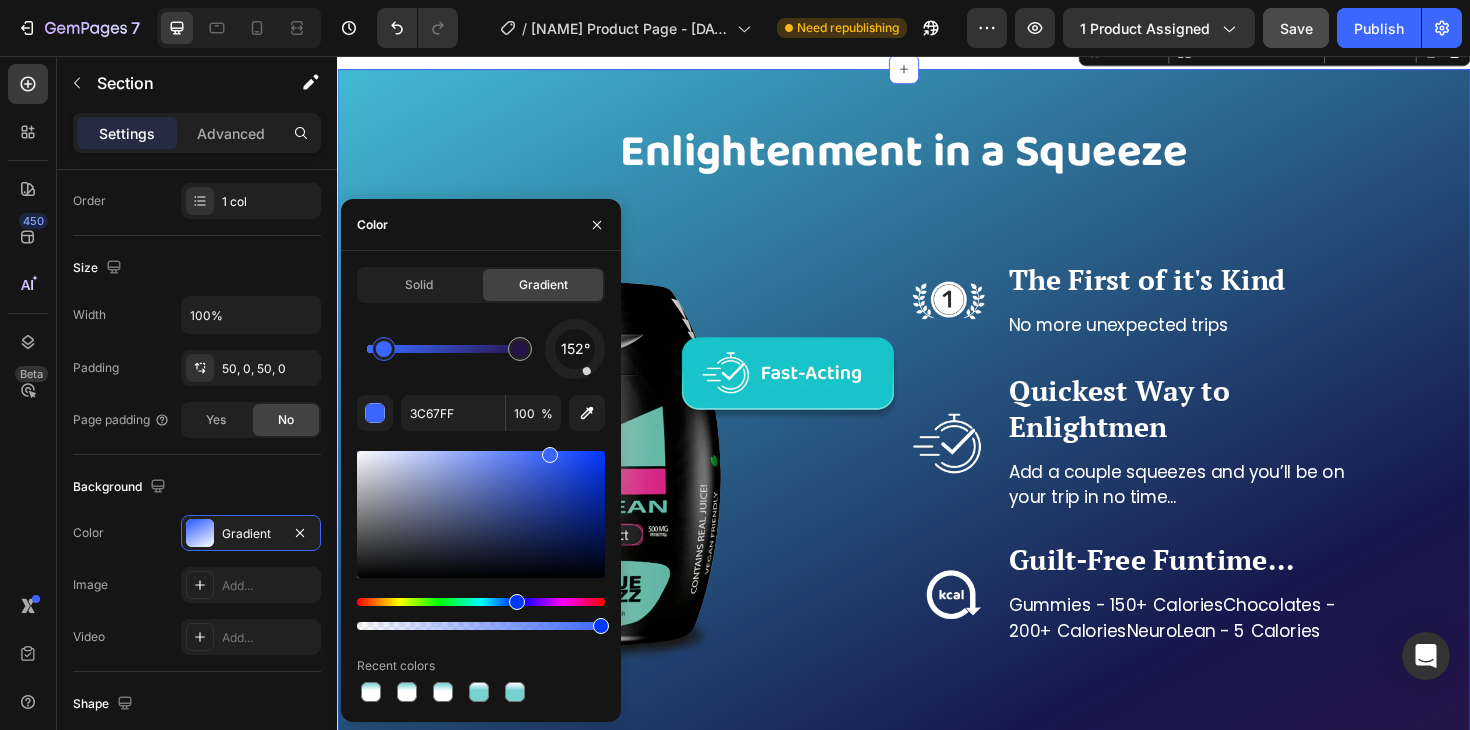 click at bounding box center [384, 349] 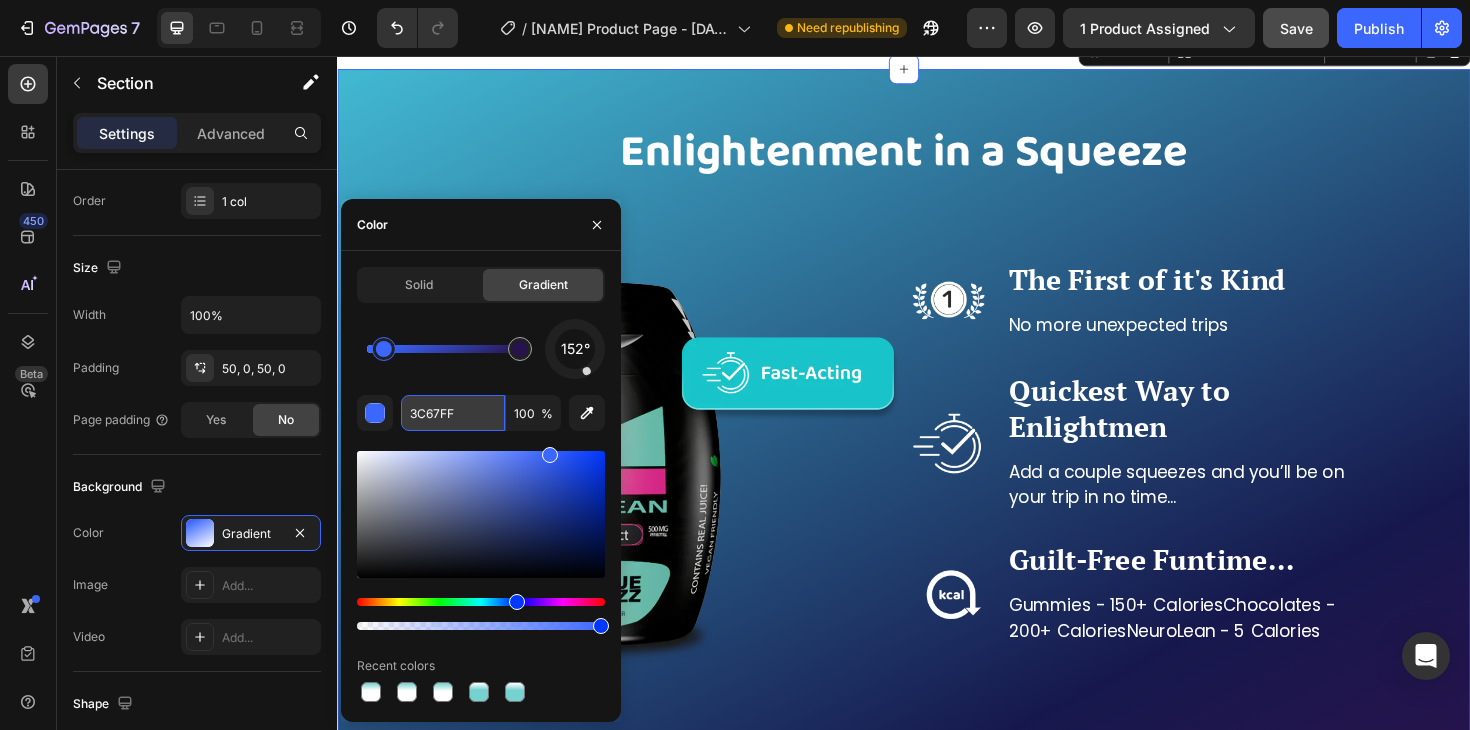 click on "3C67FF" at bounding box center [453, 413] 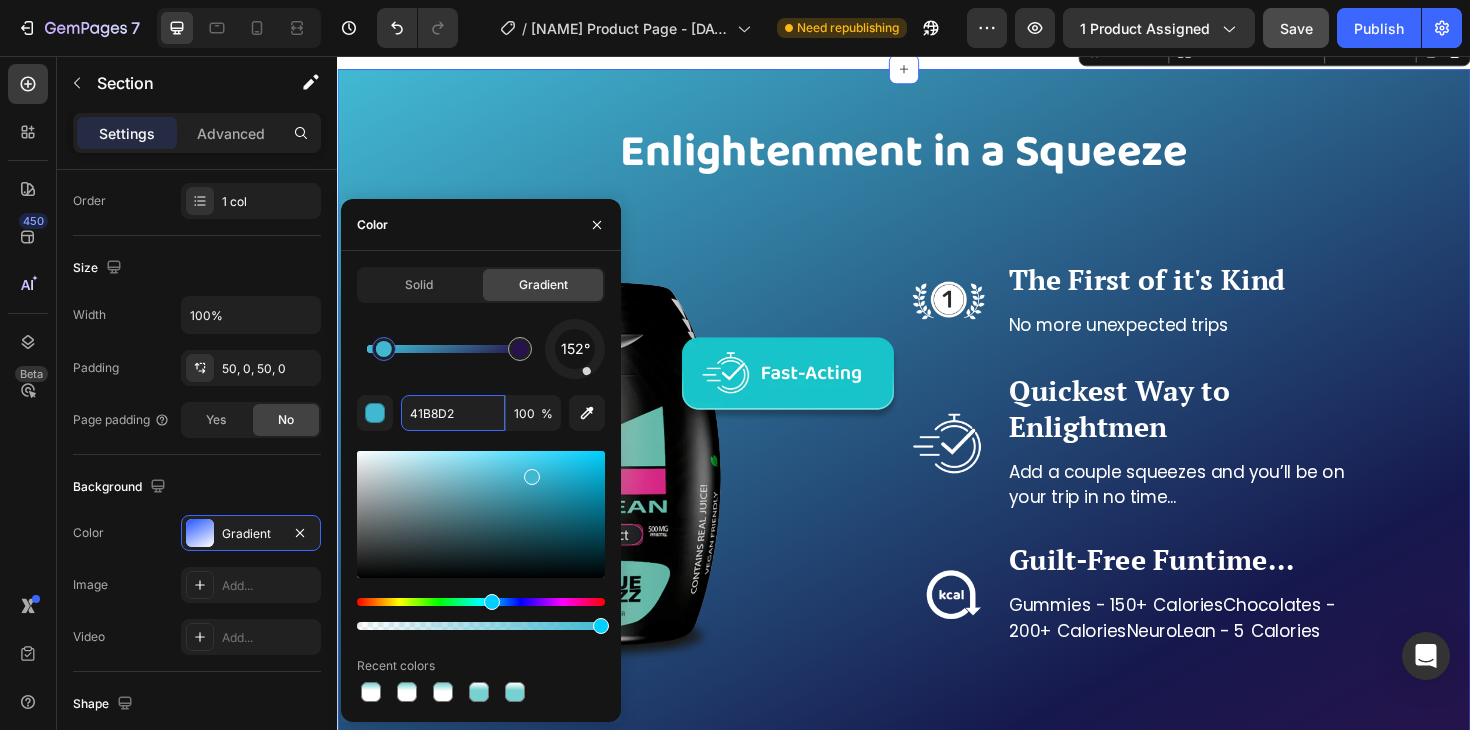 type on "41B8D2" 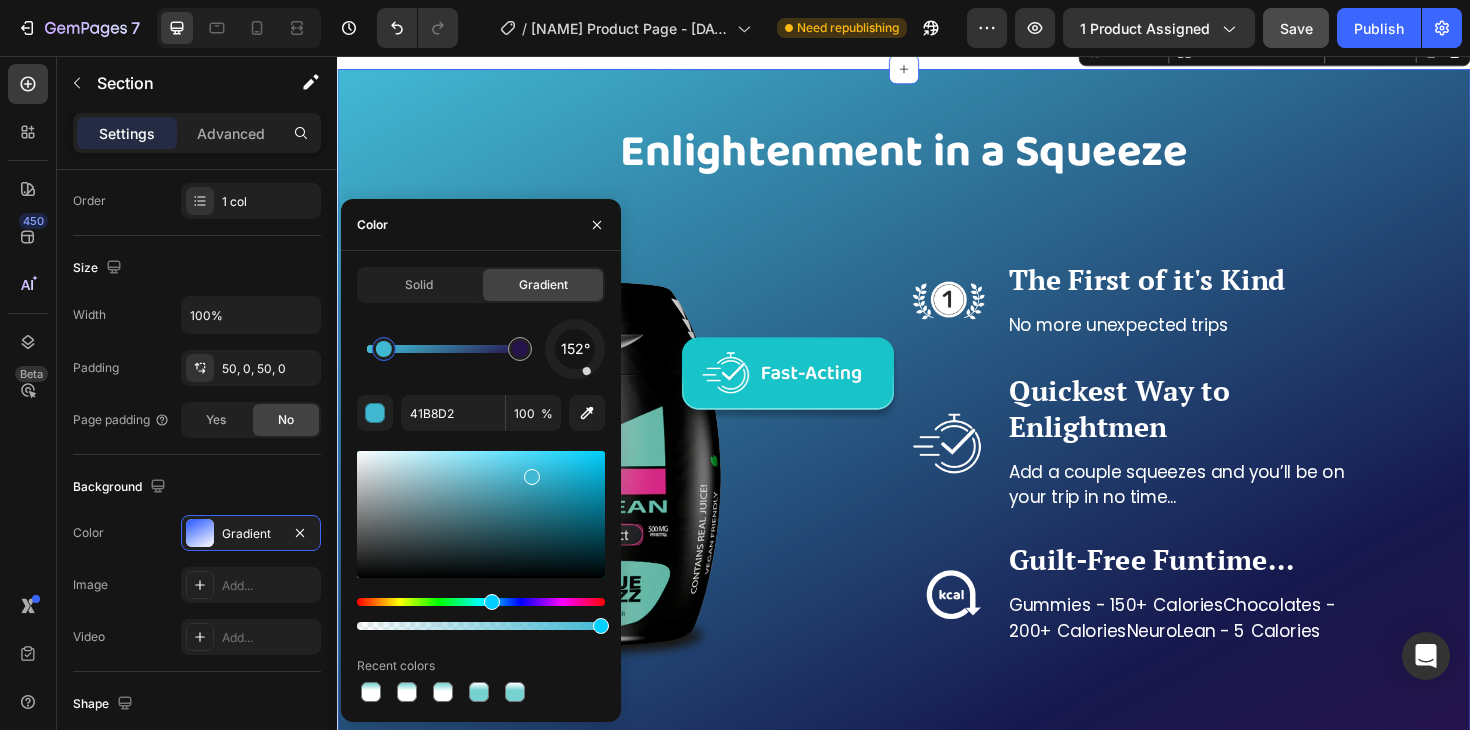 click on "Solid Gradient 152° 41B8D2 100 % Recent colors" 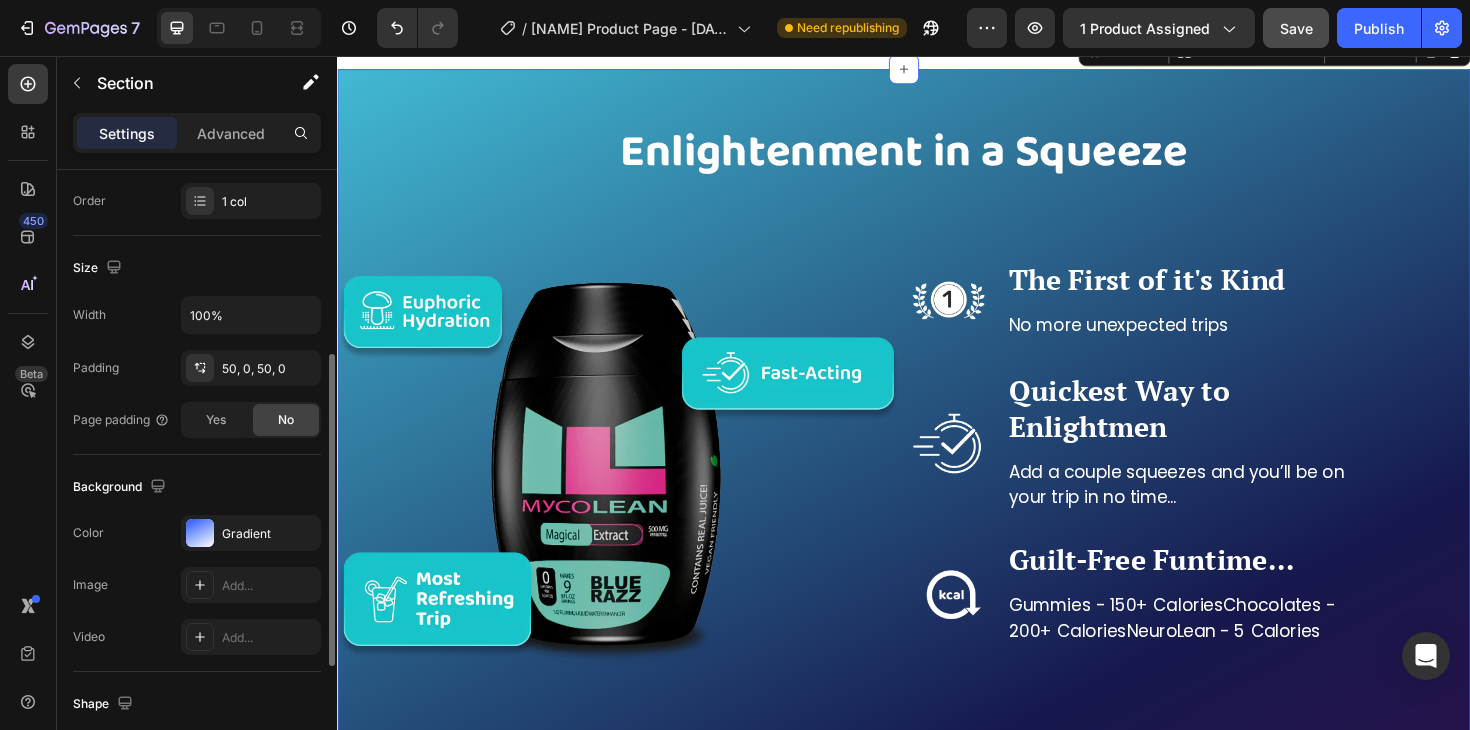 click on "Background" at bounding box center [197, 487] 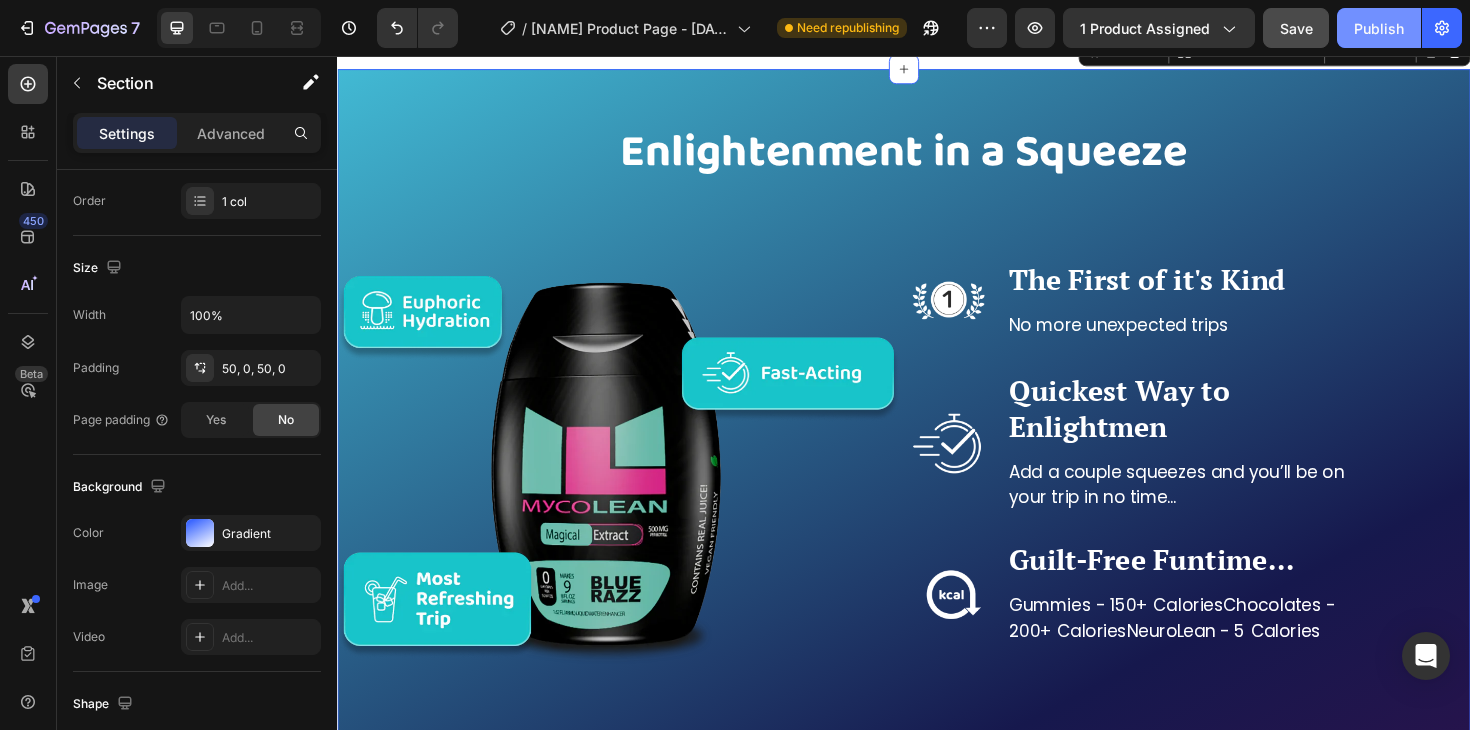 click on "Publish" at bounding box center (1379, 28) 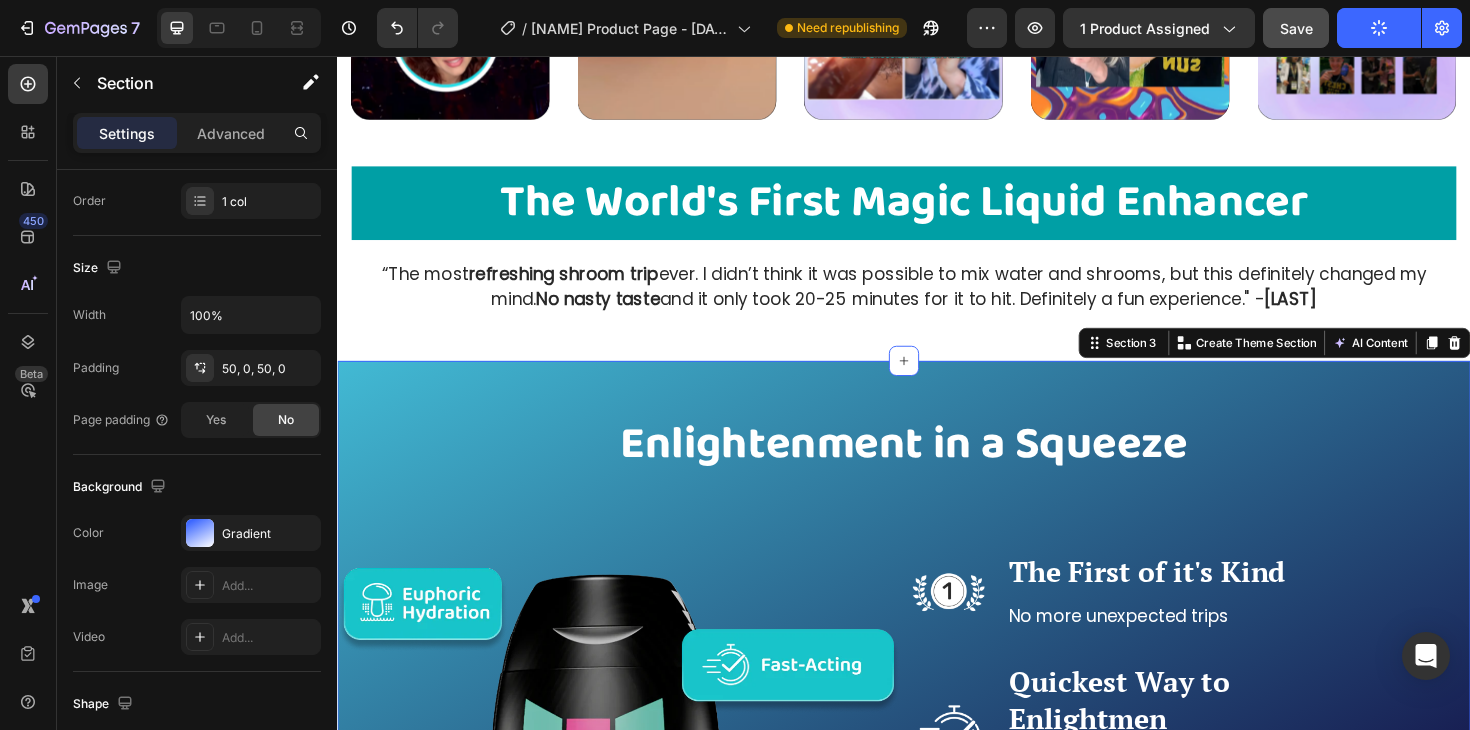 scroll, scrollTop: 2178, scrollLeft: 0, axis: vertical 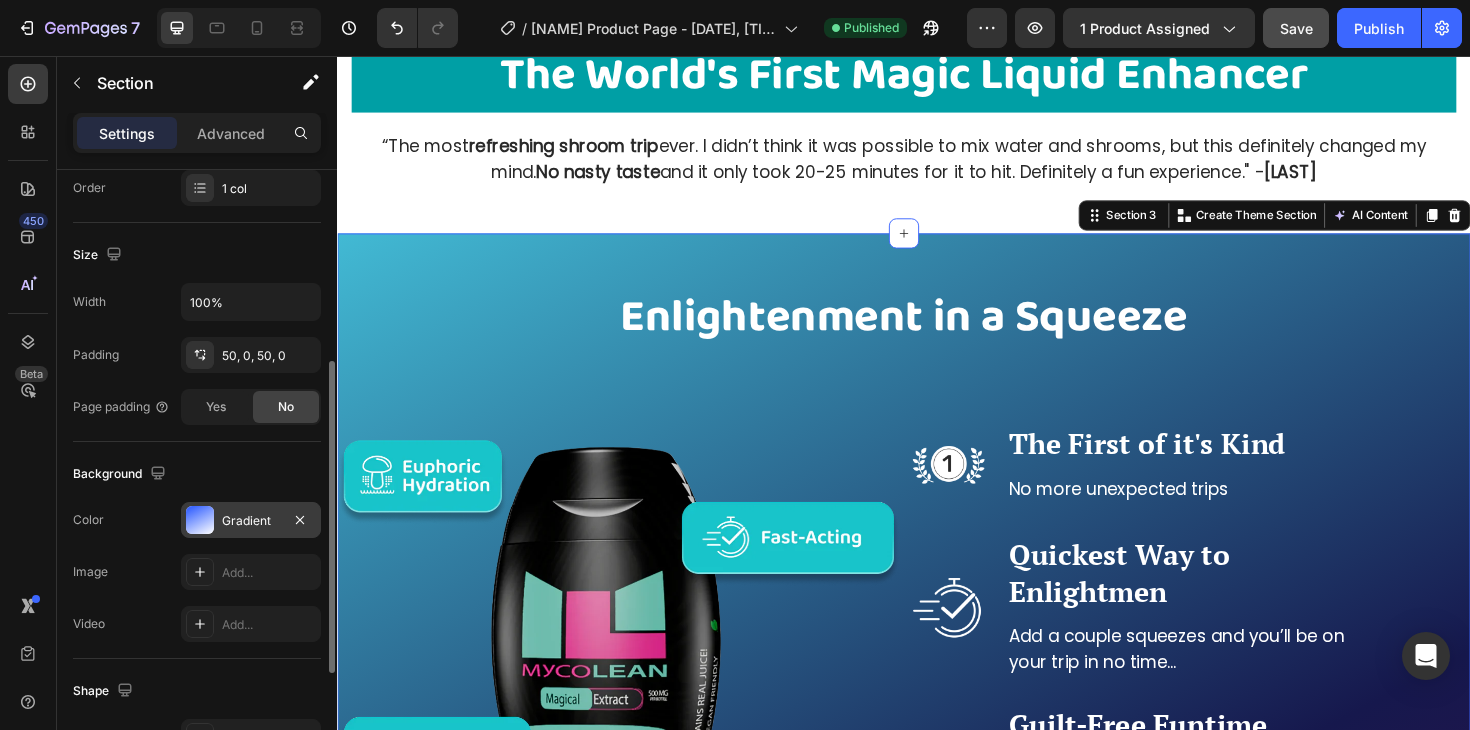 click on "Gradient" at bounding box center (251, 520) 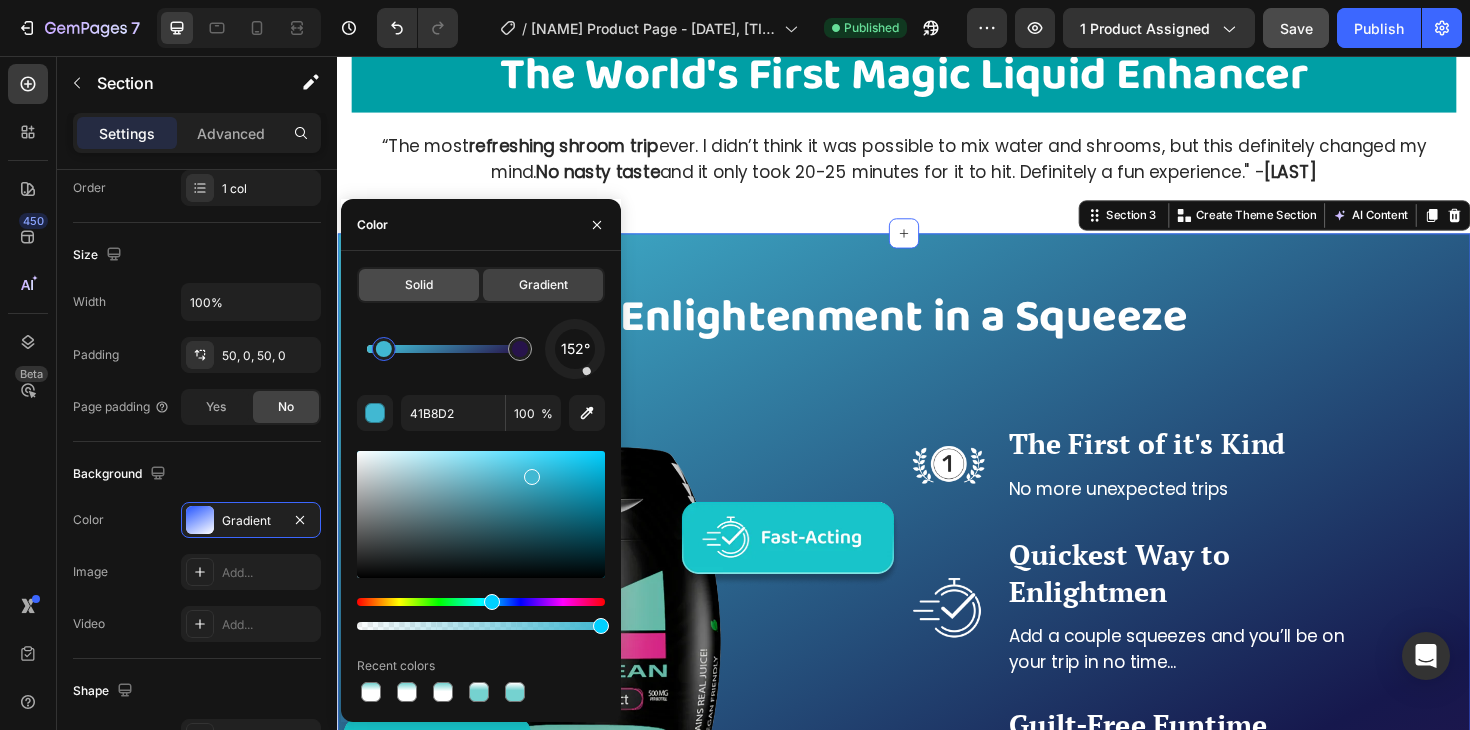 click on "Solid" 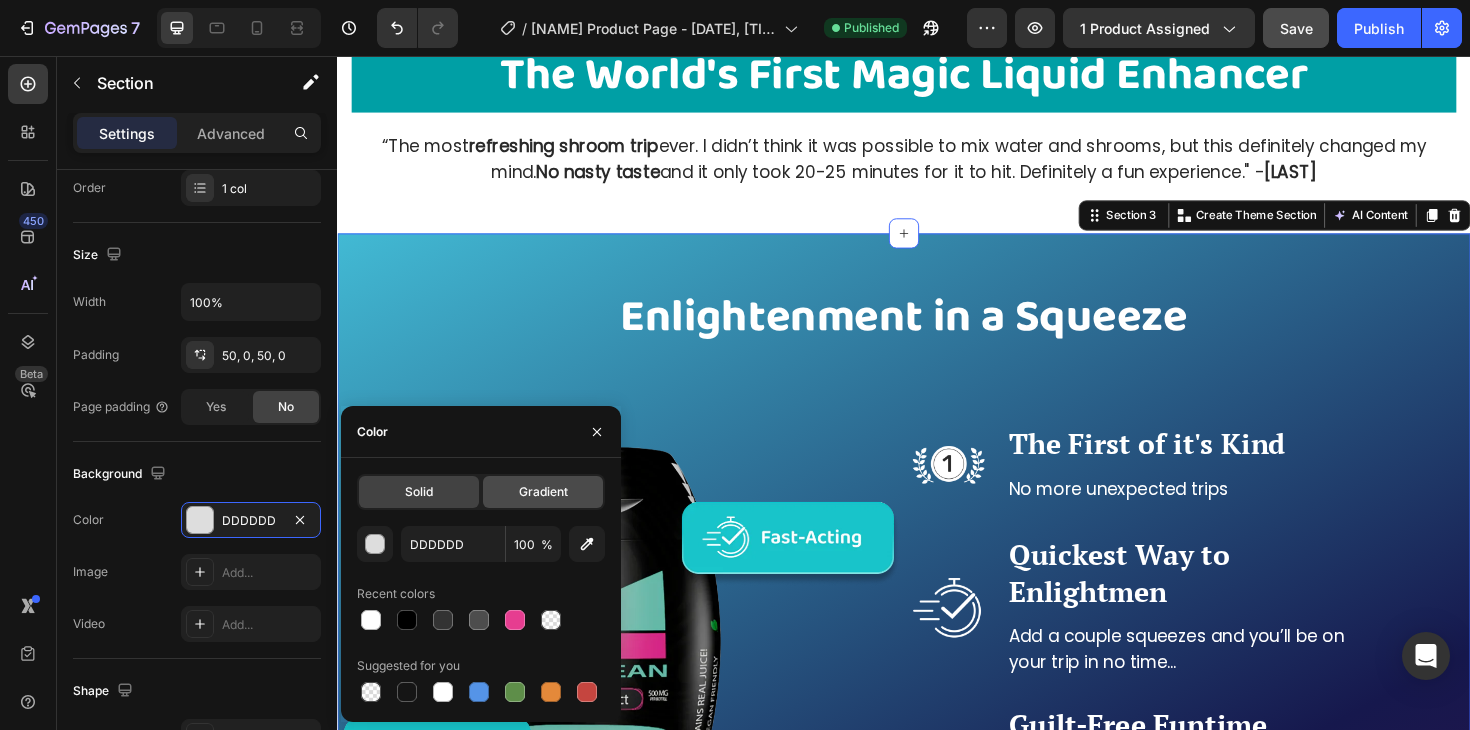 click on "Gradient" 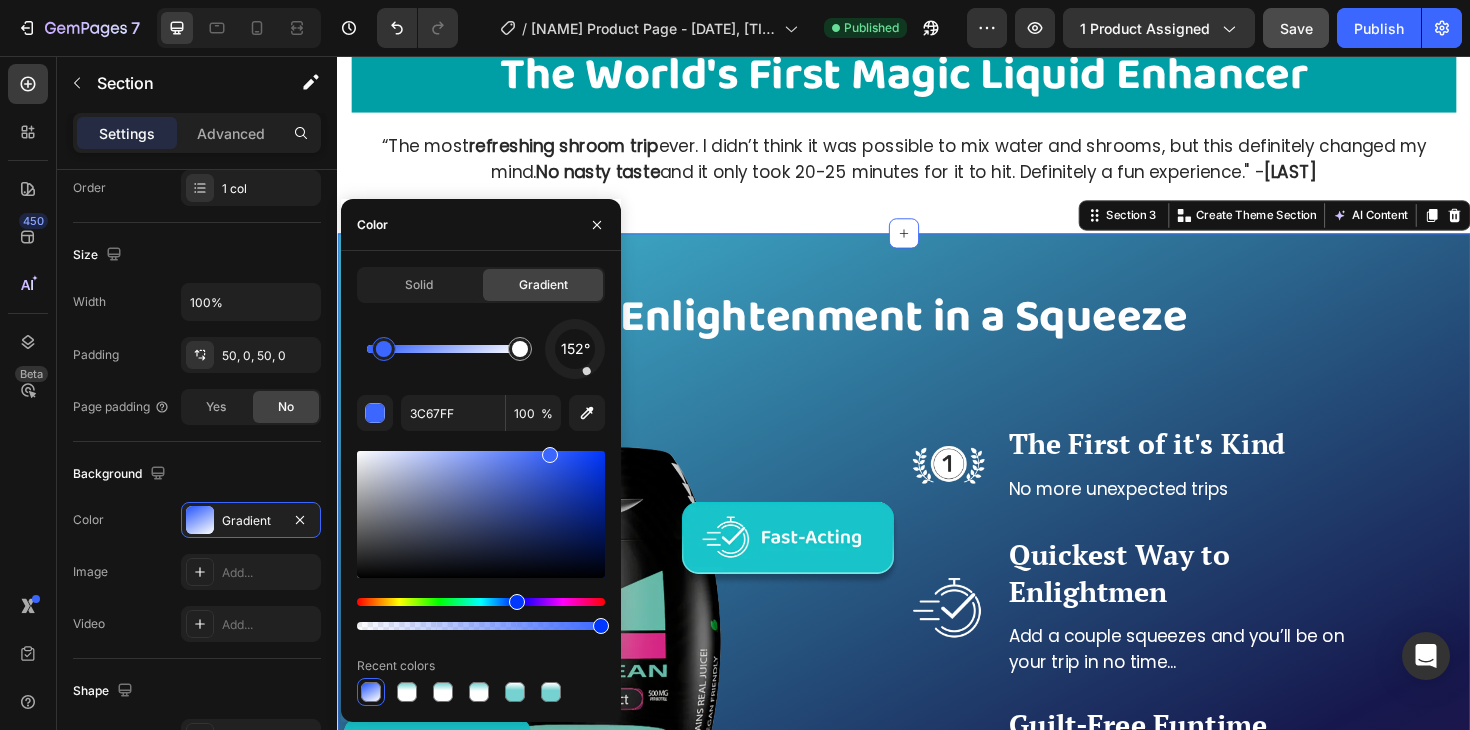 type on "40424C" 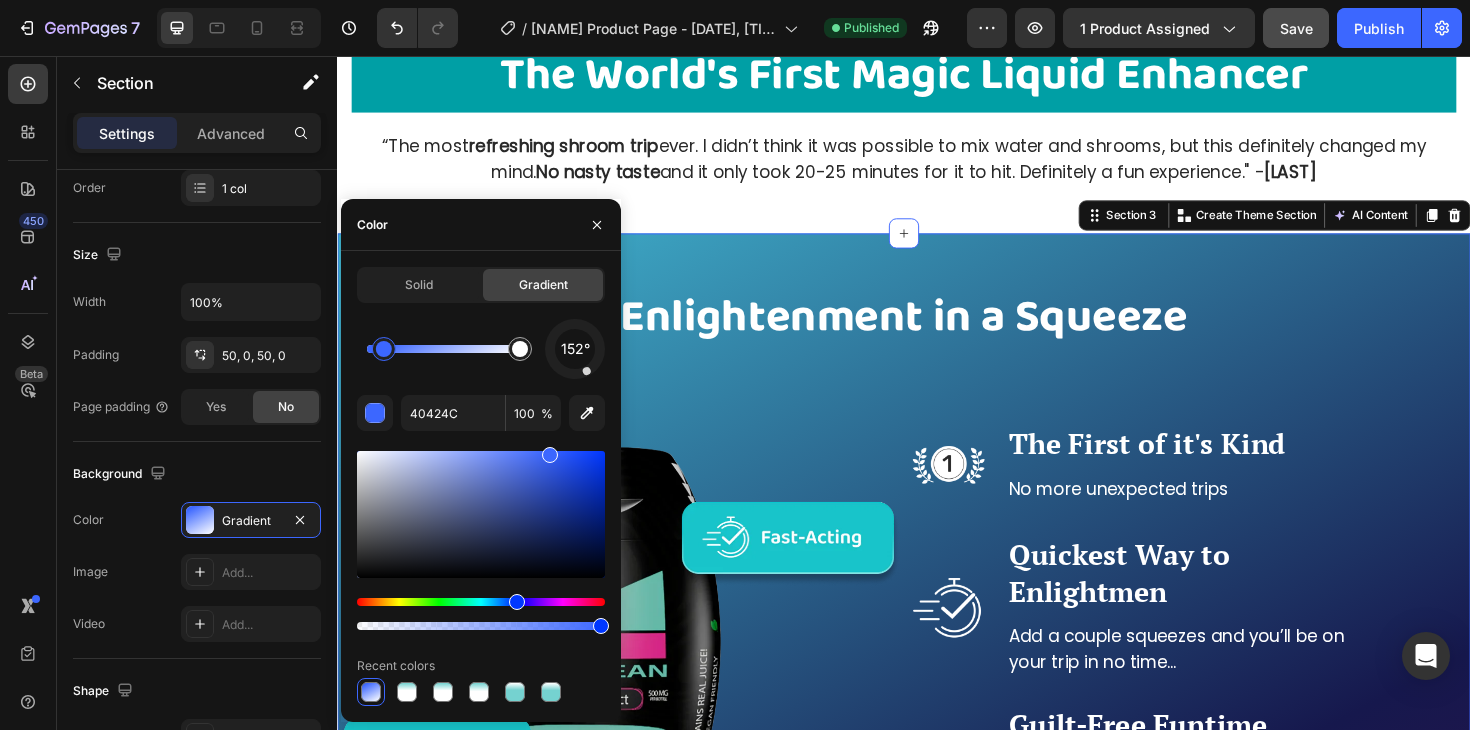 click at bounding box center (481, 514) 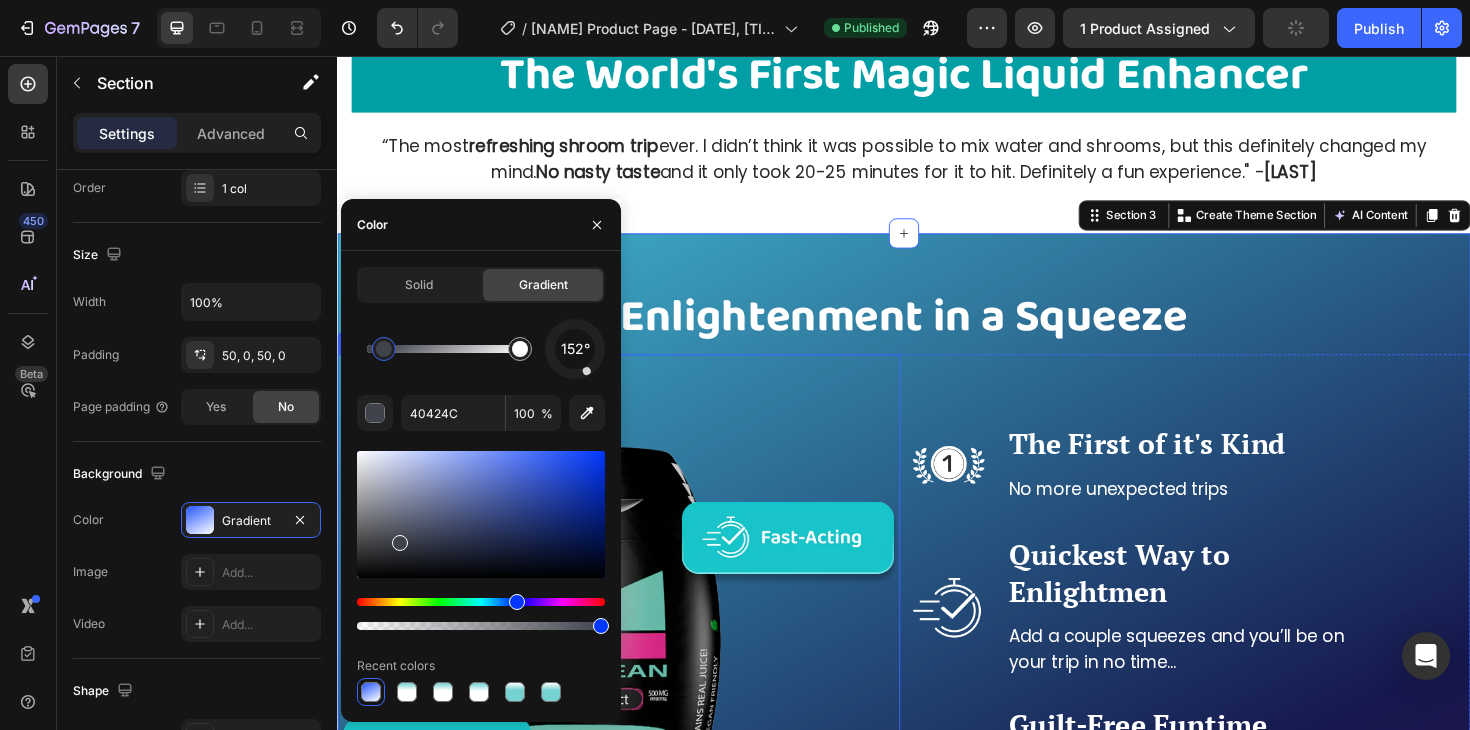 click on "Enlightenment in a Squeeze" at bounding box center (937, 333) 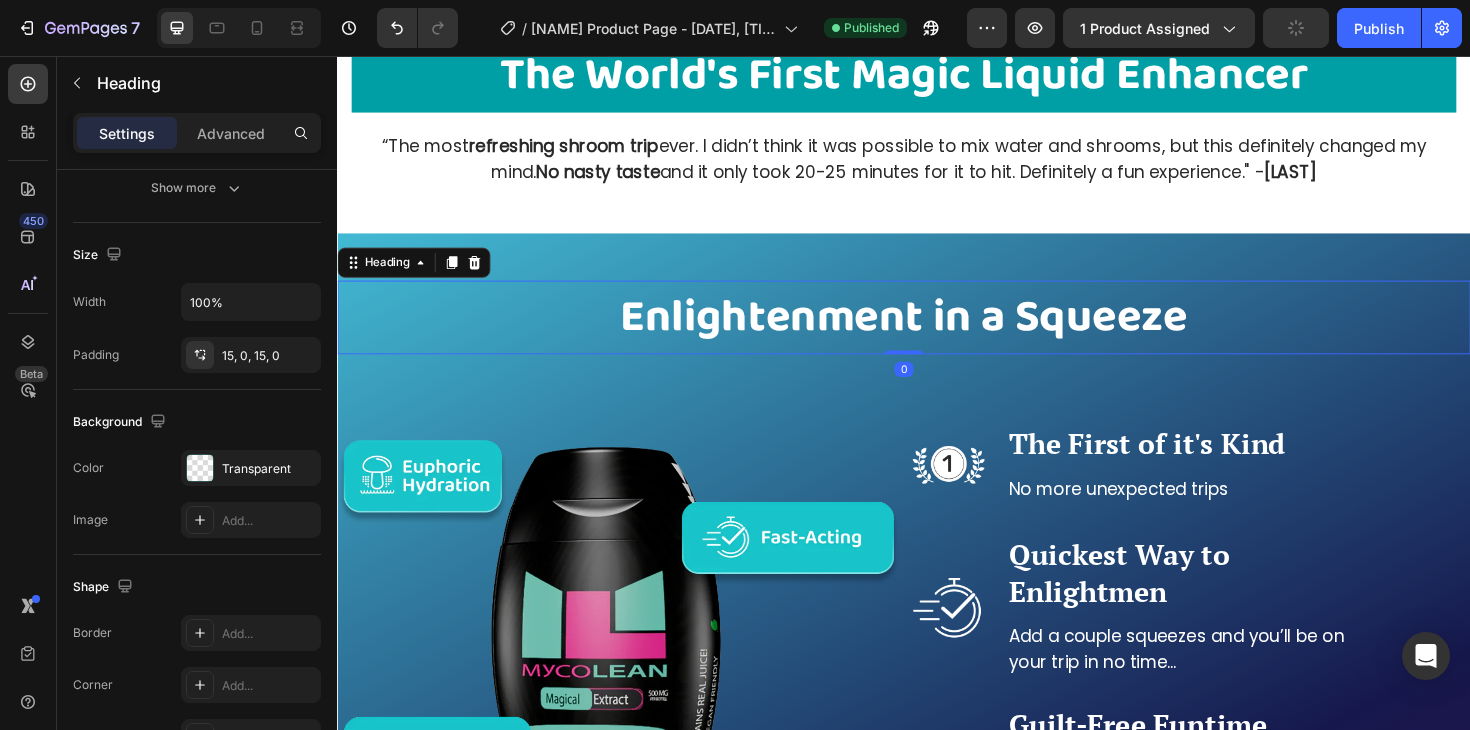 scroll, scrollTop: 0, scrollLeft: 0, axis: both 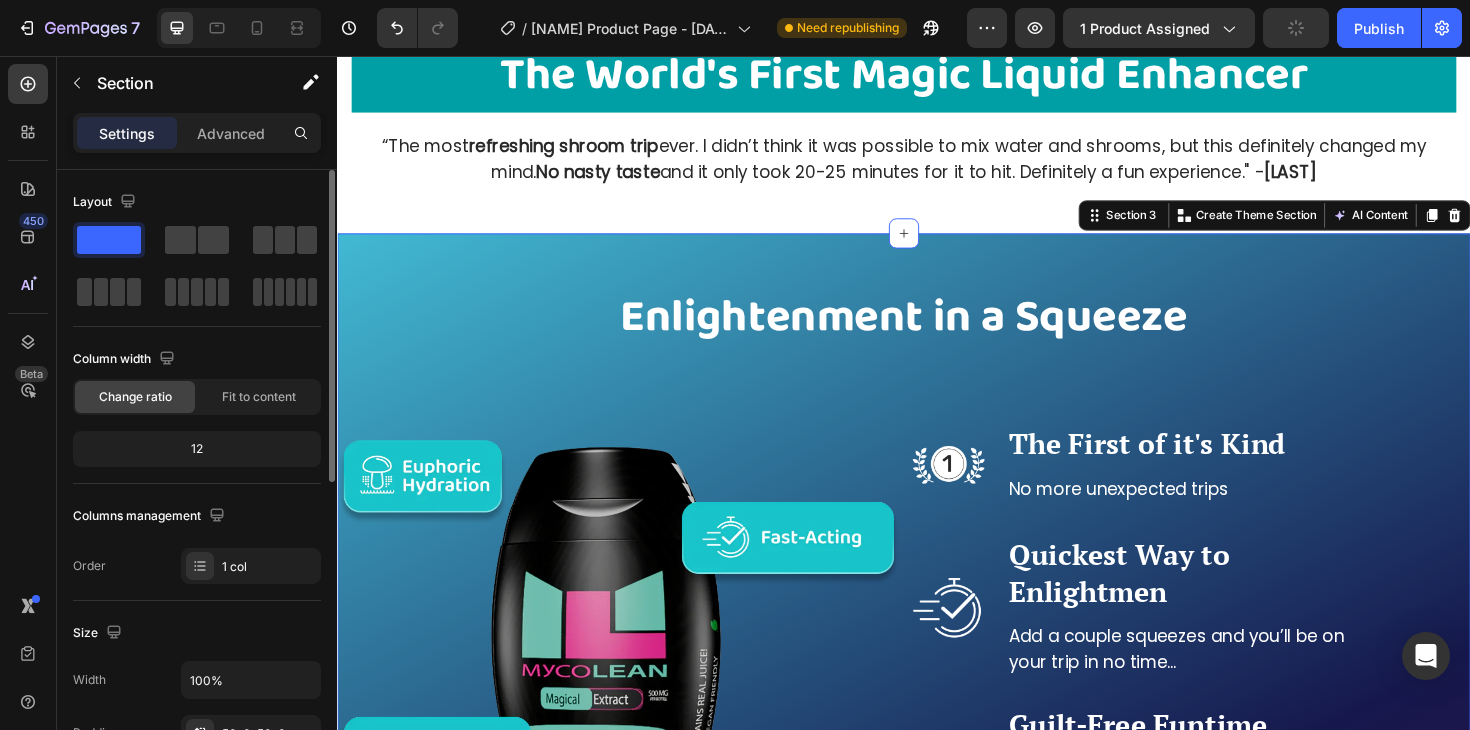 click on "Enlightenment in a Squeeze Heading Row Image Image The First of it's Kind Heading No more unexpected trips Text Block Row Image Quickest Way to Enlightmen Heading Add a couple squeezes and you’ll be on your trip in no time... Text Block Row Image Guilt-Free Funtime... Heading Gummies - 150+ CaloriesChocolates - 200+ CaloriesNeuroLean - 5 Calories Text Block Row Row Row Section 3   You can create reusable sections Create Theme Section AI Content Write with GemAI What would you like to describe here? Tone and Voice Persuasive Product MYCOLEAN Show more Generate" at bounding box center (937, 610) 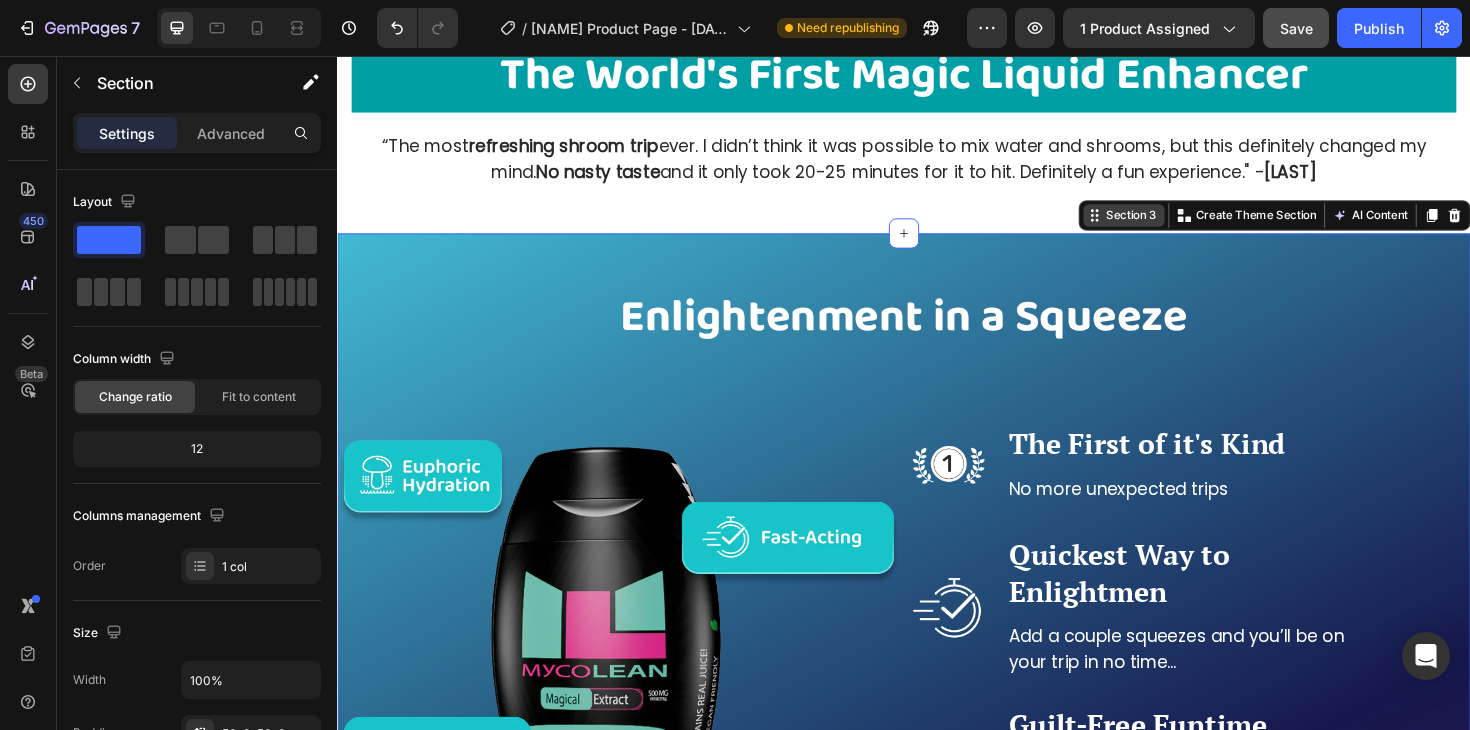click on "Section 3" at bounding box center [1178, 225] 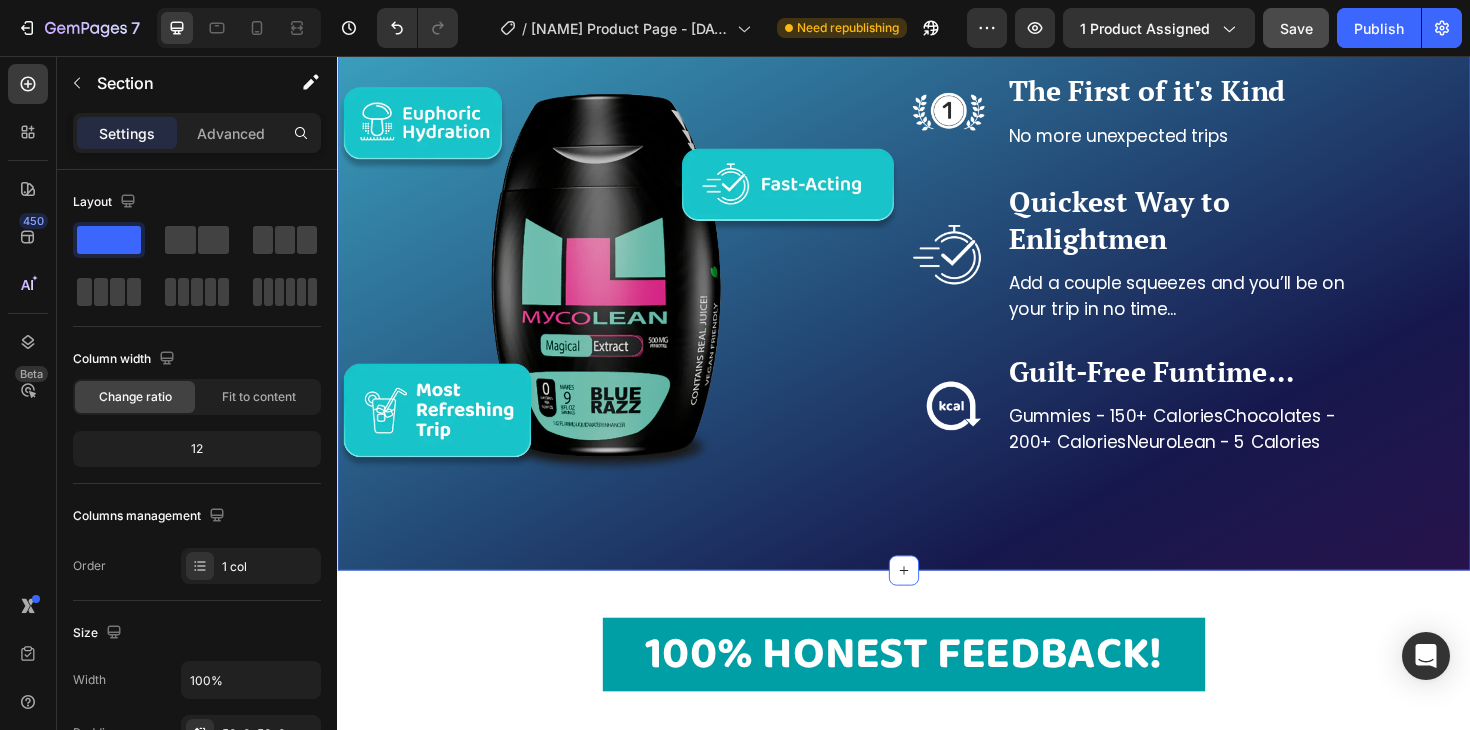 scroll, scrollTop: 2817, scrollLeft: 0, axis: vertical 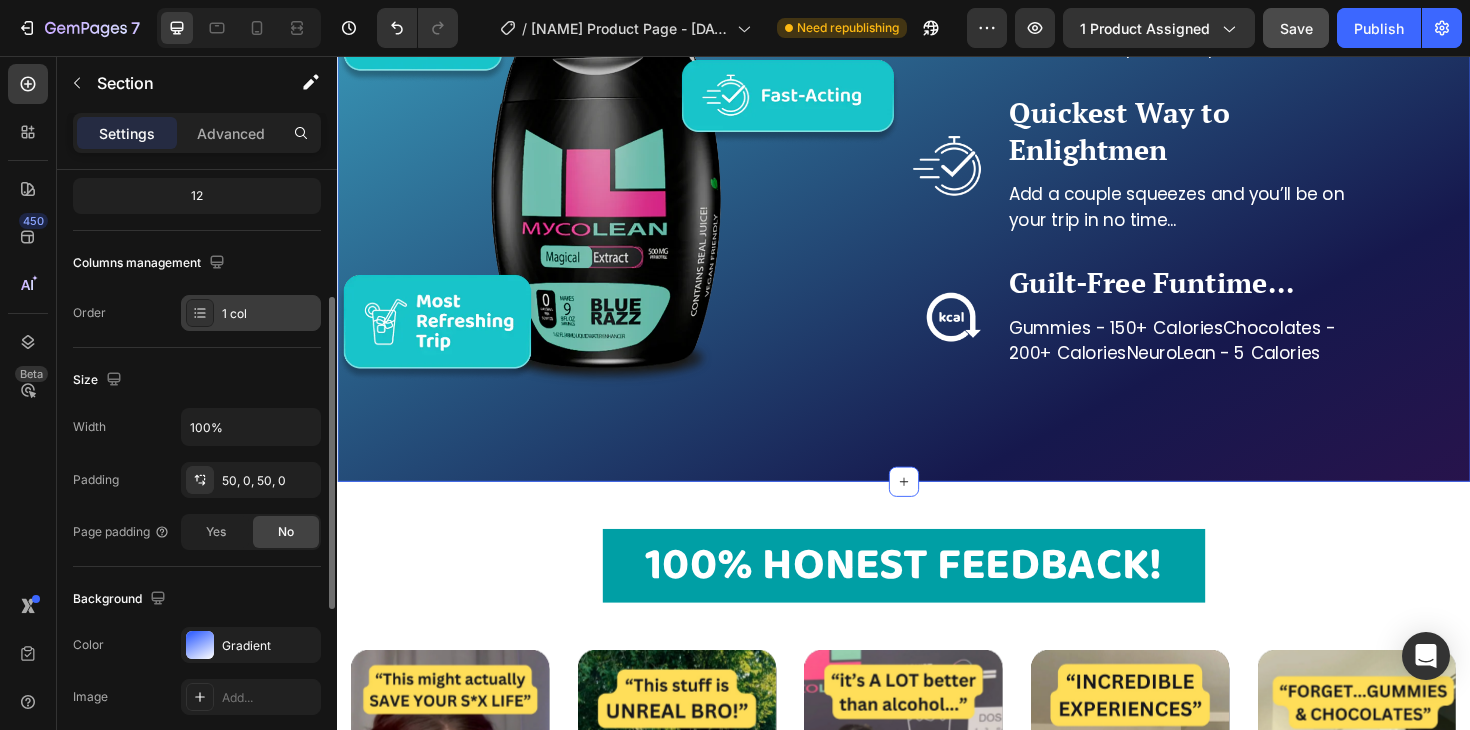 click on "1 col" at bounding box center [251, 313] 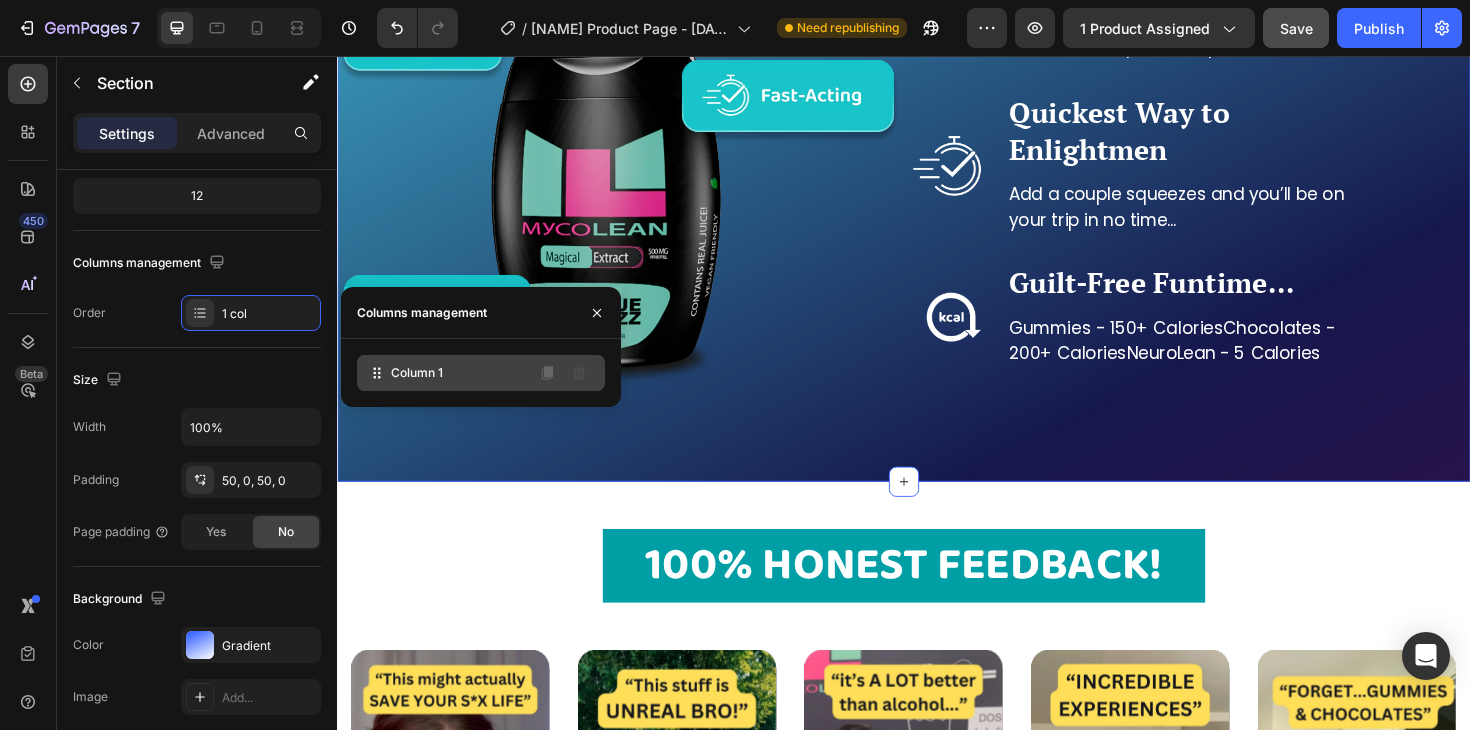click on "Column 1" at bounding box center [417, 373] 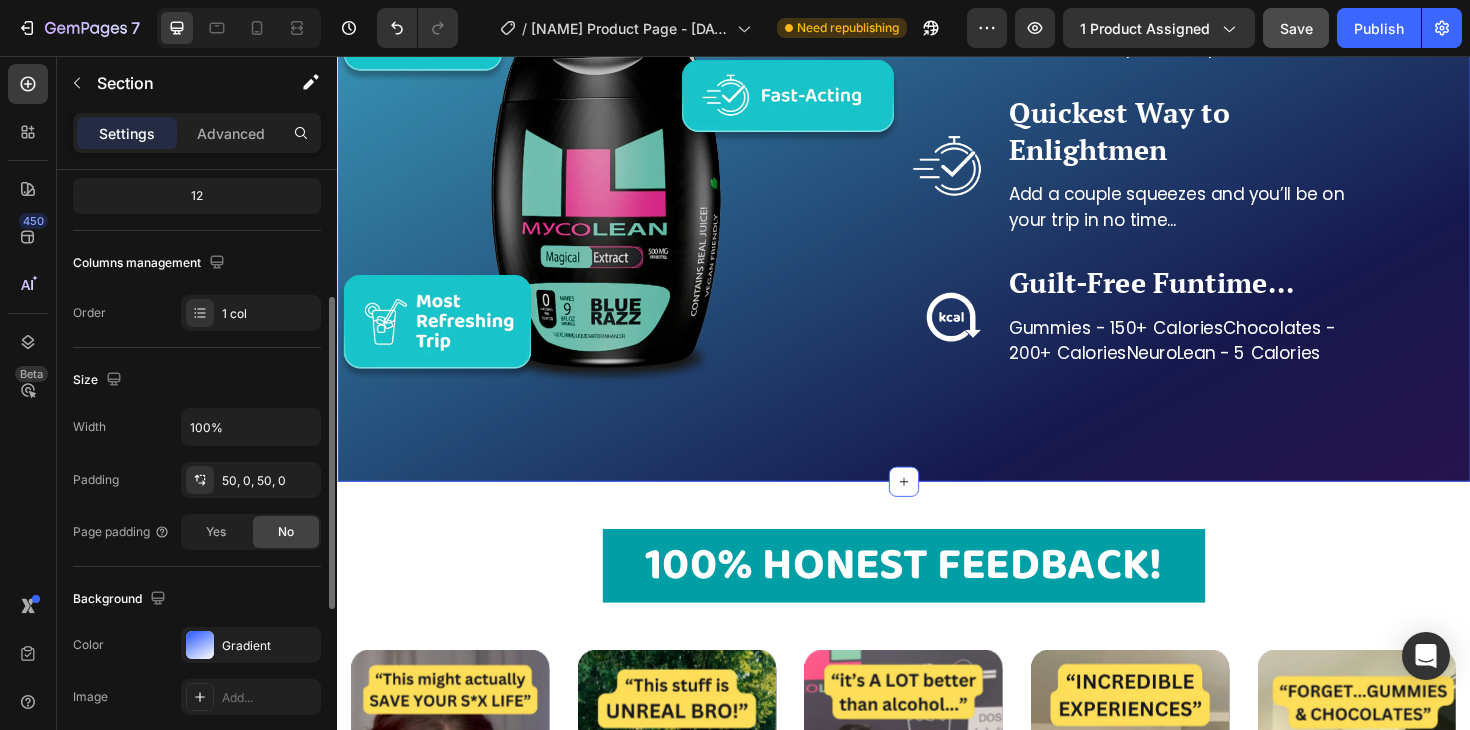 click on "Background The changes might be hidden by  the video. Color Gradient Image Add... Video Add..." 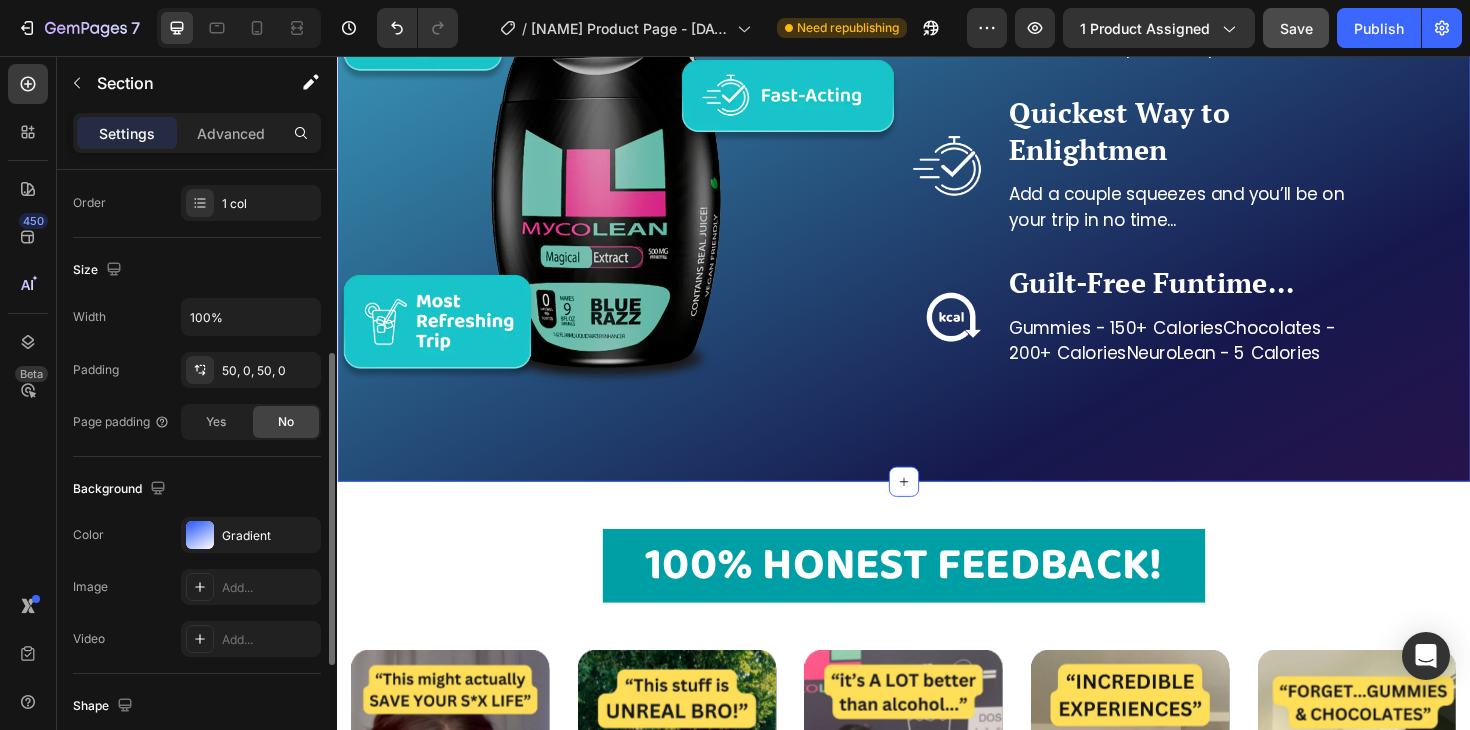 scroll, scrollTop: 387, scrollLeft: 0, axis: vertical 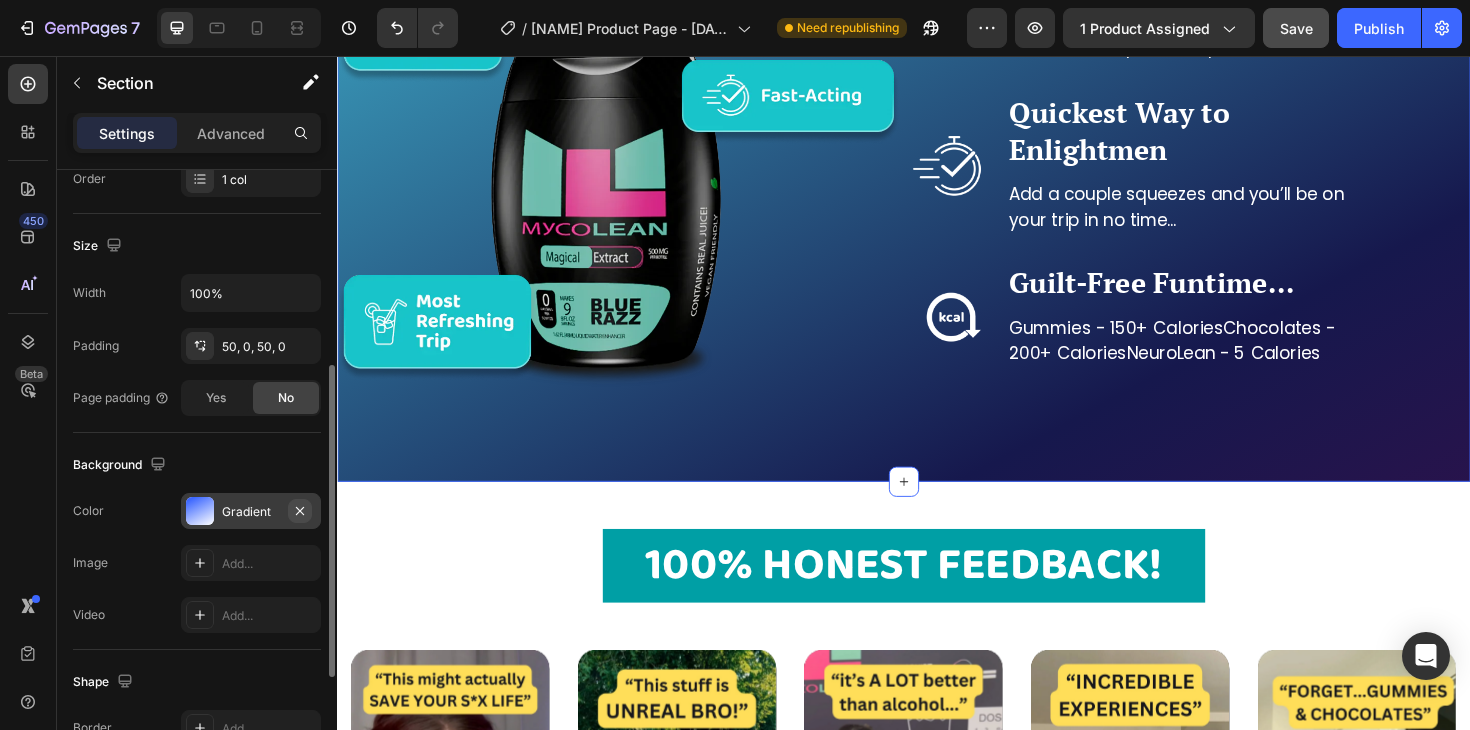 click 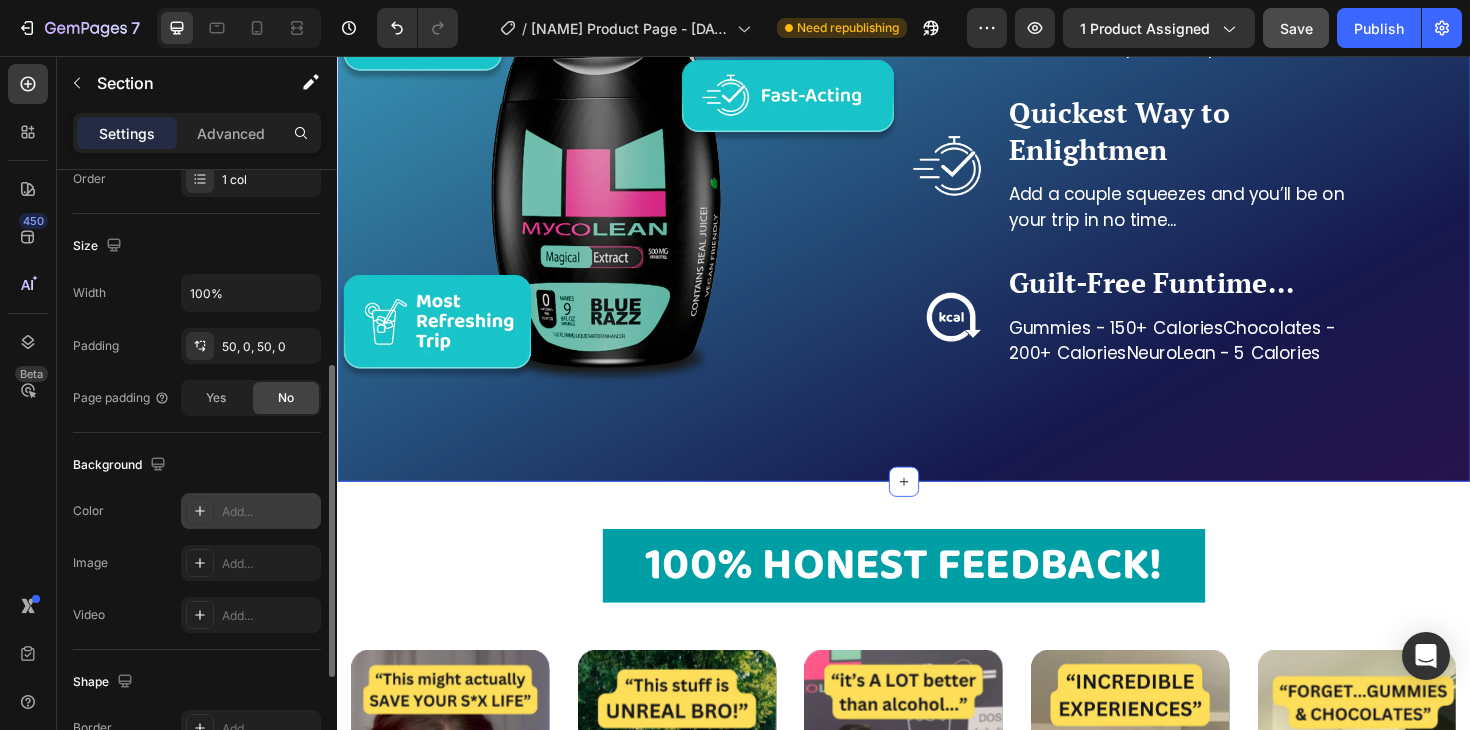 scroll, scrollTop: 2767, scrollLeft: 0, axis: vertical 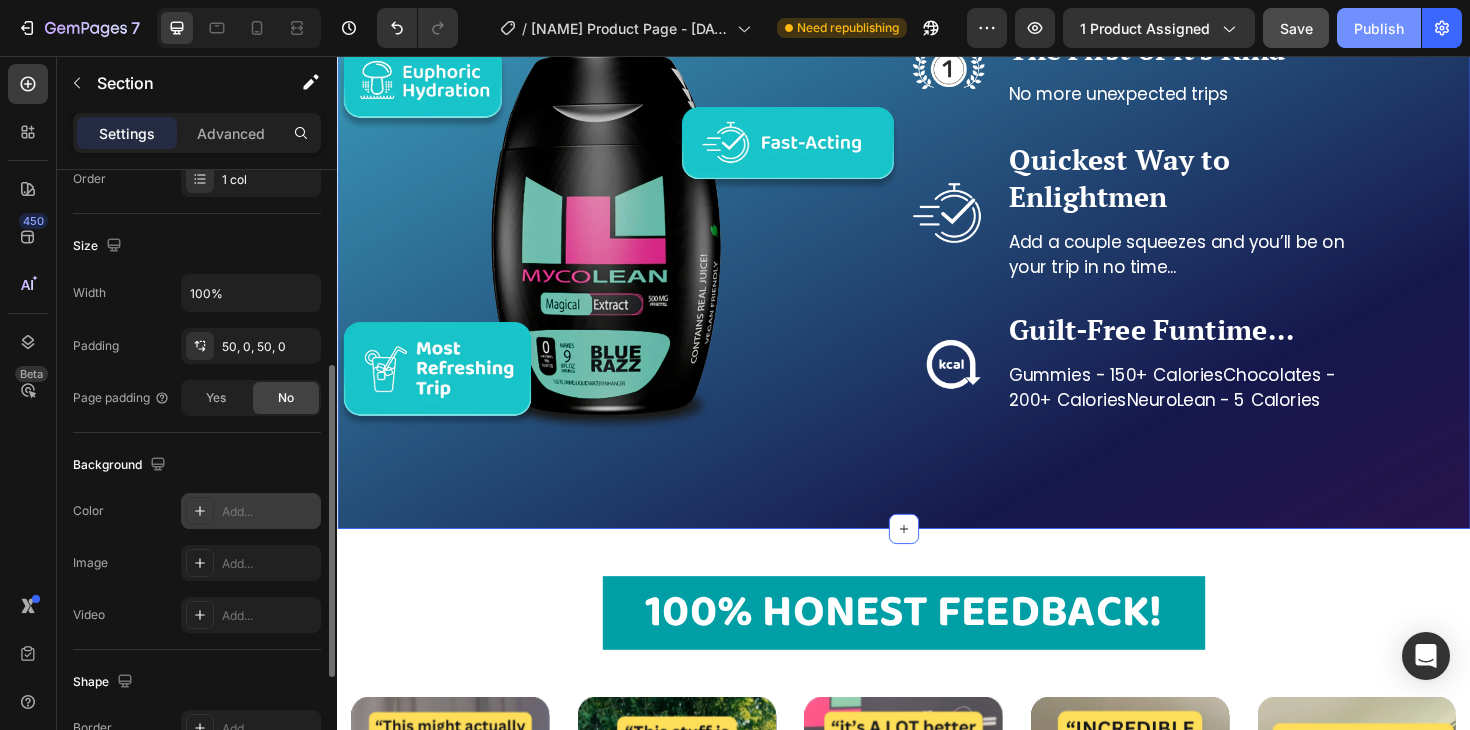 click on "Publish" at bounding box center [1379, 28] 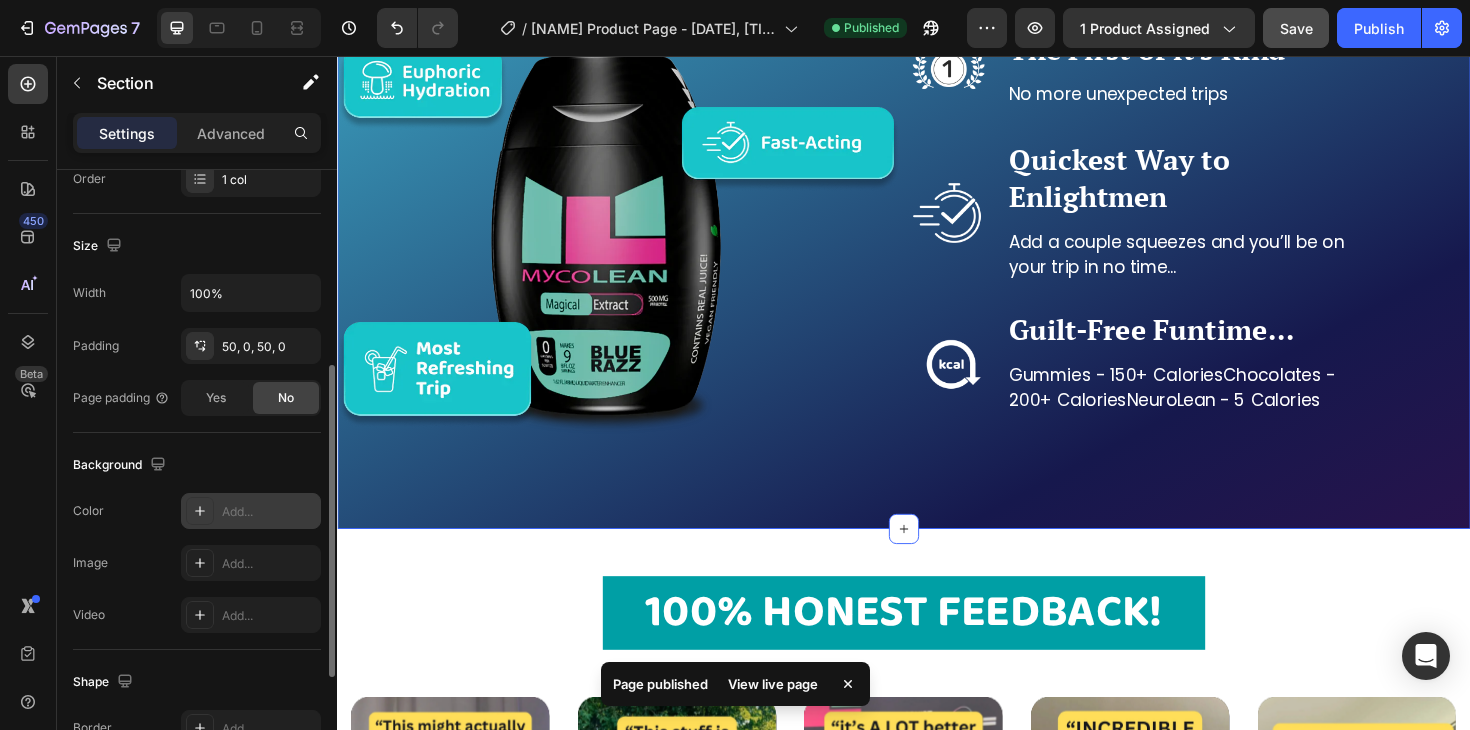 click 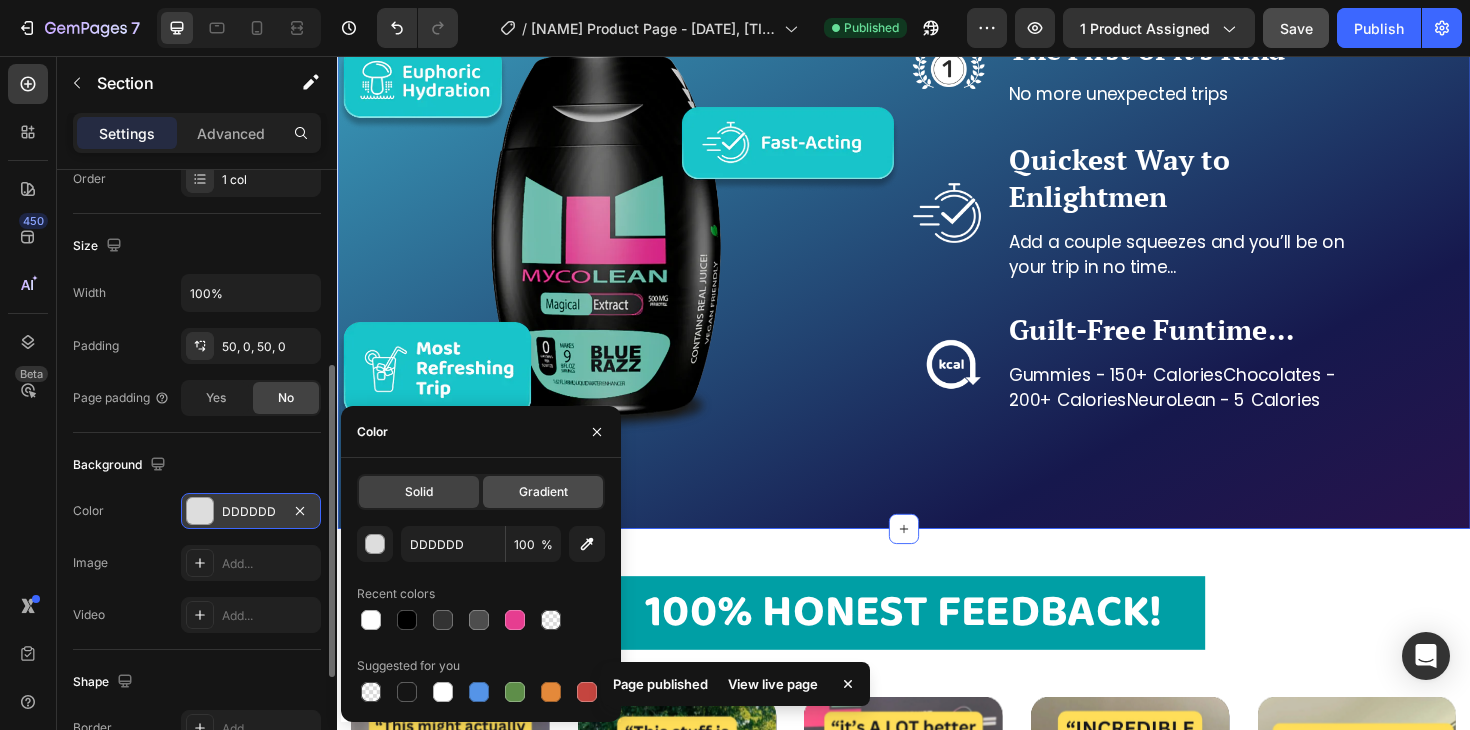 click on "Gradient" 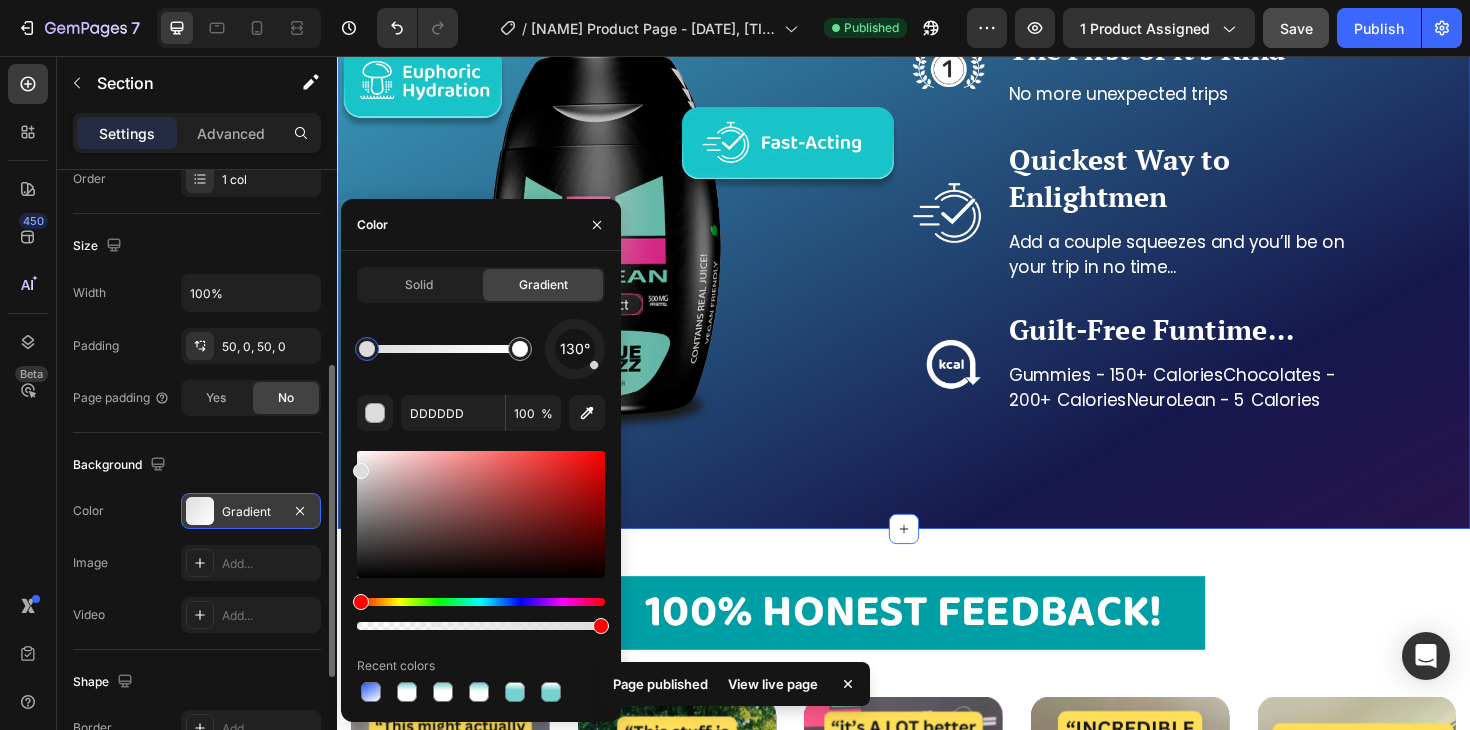 click at bounding box center [367, 349] 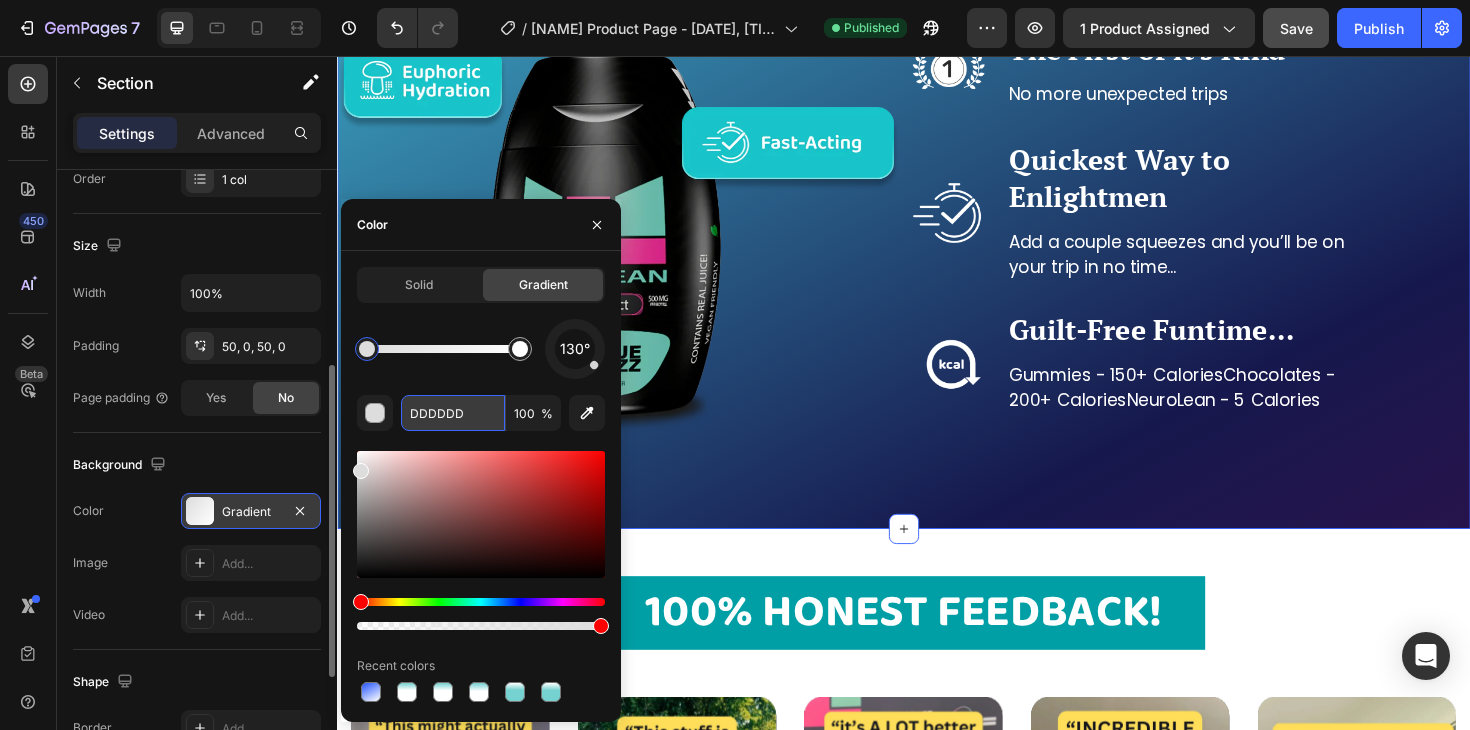 click on "DDDDDD" at bounding box center (453, 413) 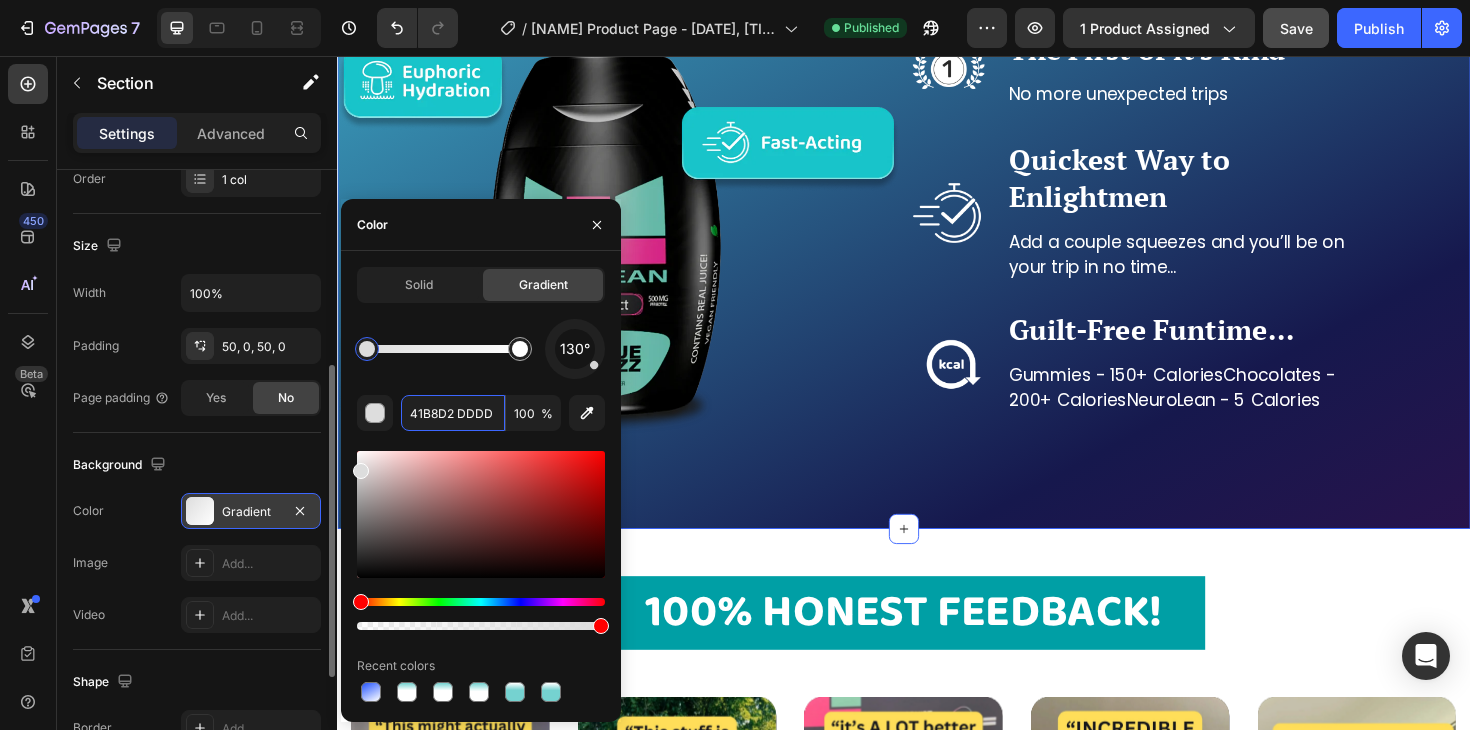 paste 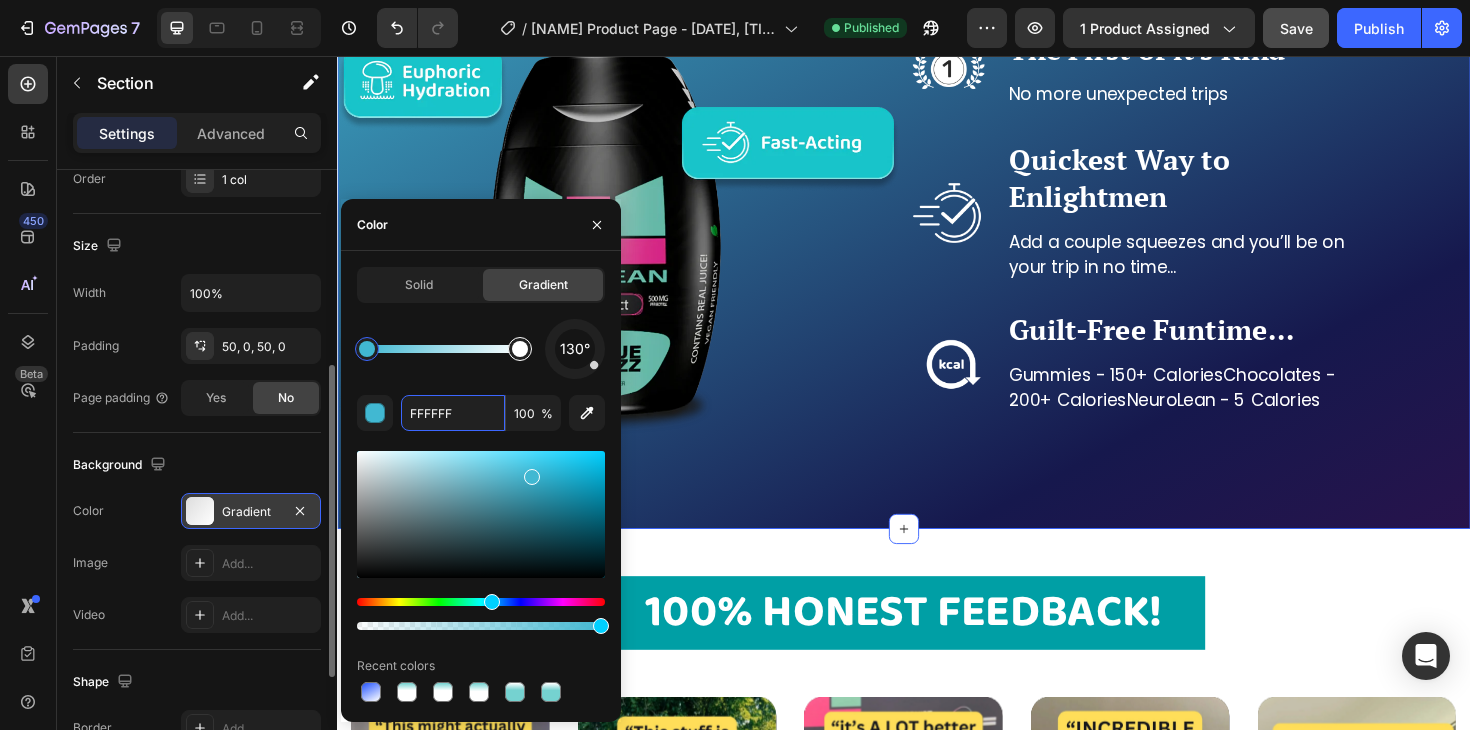 click at bounding box center [520, 349] 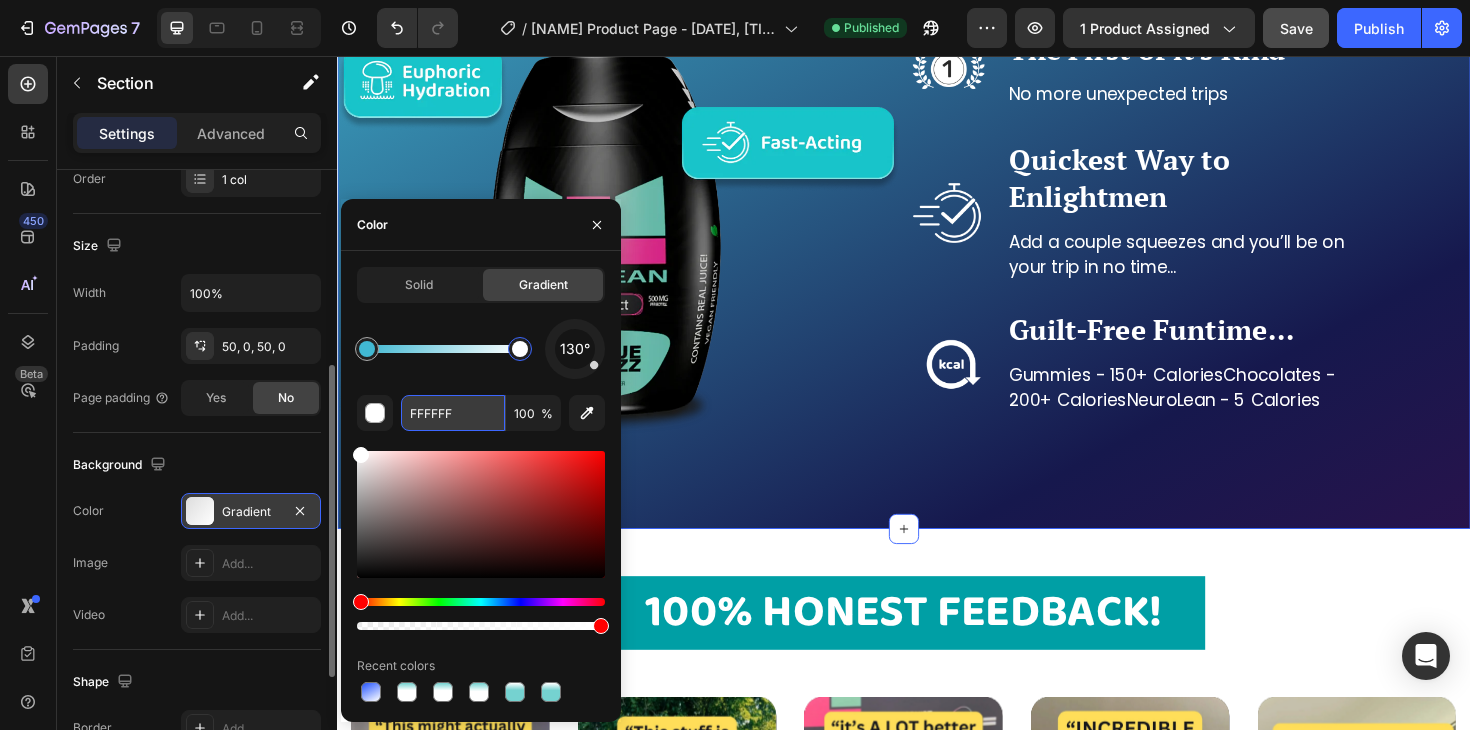 paste on "27134B" 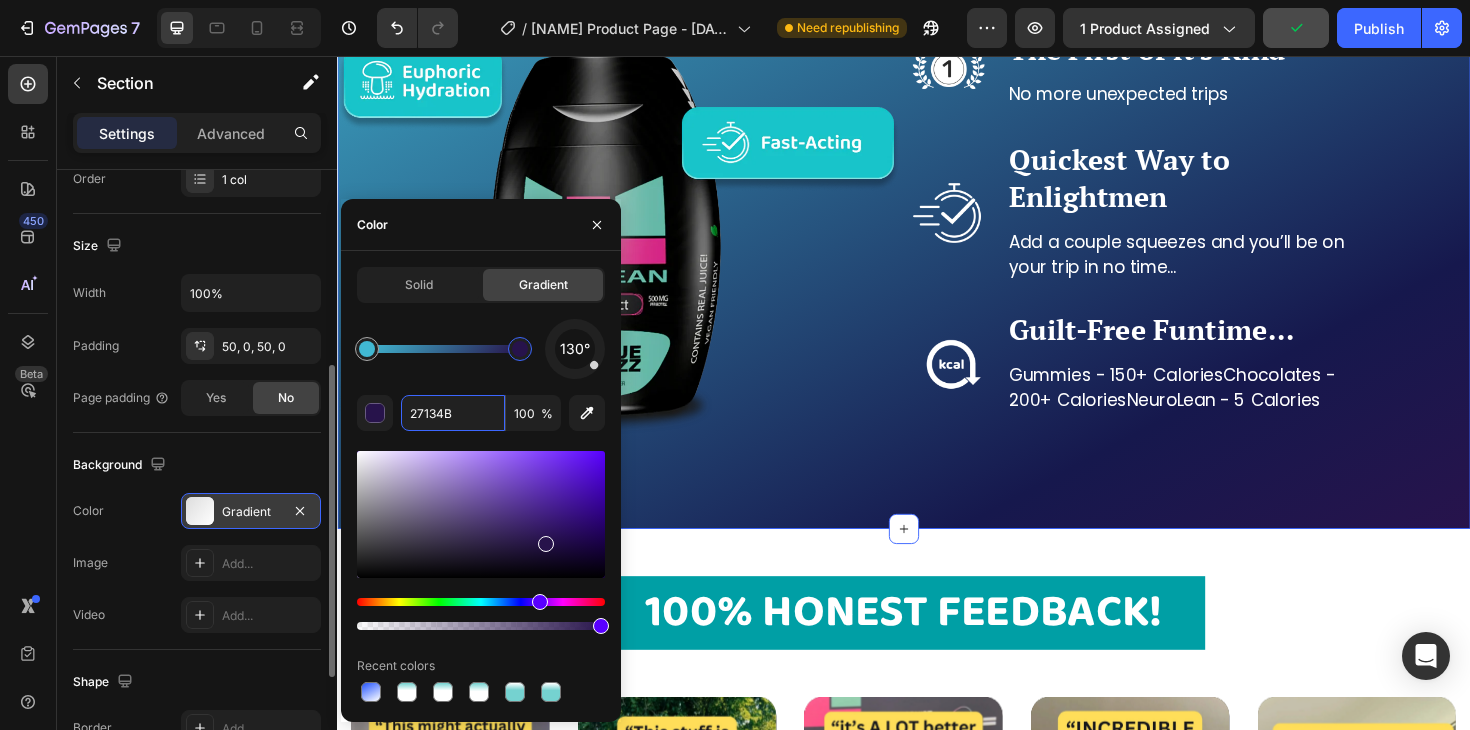 type on "27134B" 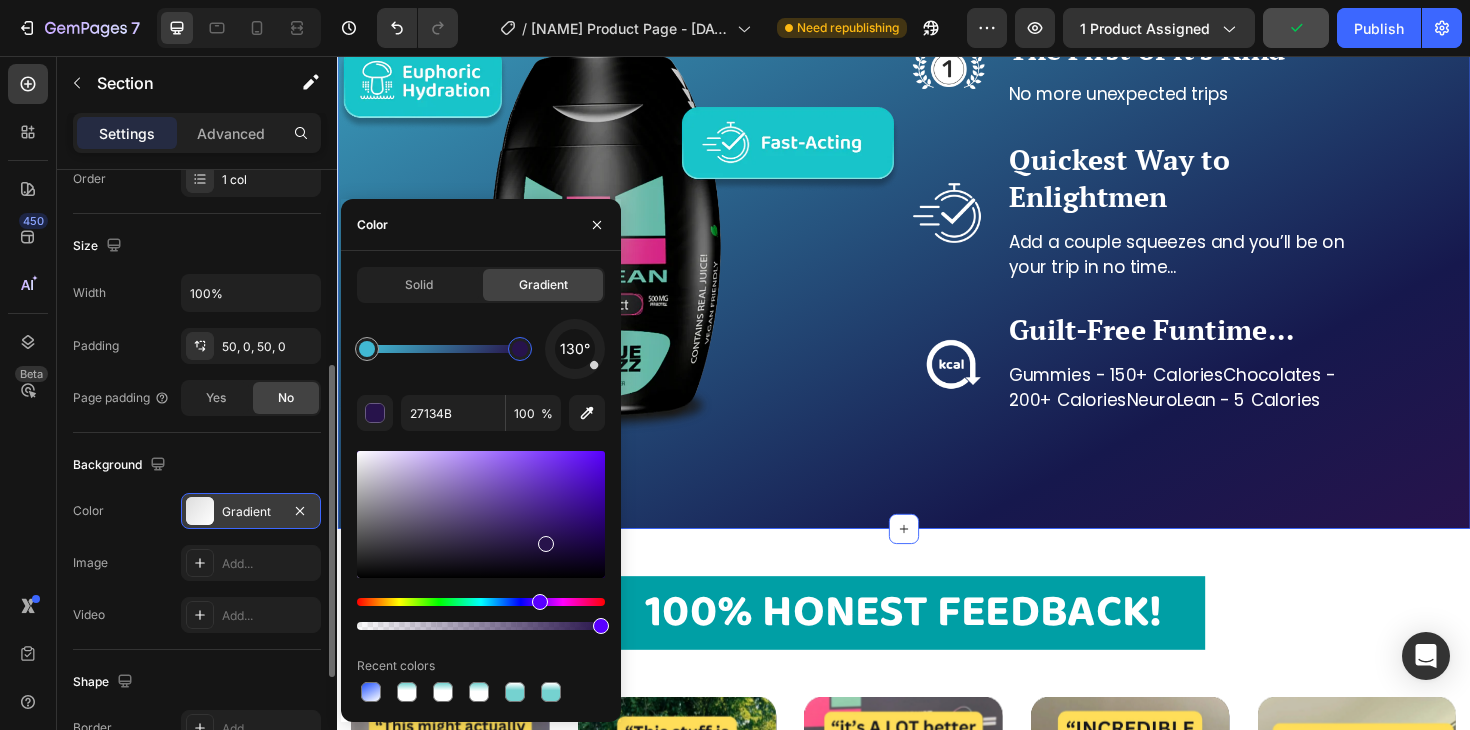 click on "Color" at bounding box center [481, 225] 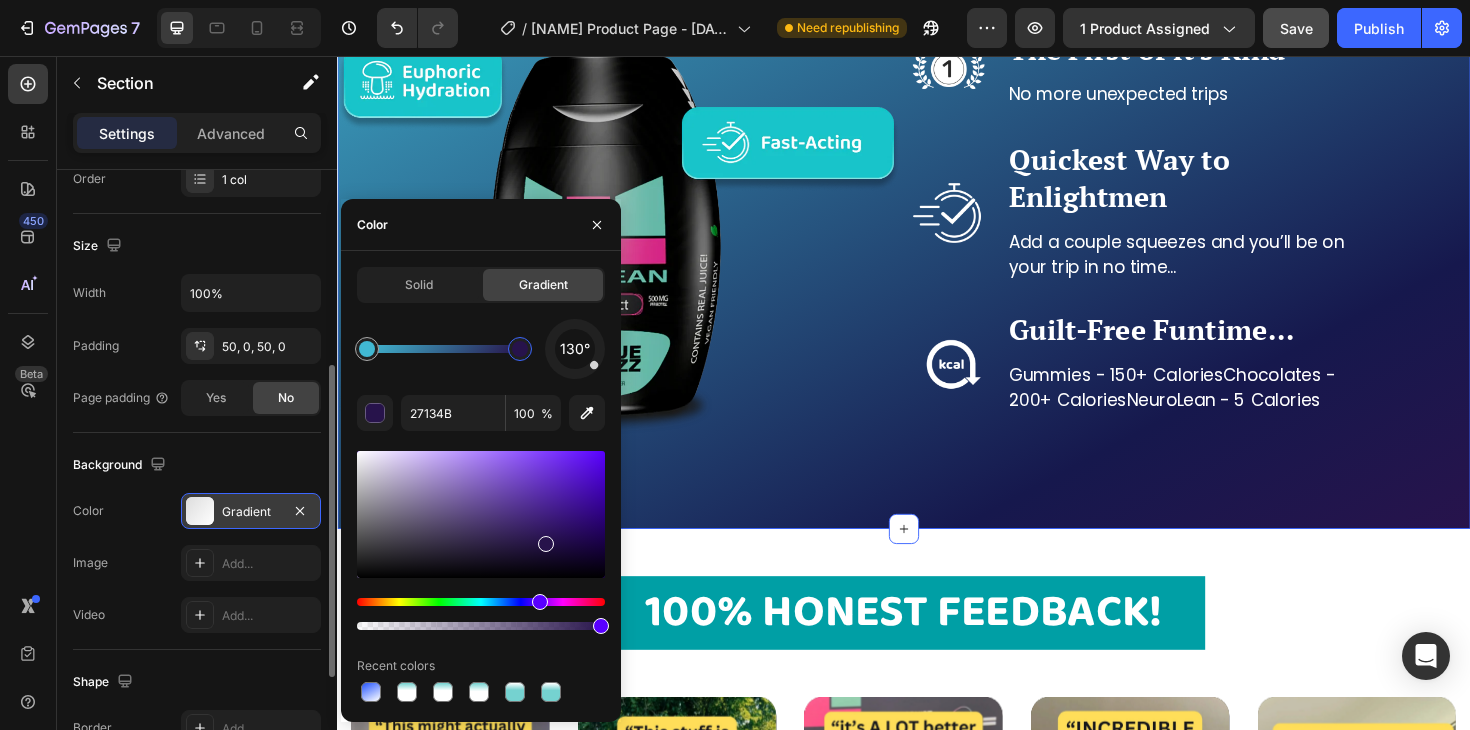 click on "Recent colors" at bounding box center [481, 666] 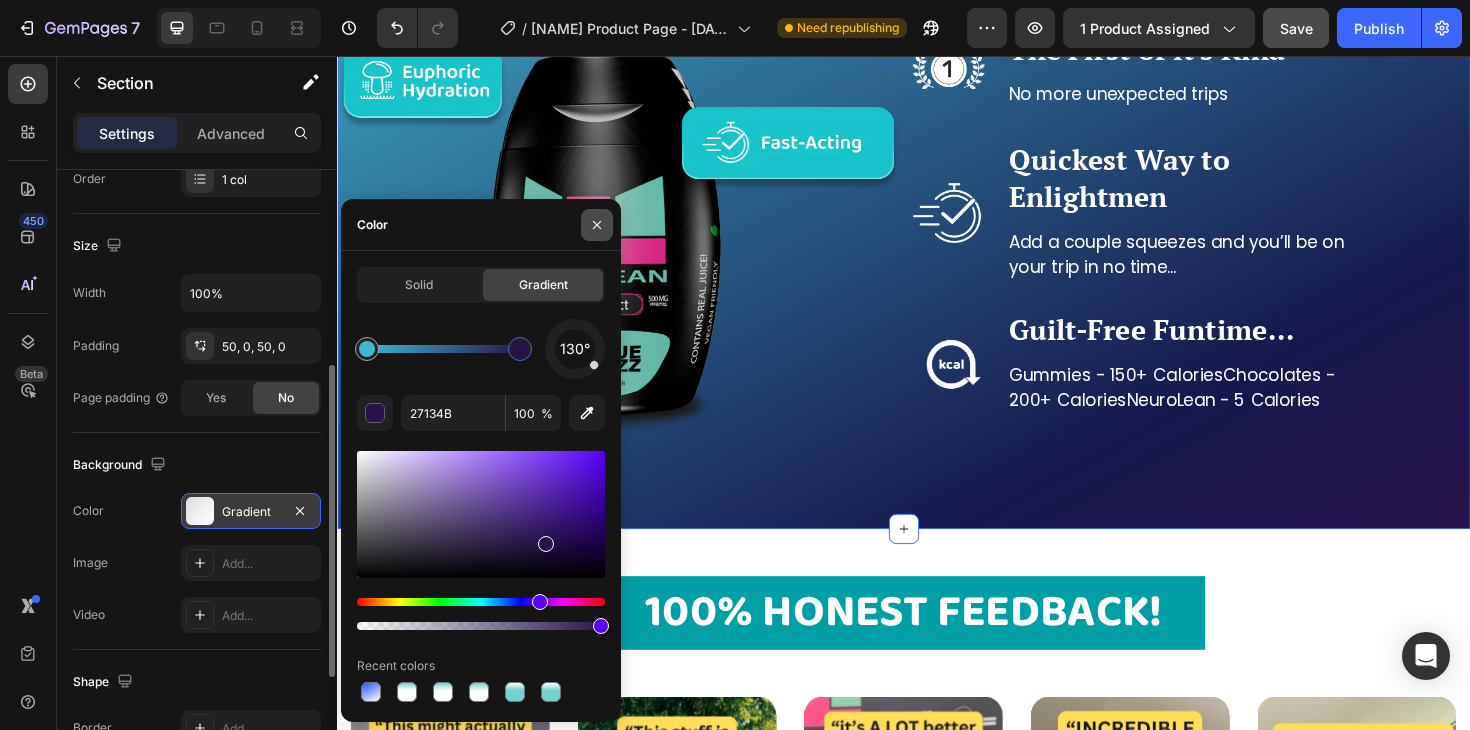 click 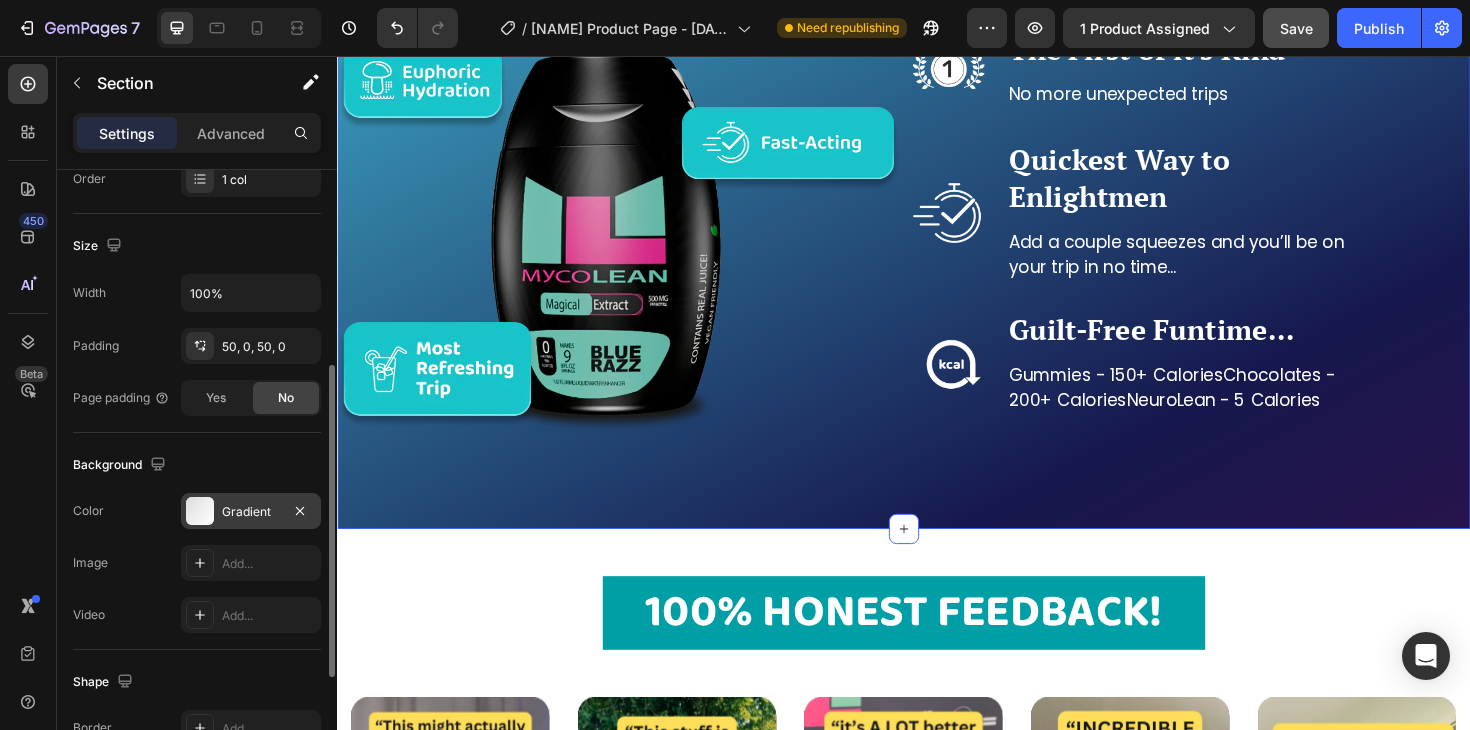 click on "Background" at bounding box center (197, 465) 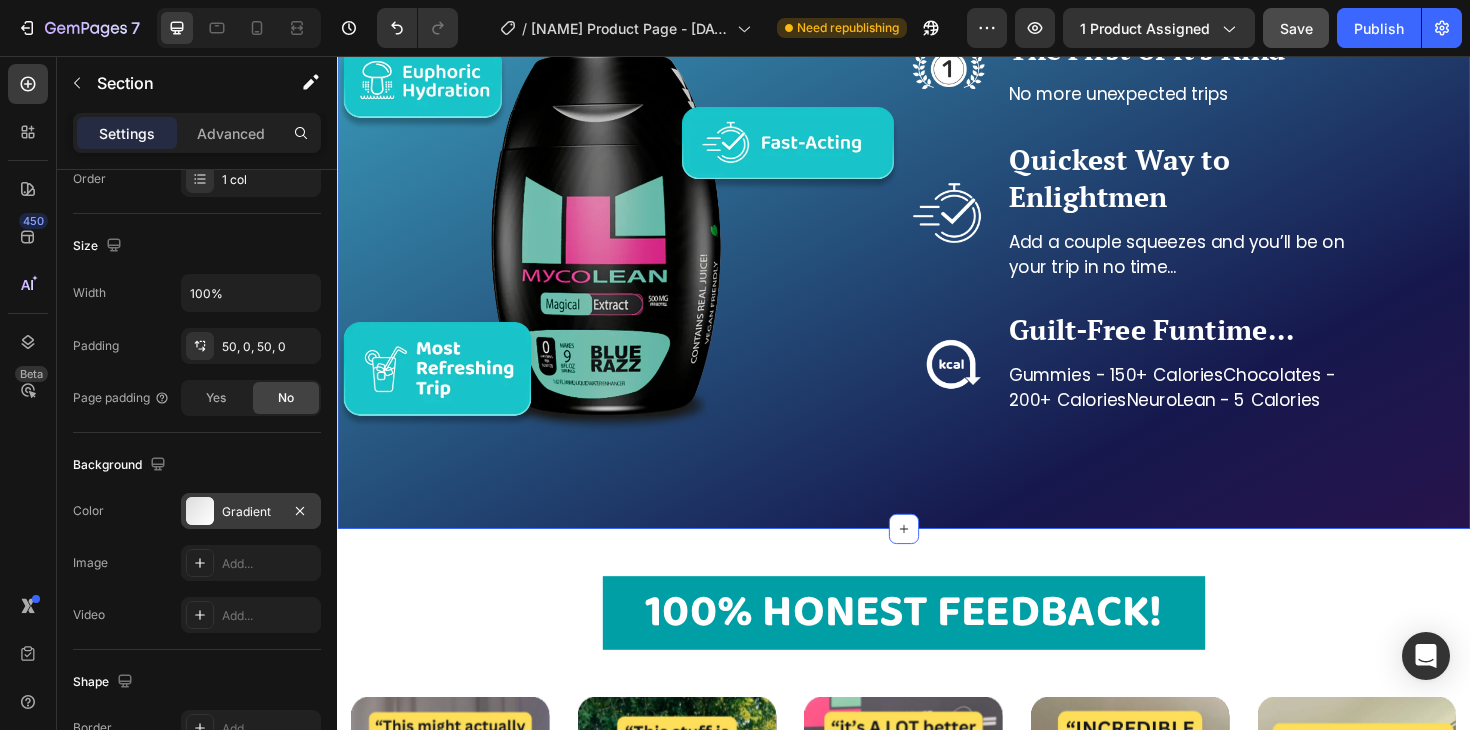 click at bounding box center (200, 511) 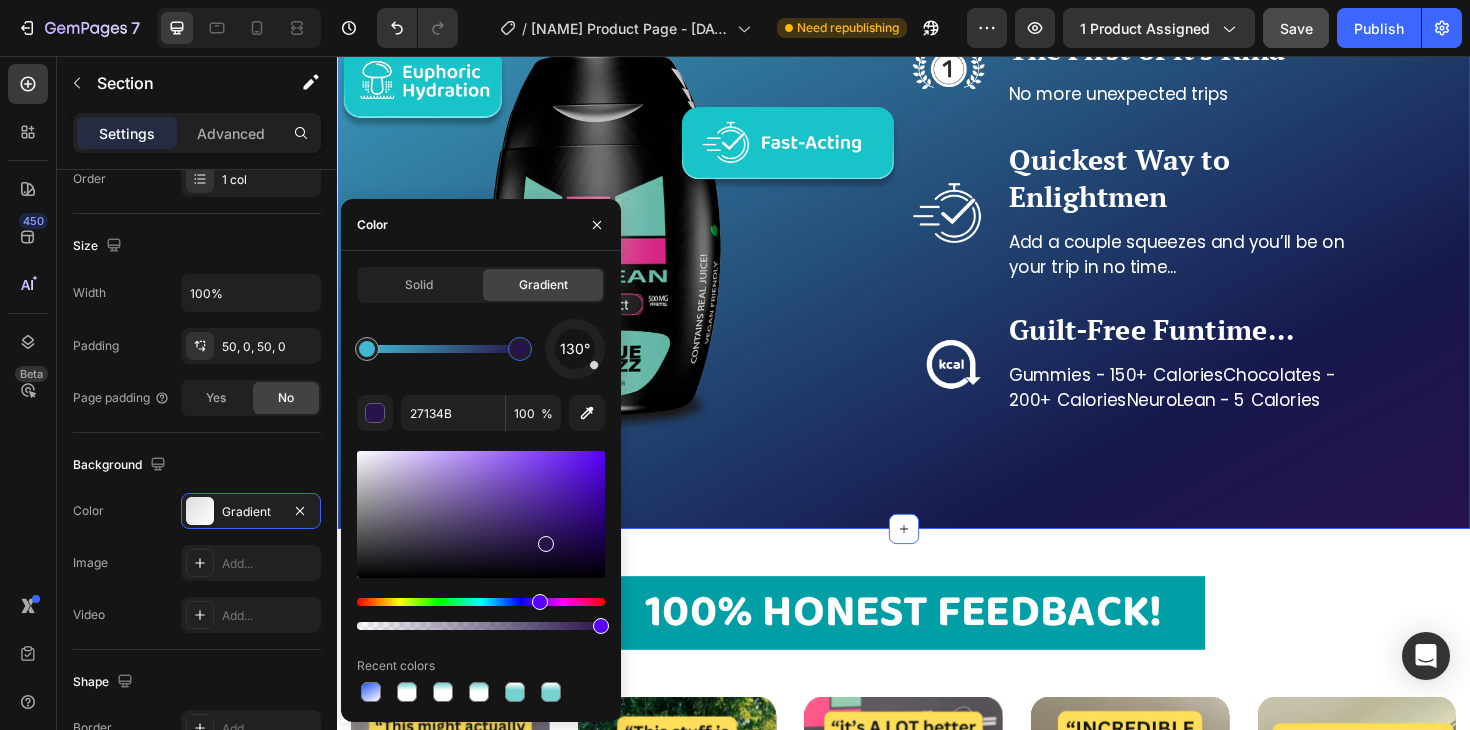 click on "Background" at bounding box center [197, 465] 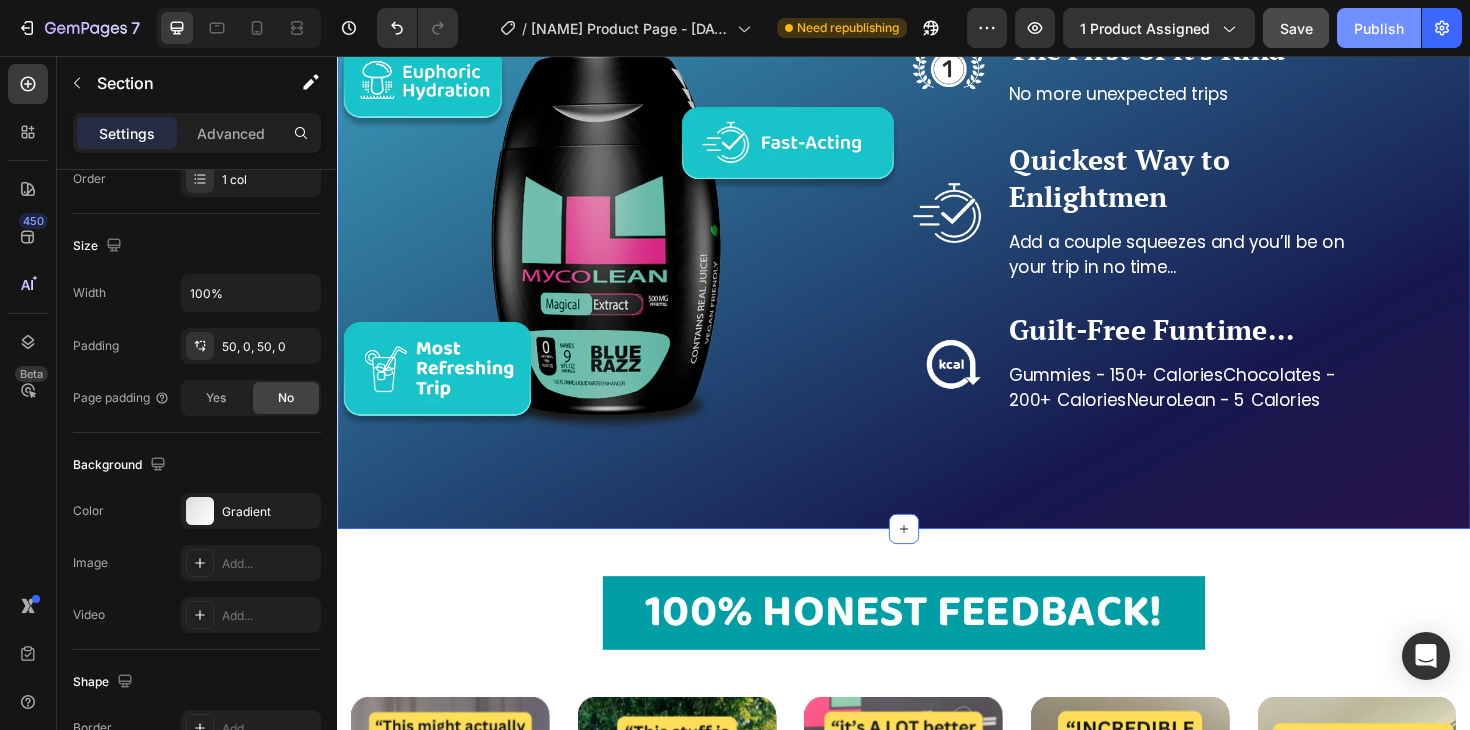 click on "Publish" at bounding box center [1379, 28] 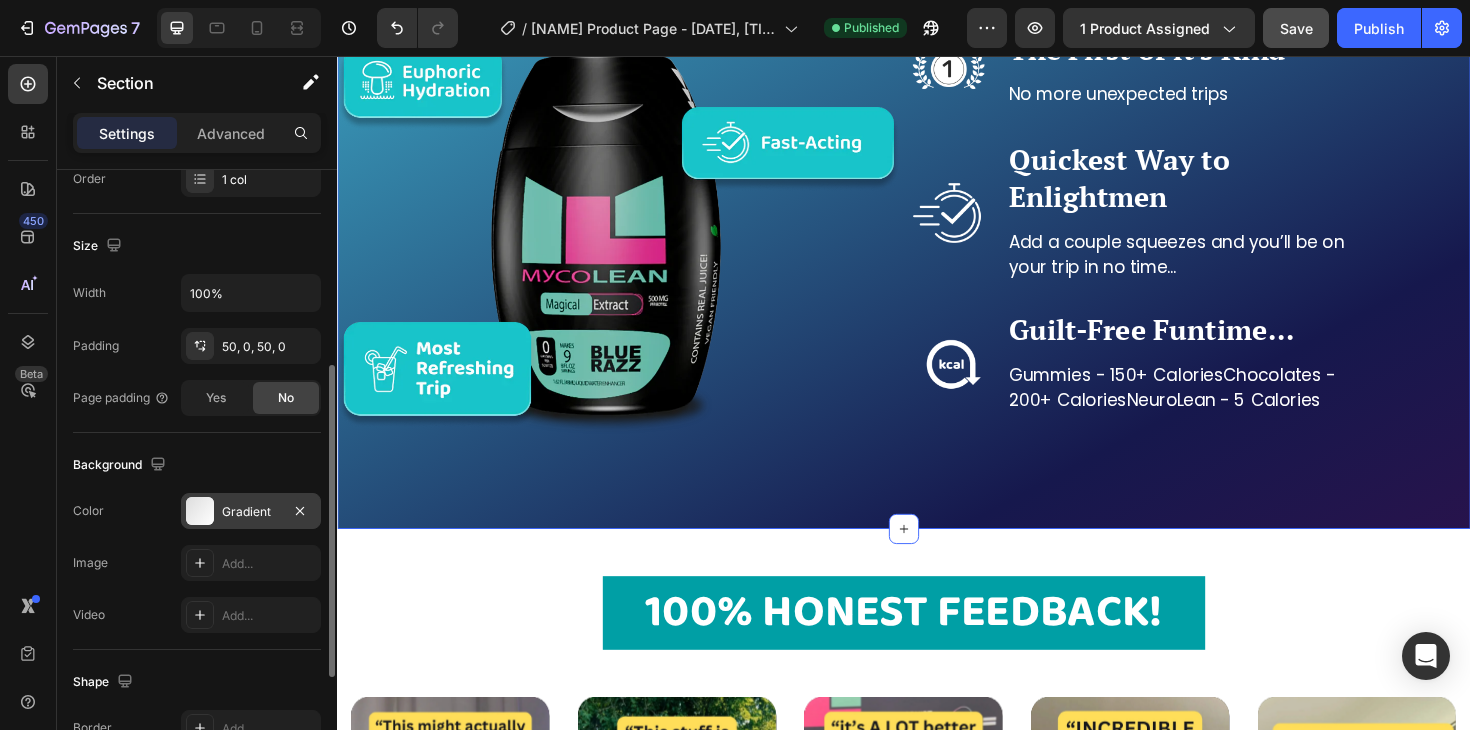 click on "Gradient" at bounding box center [251, 511] 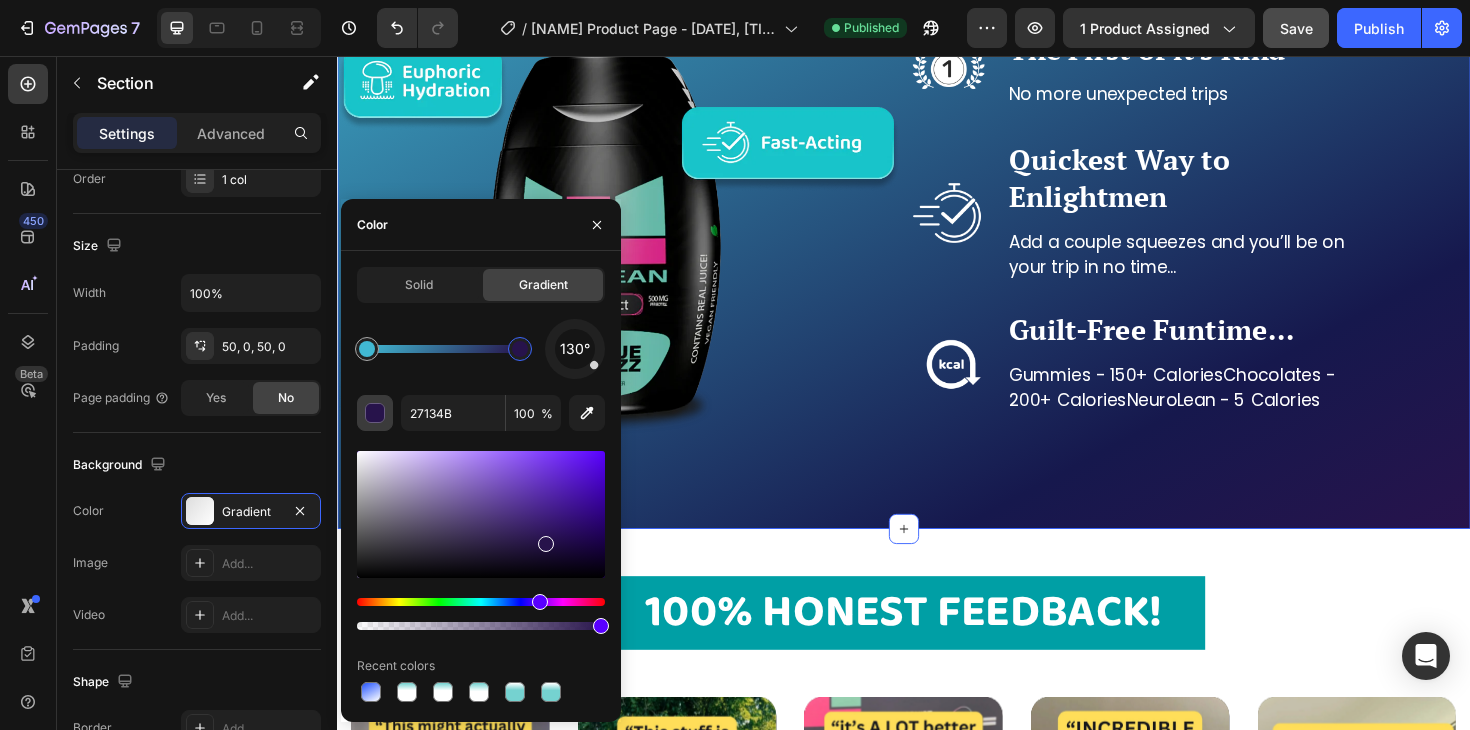 click at bounding box center (376, 414) 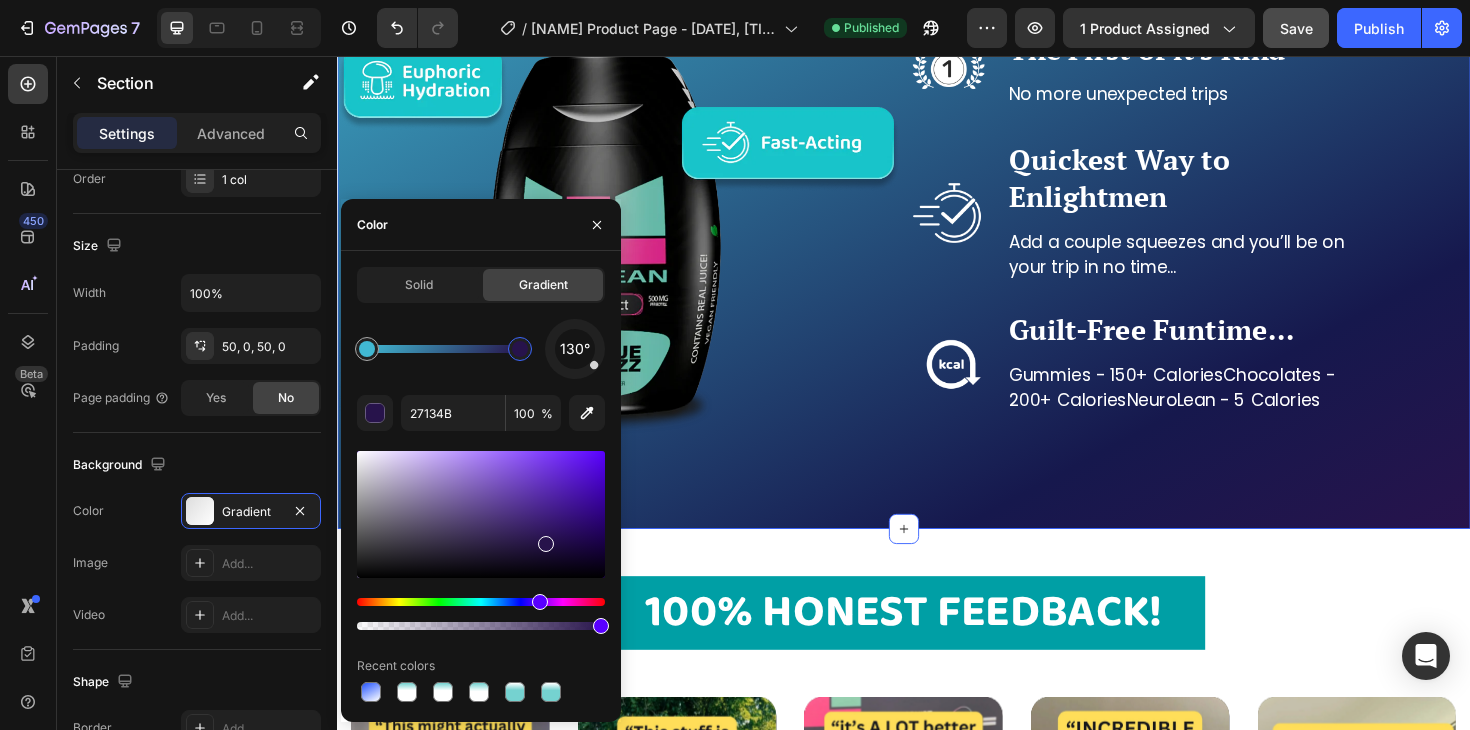 click at bounding box center [520, 349] 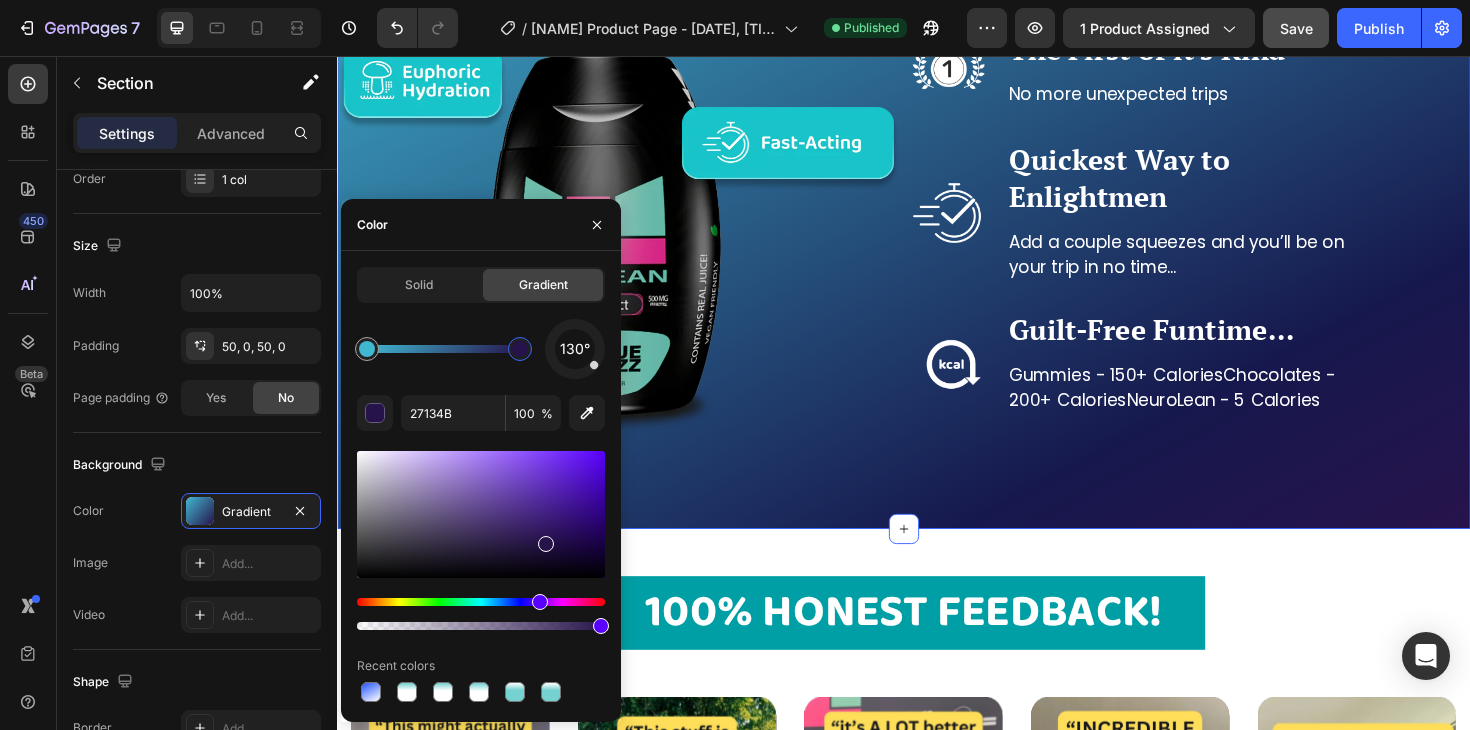 click on "130°" at bounding box center [575, 349] 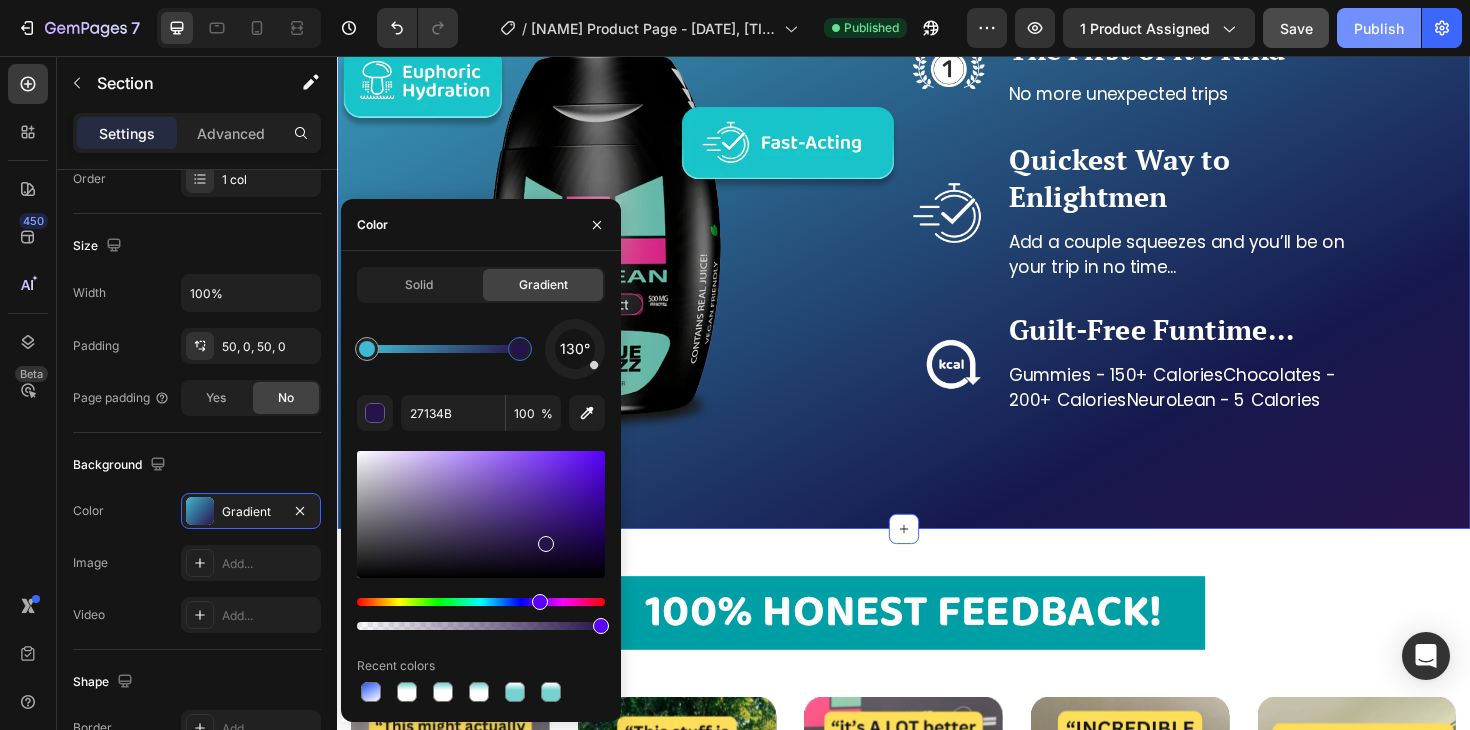 click on "Publish" at bounding box center (1379, 28) 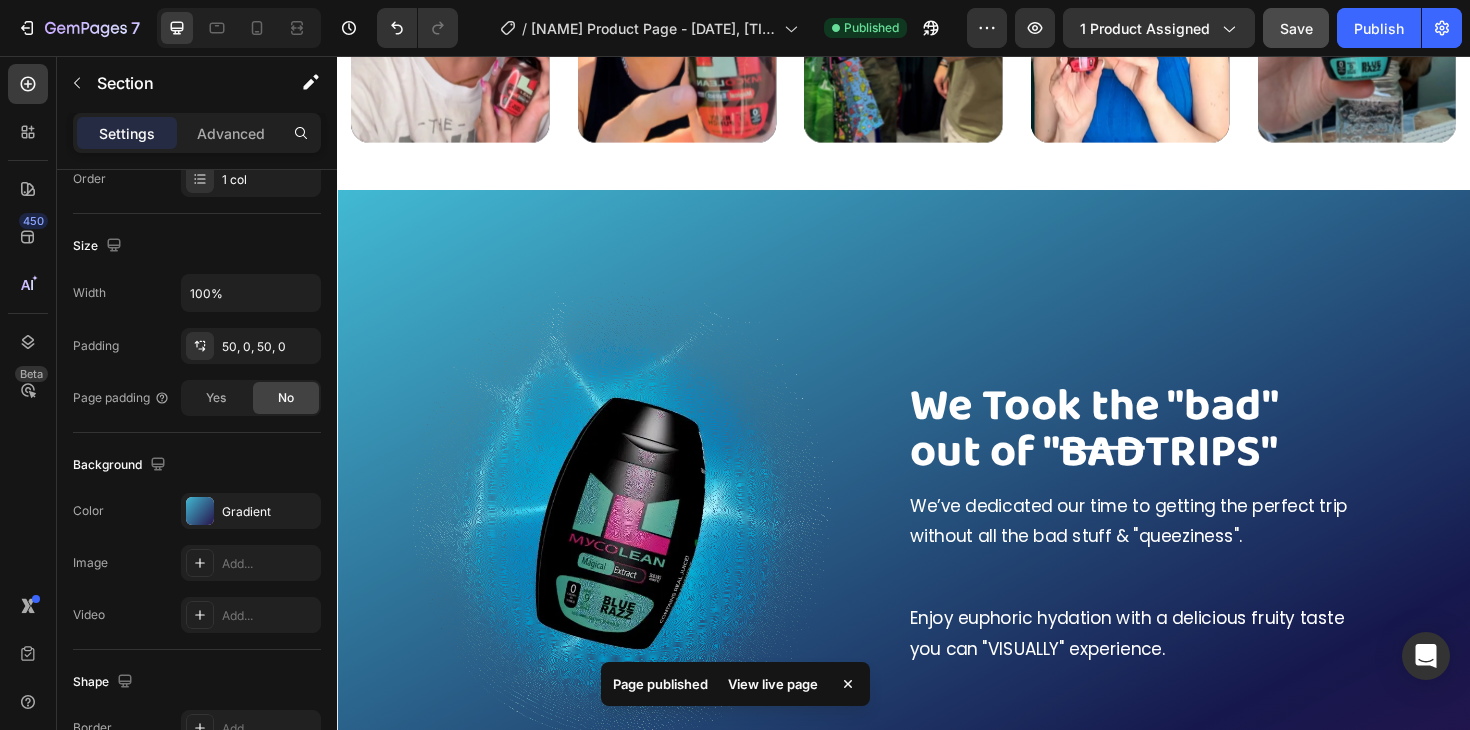 scroll, scrollTop: 3755, scrollLeft: 0, axis: vertical 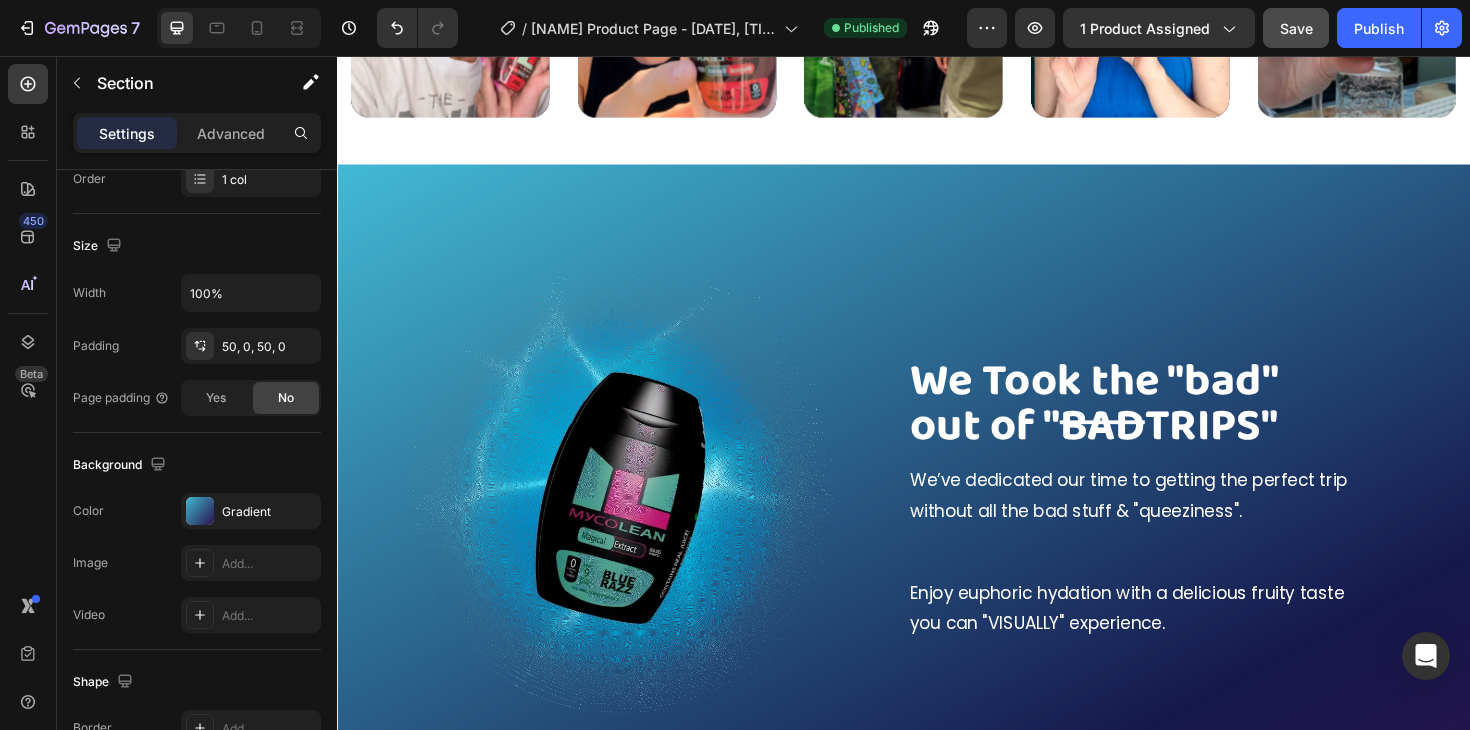 click on "We Took the "bad" out of " BAD  TRIPS" Heading We’ve dedicated our time to getting the perfect trip without all the bad stuff & "queeziness". Text Block Enjoy euphoric hydation with a delicious fruity taste you can "VISUALLY" experience.  Text Block Row" at bounding box center (1239, 519) 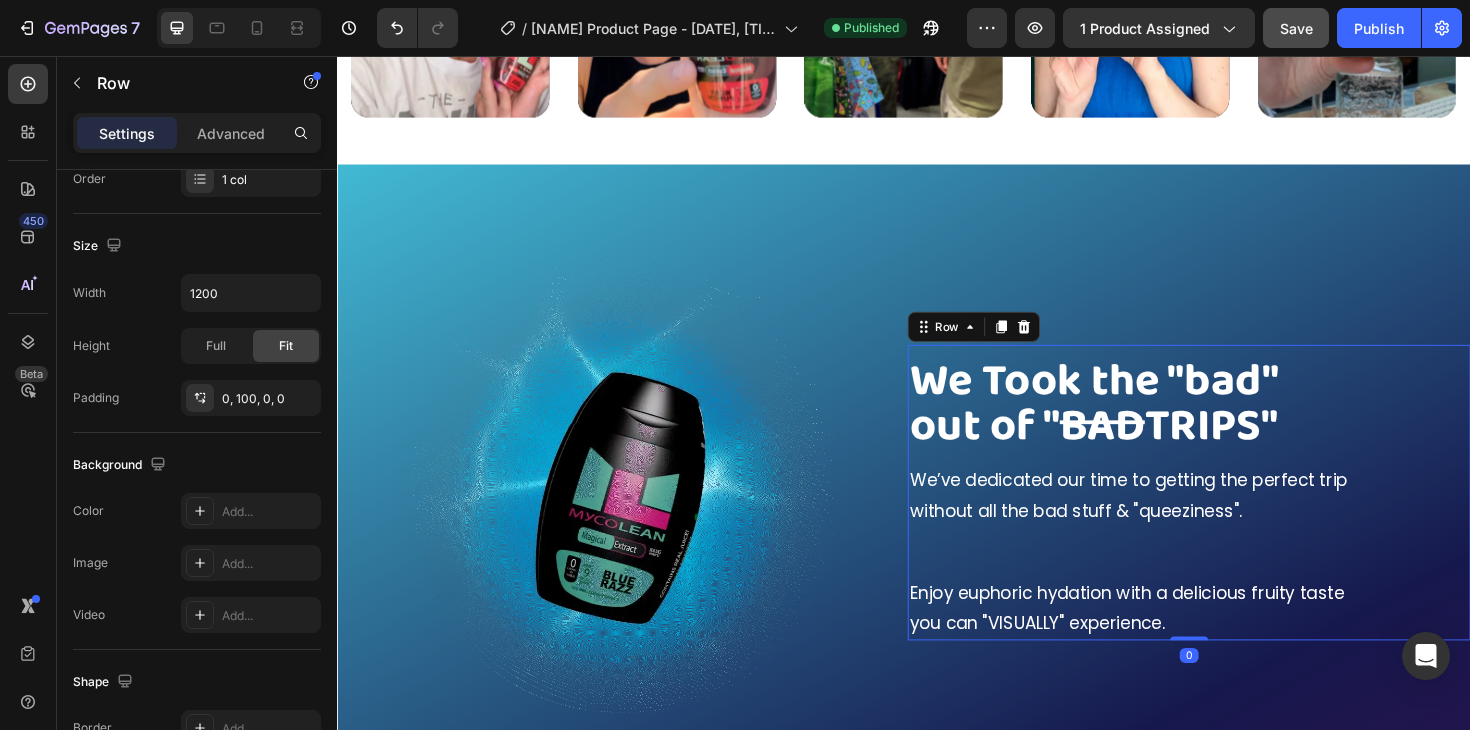 scroll, scrollTop: 0, scrollLeft: 0, axis: both 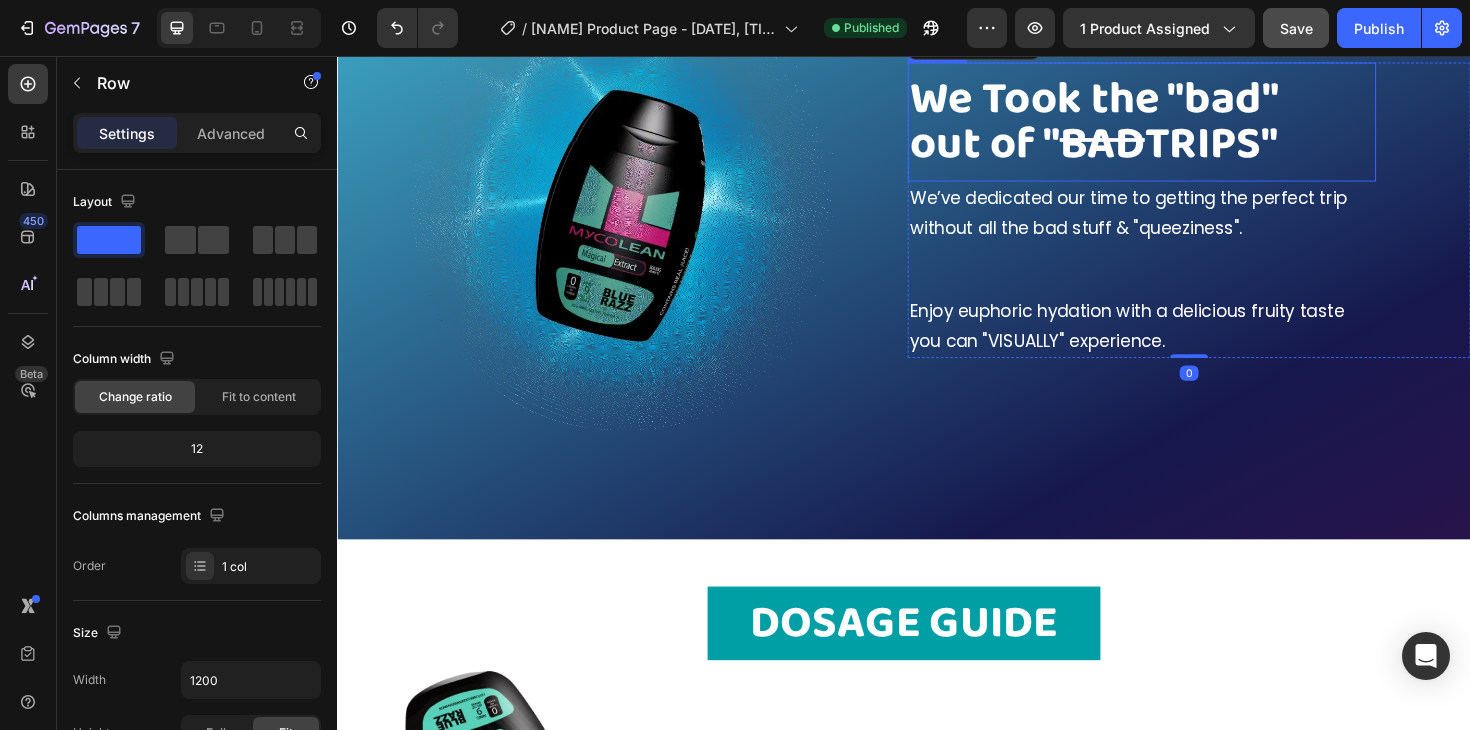 click on "We Took the "bad" out of " BAD  TRIPS" Heading We’ve dedicated our time to getting the perfect trip without all the bad stuff & "queeziness". Text Block Enjoy euphoric hydation with a delicious fruity taste you can "VISUALLY" experience.  Text Block Row   0" at bounding box center (1239, 220) 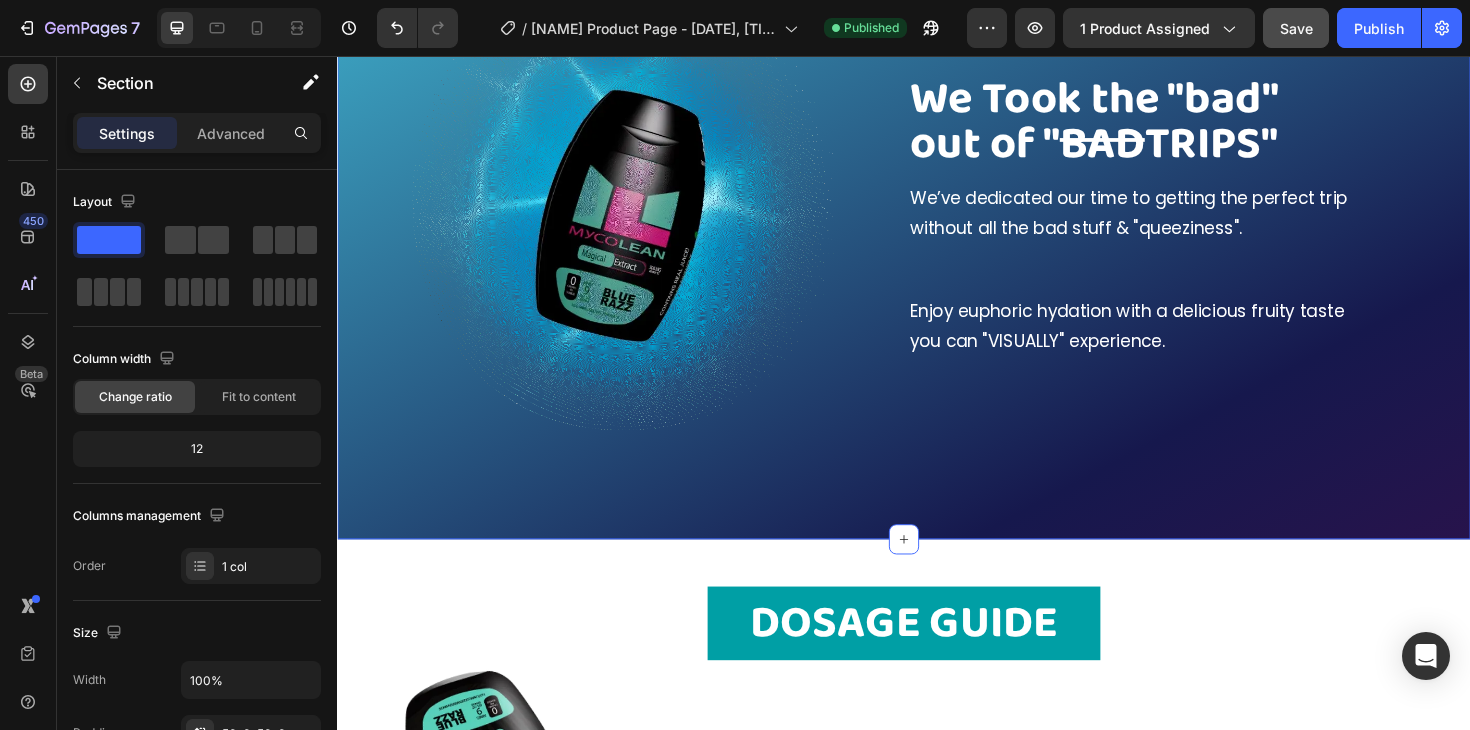 click on "Image We Took the "bad" out of " BAD  TRIPS" Heading We’ve dedicated our time to getting the perfect trip without all the bad stuff & "queeziness". Text Block Enjoy euphoric hydation with a delicious fruity taste you can "VISUALLY" experience.  Text Block Row Row Section 5   You can create reusable sections Create Theme Section AI Content Write with GemAI What would you like to describe here? Tone and Voice Persuasive Product MYCOLEAN Show more Generate" at bounding box center [937, 220] 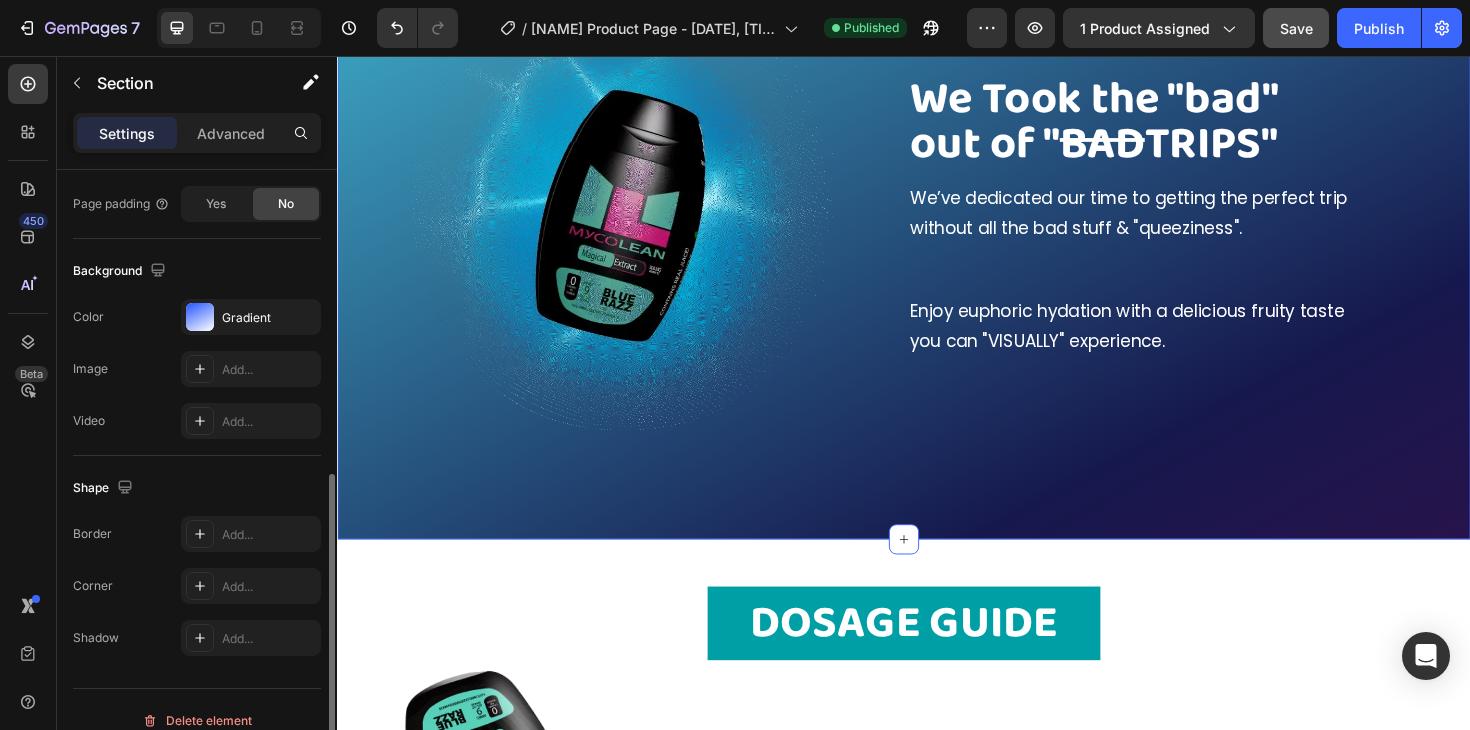 scroll, scrollTop: 587, scrollLeft: 0, axis: vertical 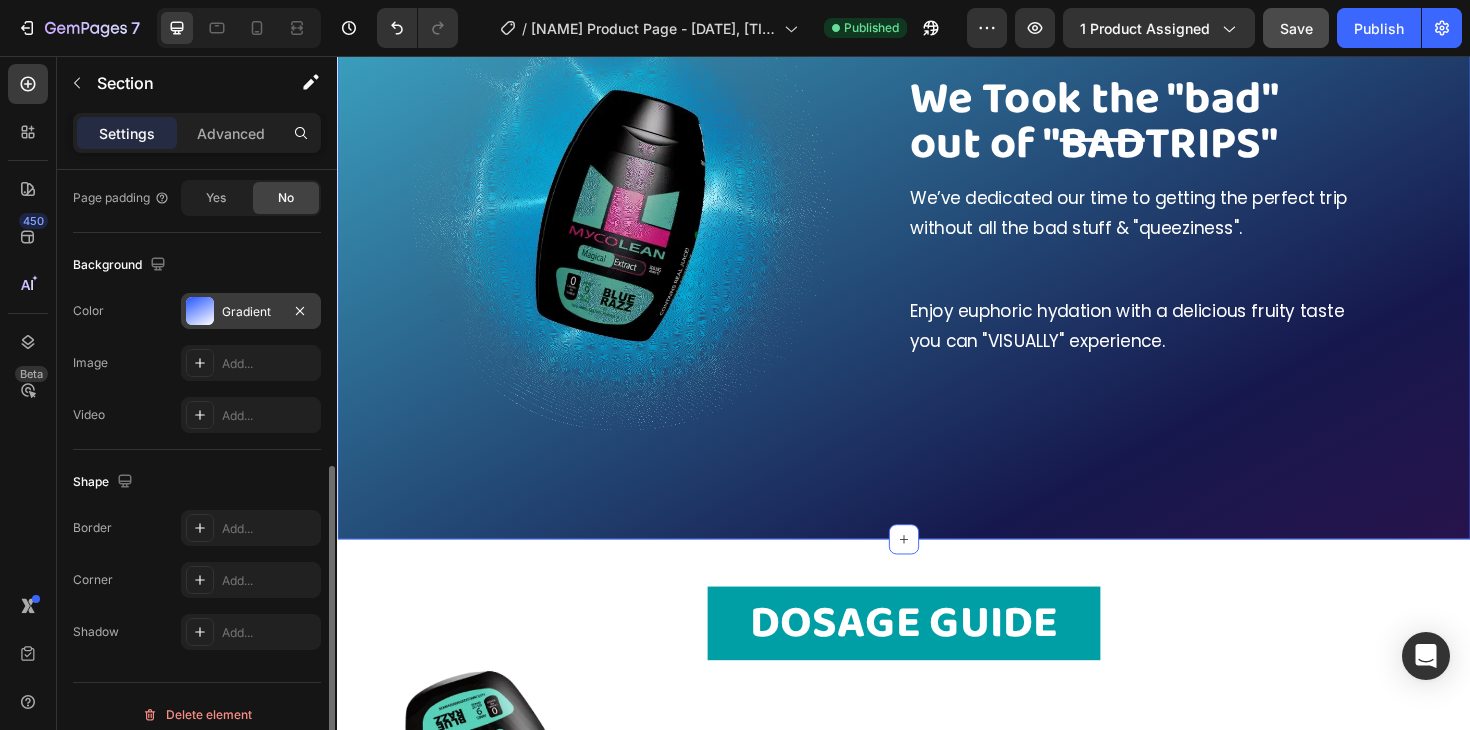click on "Gradient" at bounding box center (251, 311) 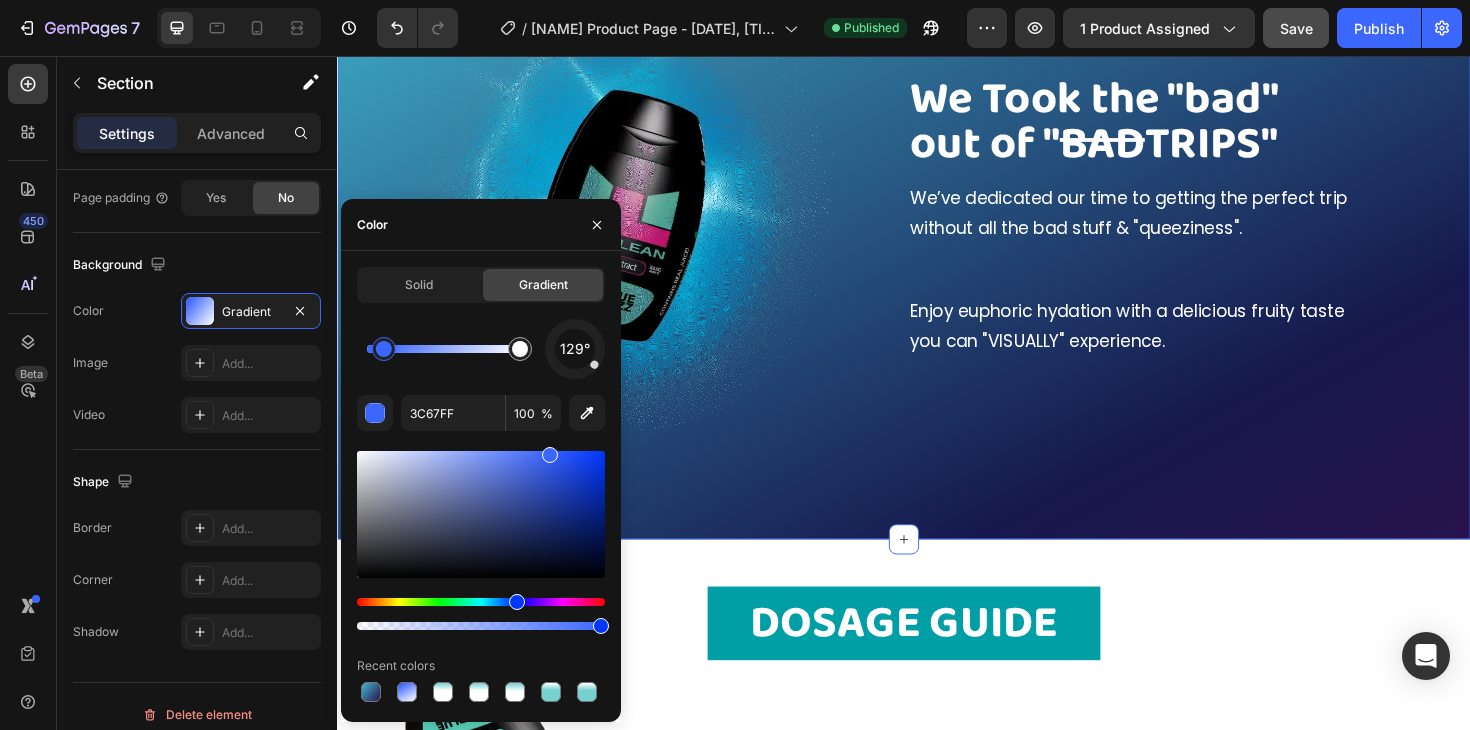 drag, startPoint x: 587, startPoint y: 372, endPoint x: 595, endPoint y: 365, distance: 10.630146 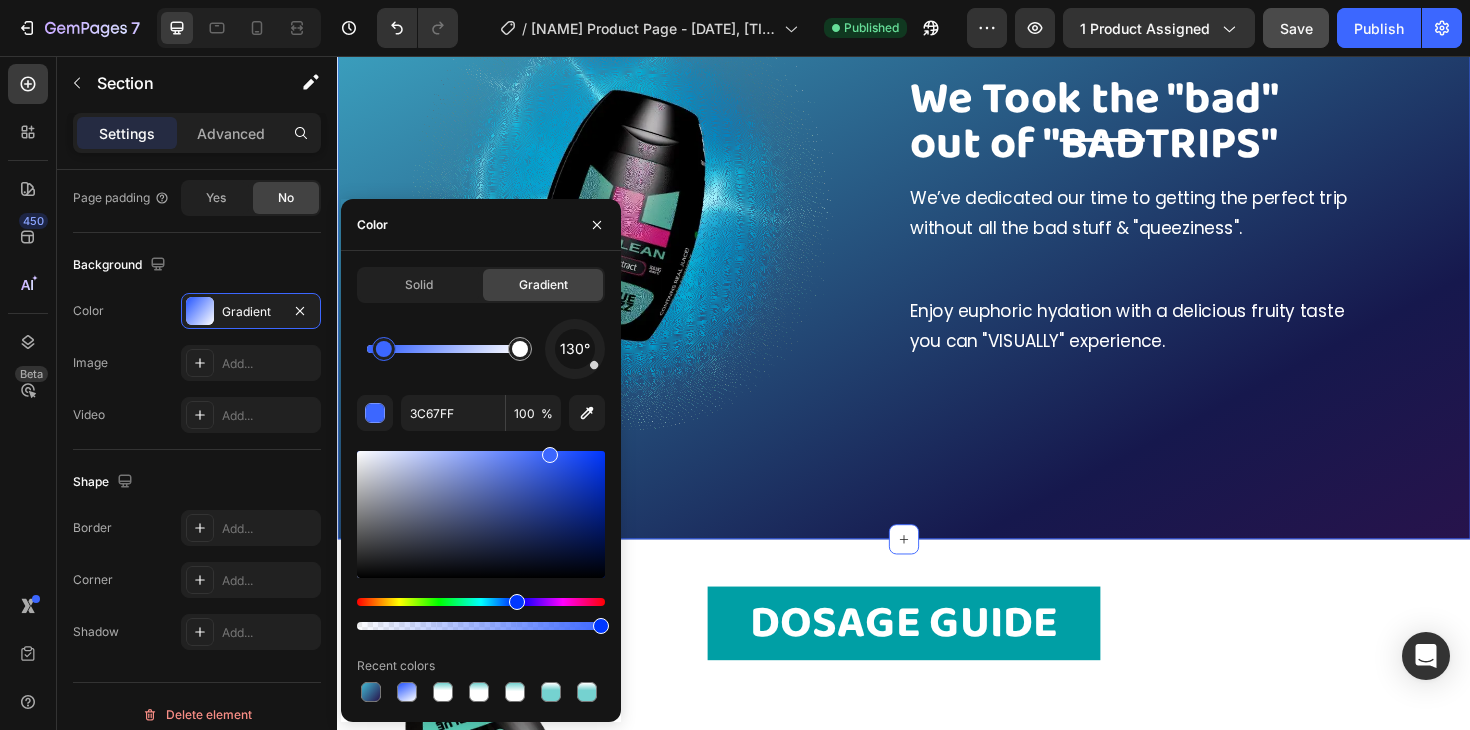 click at bounding box center [594, 364] 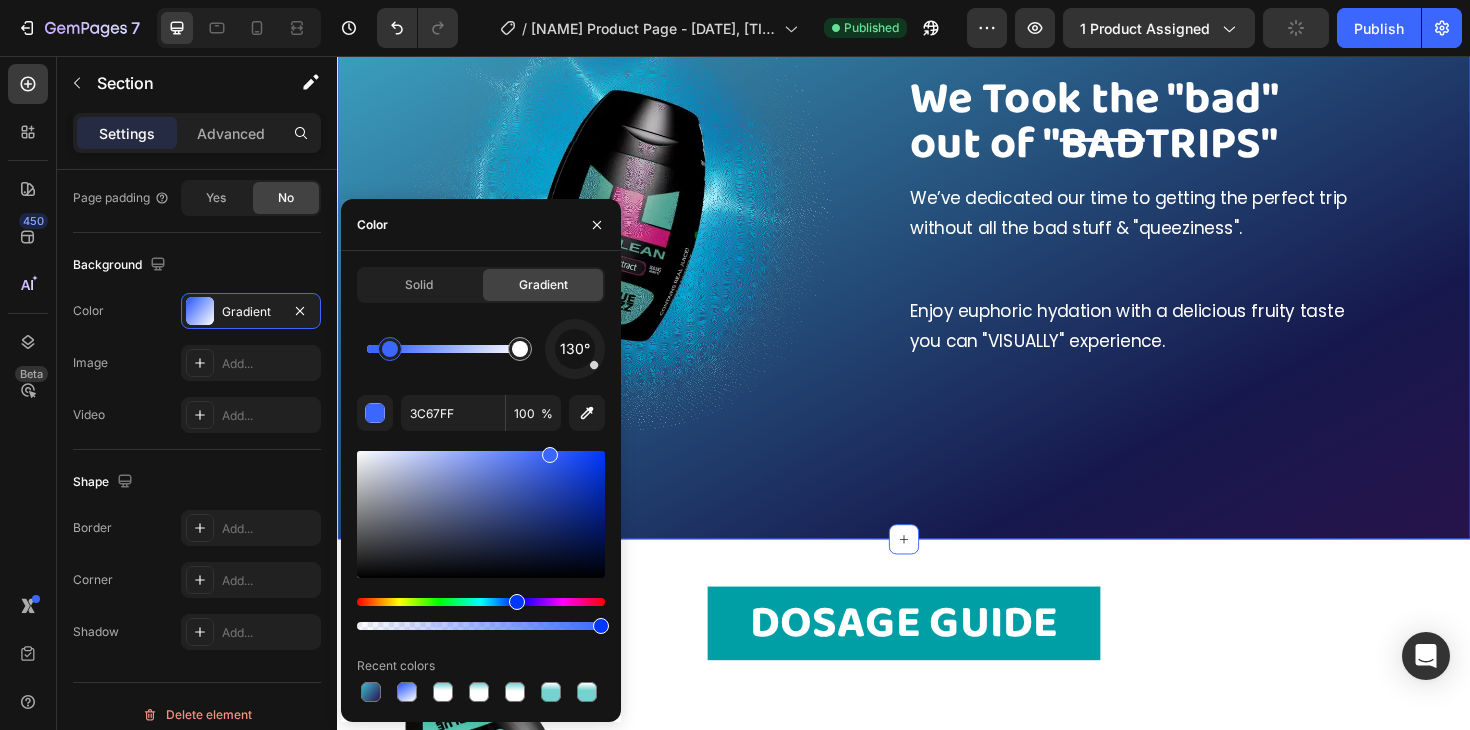click at bounding box center (390, 349) 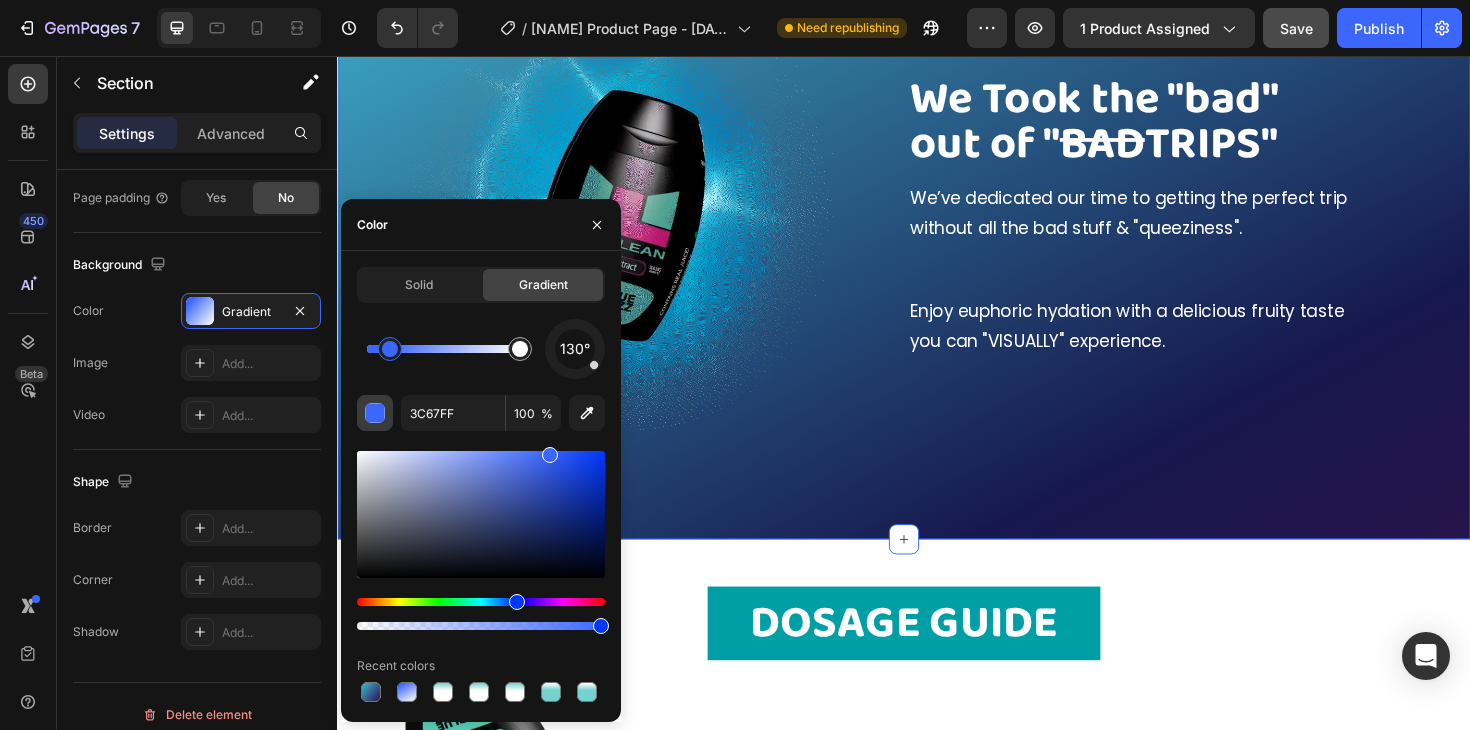 click at bounding box center (375, 413) 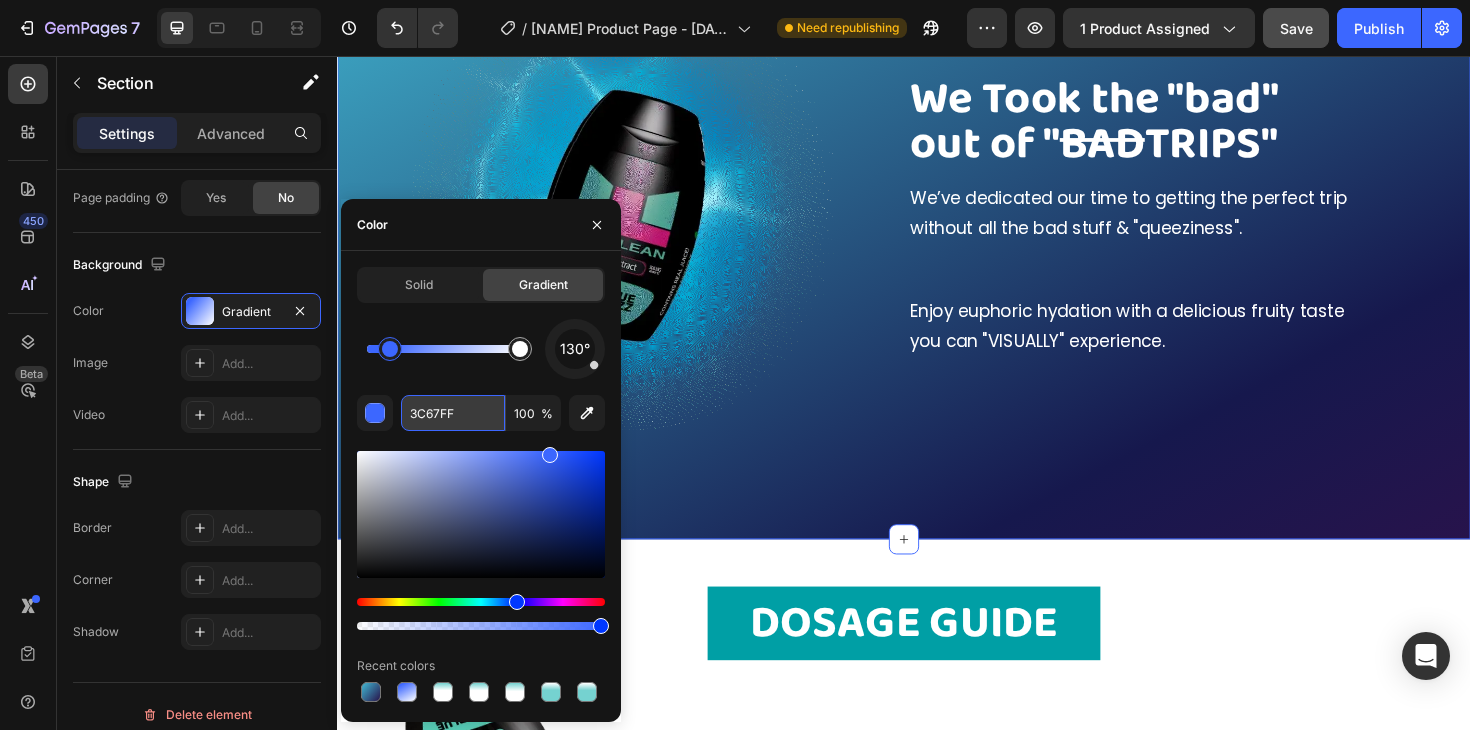click on "3C67FF" at bounding box center [453, 413] 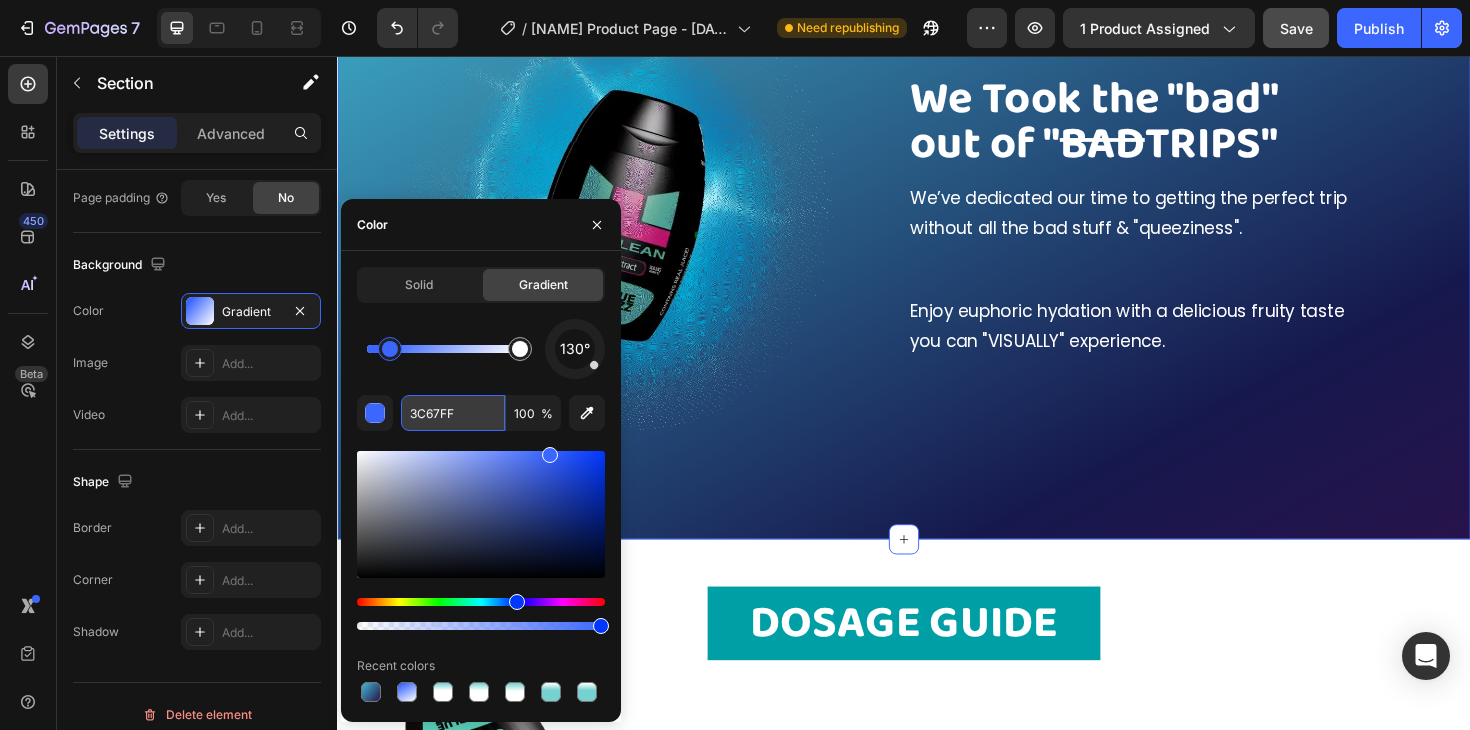 paste on "41B8D2" 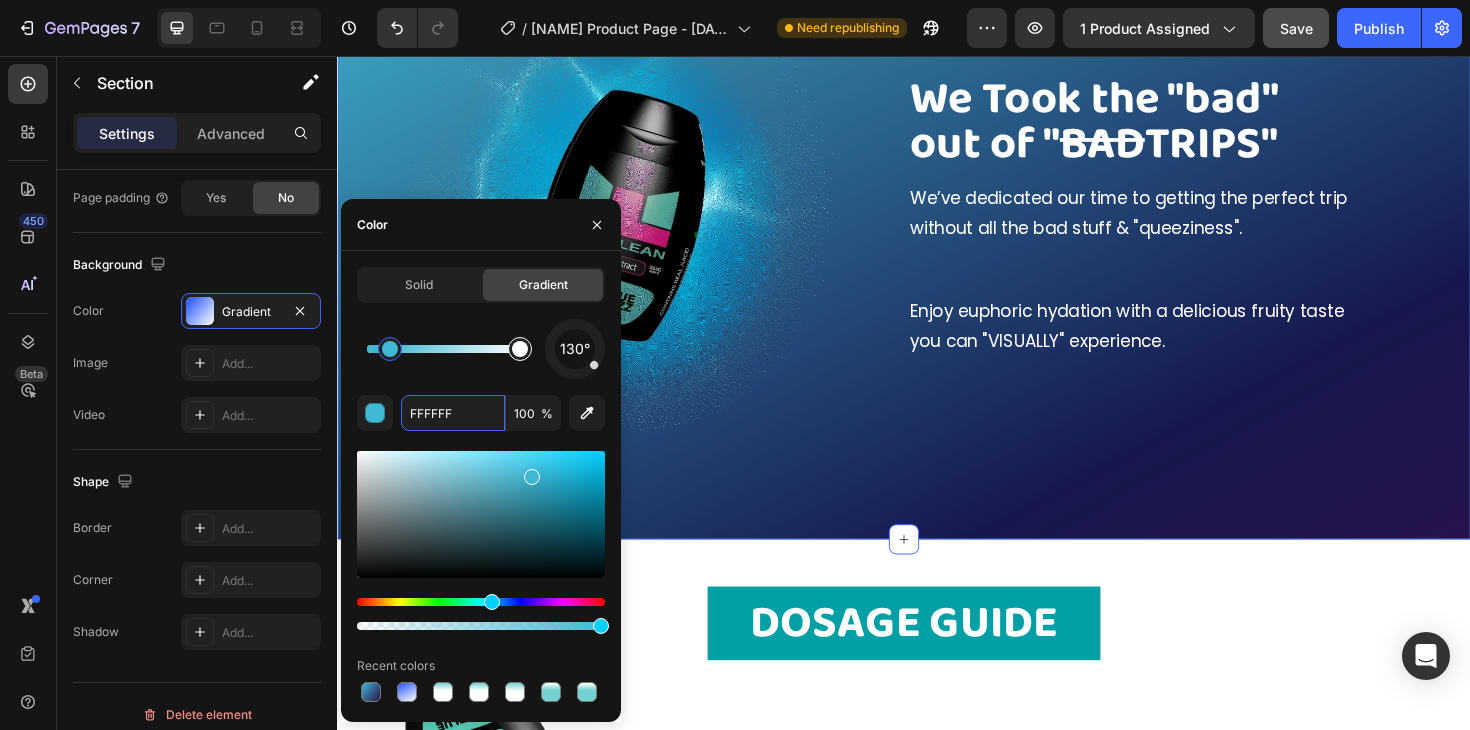 click at bounding box center (520, 349) 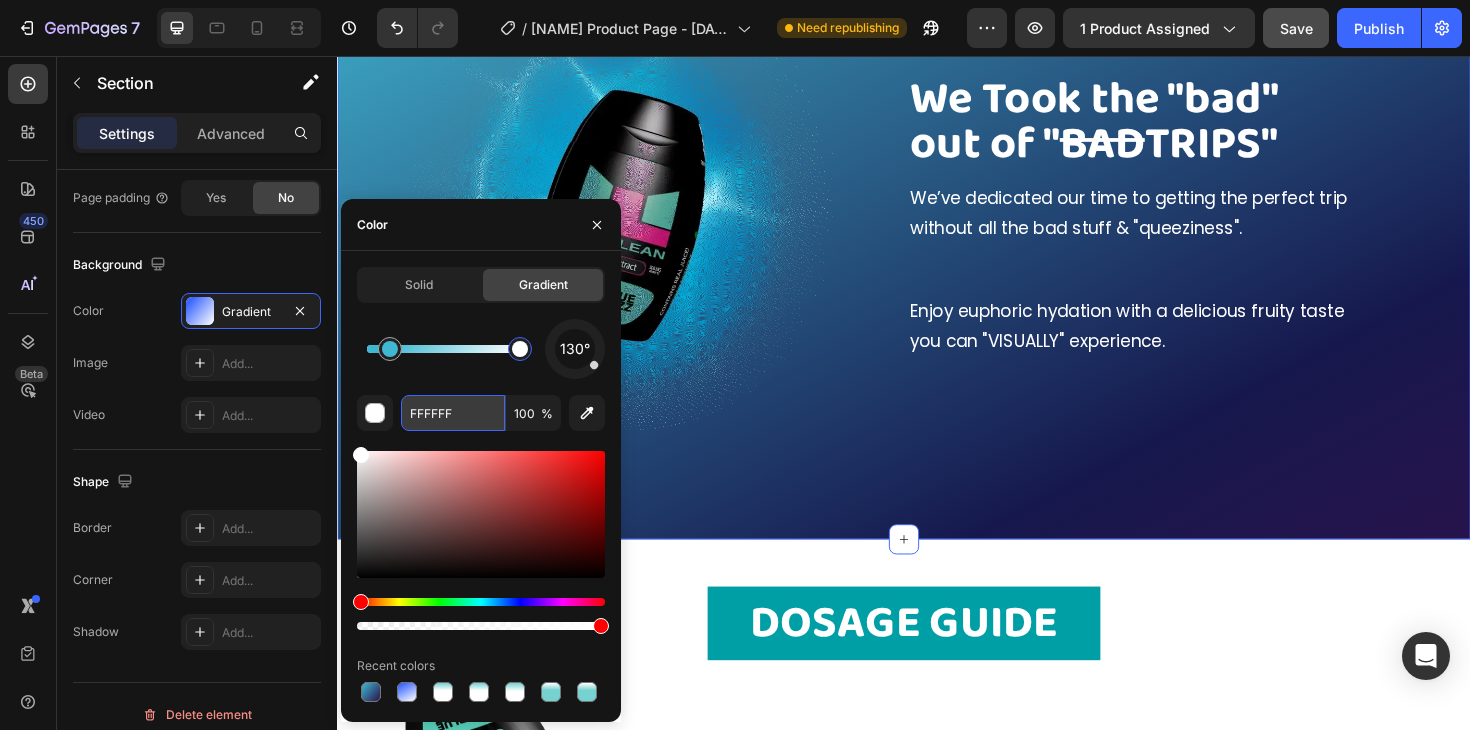 click on "FFFFFF" at bounding box center (453, 413) 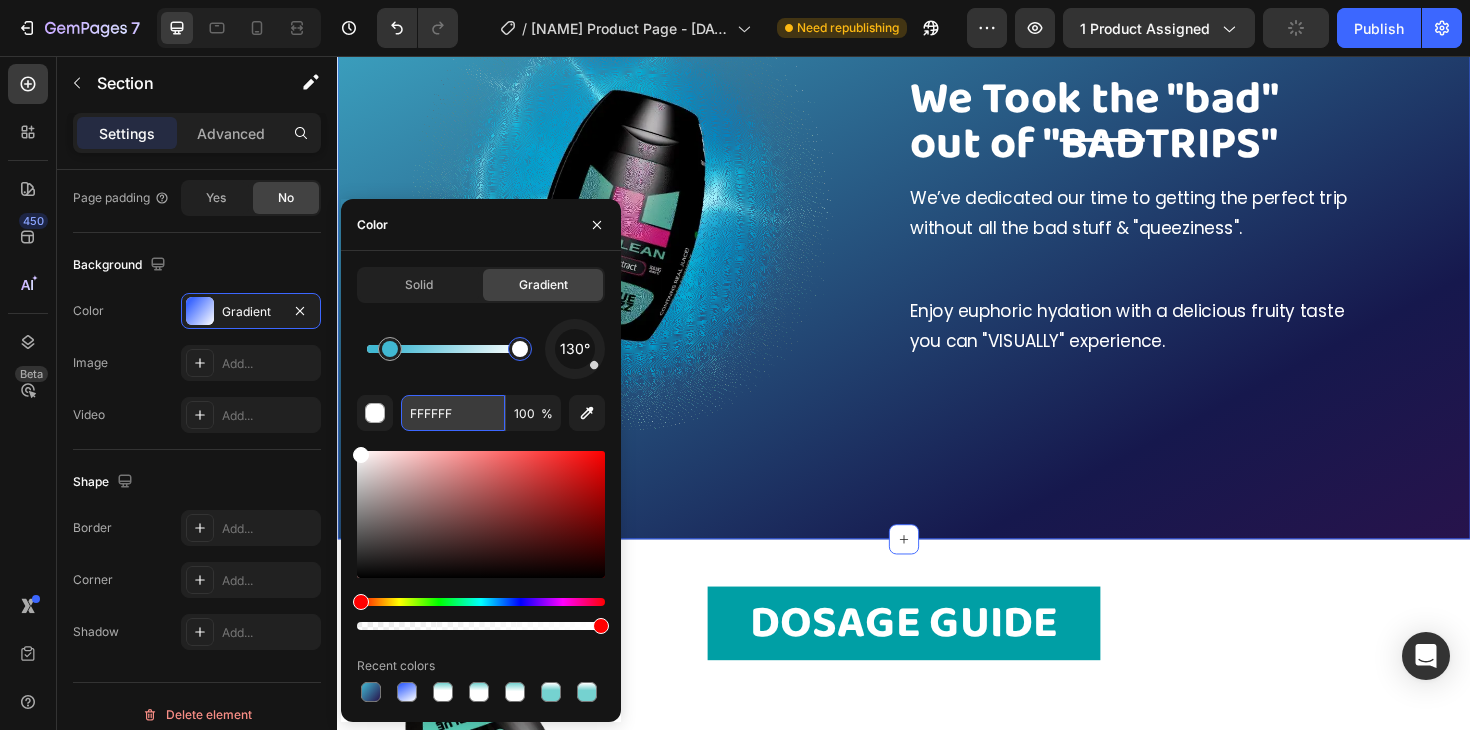 click on "FFFFFF" at bounding box center [453, 413] 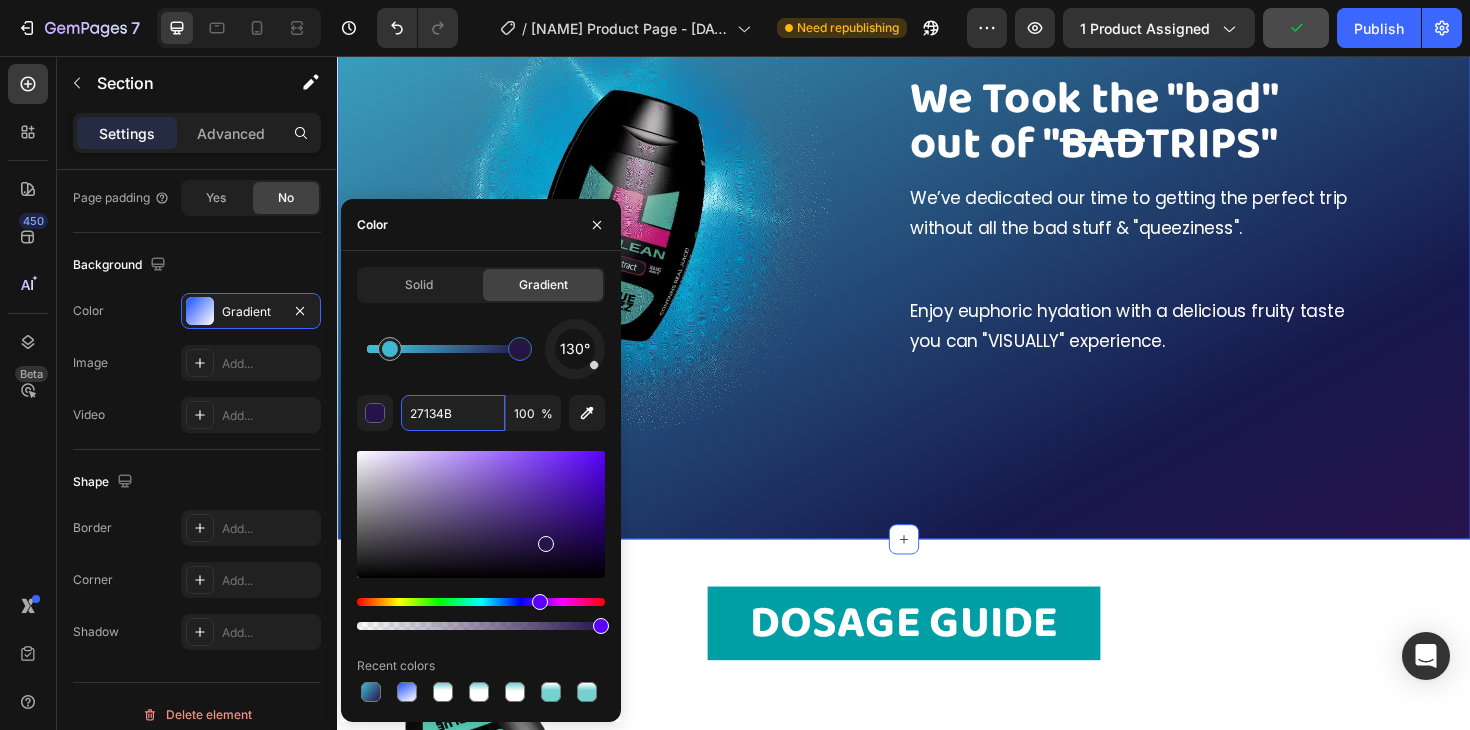 type on "27134B" 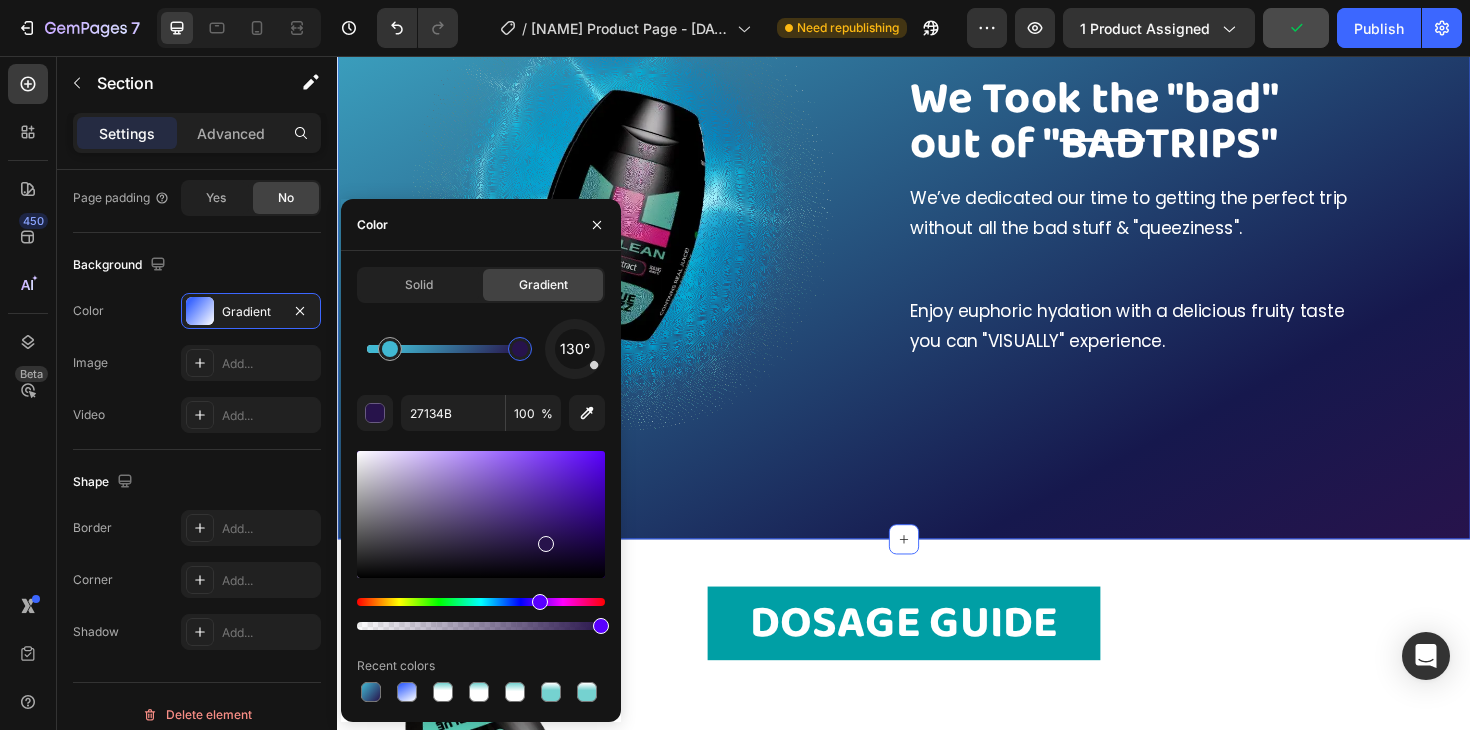 click on "130°" at bounding box center (481, 349) 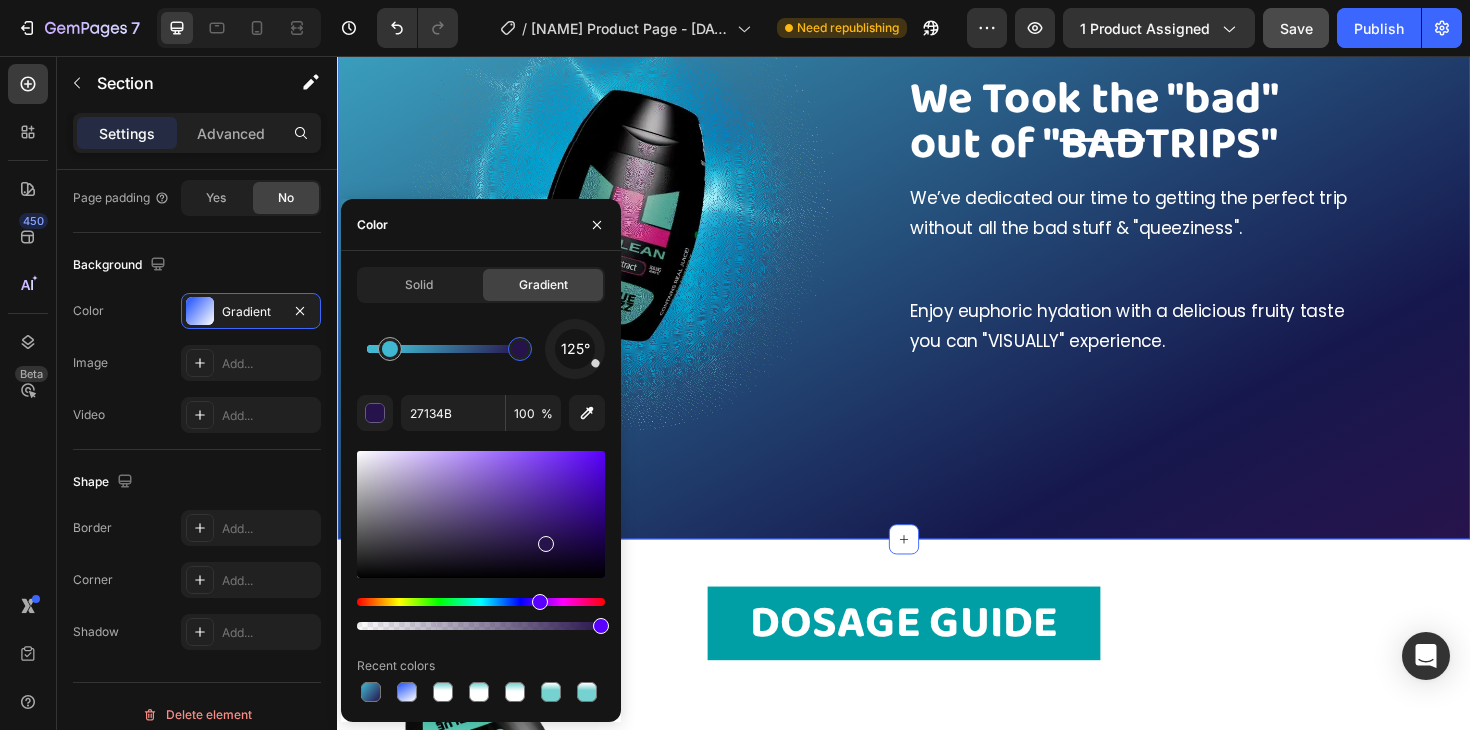 click at bounding box center (575, 349) 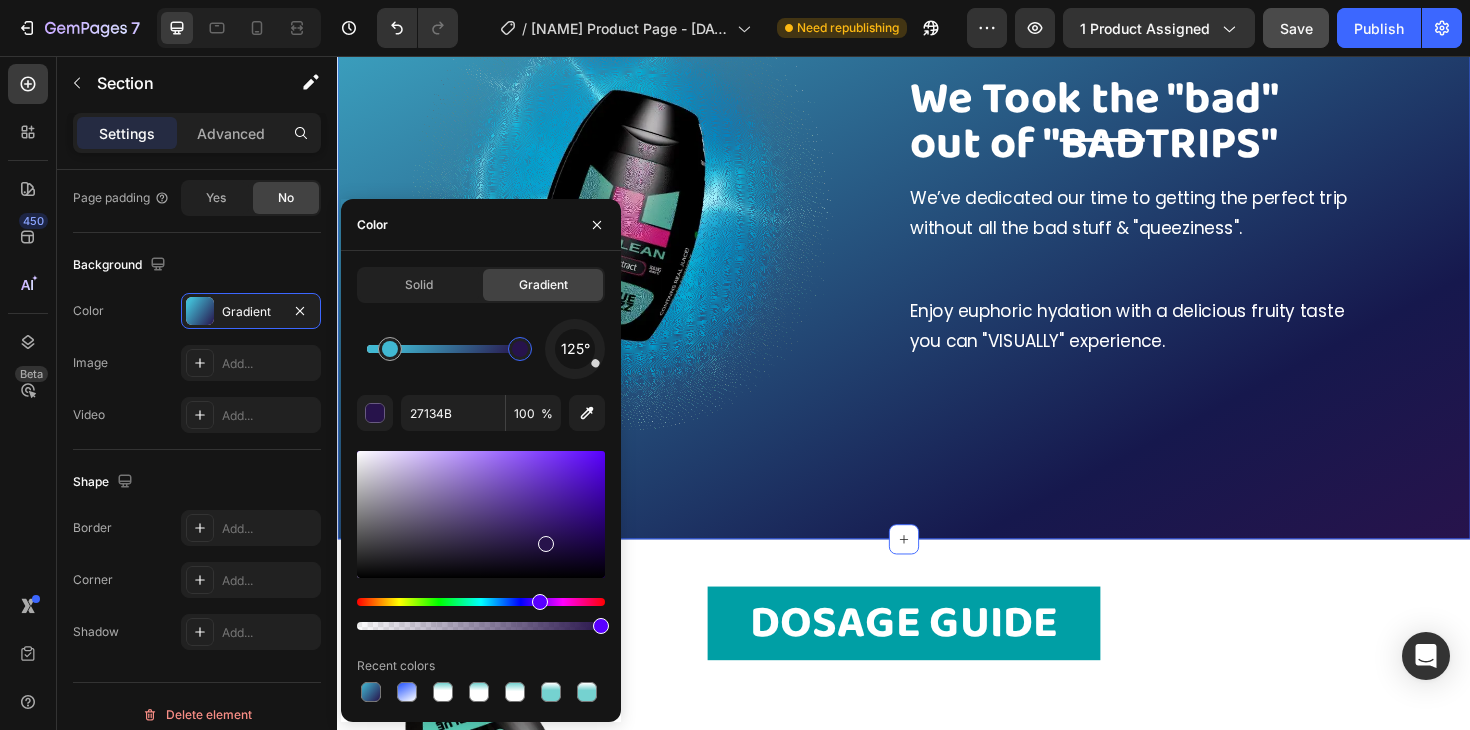 click at bounding box center (575, 349) 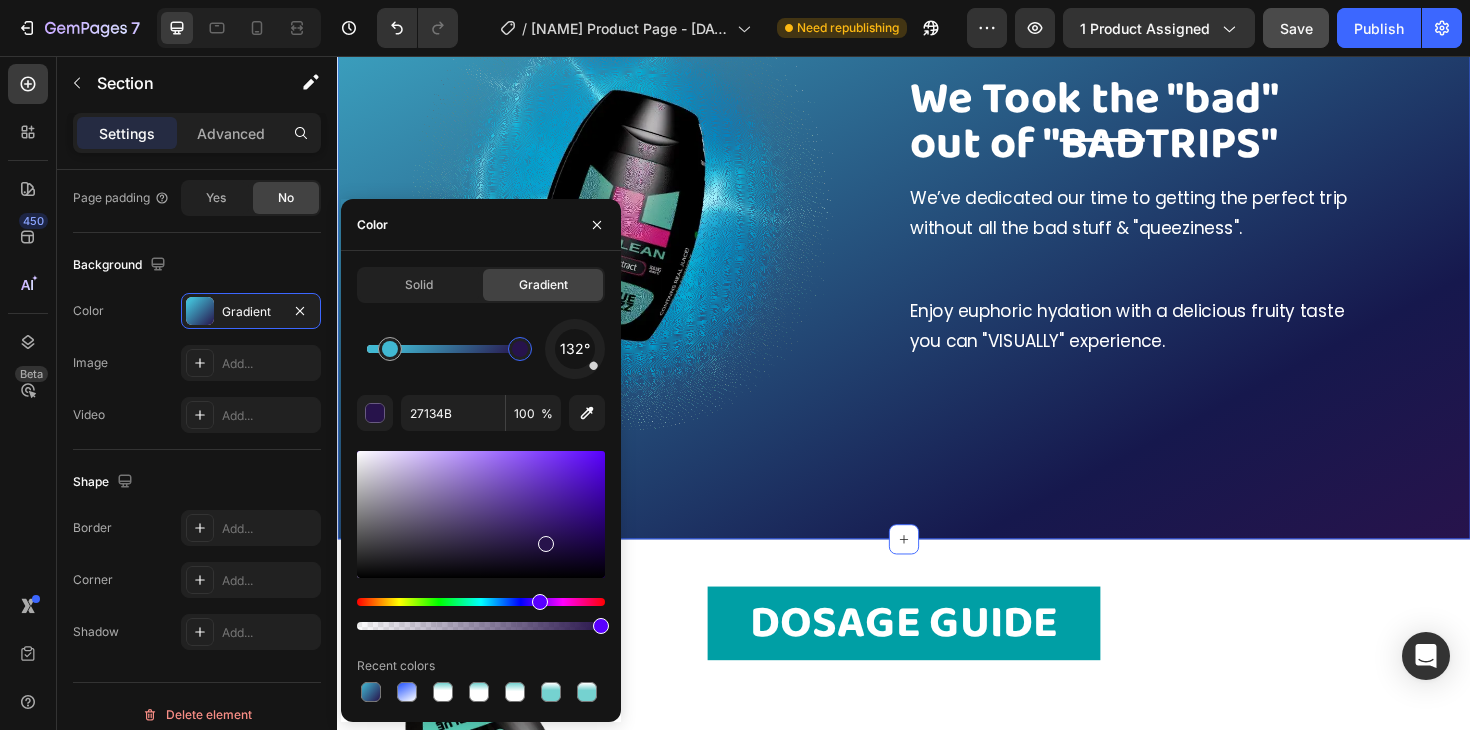 click at bounding box center [593, 365] 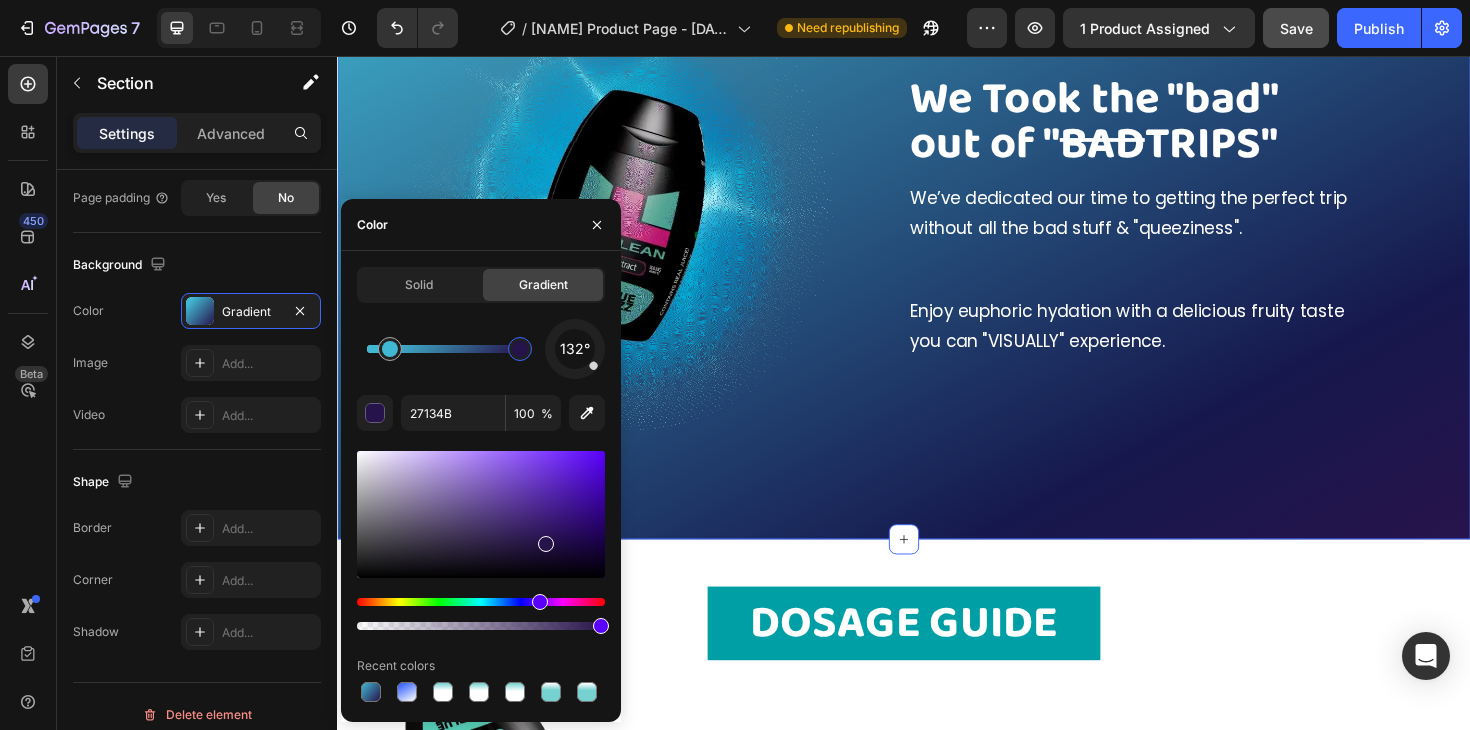 click at bounding box center [593, 365] 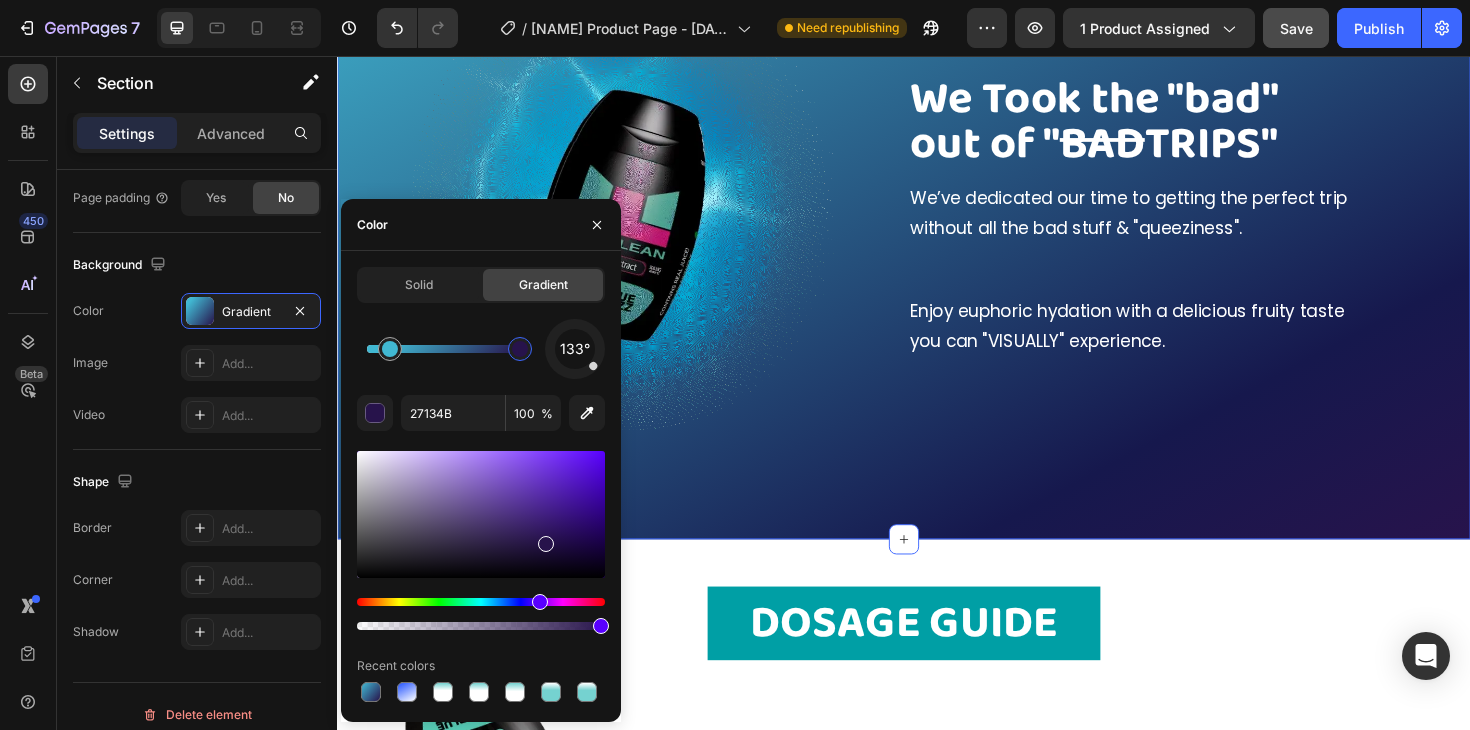 click at bounding box center [593, 365] 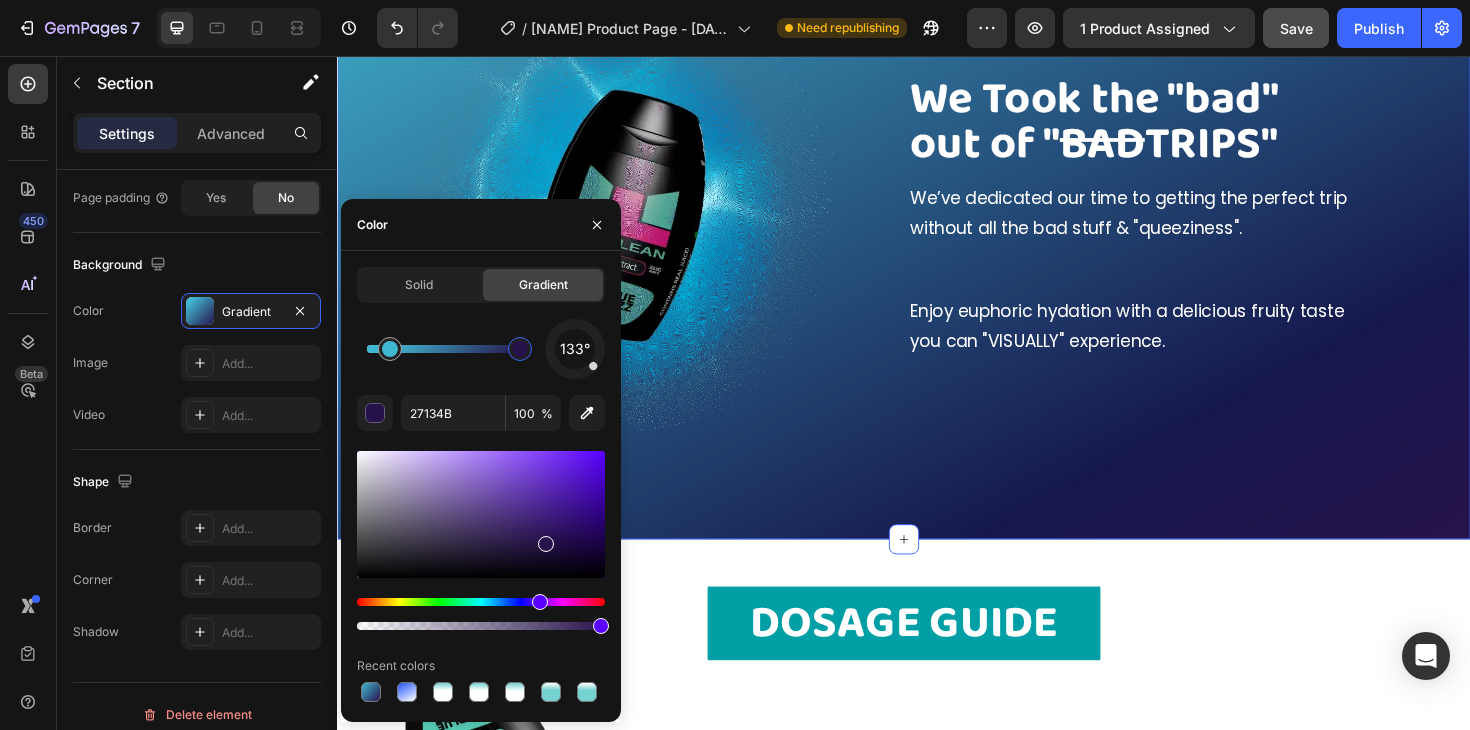 click at bounding box center (593, 365) 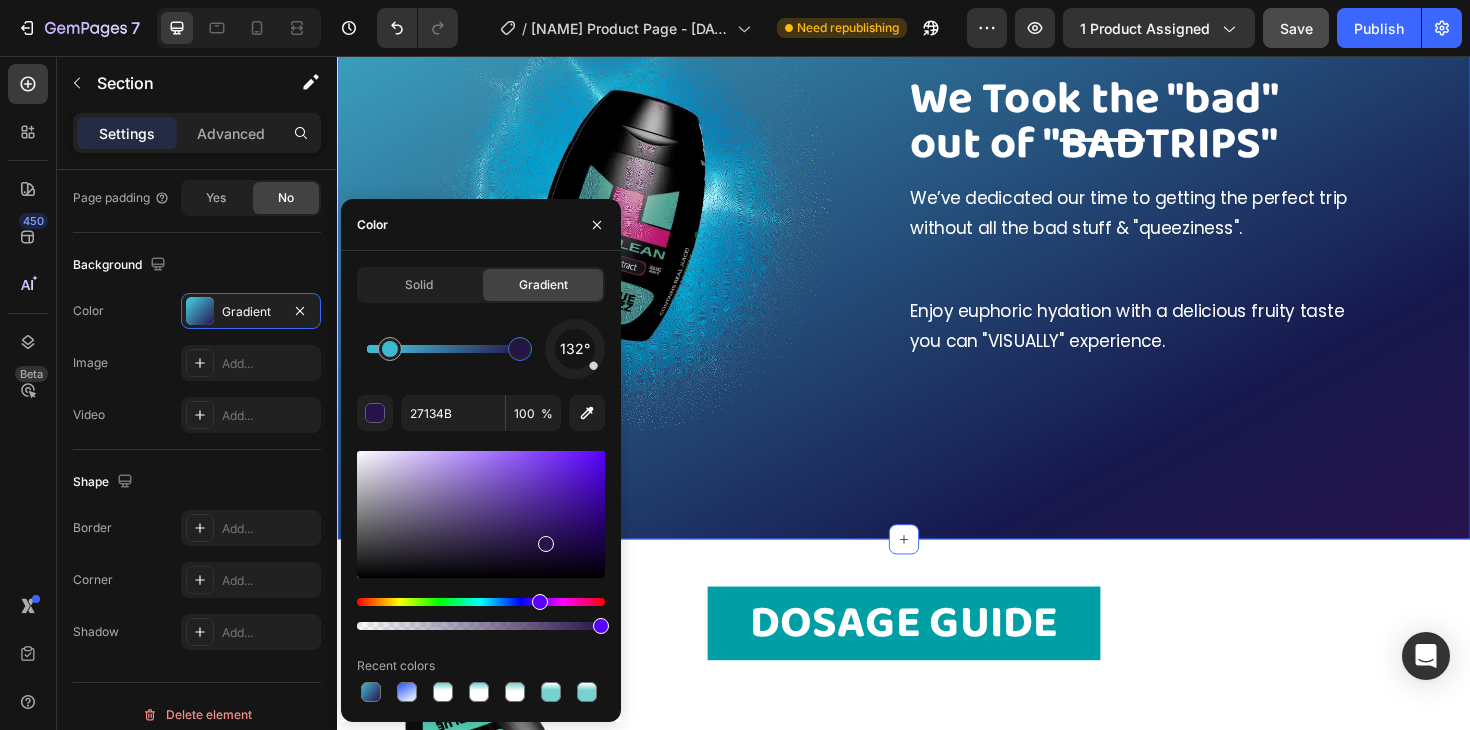 click at bounding box center [593, 365] 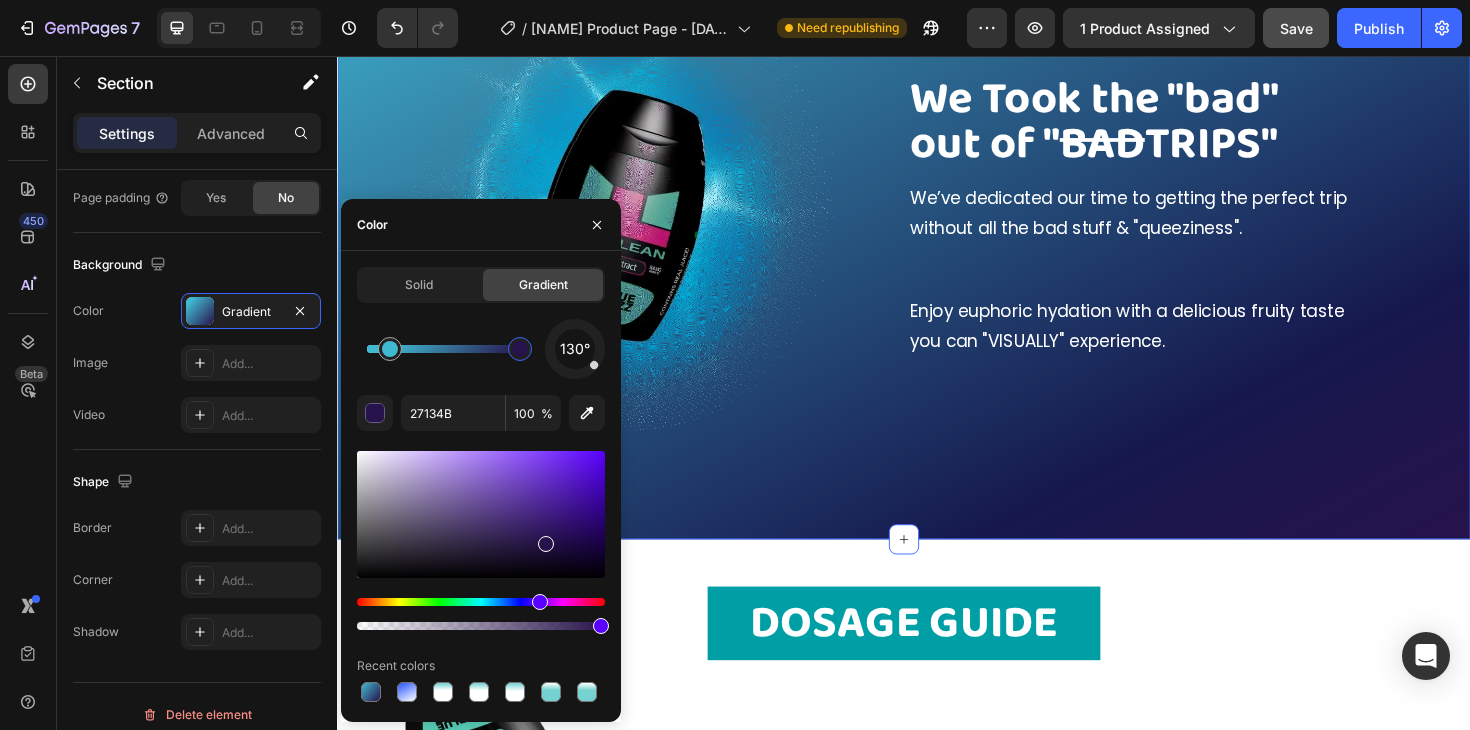 click at bounding box center (594, 364) 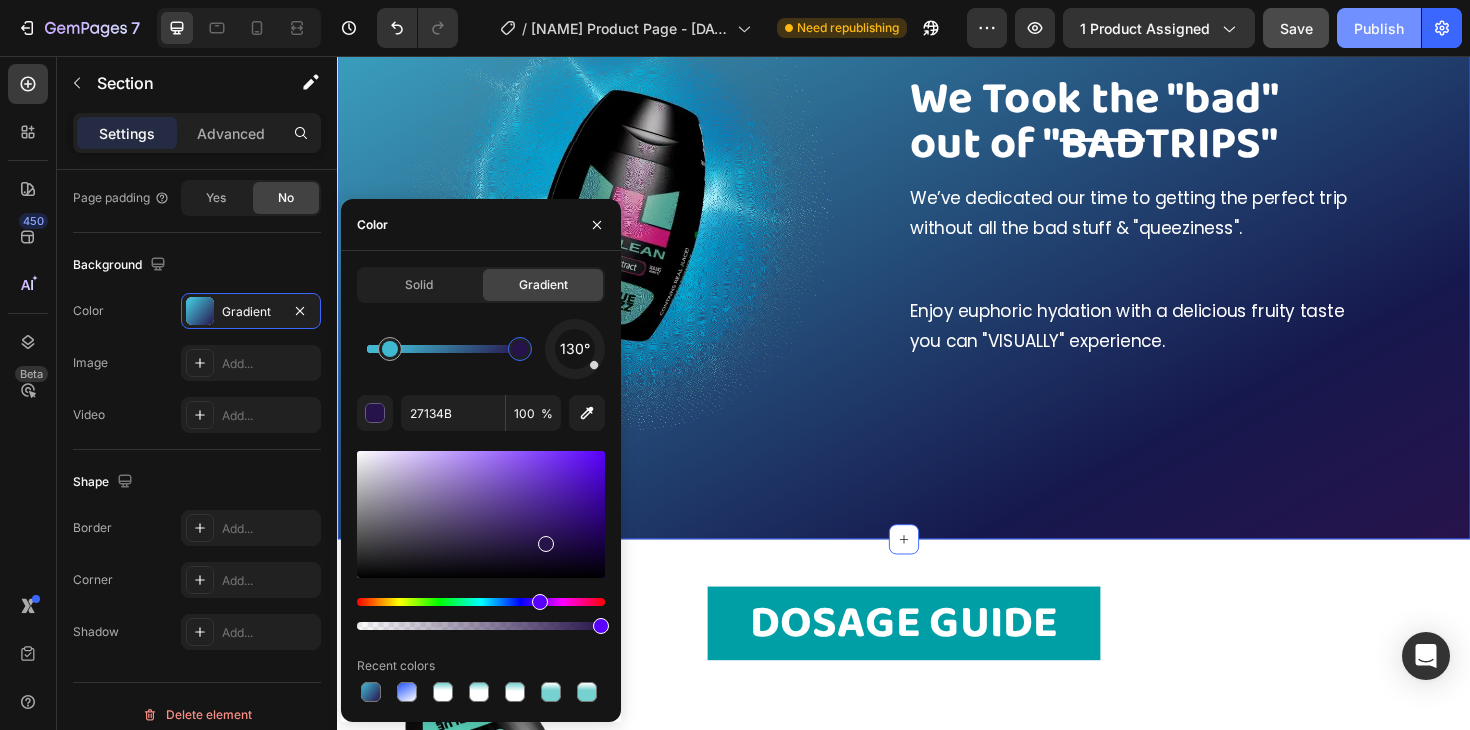 click on "Publish" at bounding box center [1379, 28] 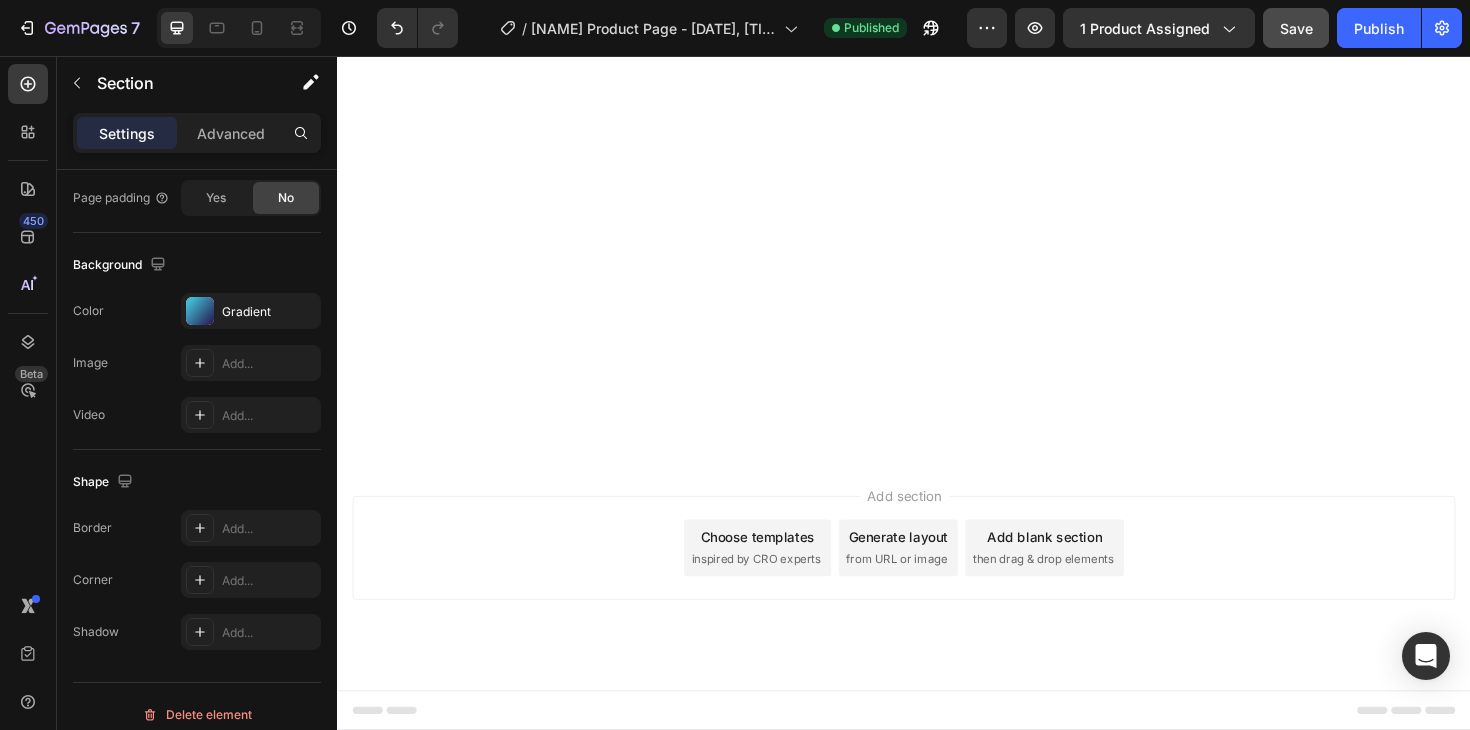 scroll, scrollTop: 6363, scrollLeft: 0, axis: vertical 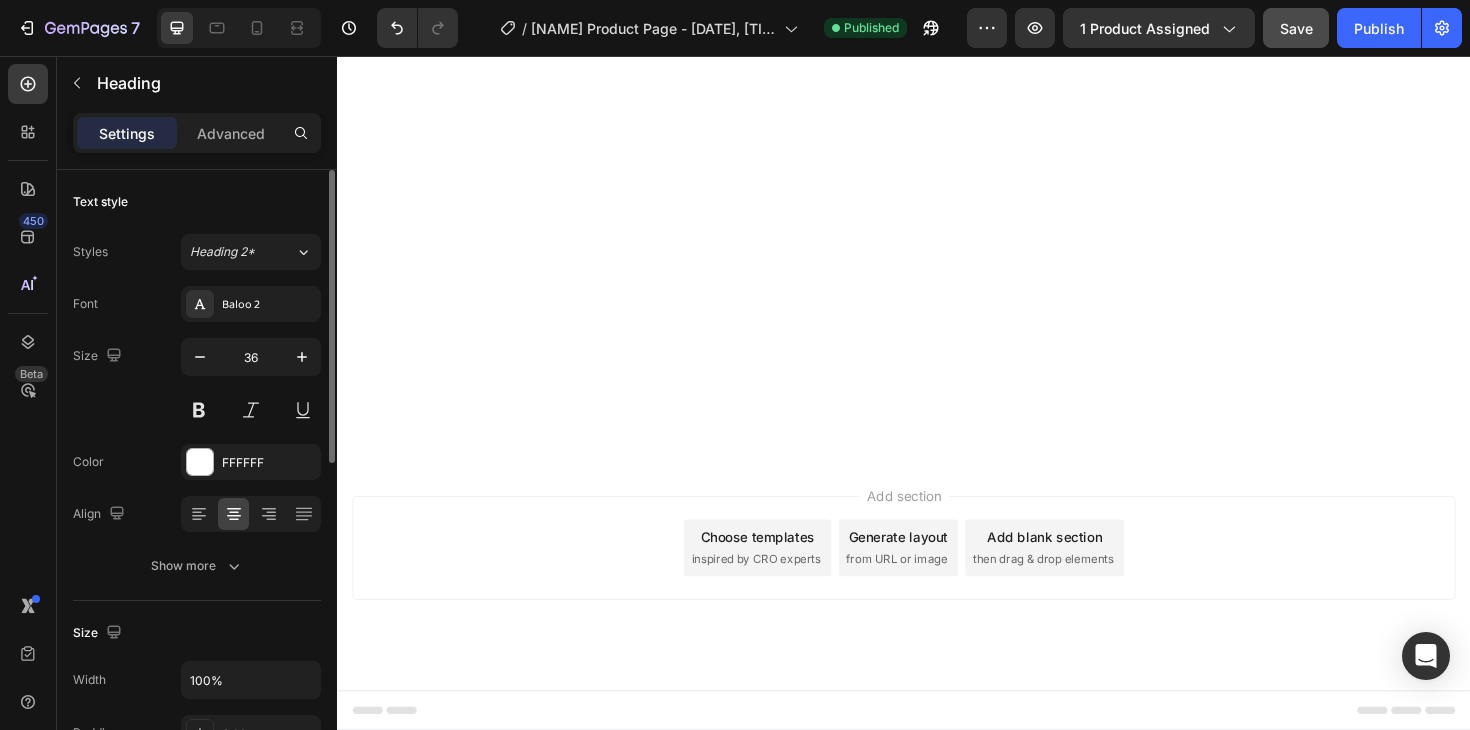 click on "🔥 SPRING SALE! 🔥" at bounding box center [1249, -449] 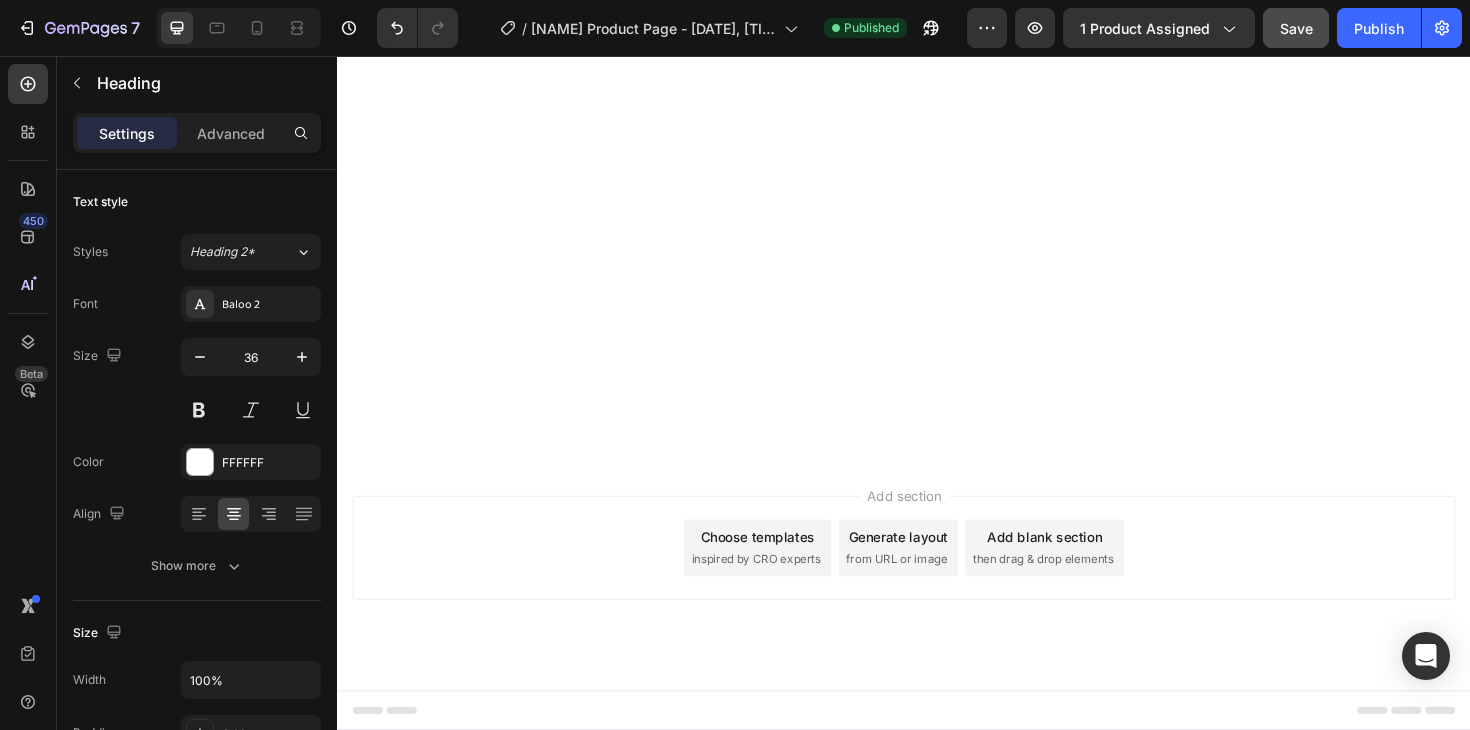 click on "🔥 SPRING SALE! 🔥" at bounding box center (1249, -449) 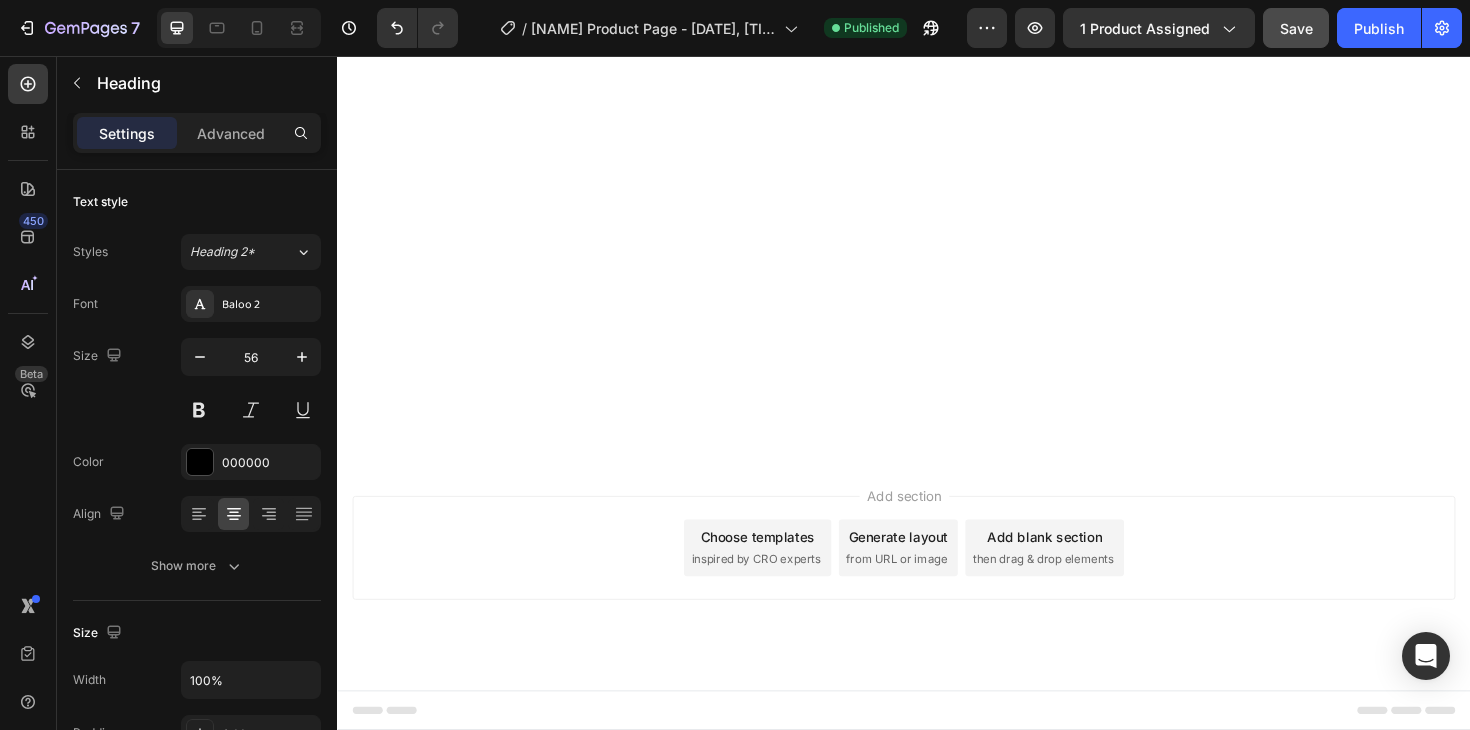 click on "🎉 $120 OFF OUR  BEST-SELLER 🎉" at bounding box center (1249, -355) 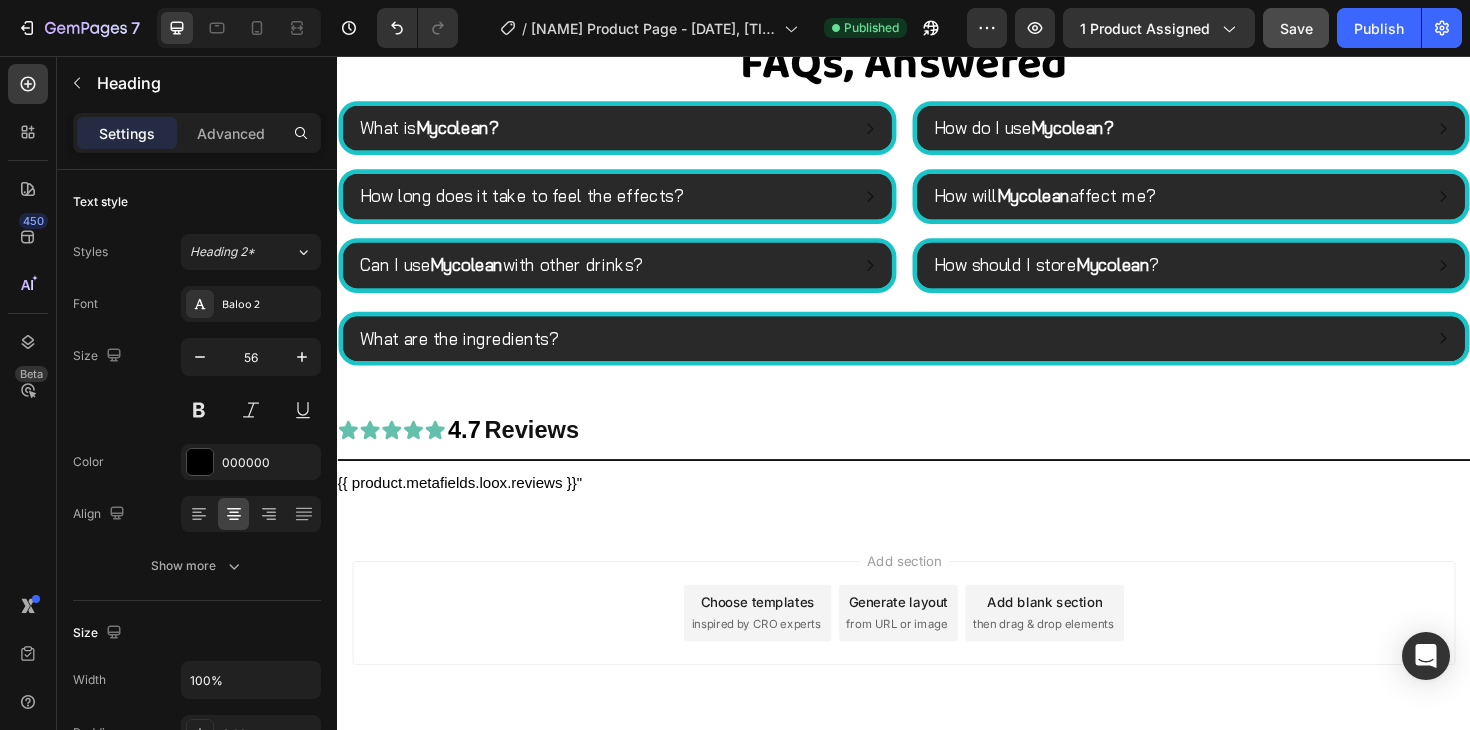 scroll, scrollTop: 7214, scrollLeft: 0, axis: vertical 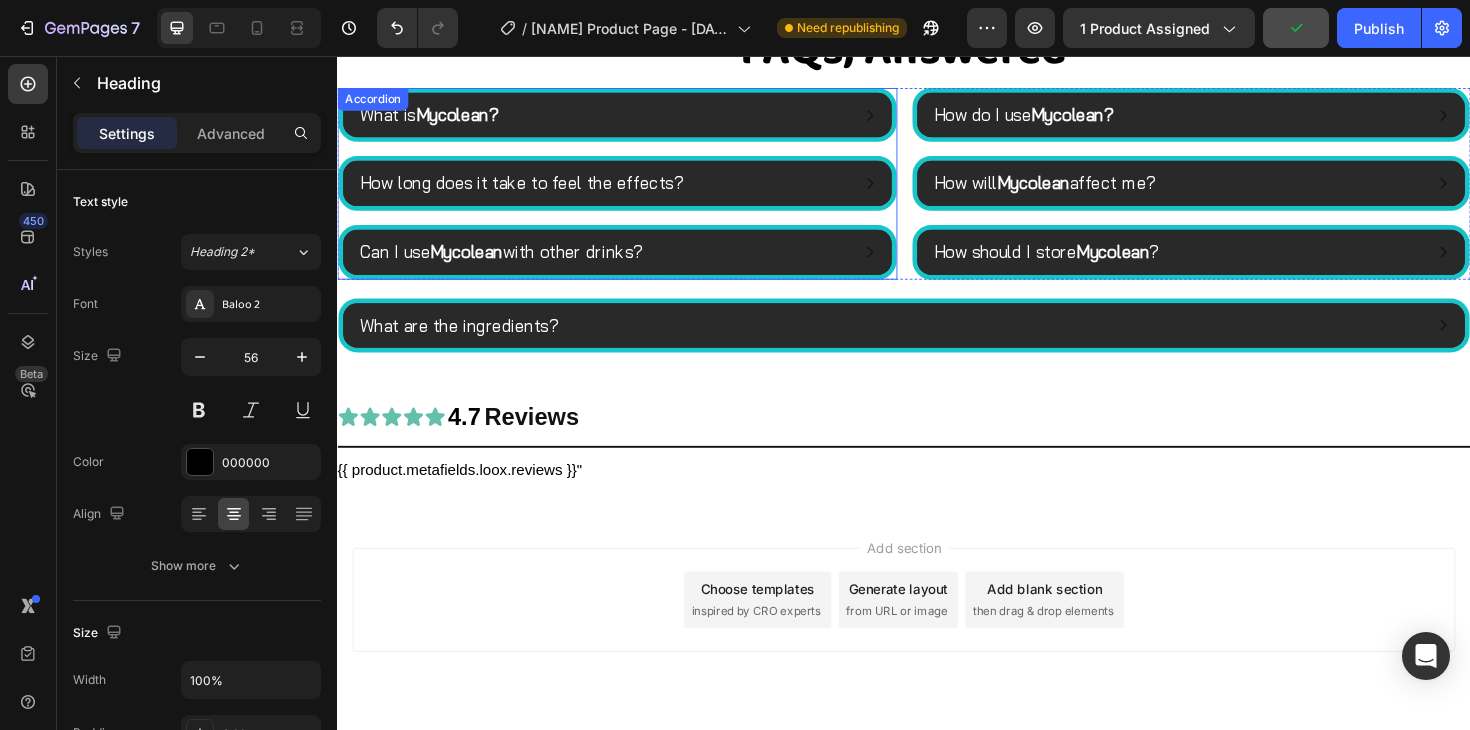 click on "What is  Mycolean?" at bounding box center [617, 119] 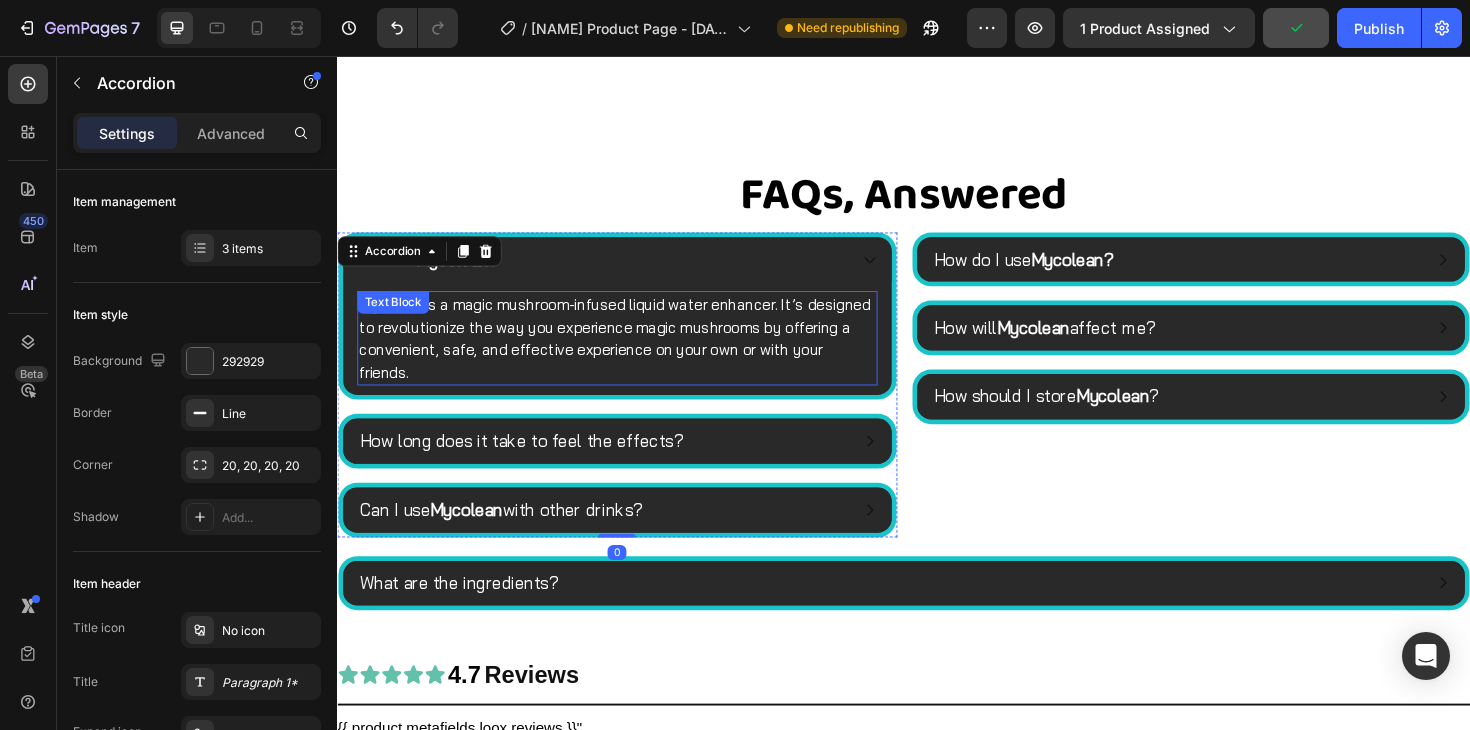 scroll, scrollTop: 7047, scrollLeft: 0, axis: vertical 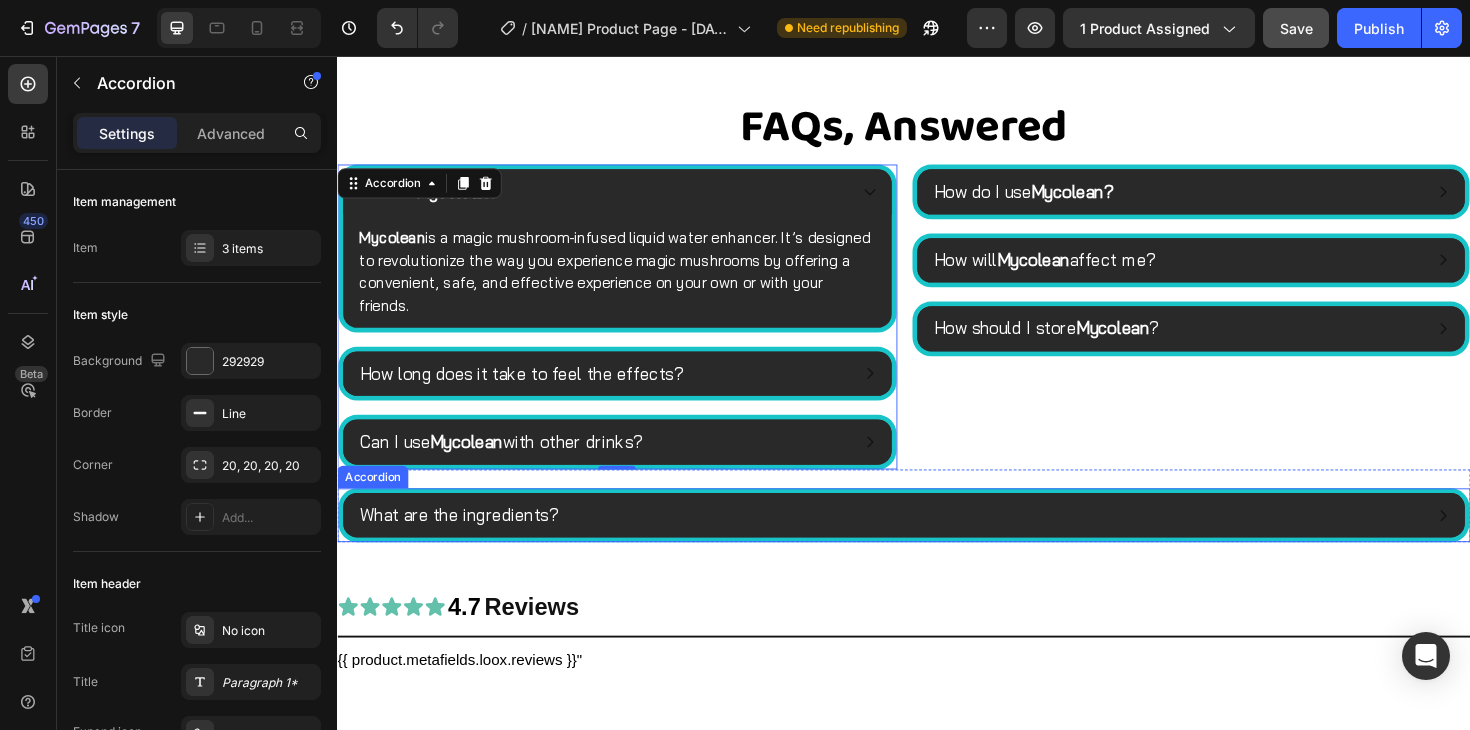 click on "What are the ingredients?" at bounding box center (937, 543) 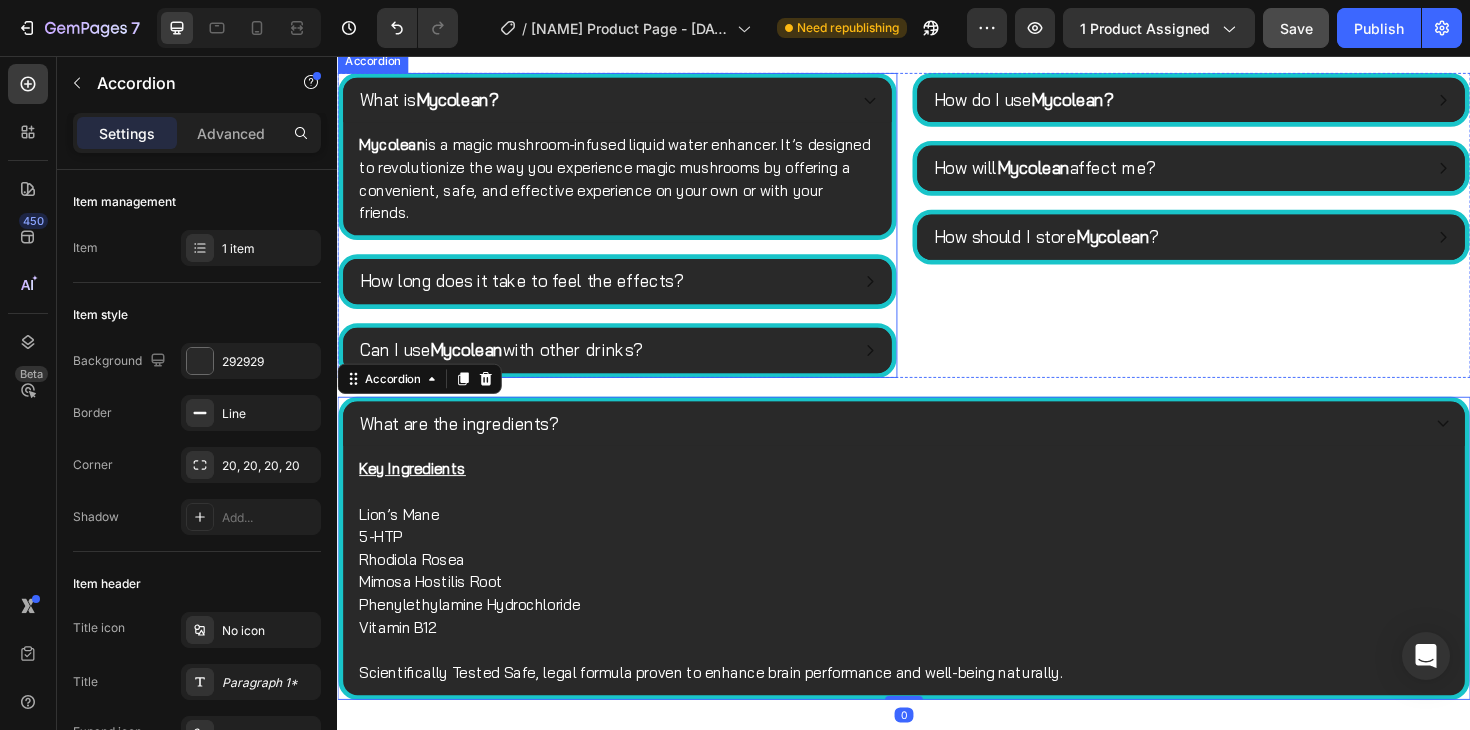 scroll, scrollTop: 7252, scrollLeft: 0, axis: vertical 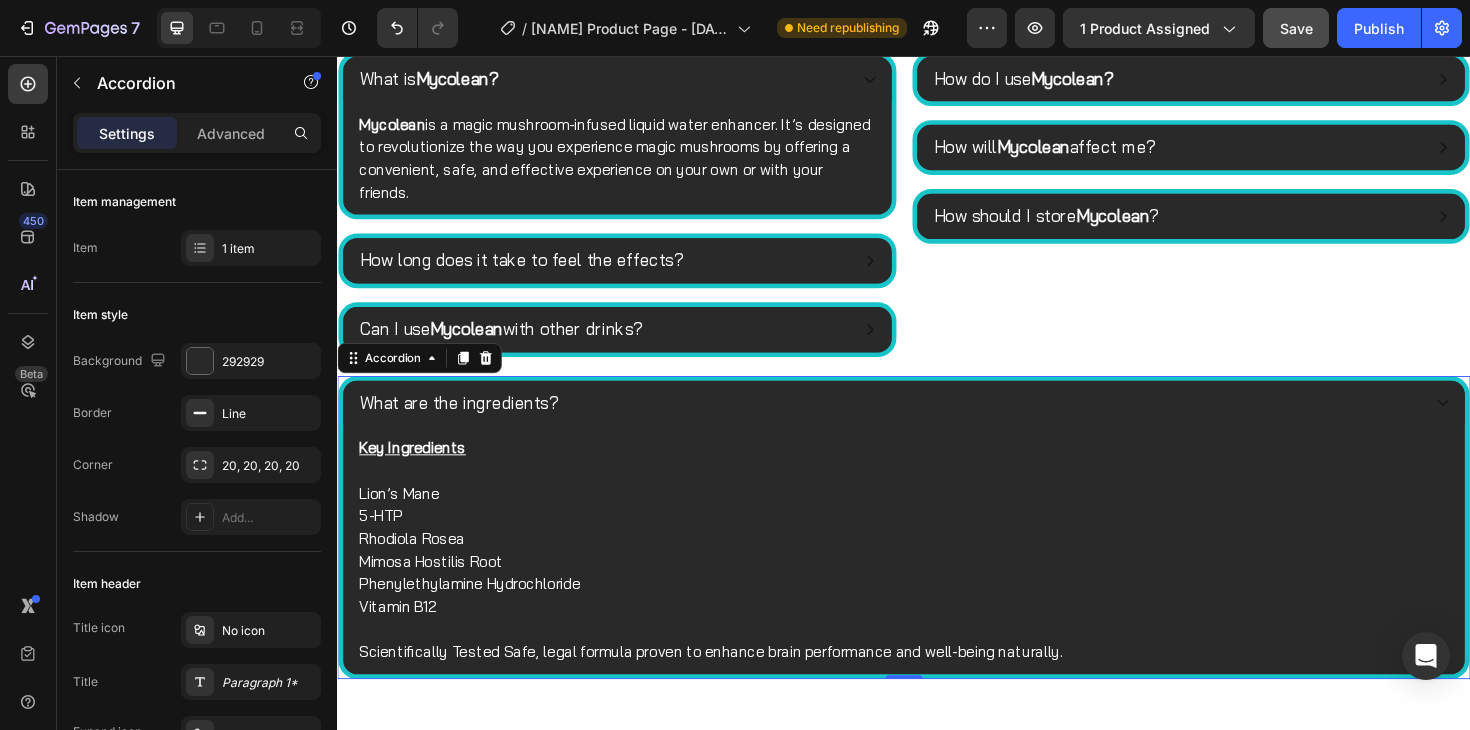 click on "What are the ingredients?" at bounding box center [921, 424] 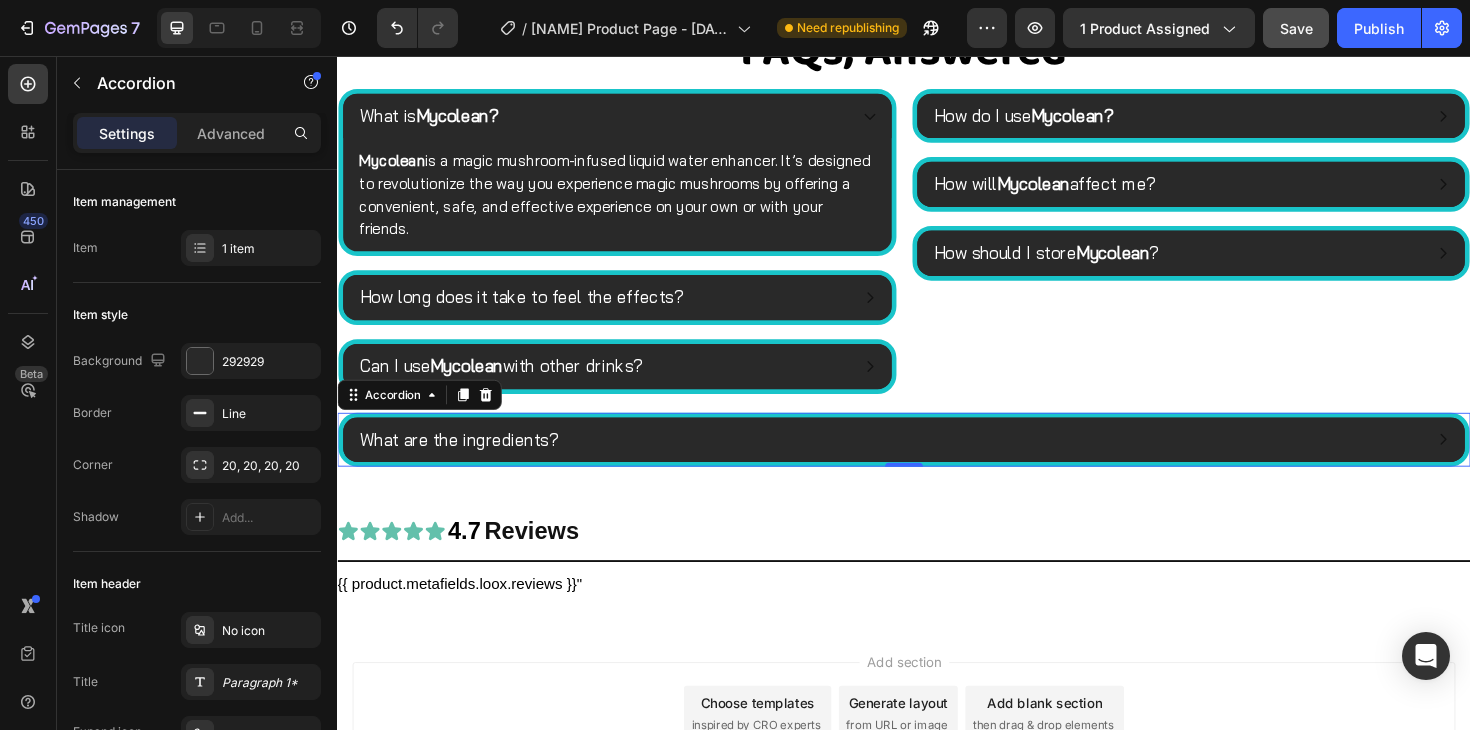 scroll, scrollTop: 7216, scrollLeft: 0, axis: vertical 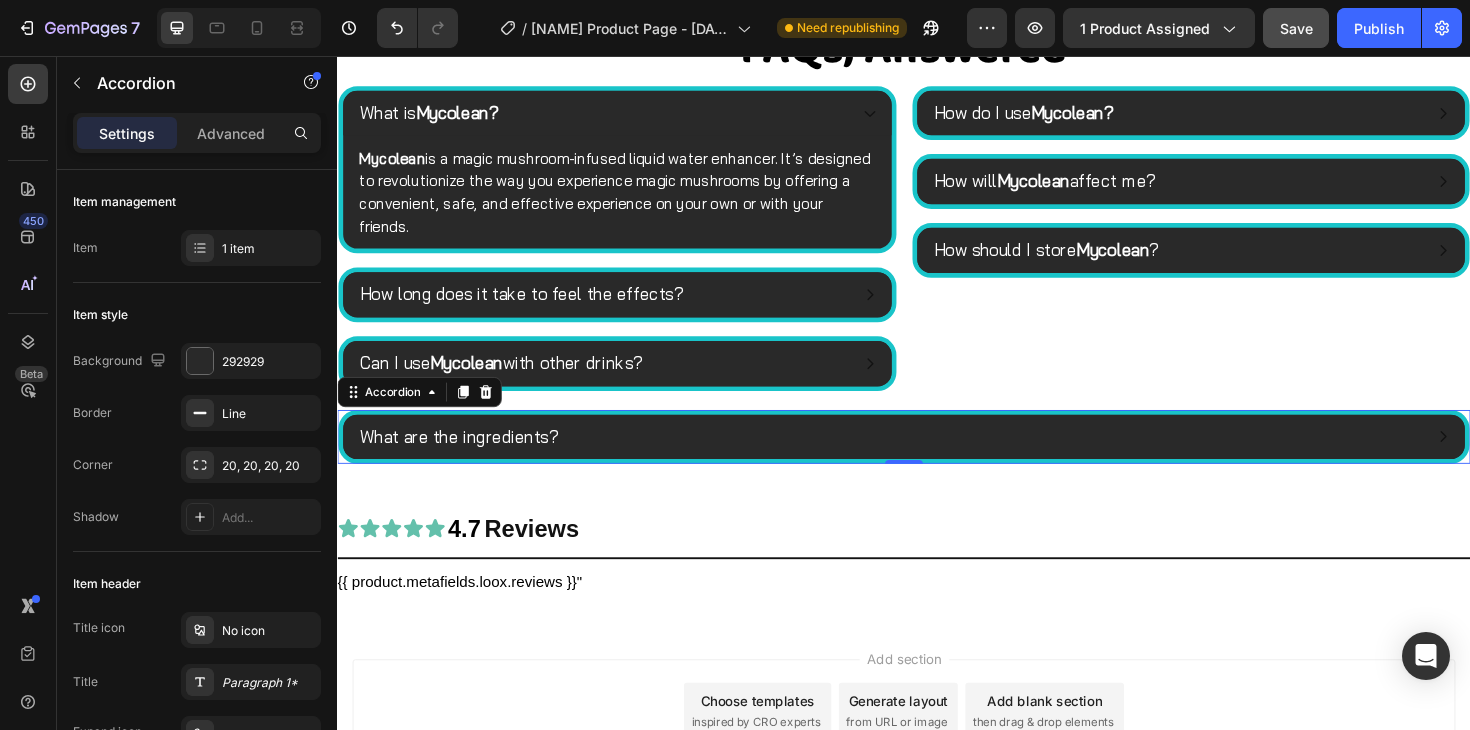 click on "What are the ingredients?" at bounding box center [937, 460] 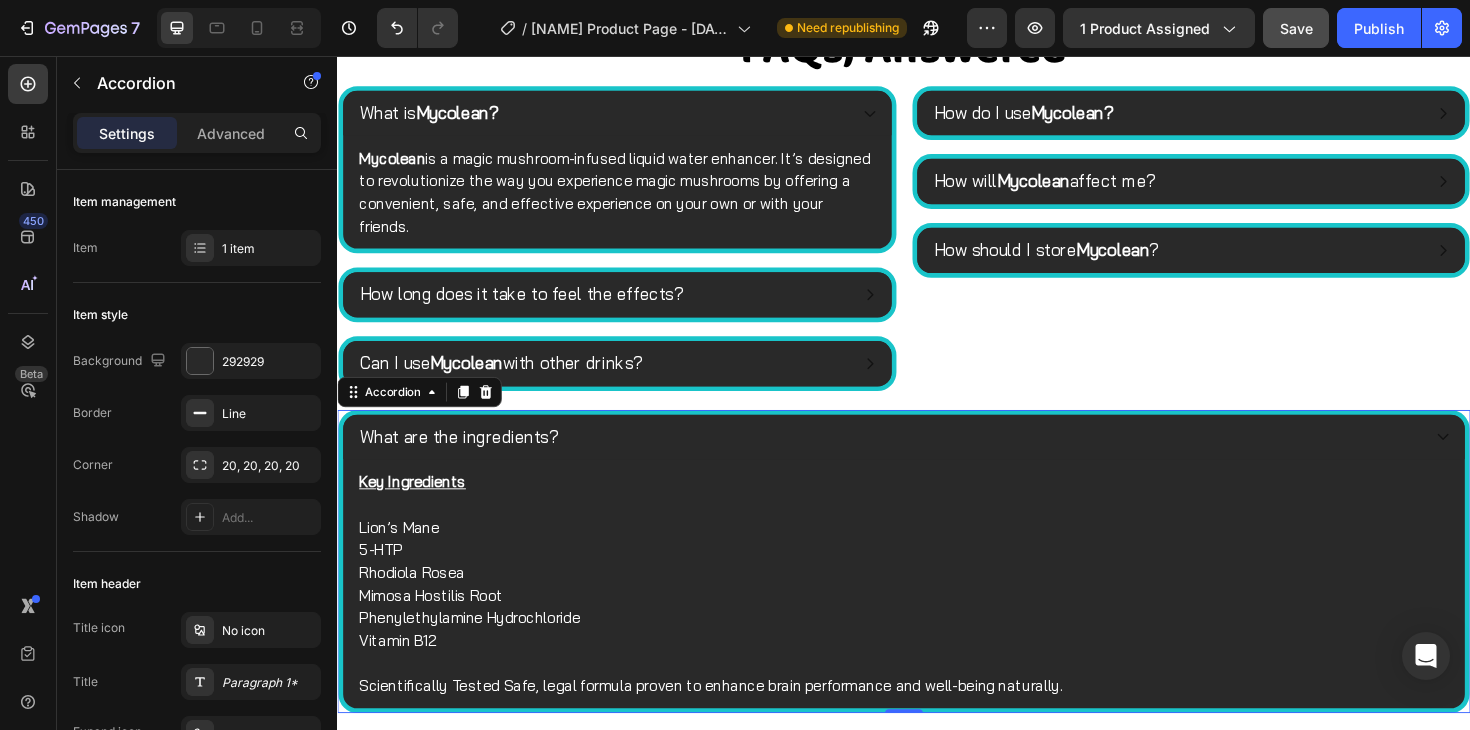 click on "What are the ingredients?" at bounding box center [921, 460] 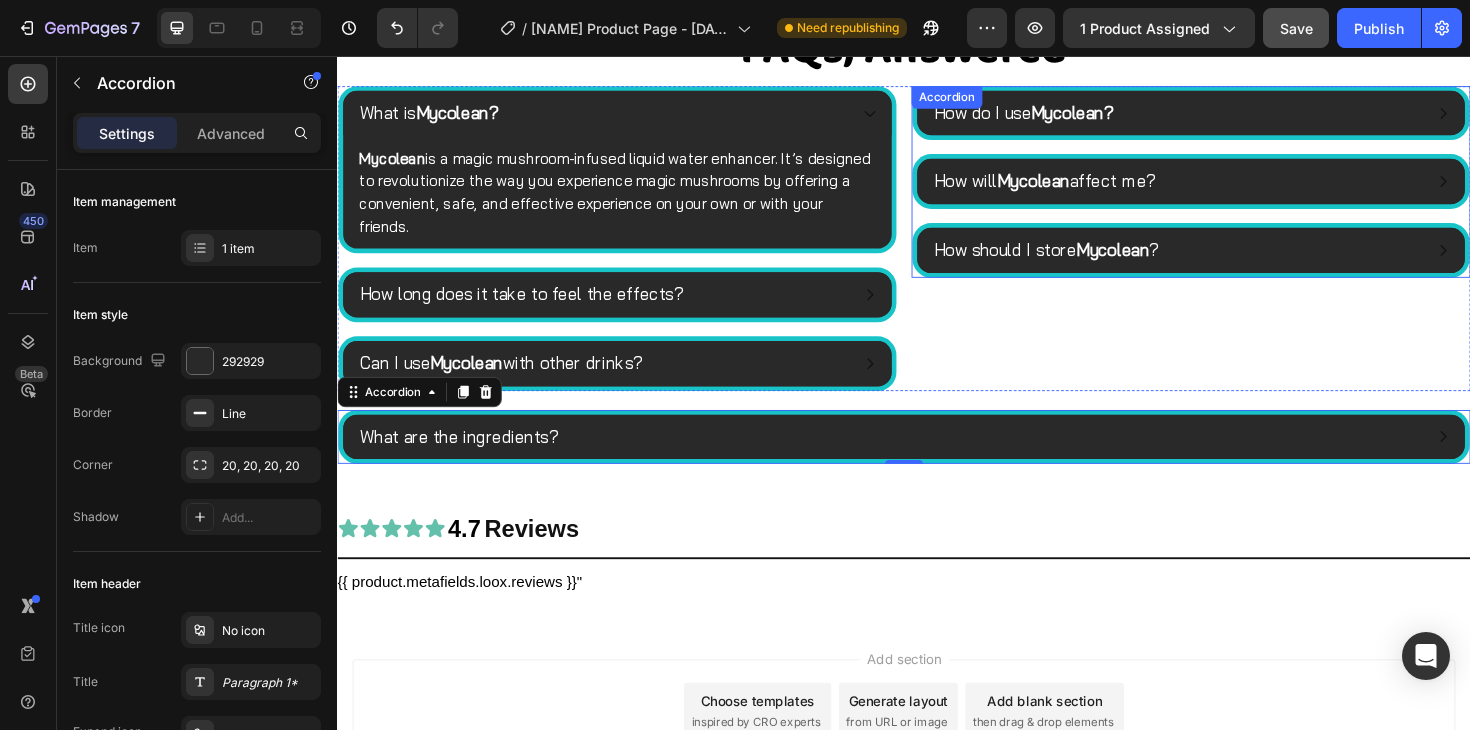 click on "Mycolean" at bounding box center (1158, 261) 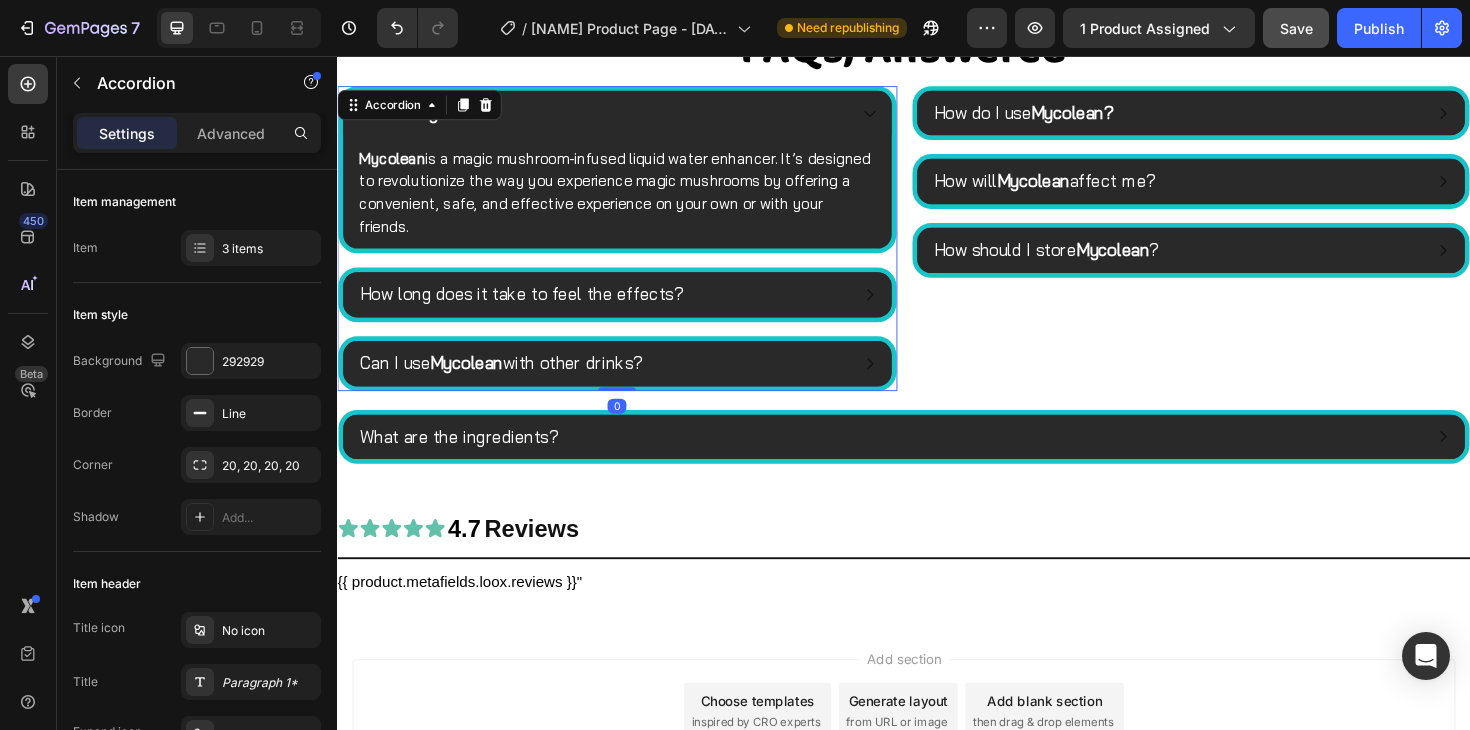 click on "What is  Mycolean?" at bounding box center [617, 117] 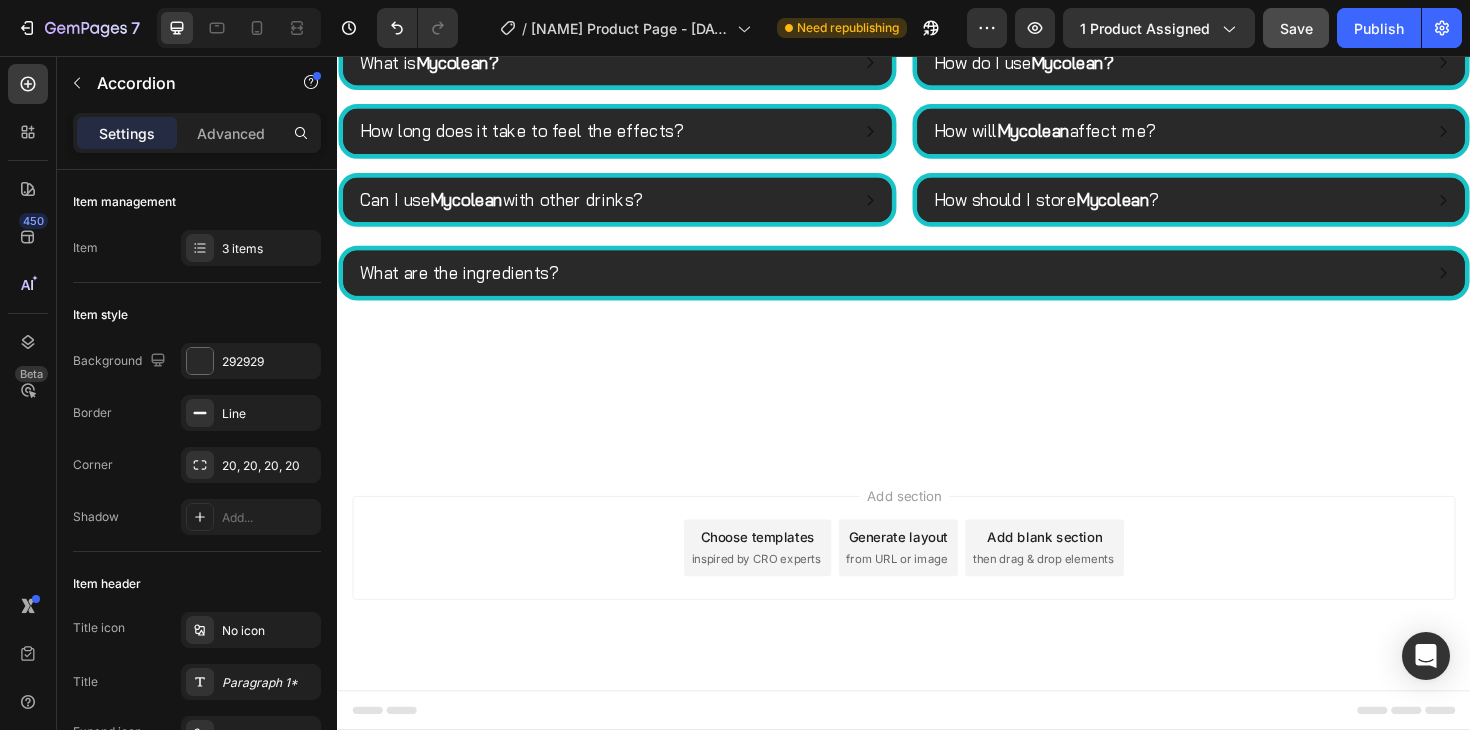 scroll, scrollTop: 6516, scrollLeft: 0, axis: vertical 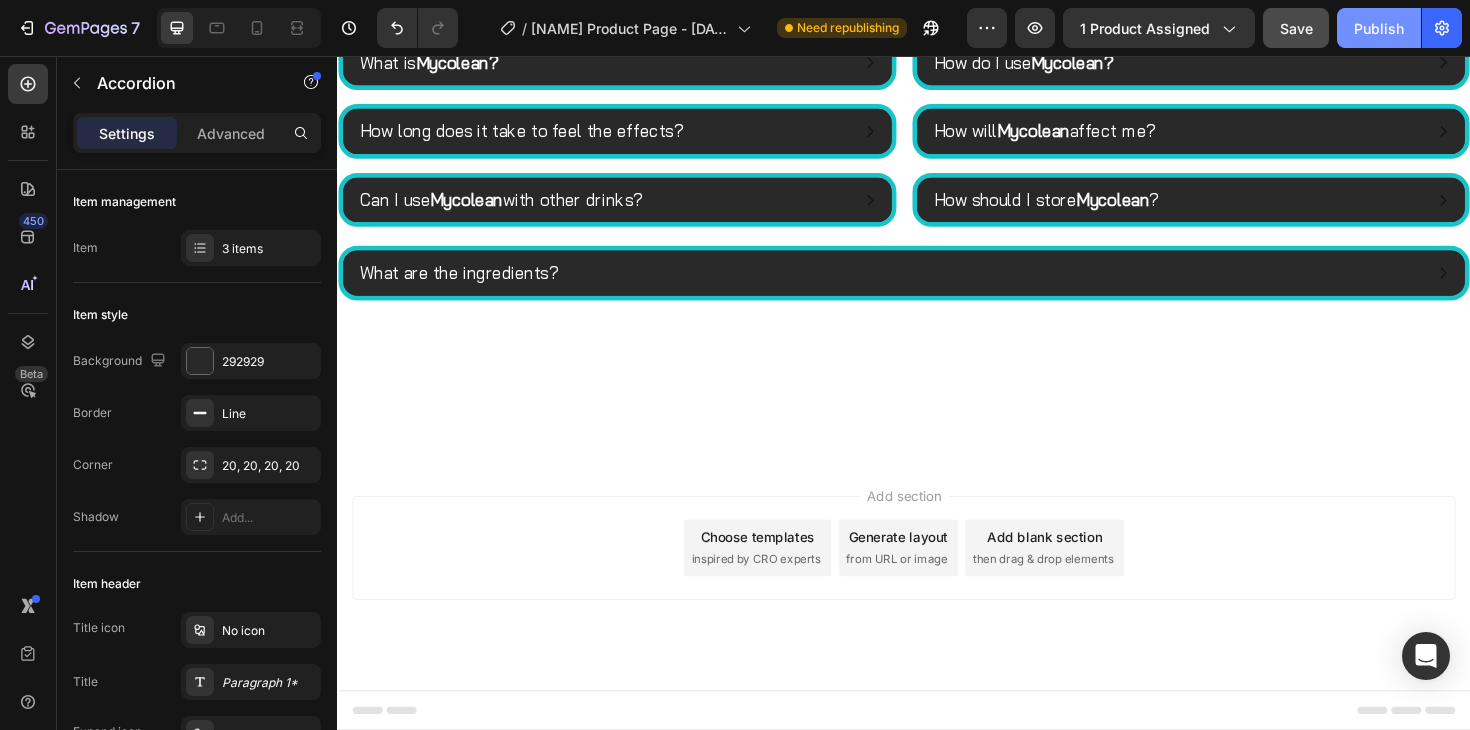 click on "Publish" at bounding box center (1379, 28) 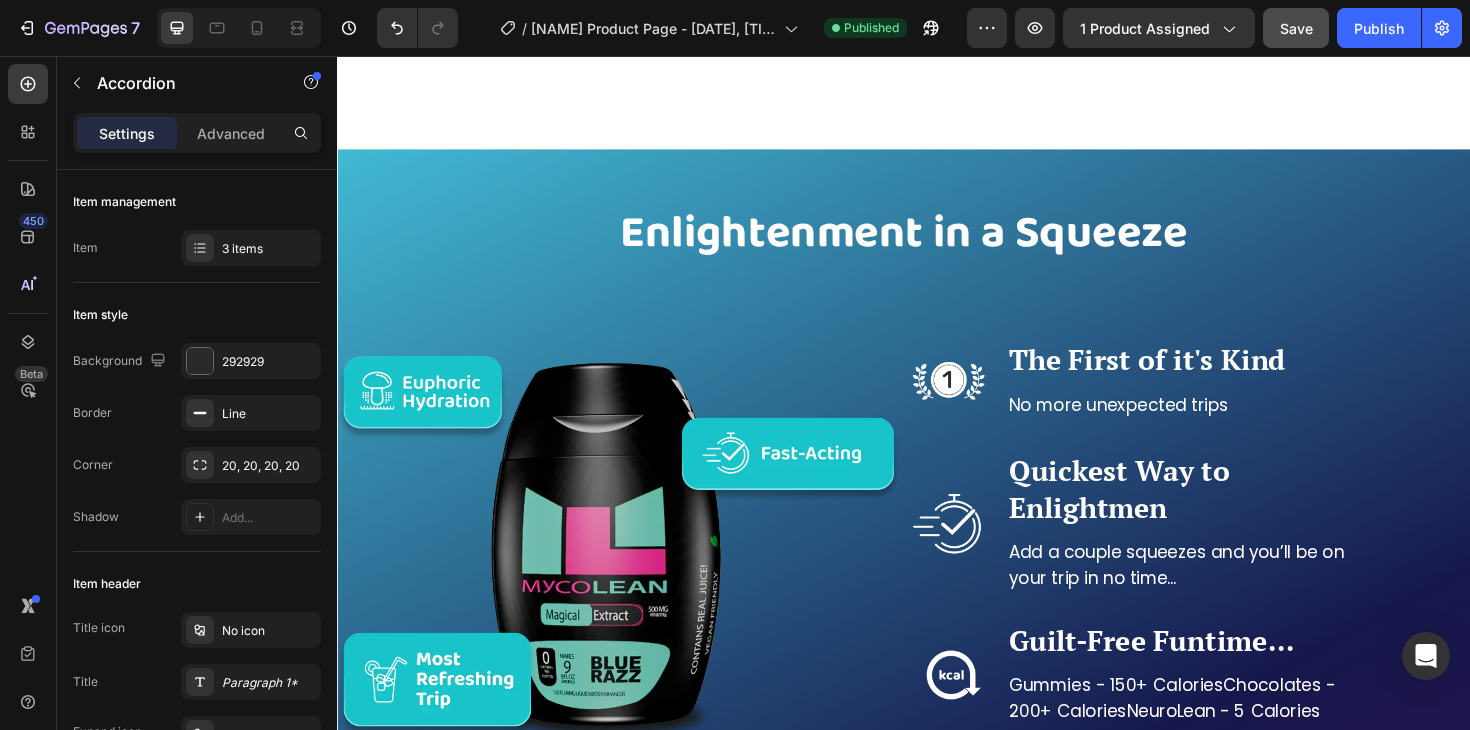 scroll, scrollTop: 2607, scrollLeft: 0, axis: vertical 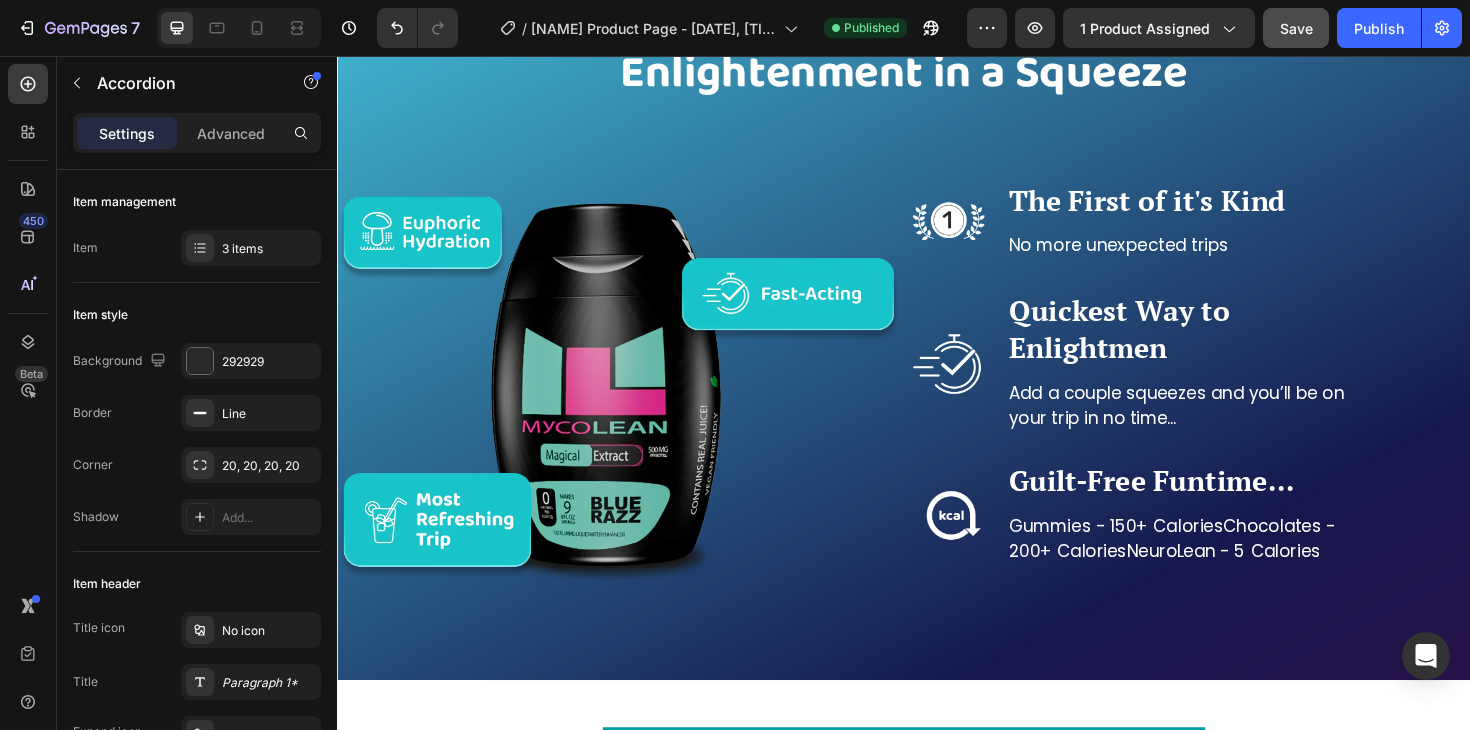 click at bounding box center (635, 391) 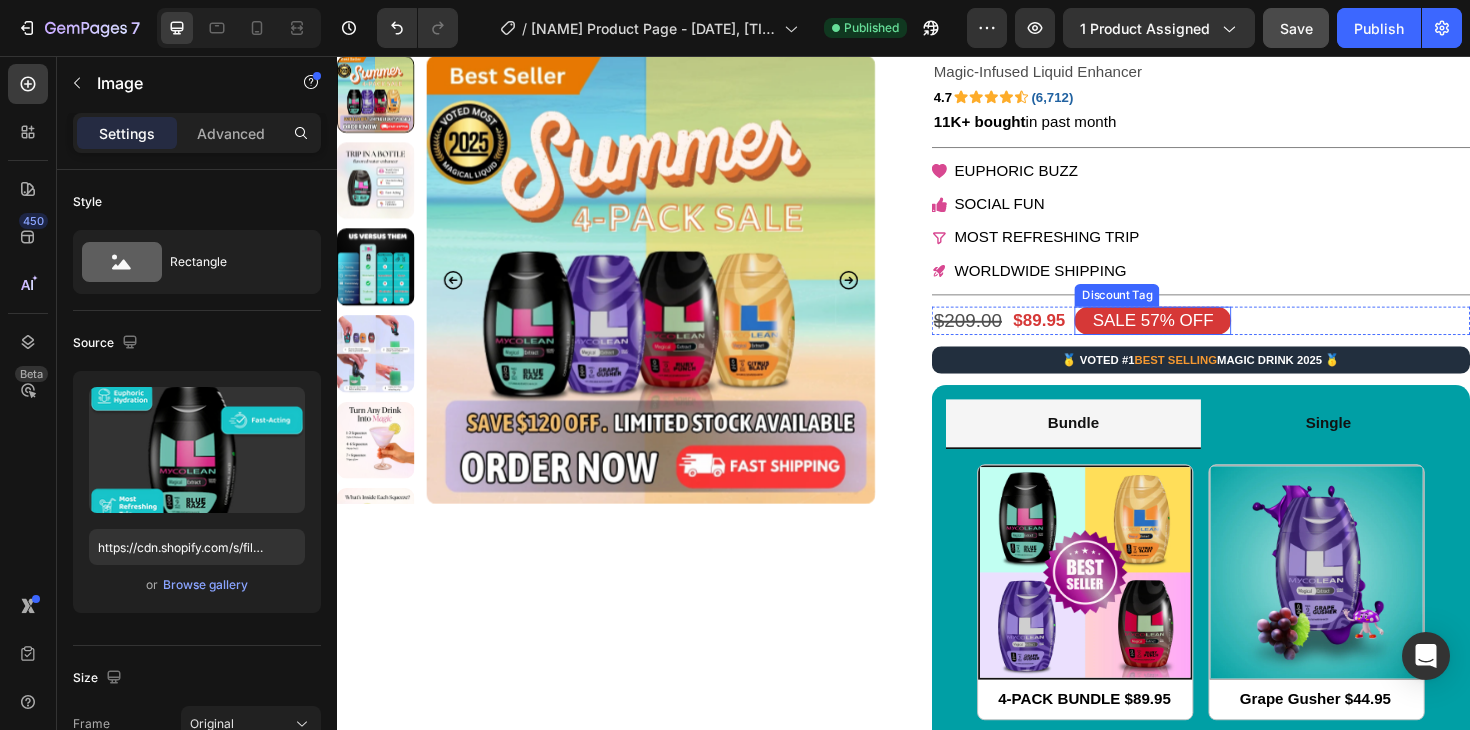 scroll, scrollTop: 162, scrollLeft: 0, axis: vertical 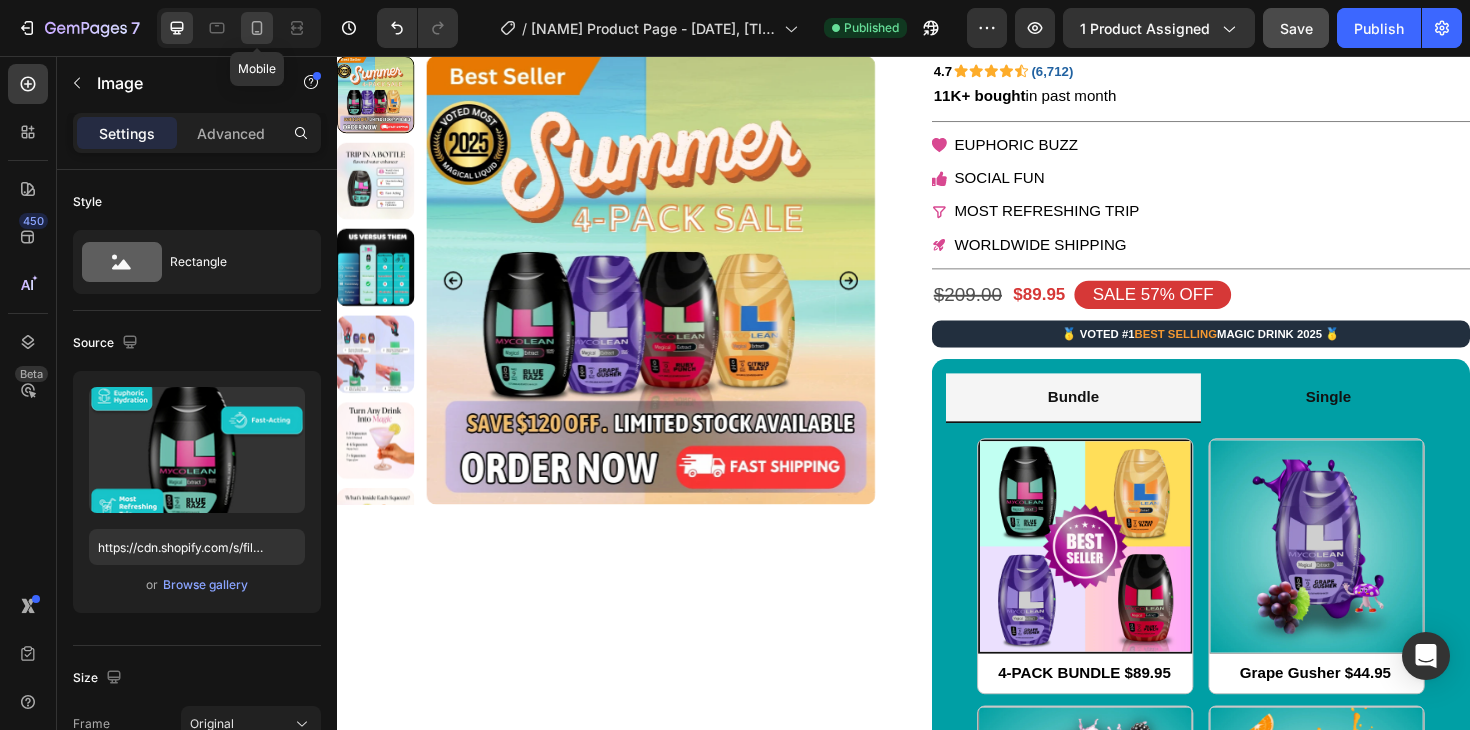 click 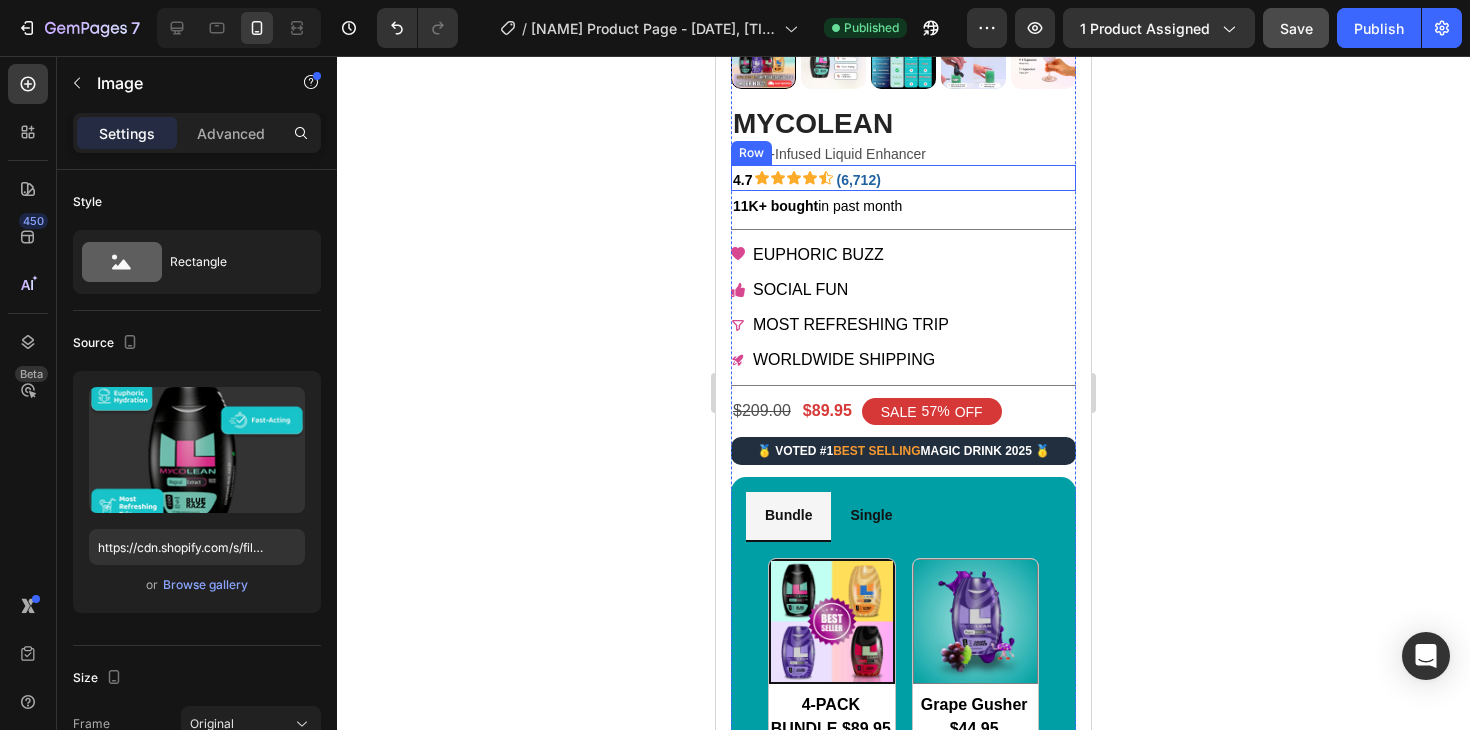 scroll, scrollTop: 528, scrollLeft: 0, axis: vertical 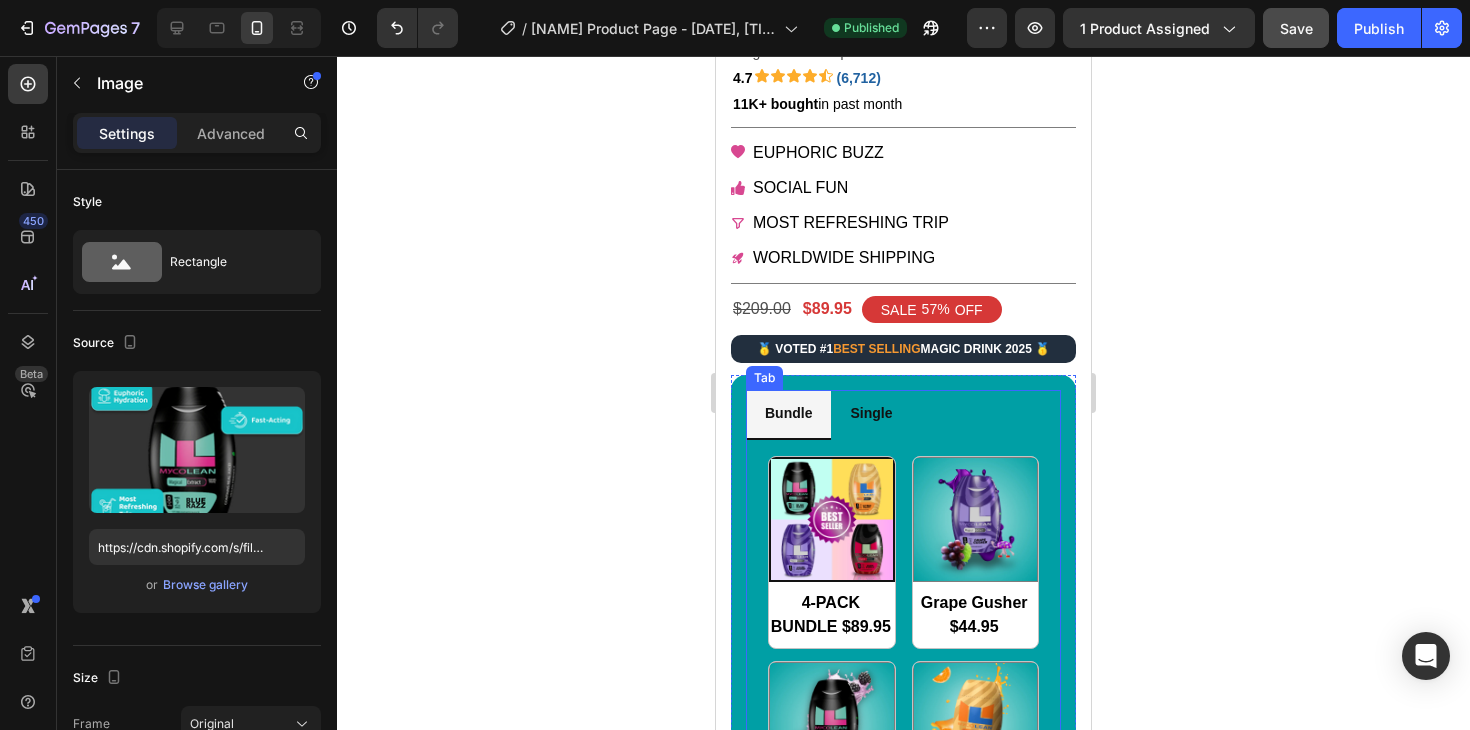 click on "Bundle Single" at bounding box center [903, 414] 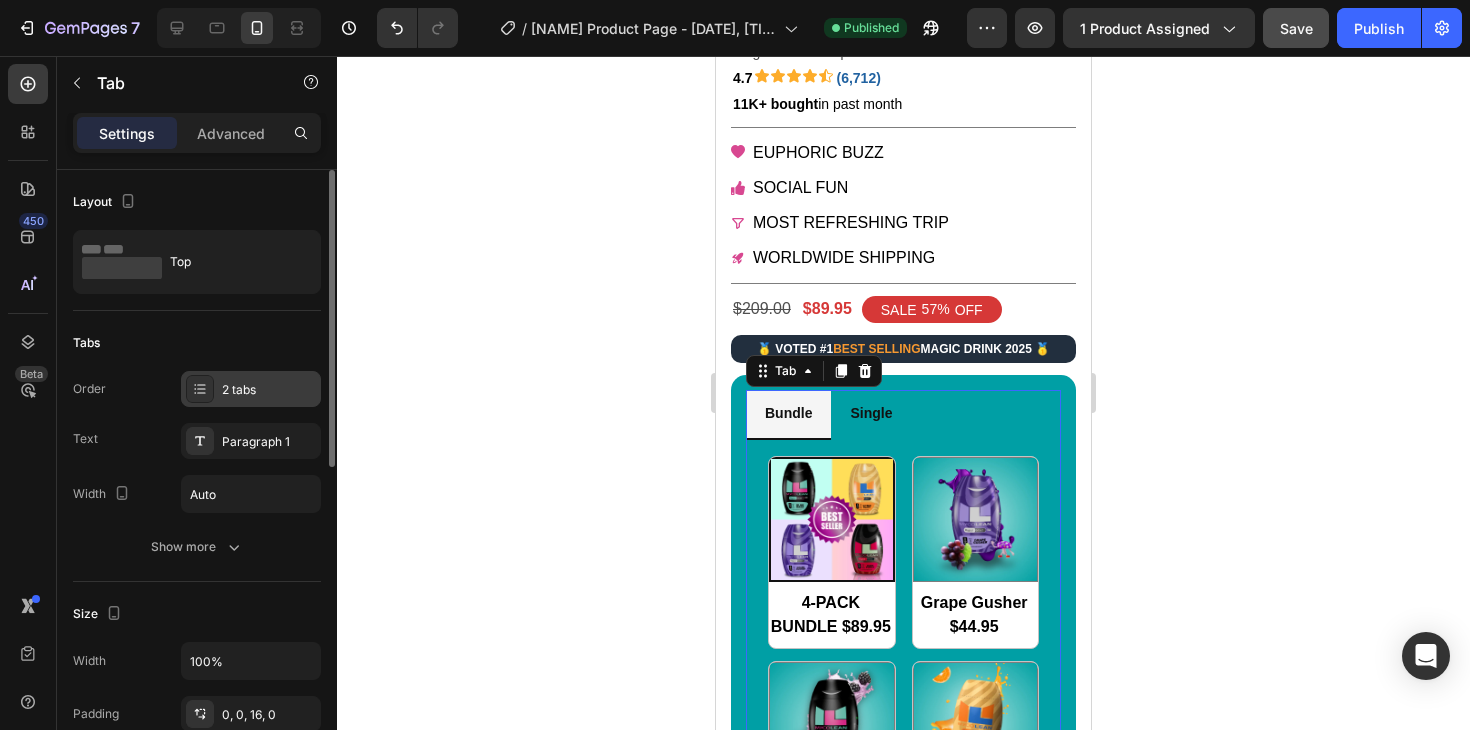 click on "2 tabs" at bounding box center (269, 390) 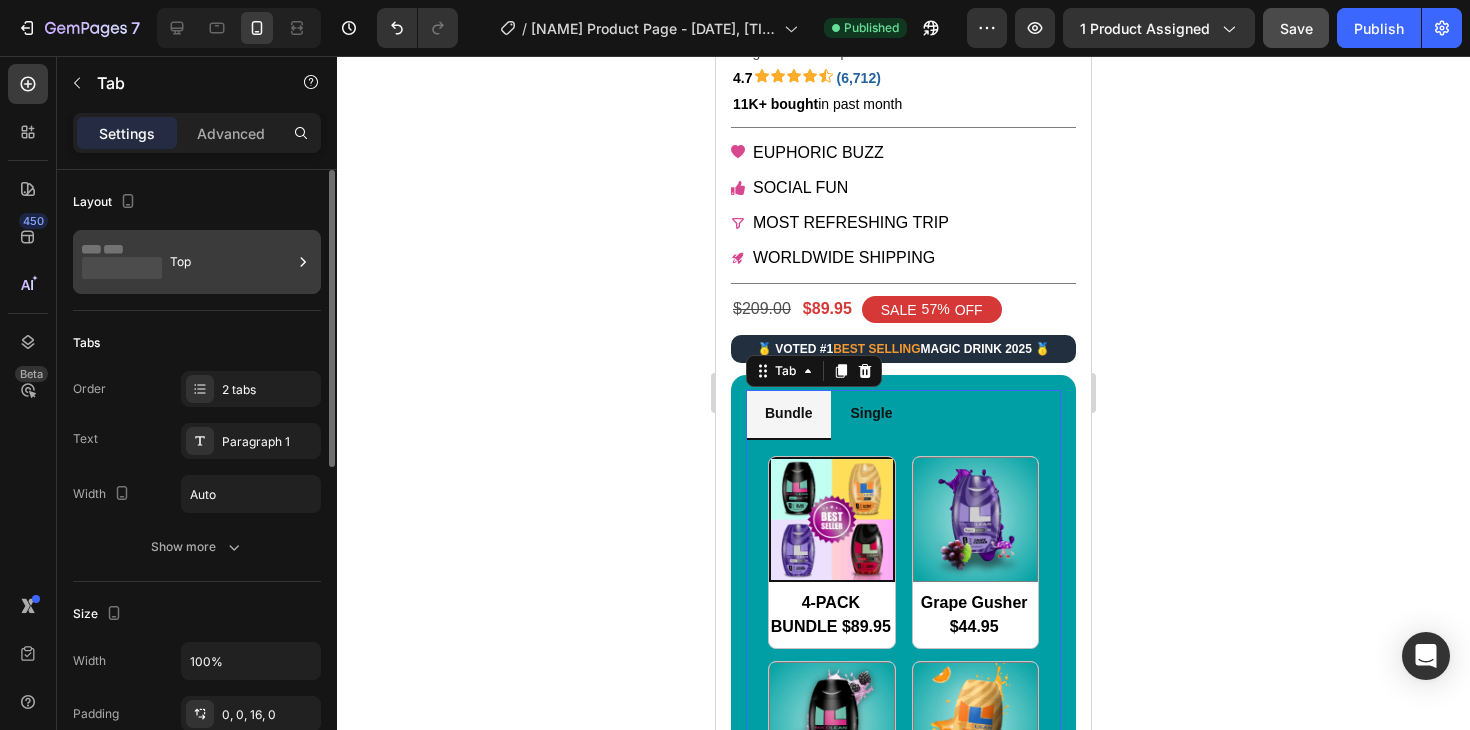 click on "Top" at bounding box center [231, 262] 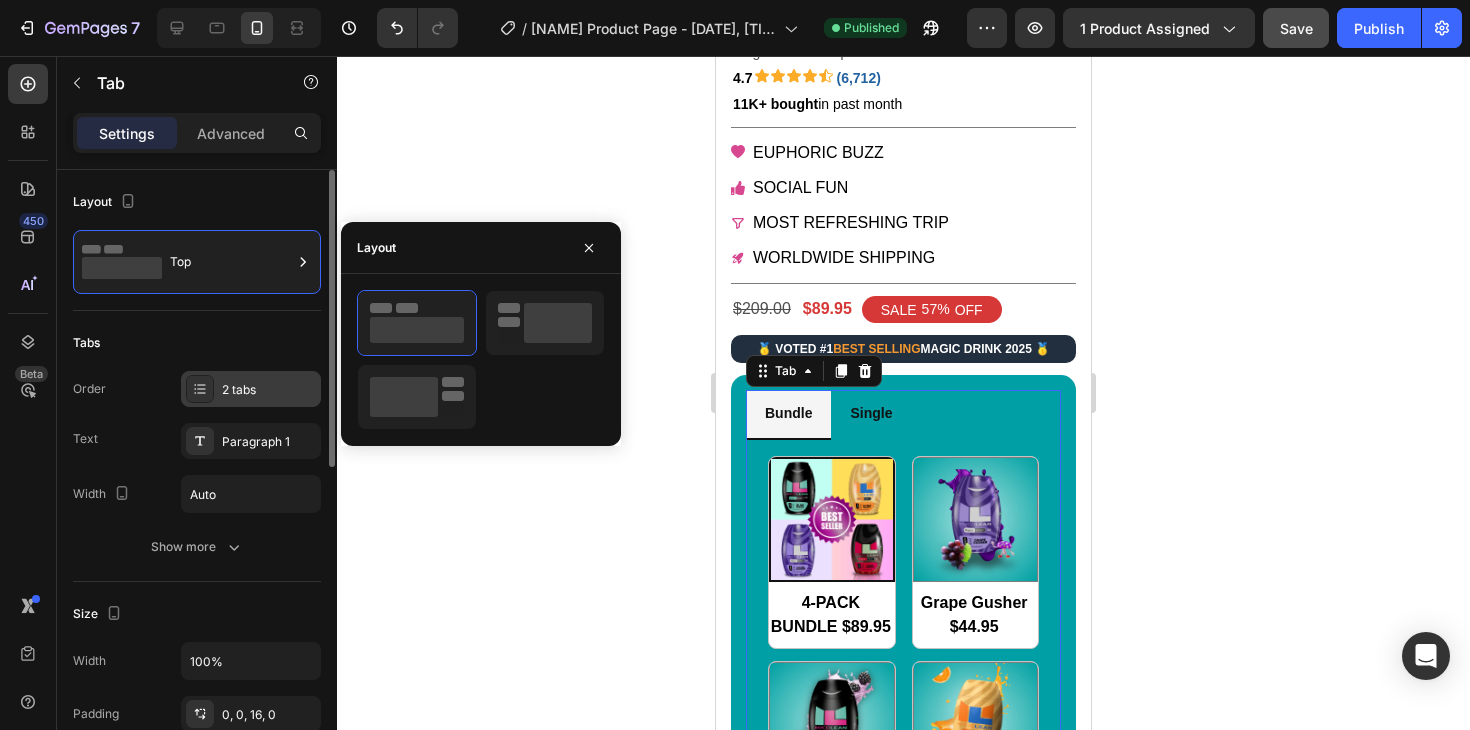 click on "2 tabs" at bounding box center [269, 390] 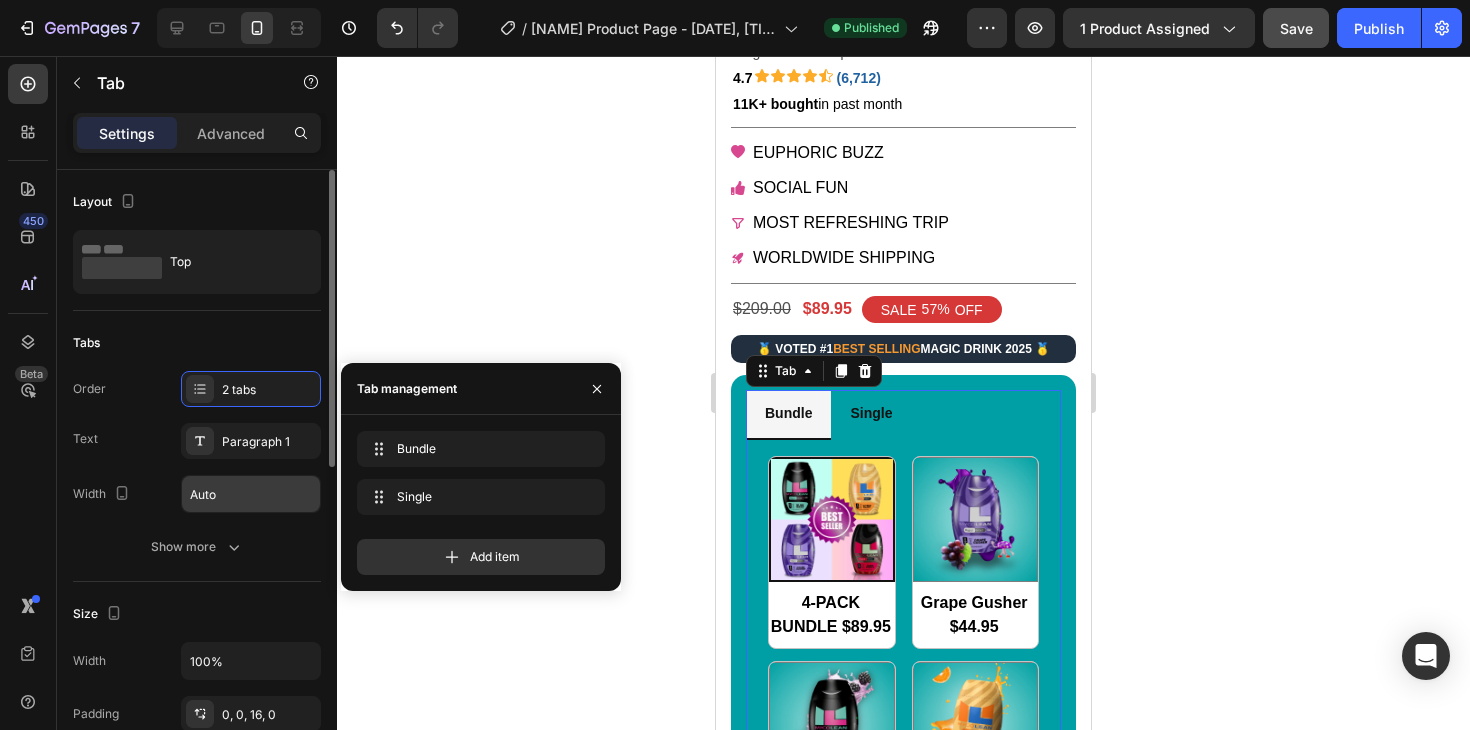 click on "Auto" at bounding box center (251, 494) 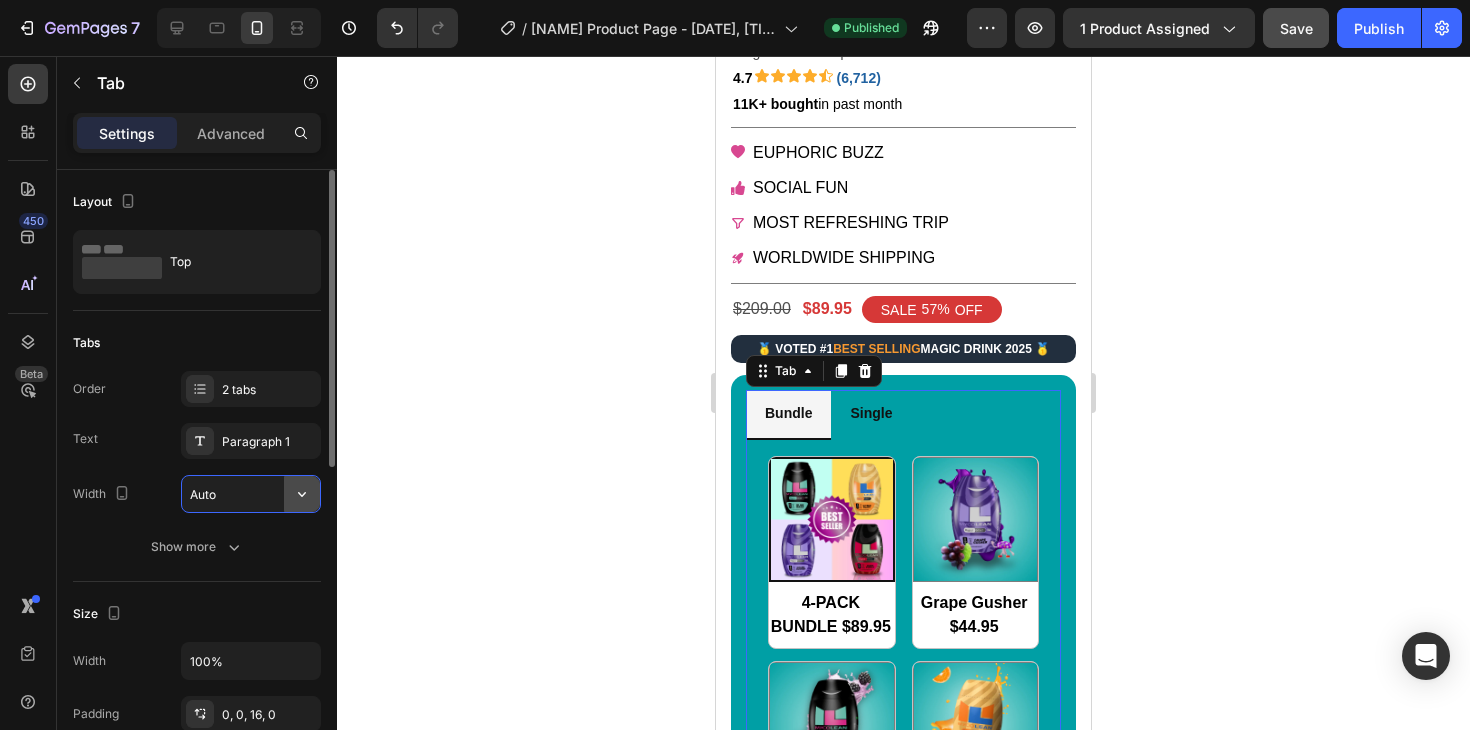 click 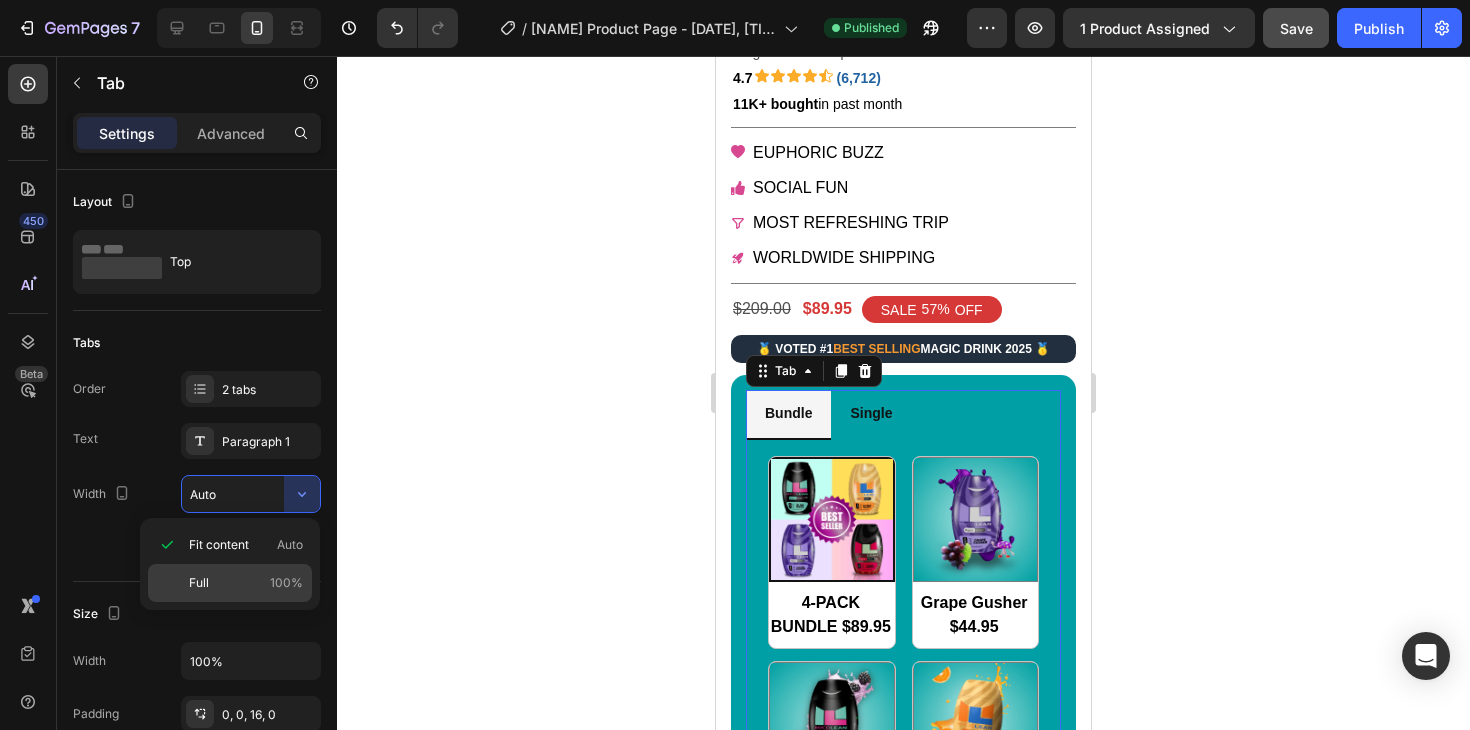 click on "Full 100%" at bounding box center (246, 583) 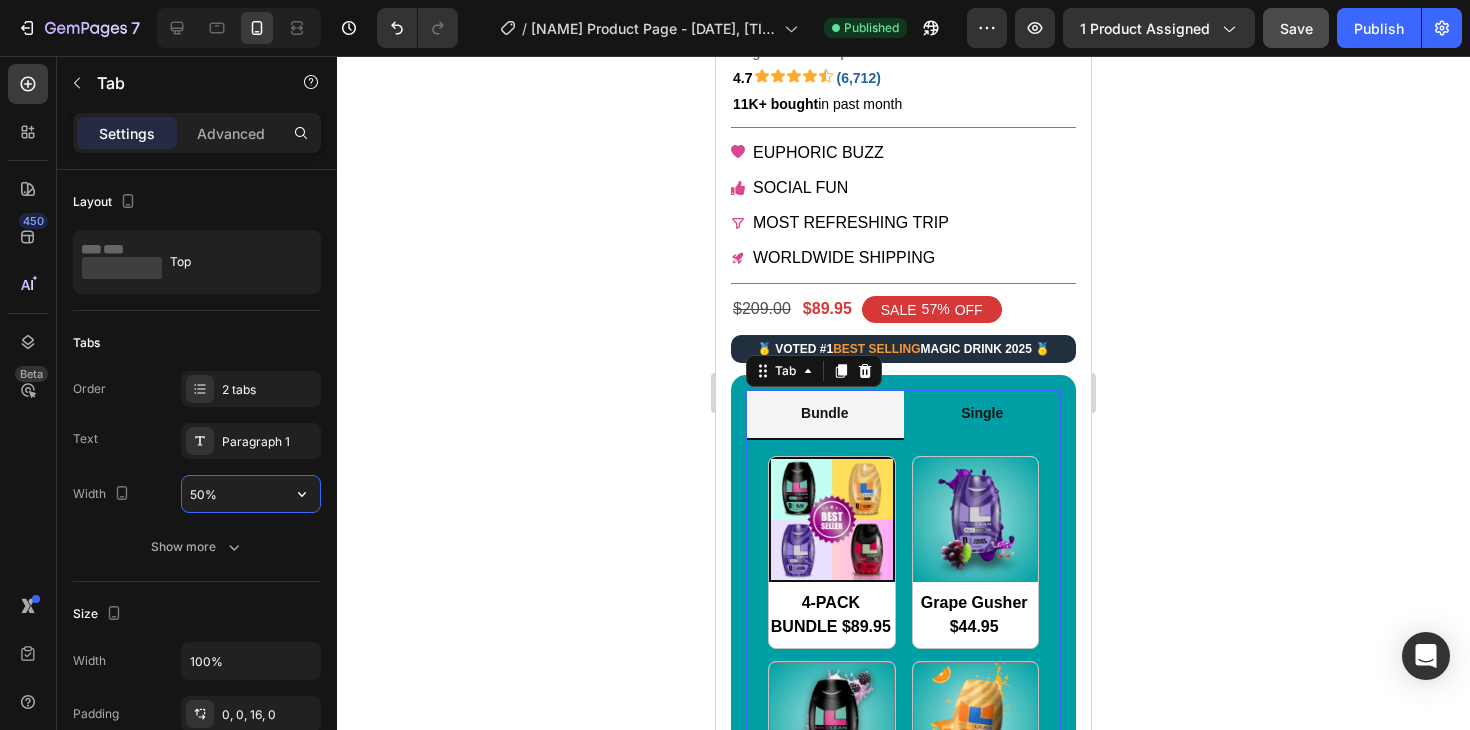 type on "50%" 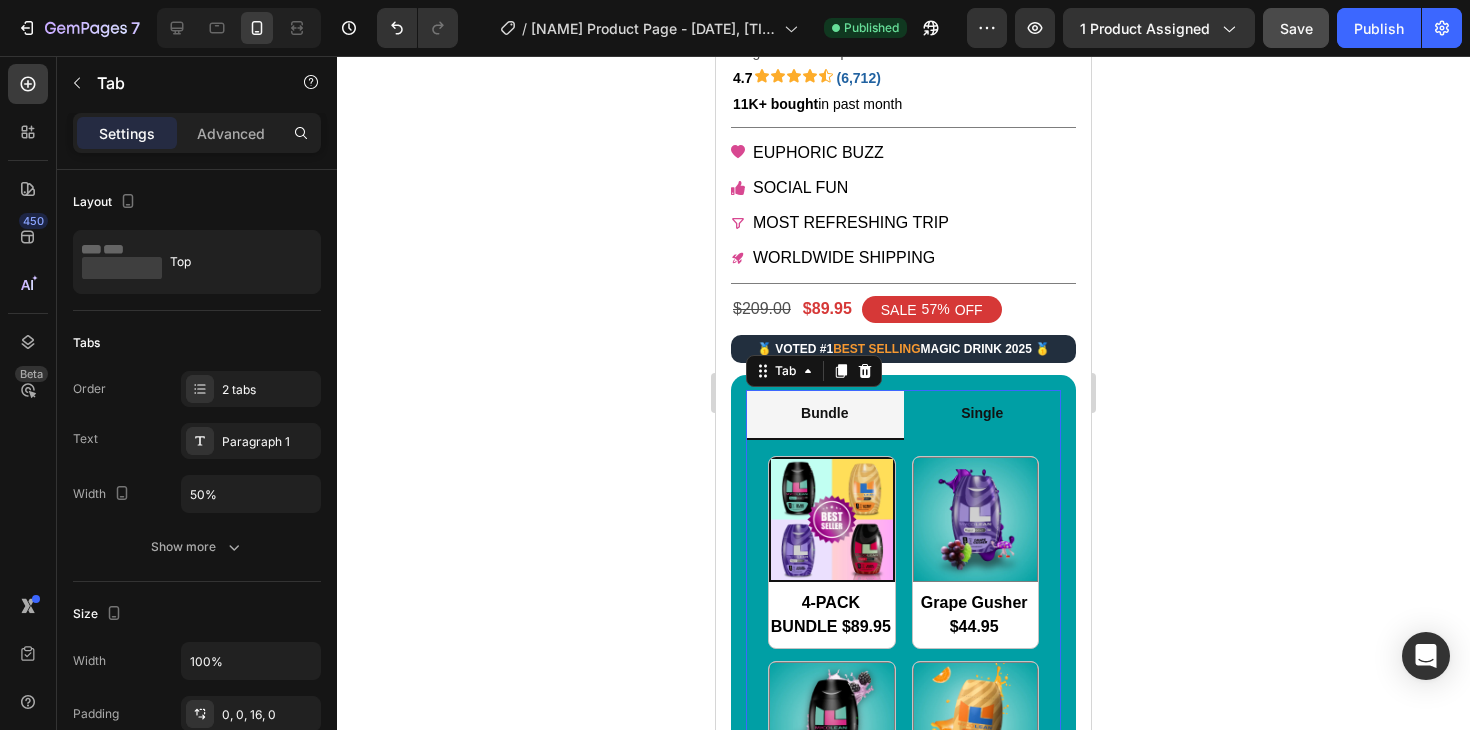 click 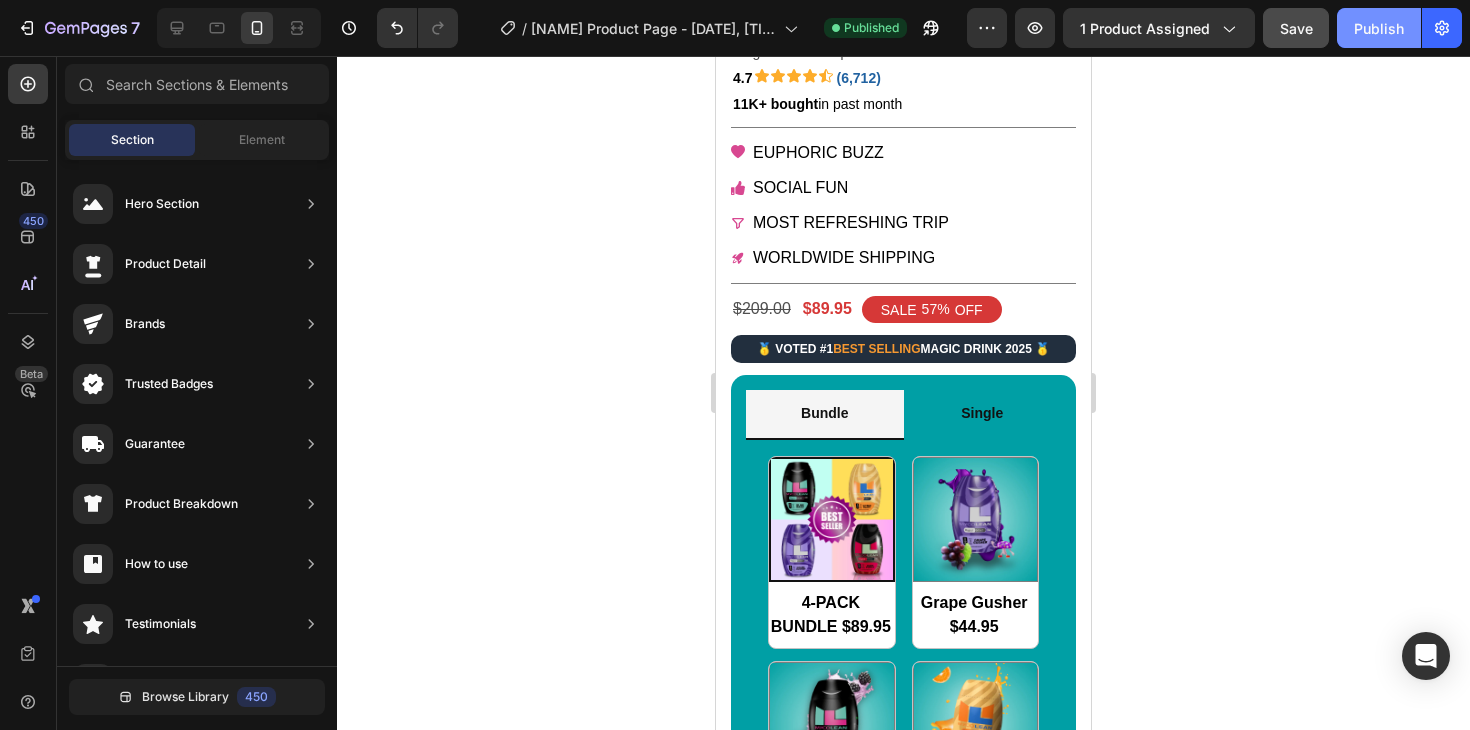 click on "Publish" at bounding box center [1379, 28] 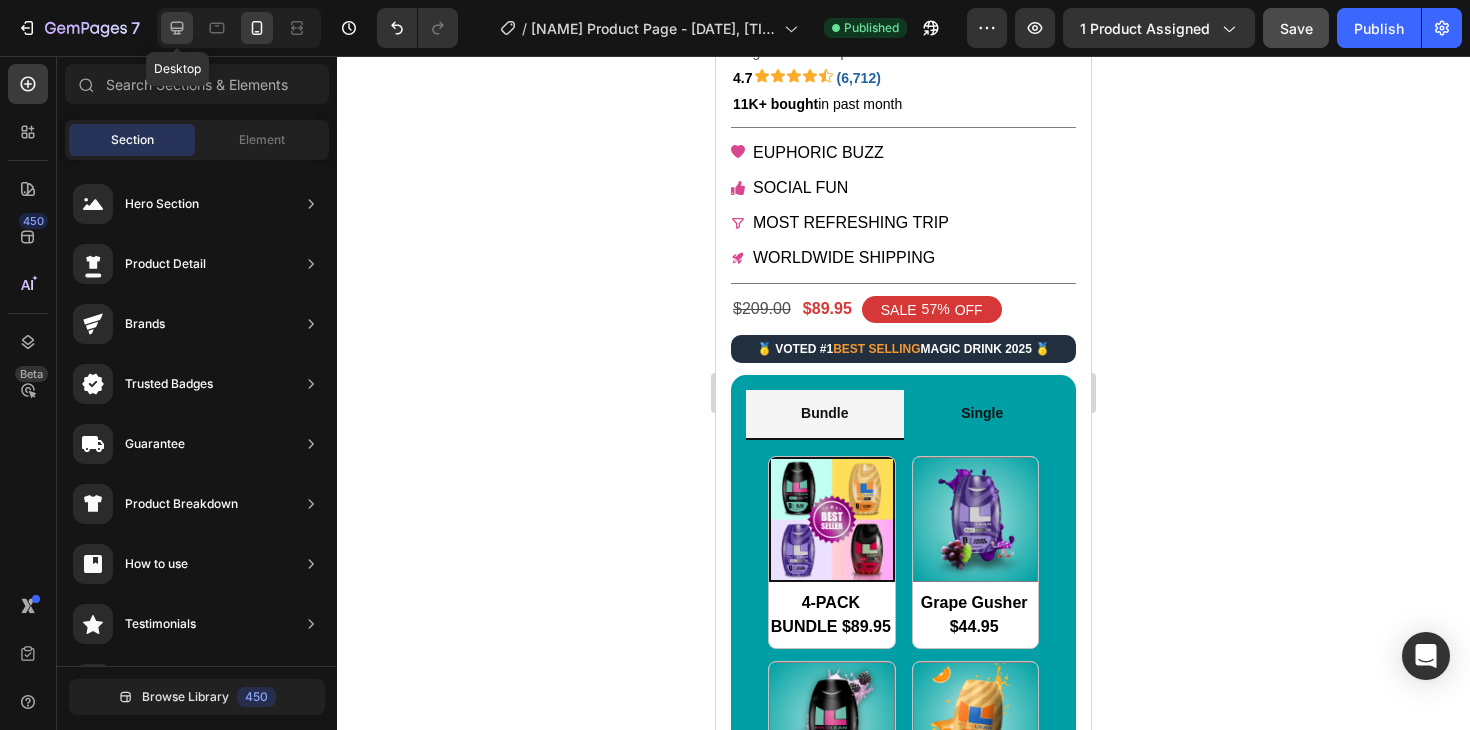 click 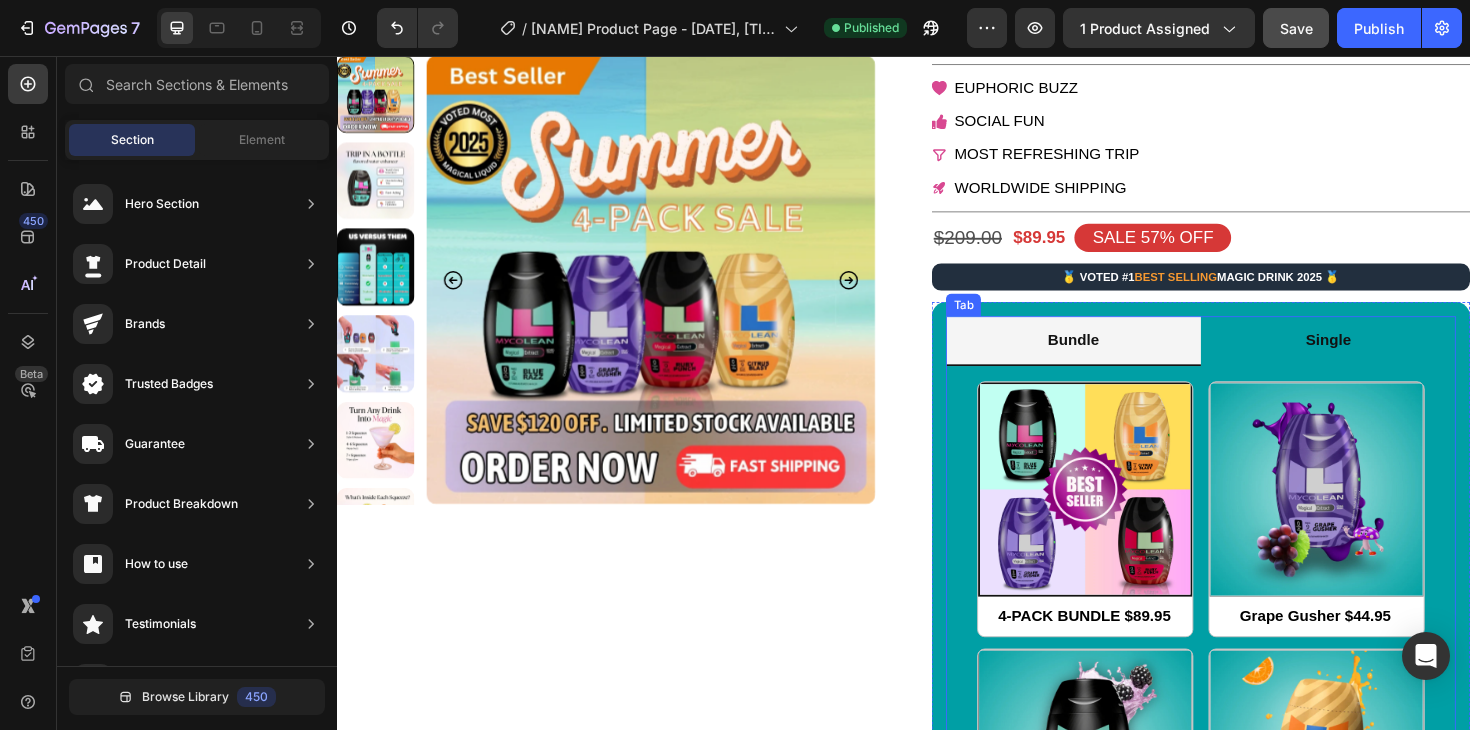 scroll, scrollTop: 232, scrollLeft: 0, axis: vertical 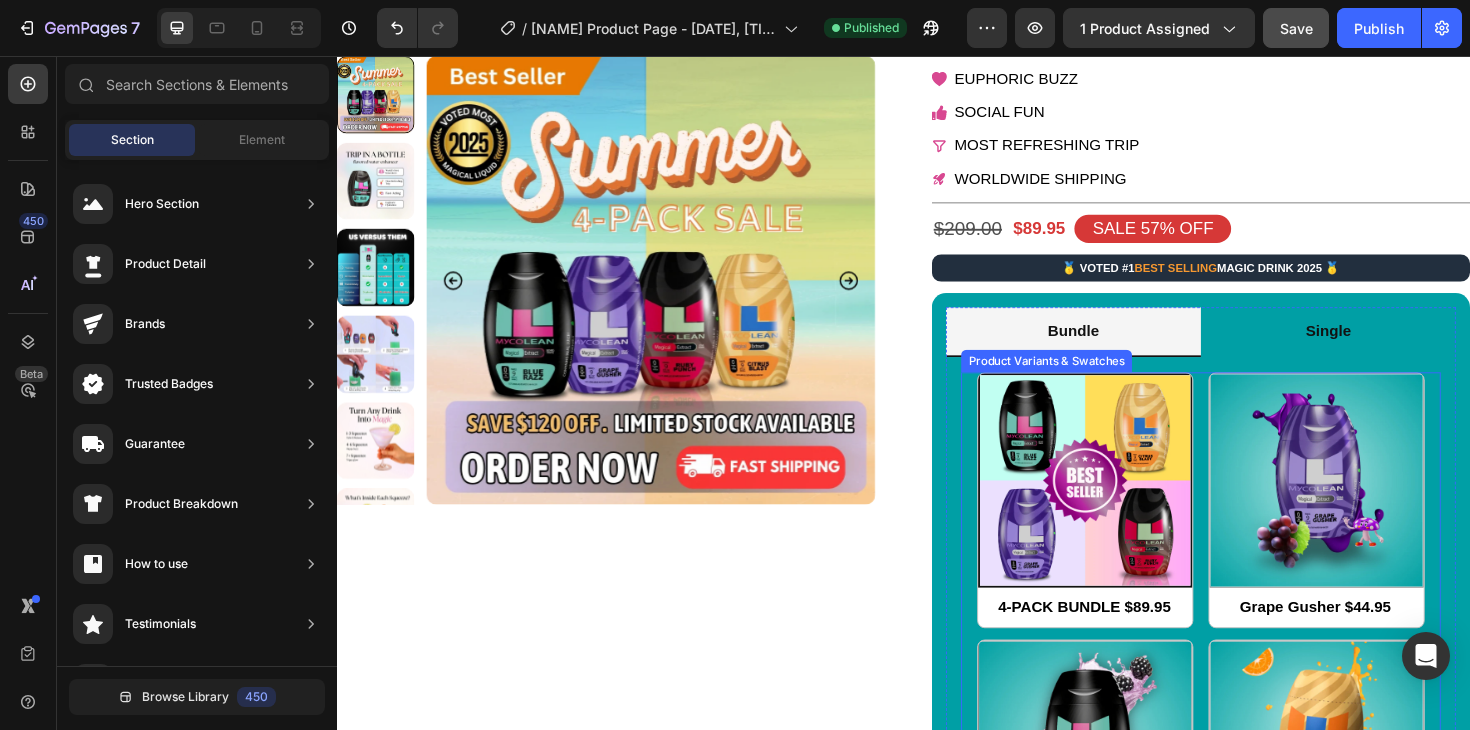 click at bounding box center (1129, 505) 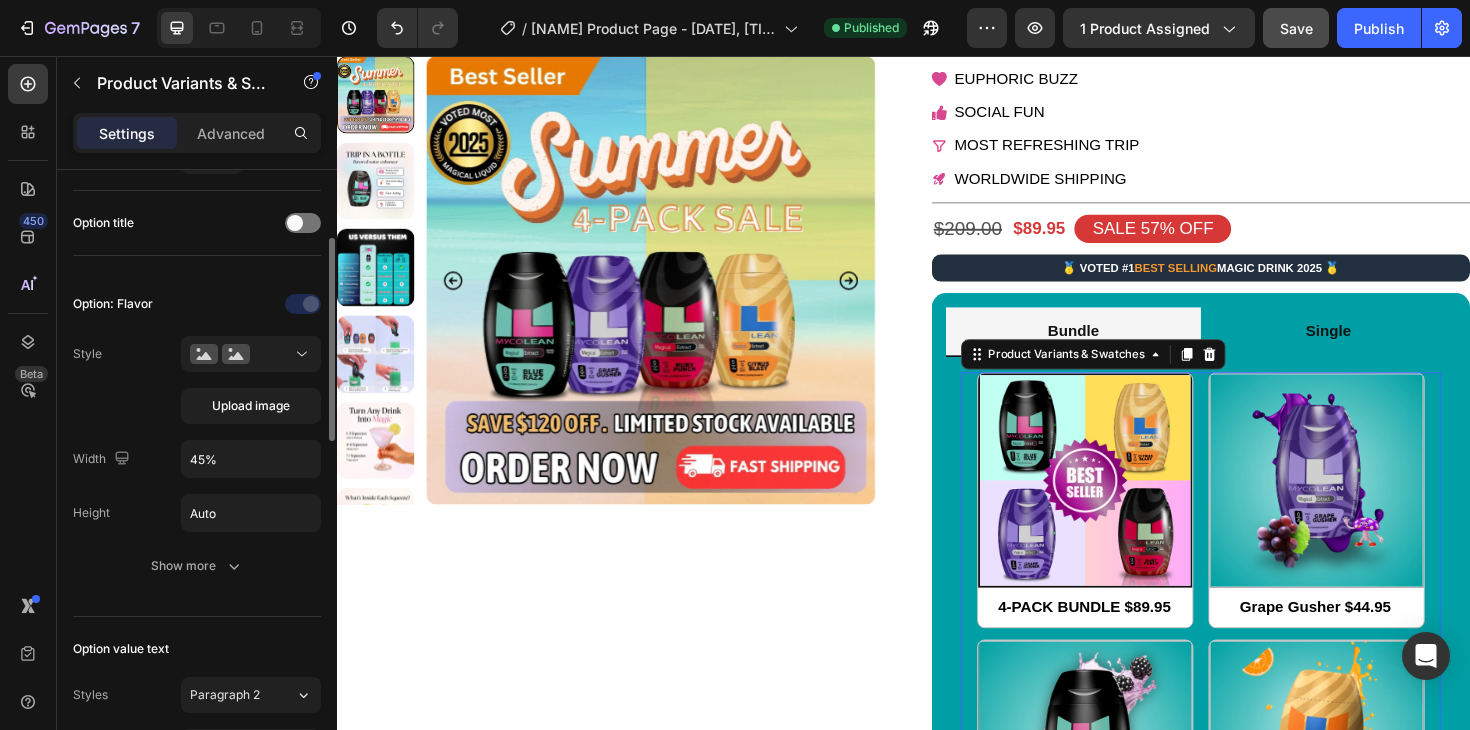 scroll, scrollTop: 294, scrollLeft: 0, axis: vertical 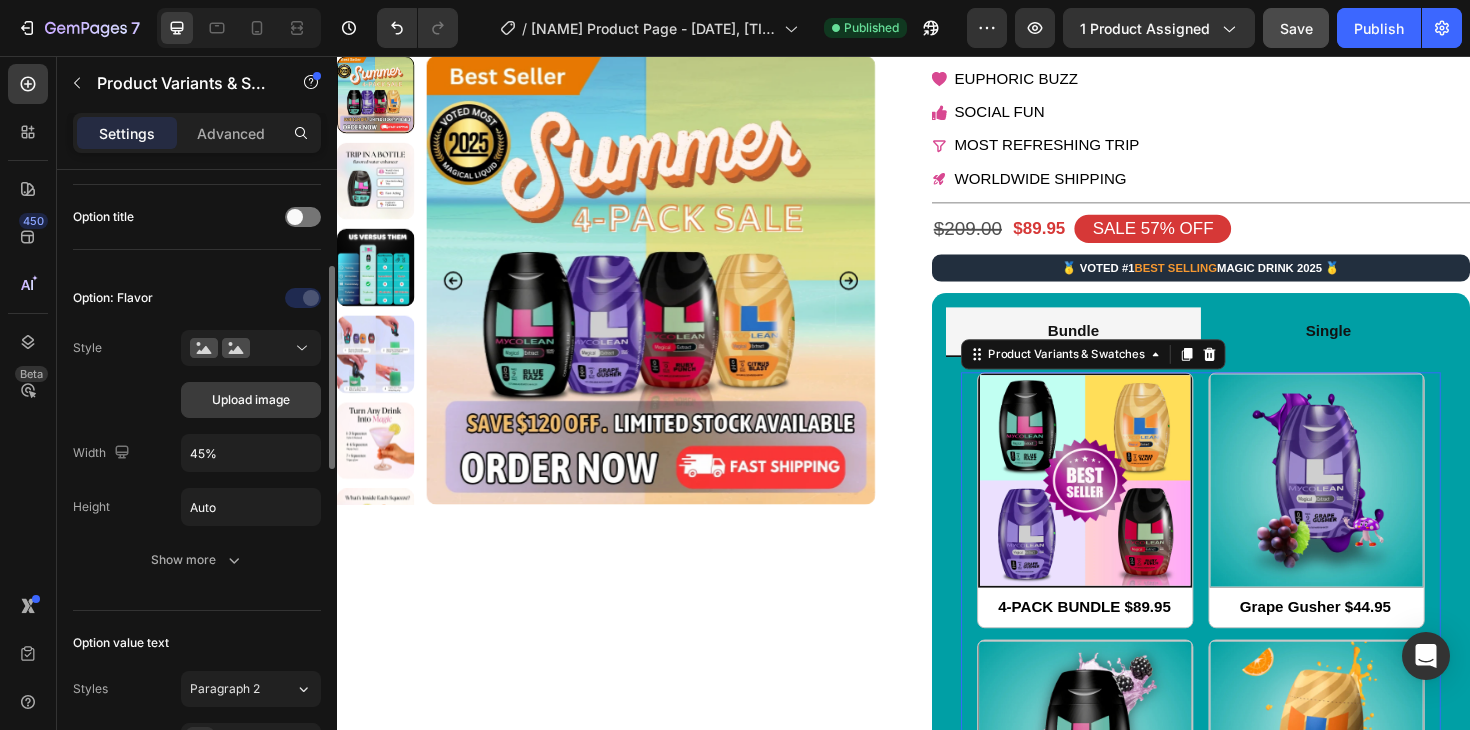 click on "Upload image" 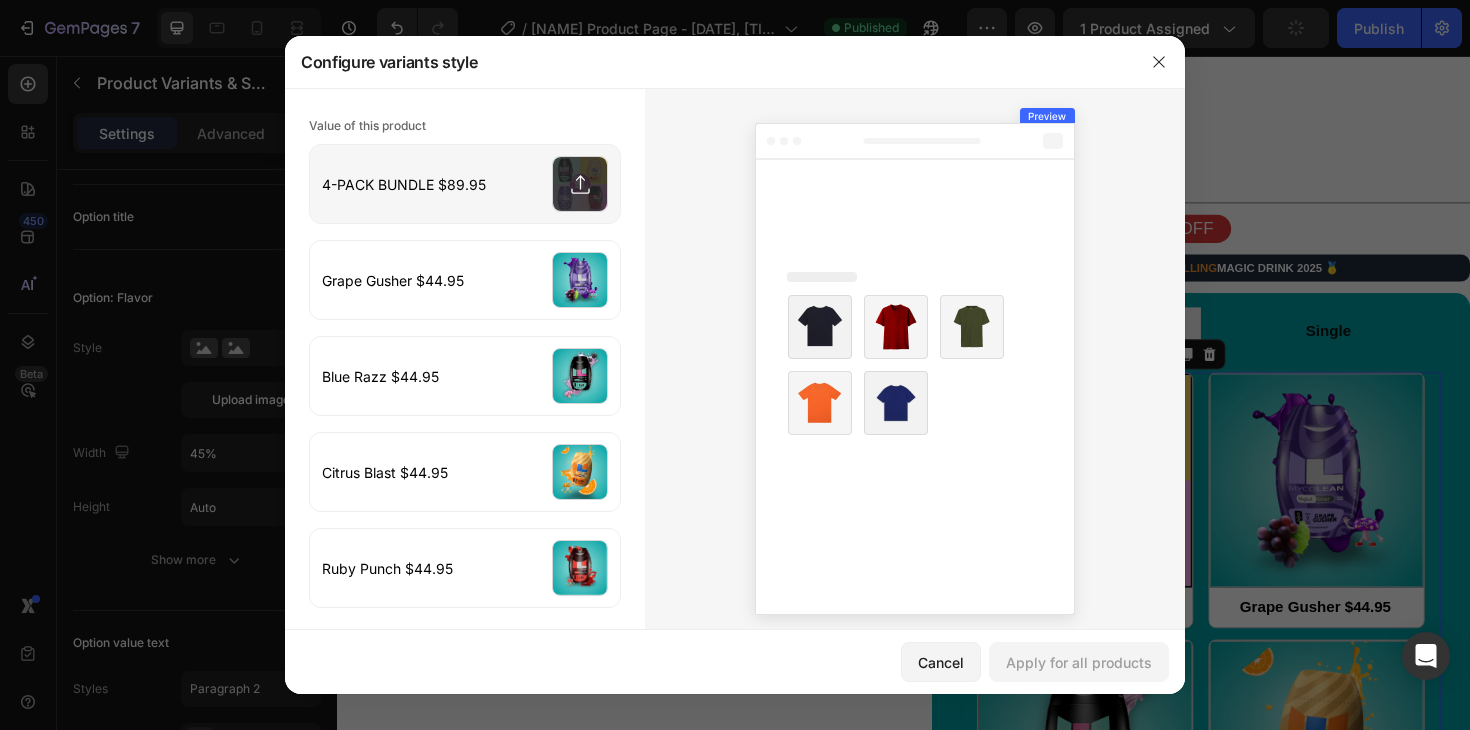 click at bounding box center [465, 184] 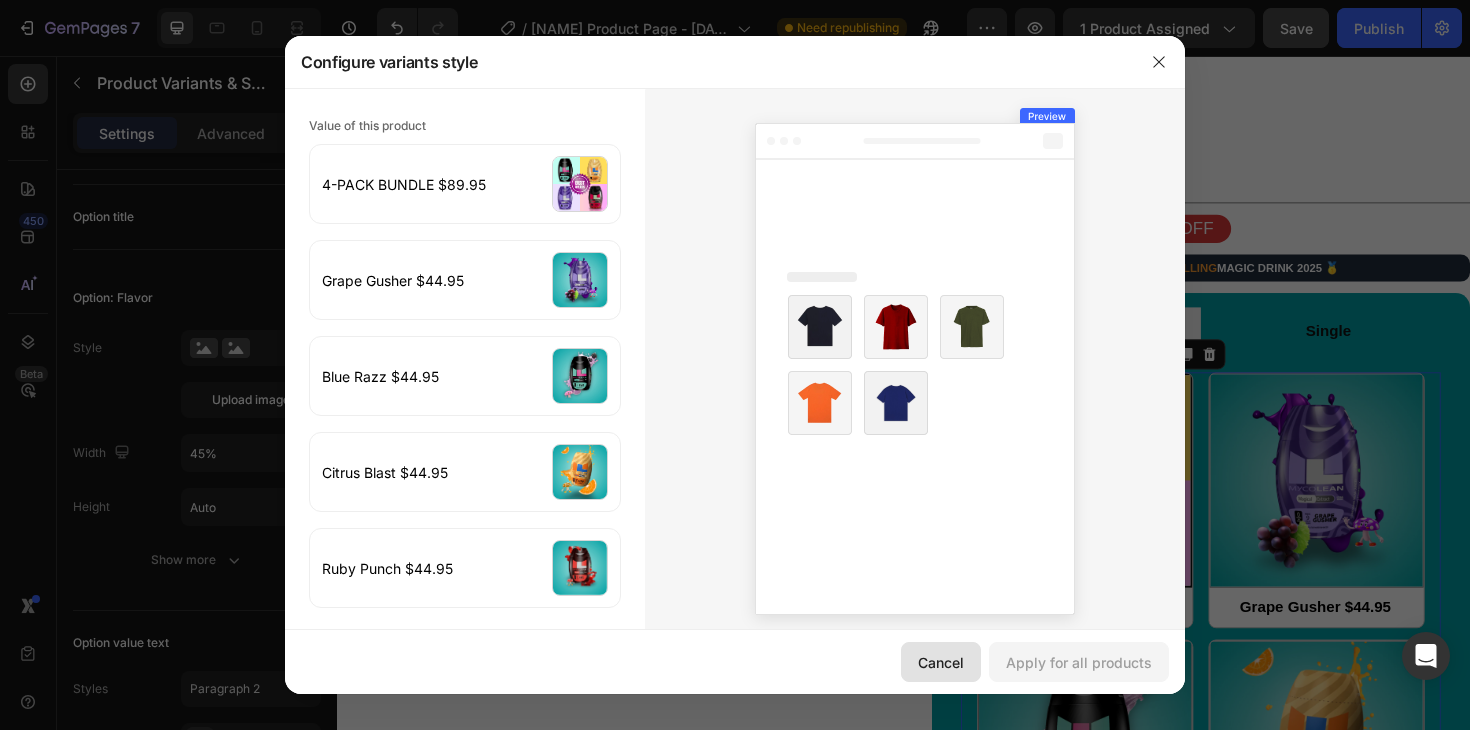 click on "Cancel" at bounding box center (941, 662) 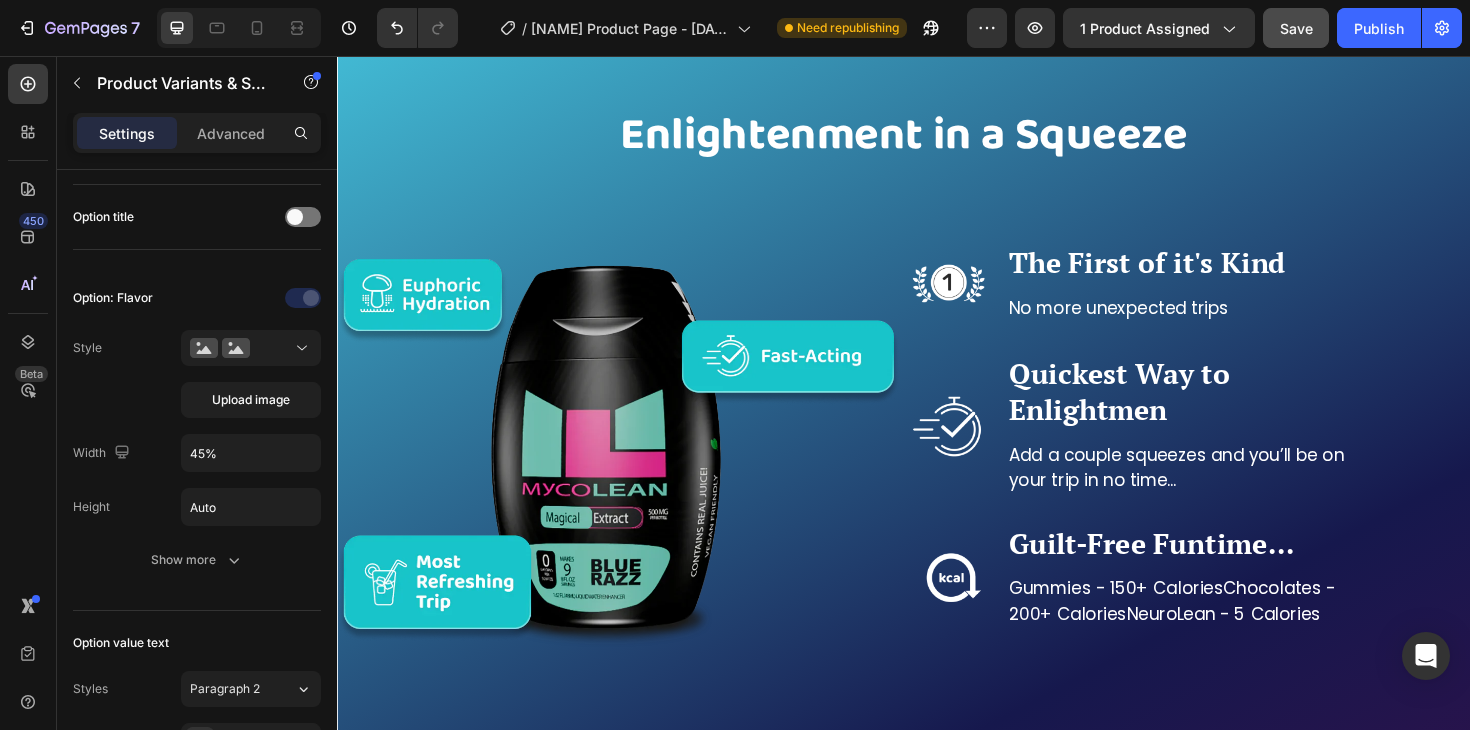 scroll, scrollTop: 2566, scrollLeft: 0, axis: vertical 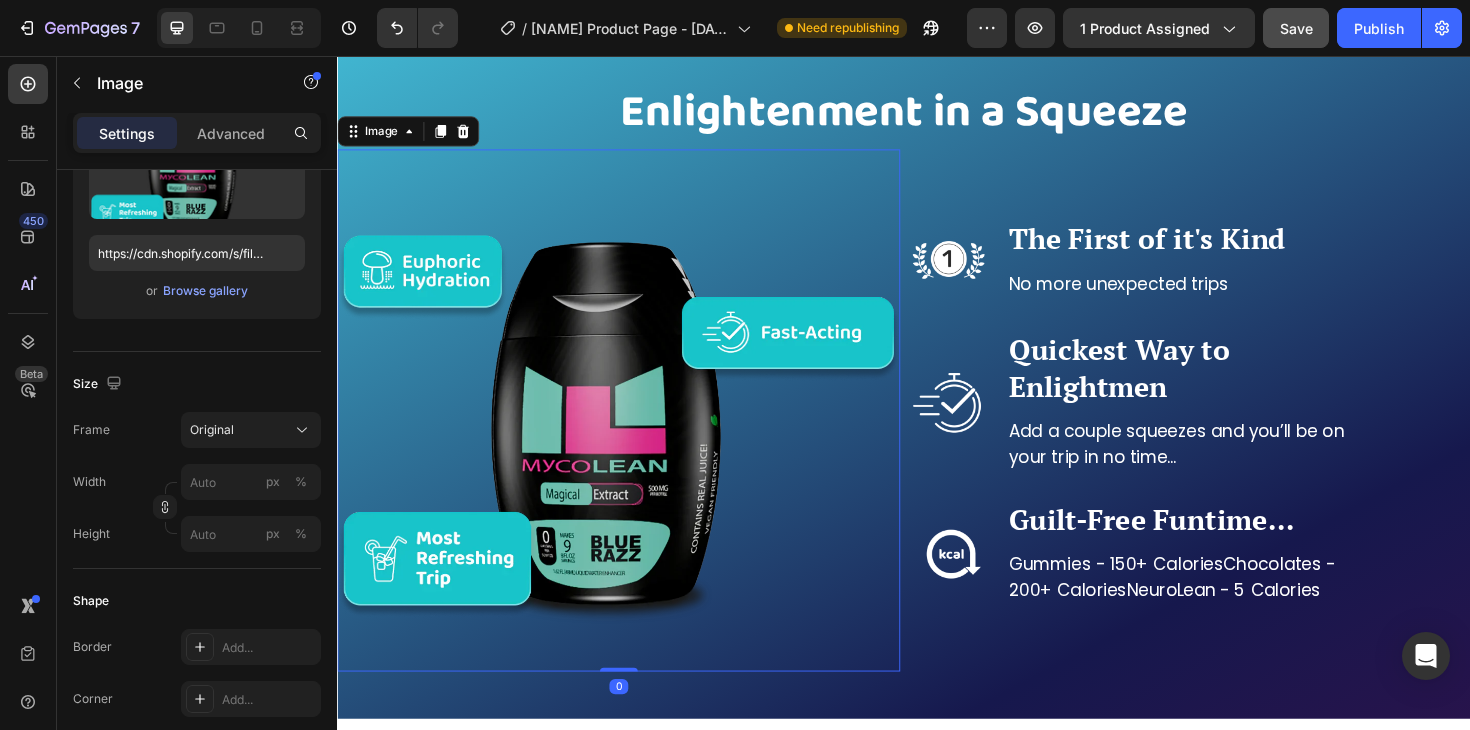 click at bounding box center (635, 432) 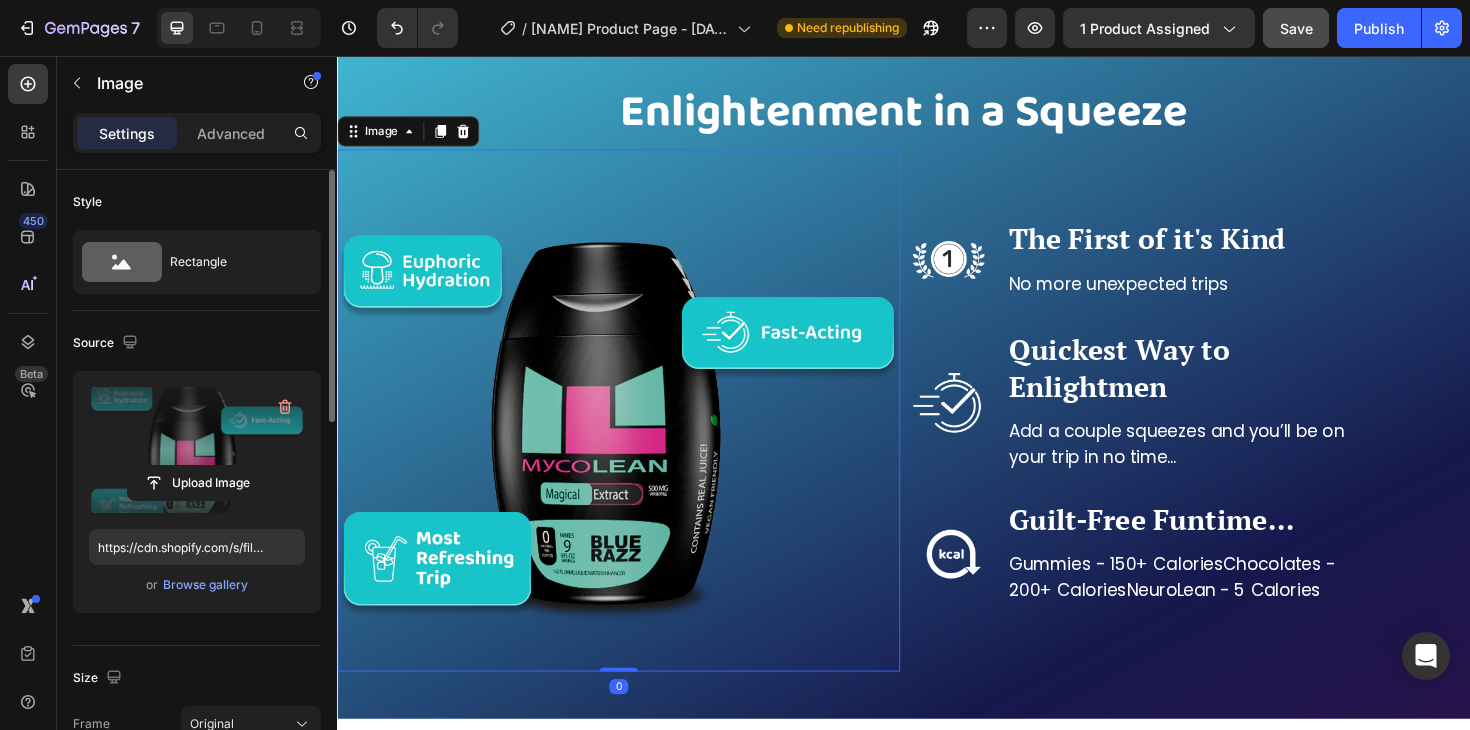 click at bounding box center [197, 450] 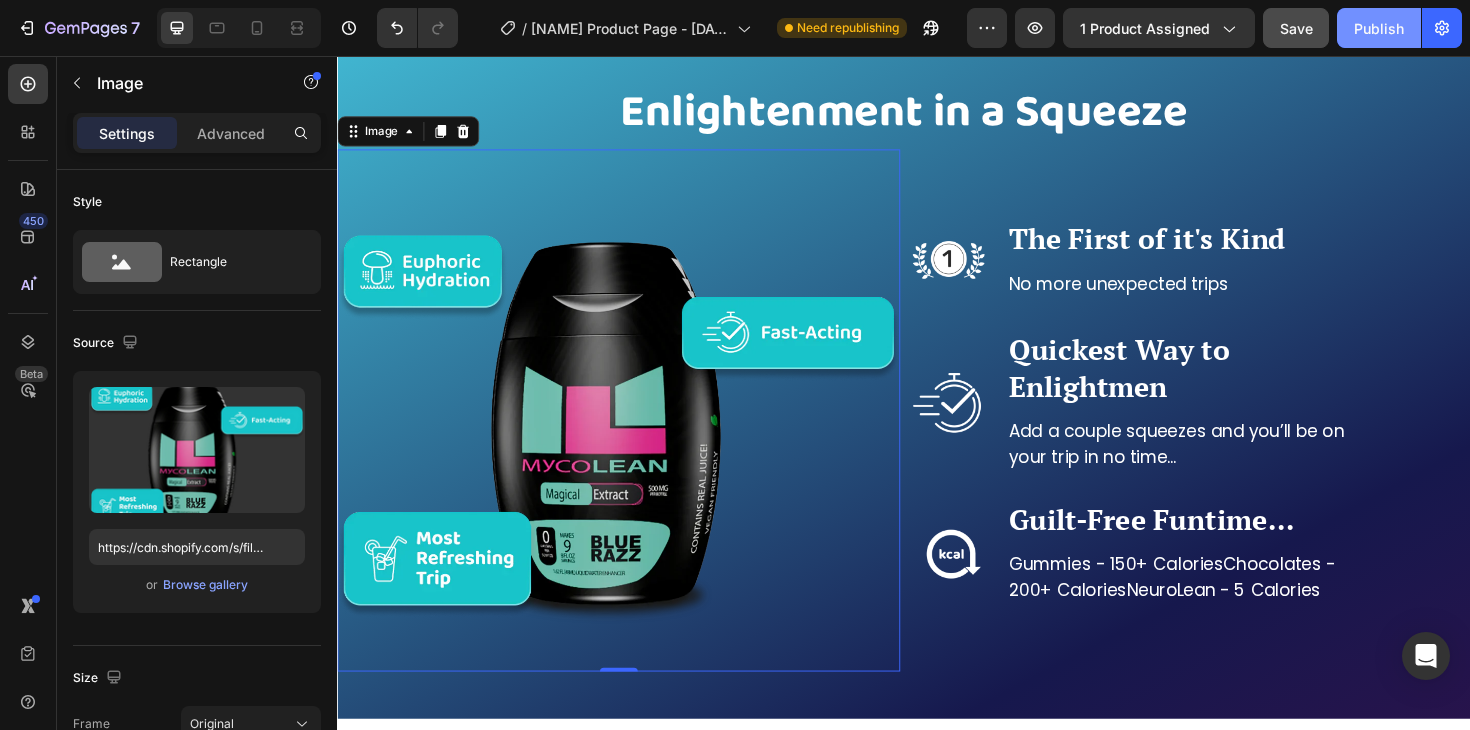 click on "Publish" at bounding box center (1379, 28) 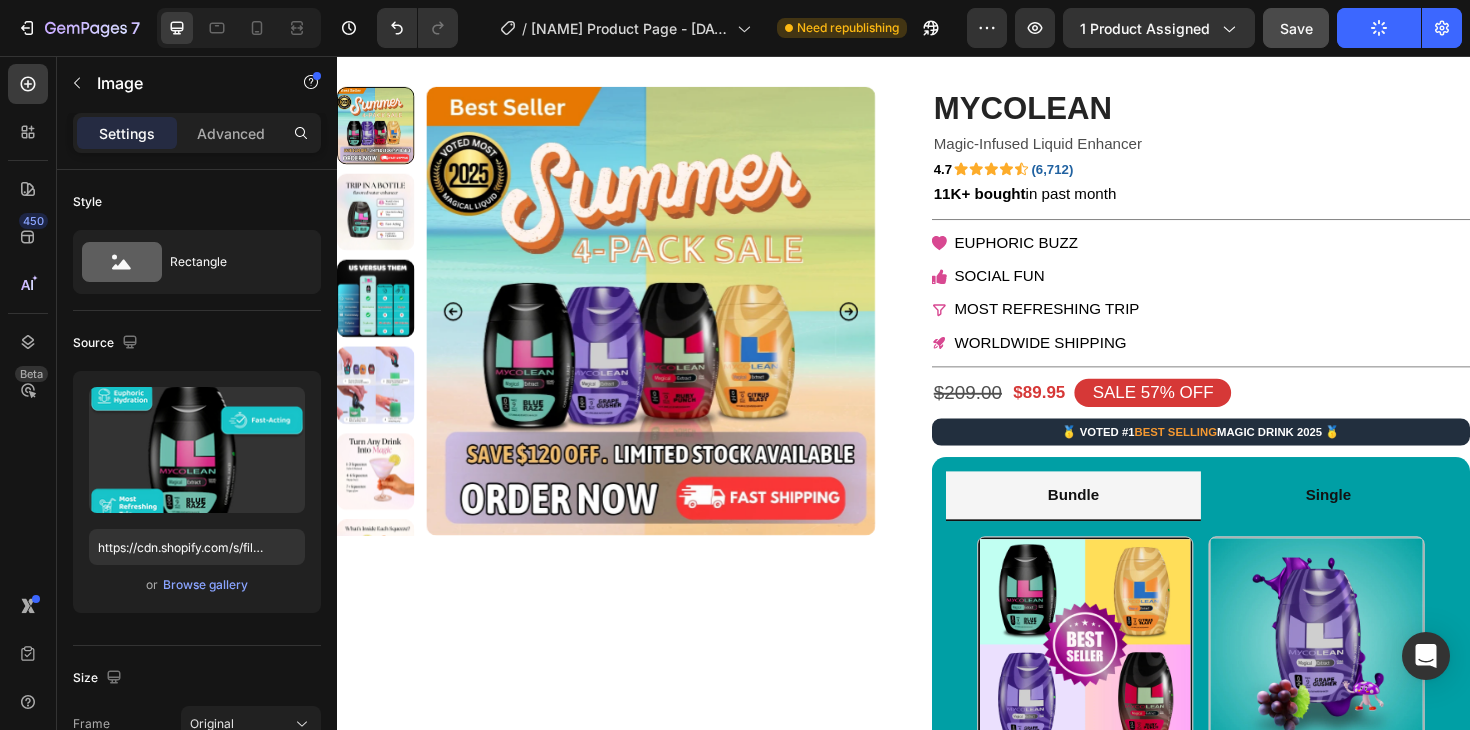 scroll, scrollTop: 0, scrollLeft: 0, axis: both 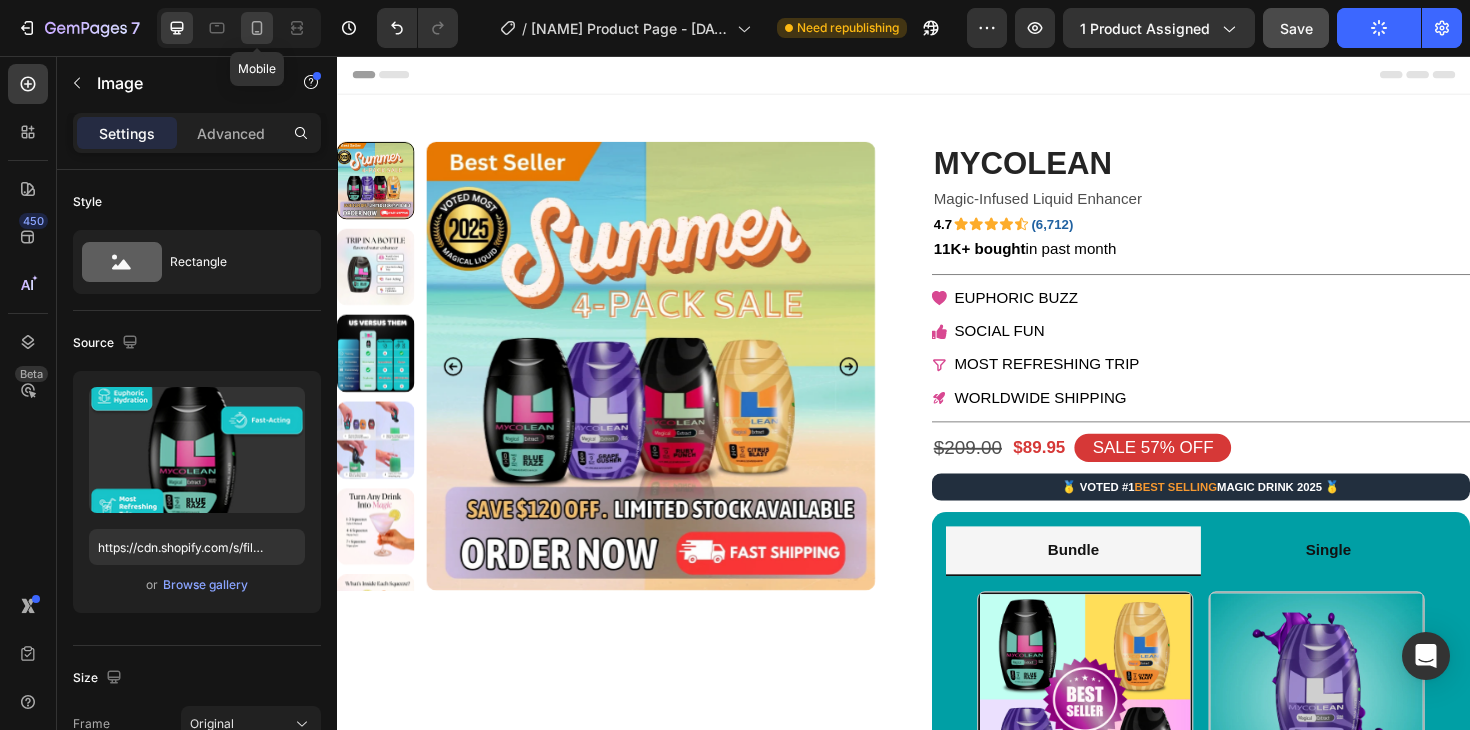 click 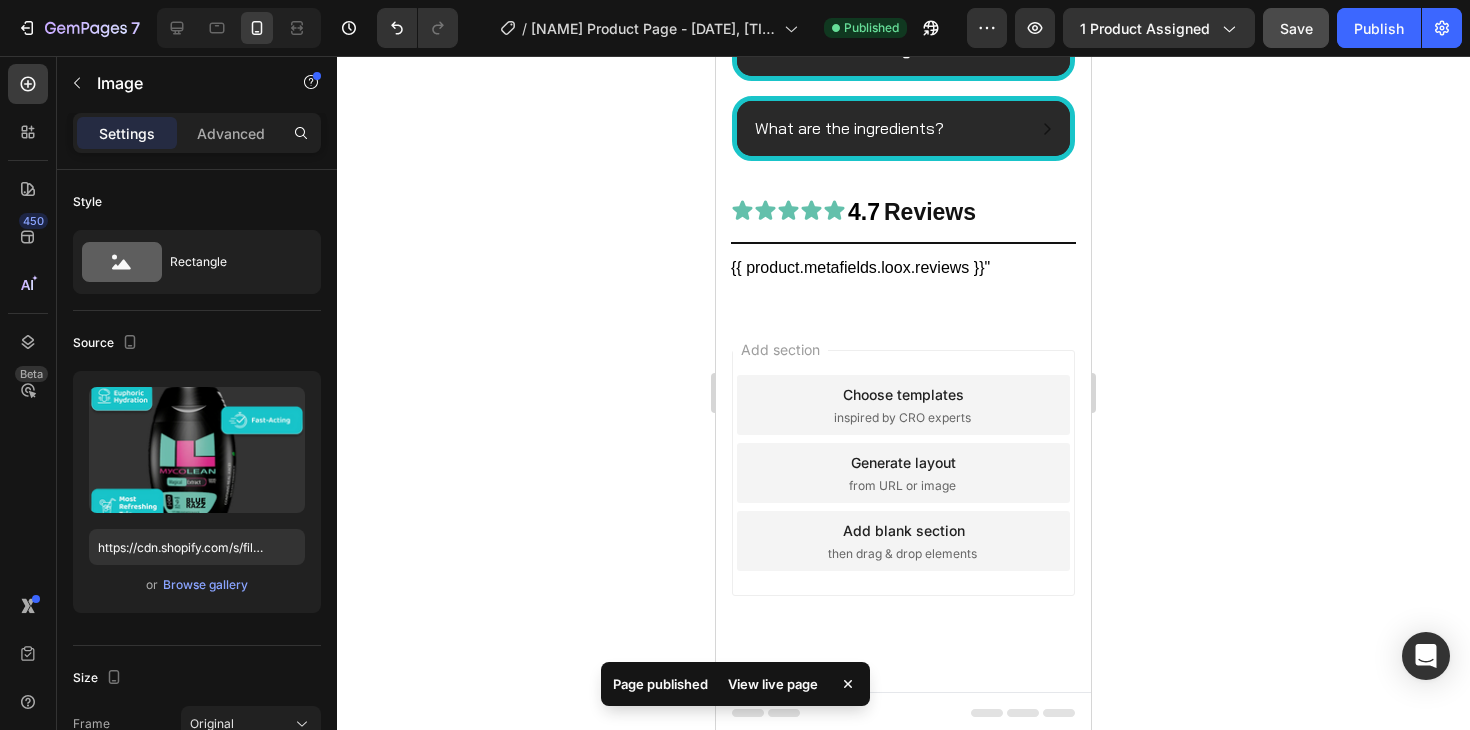 scroll, scrollTop: 6649, scrollLeft: 0, axis: vertical 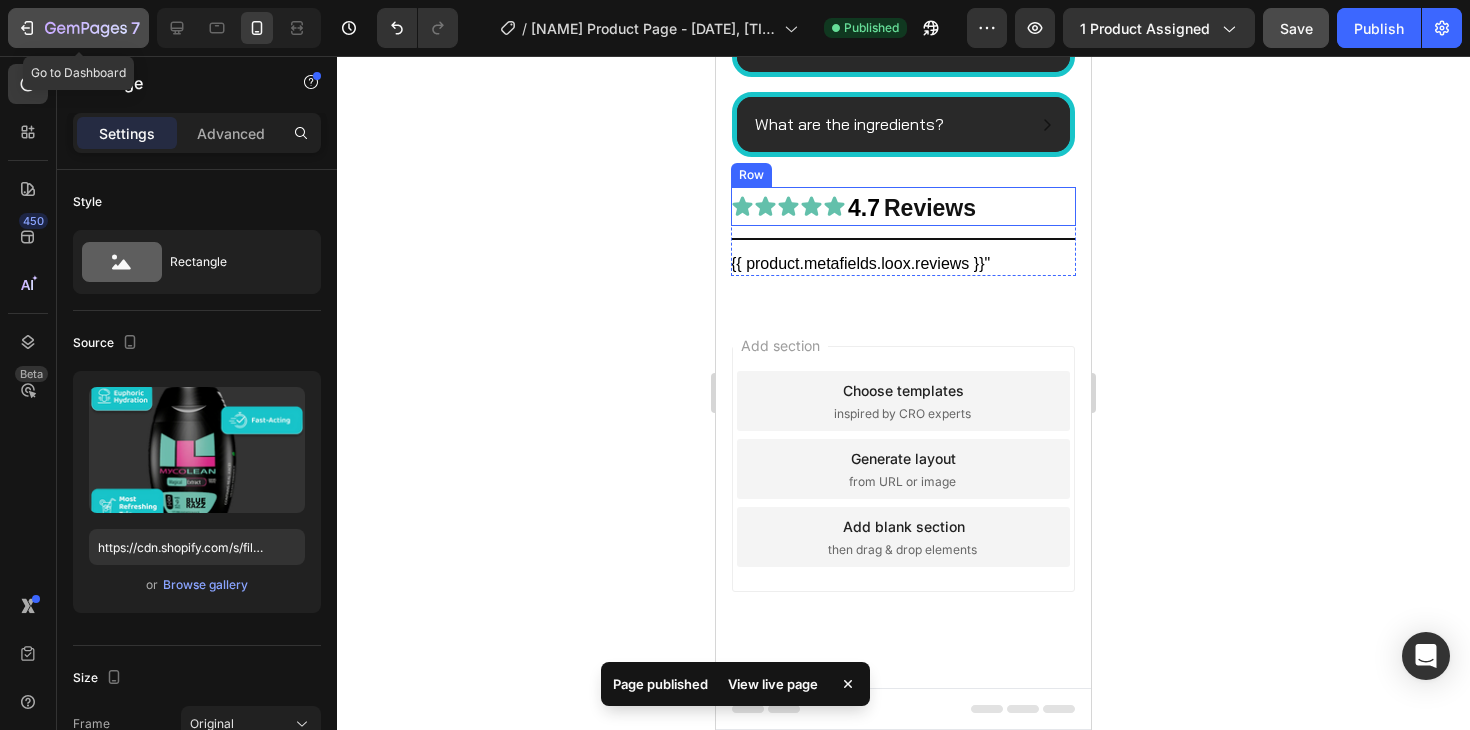 click 